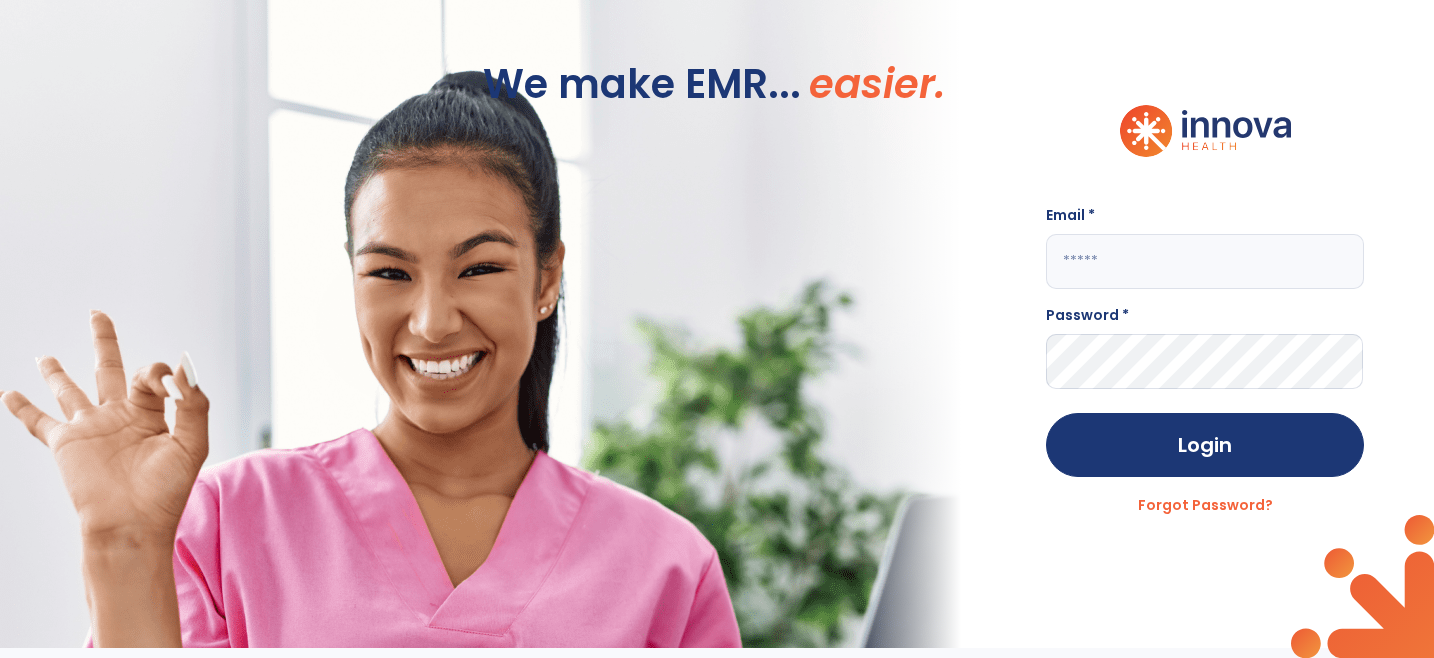 scroll, scrollTop: 0, scrollLeft: 0, axis: both 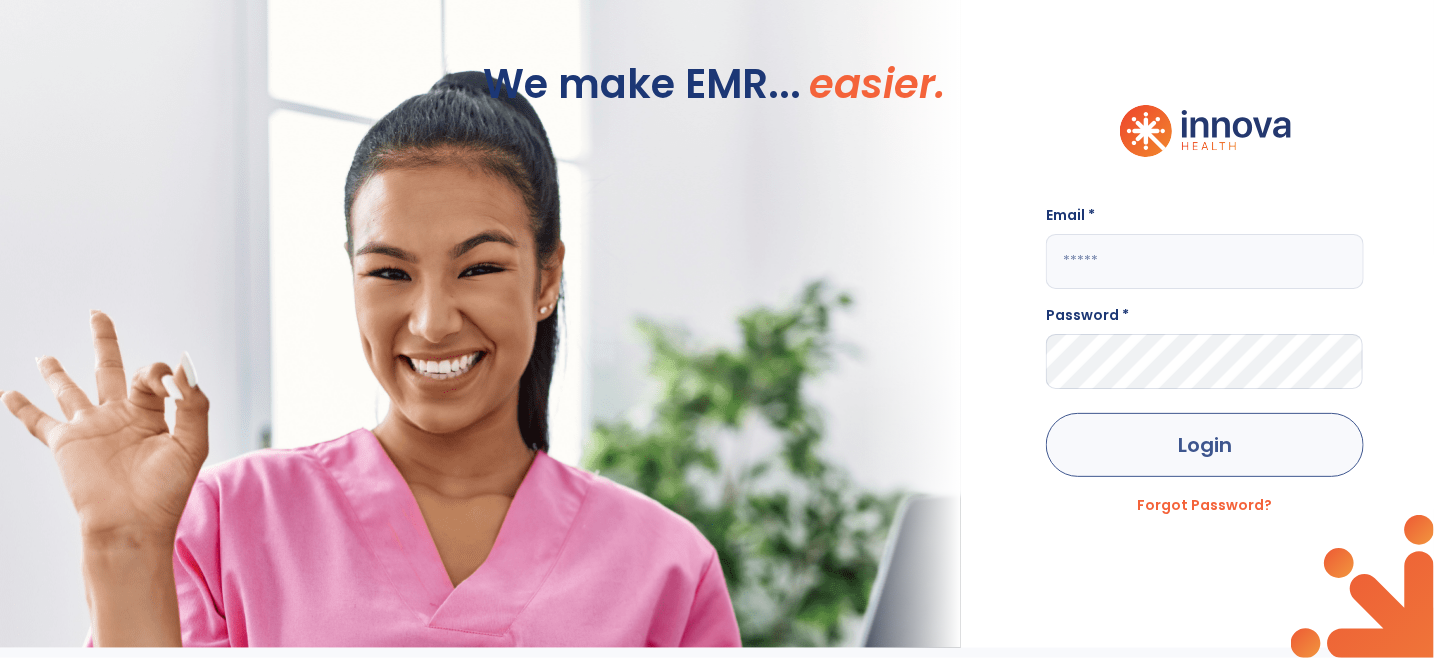 type on "**********" 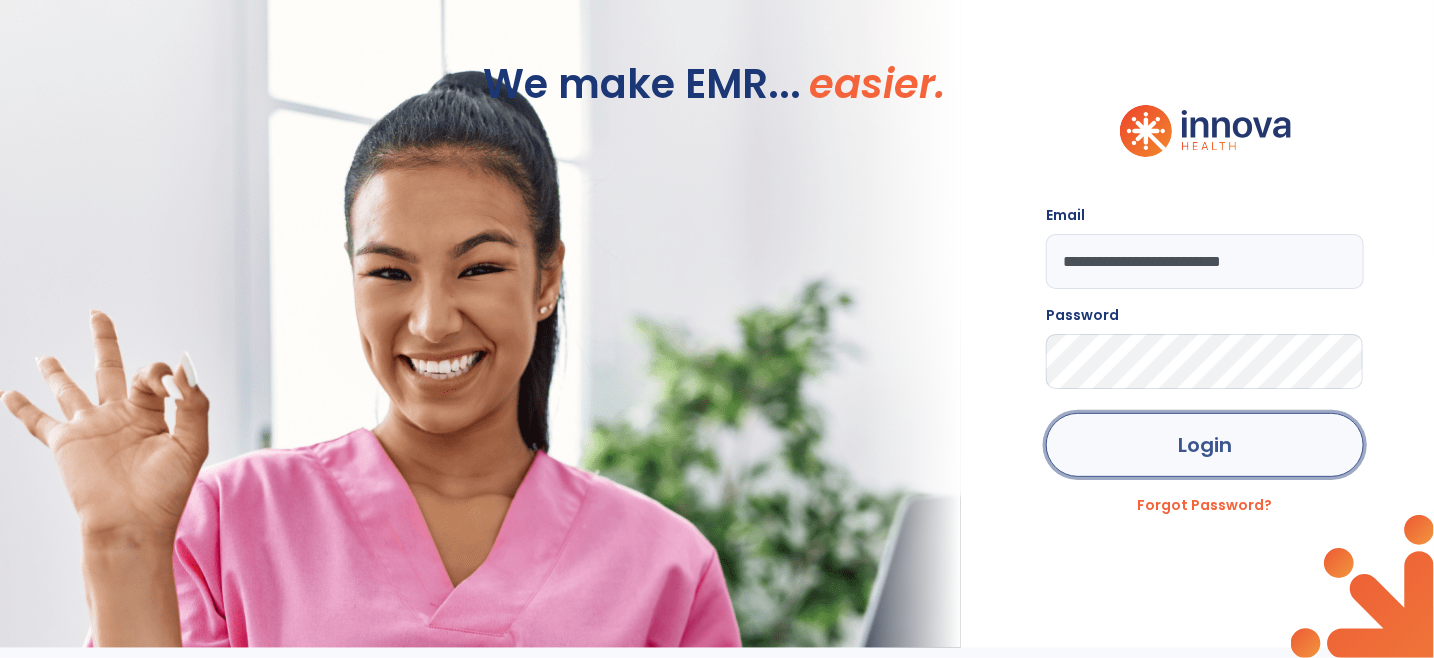 click on "Login" 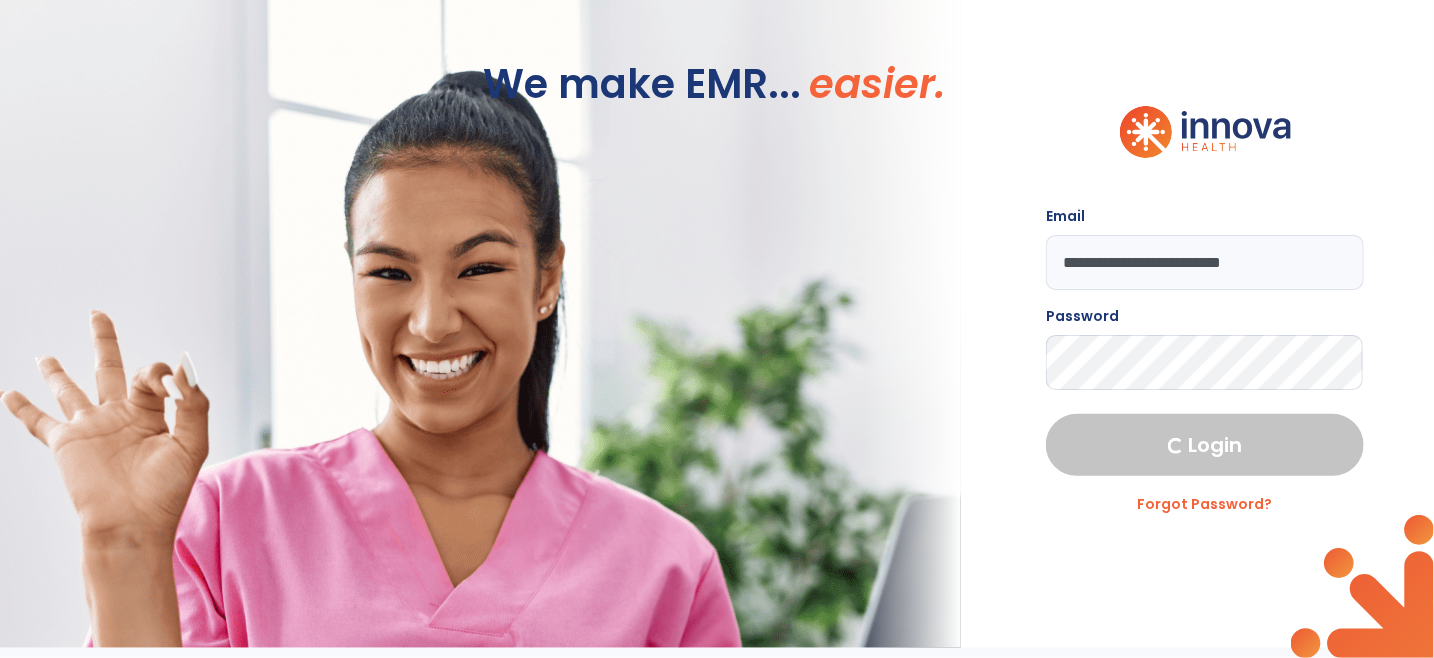 select on "****" 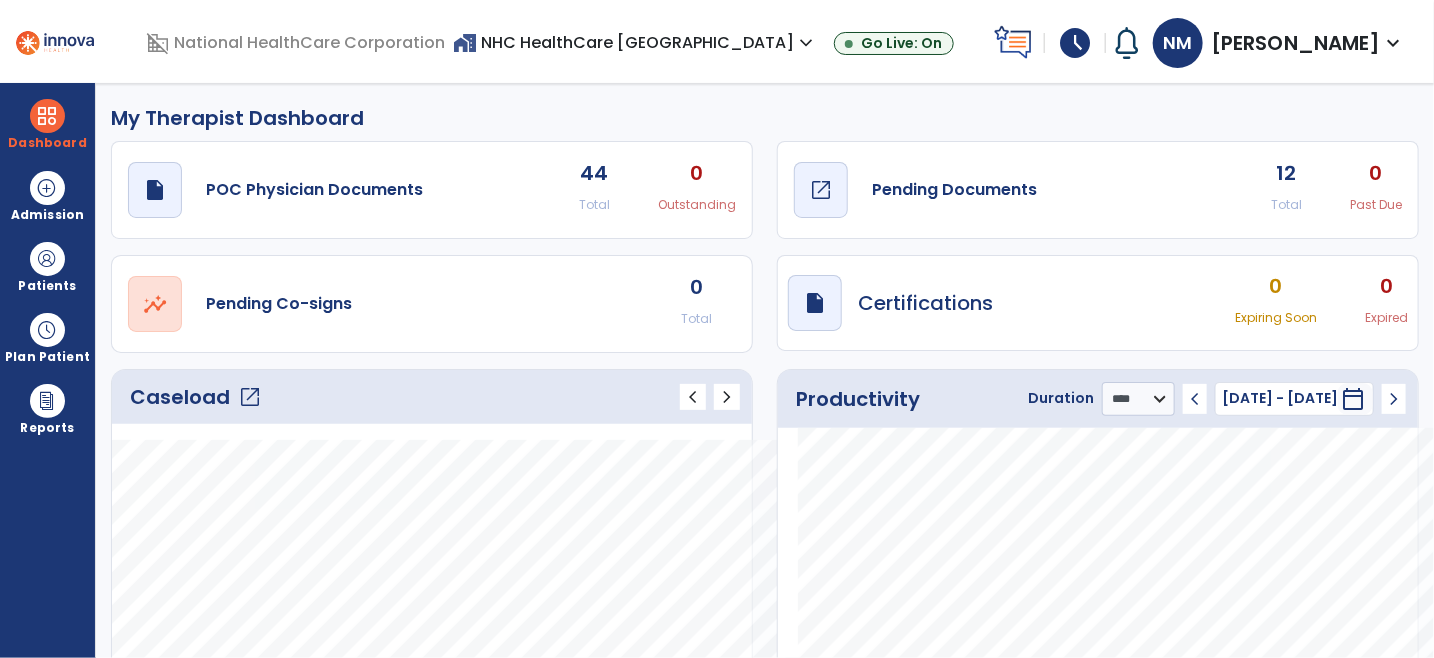 click on "draft   open_in_new  Pending Documents" 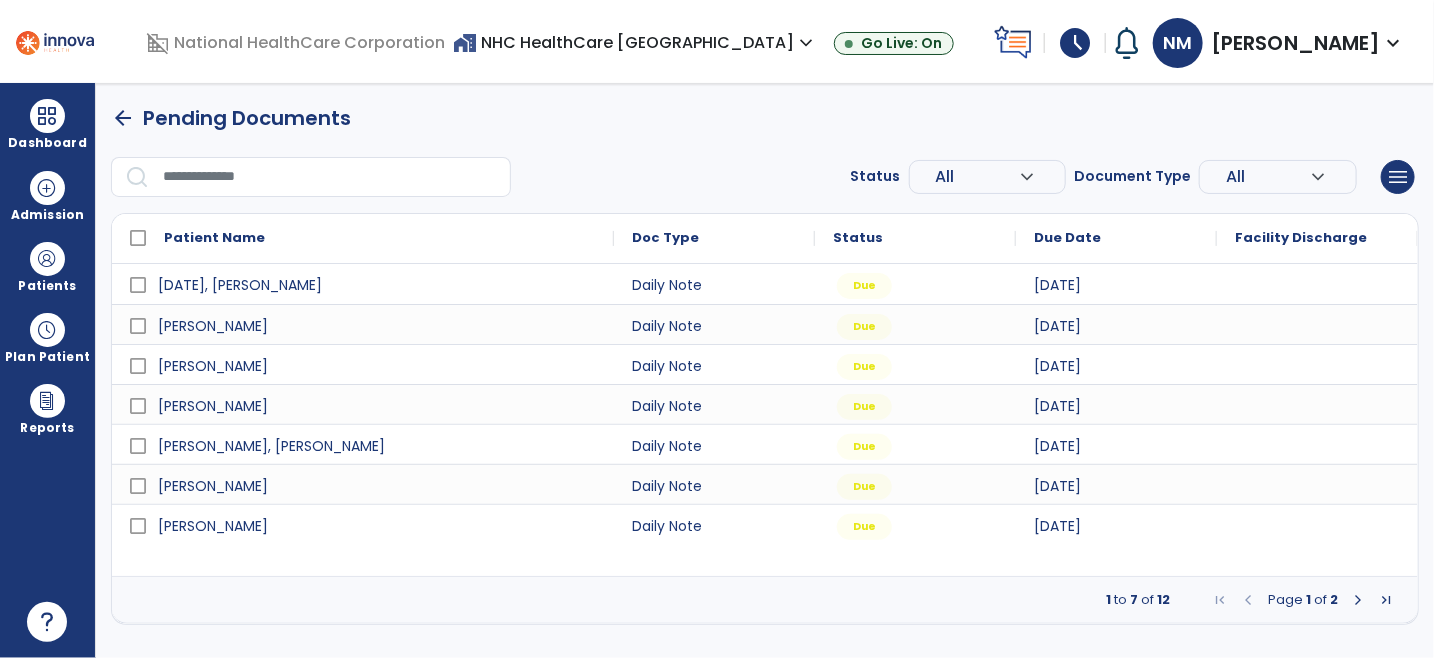 click at bounding box center [1358, 600] 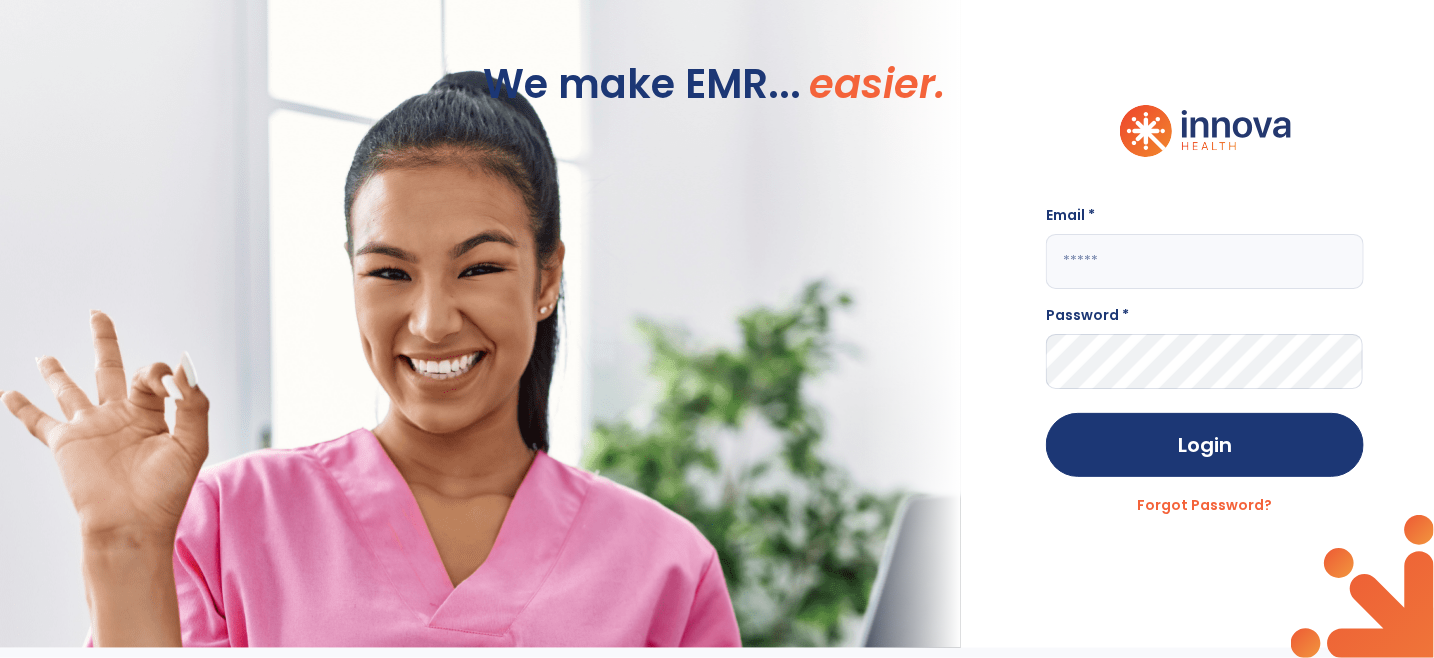 type on "**********" 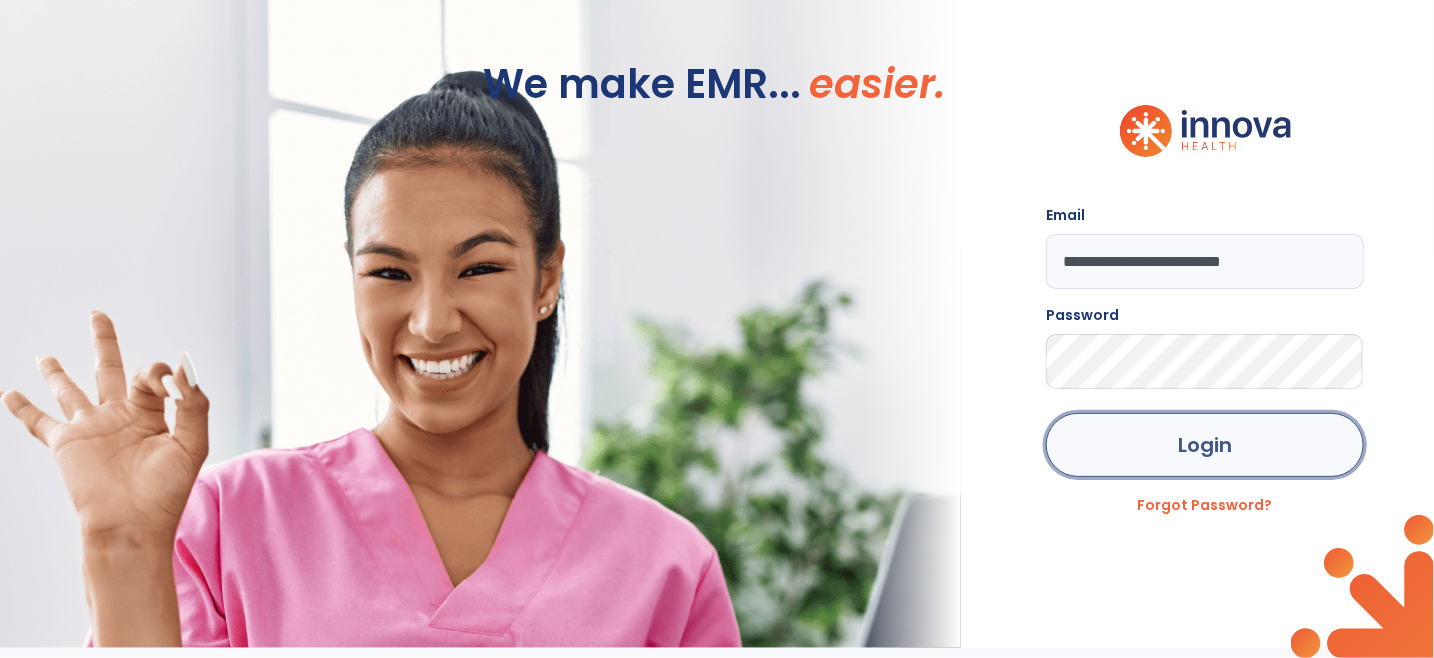 click on "Login" 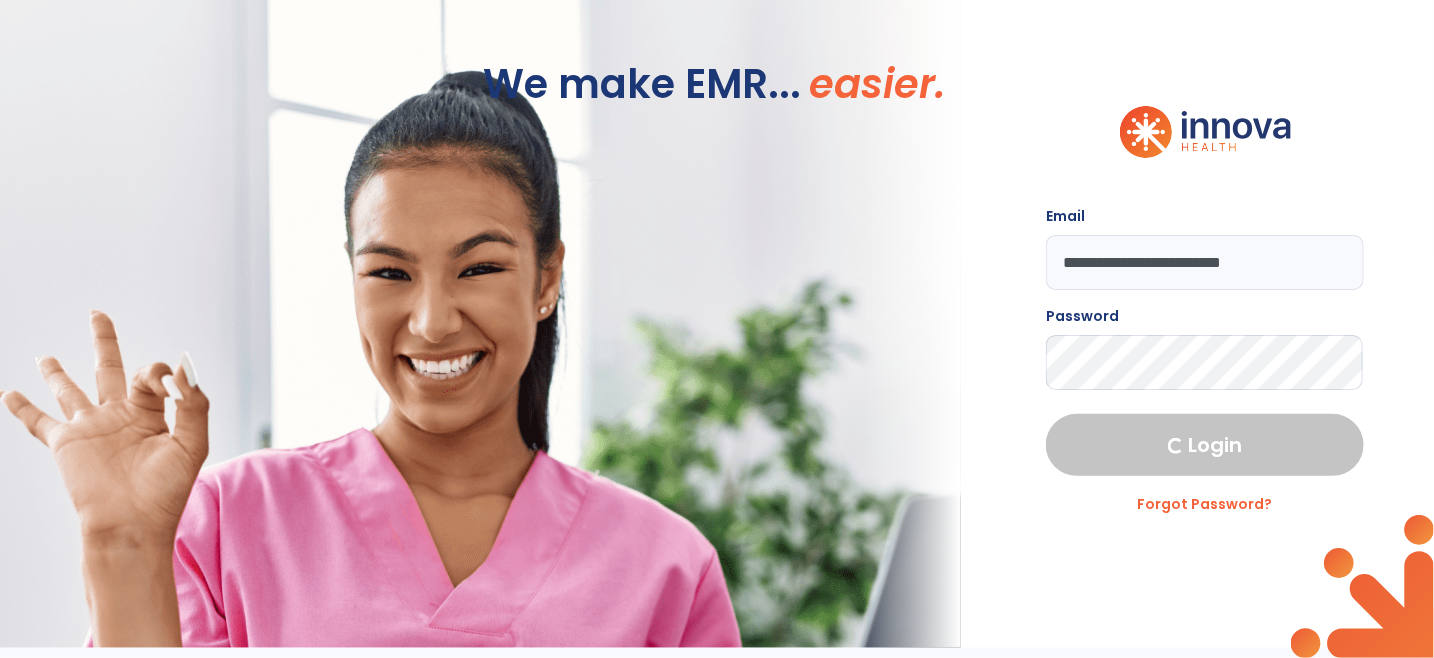 select on "****" 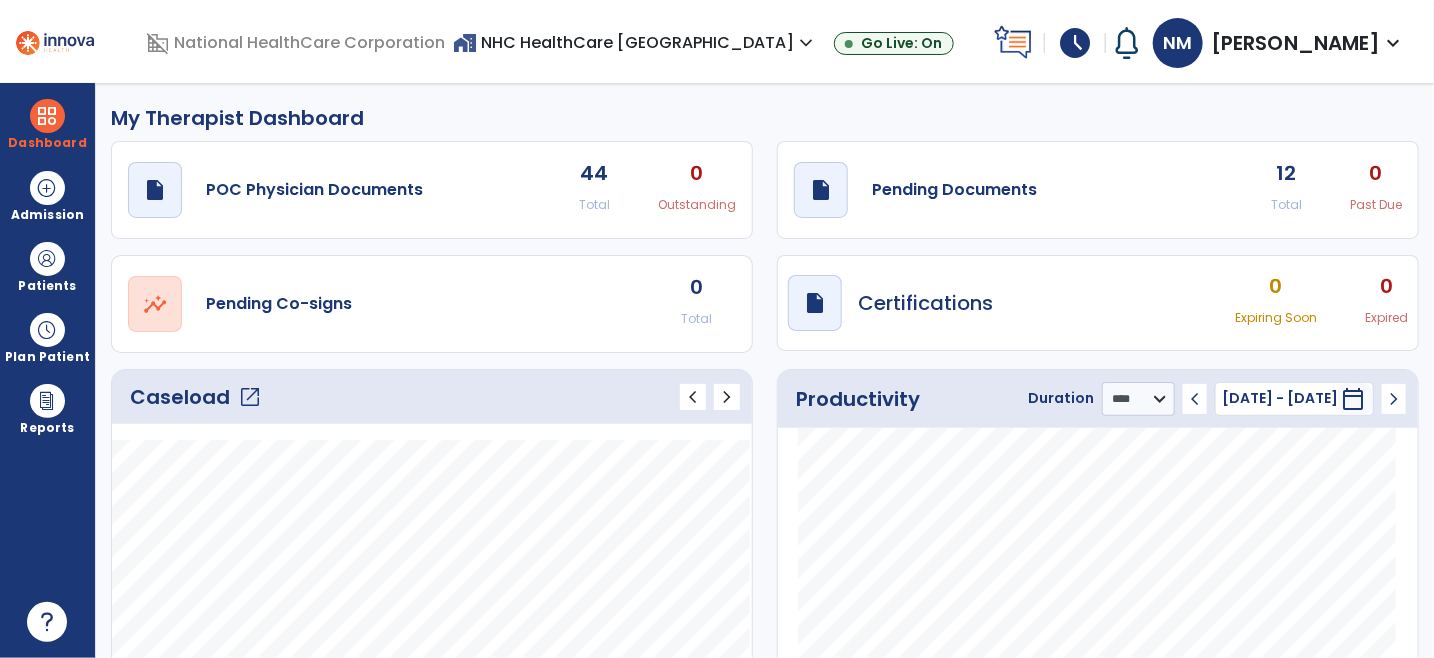 click on "draft   open_in_new  Pending Documents 12 Total 0 Past Due" 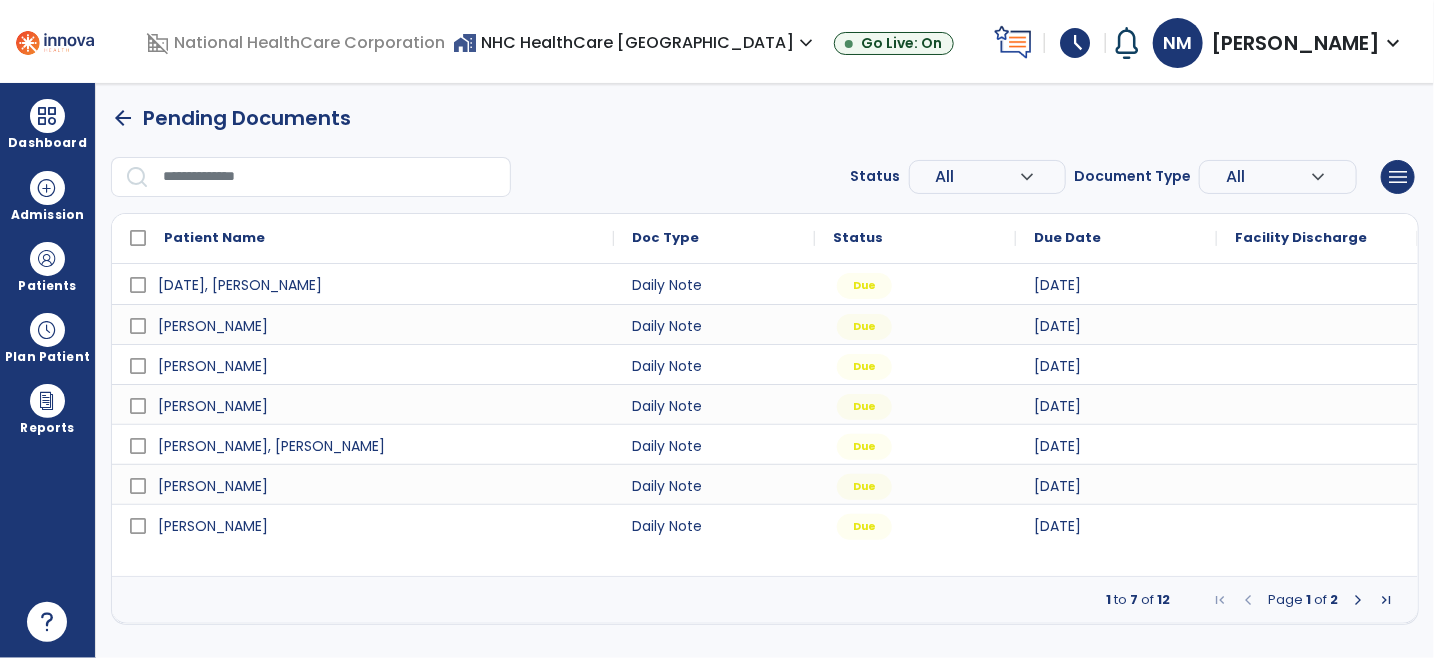 click at bounding box center [1358, 600] 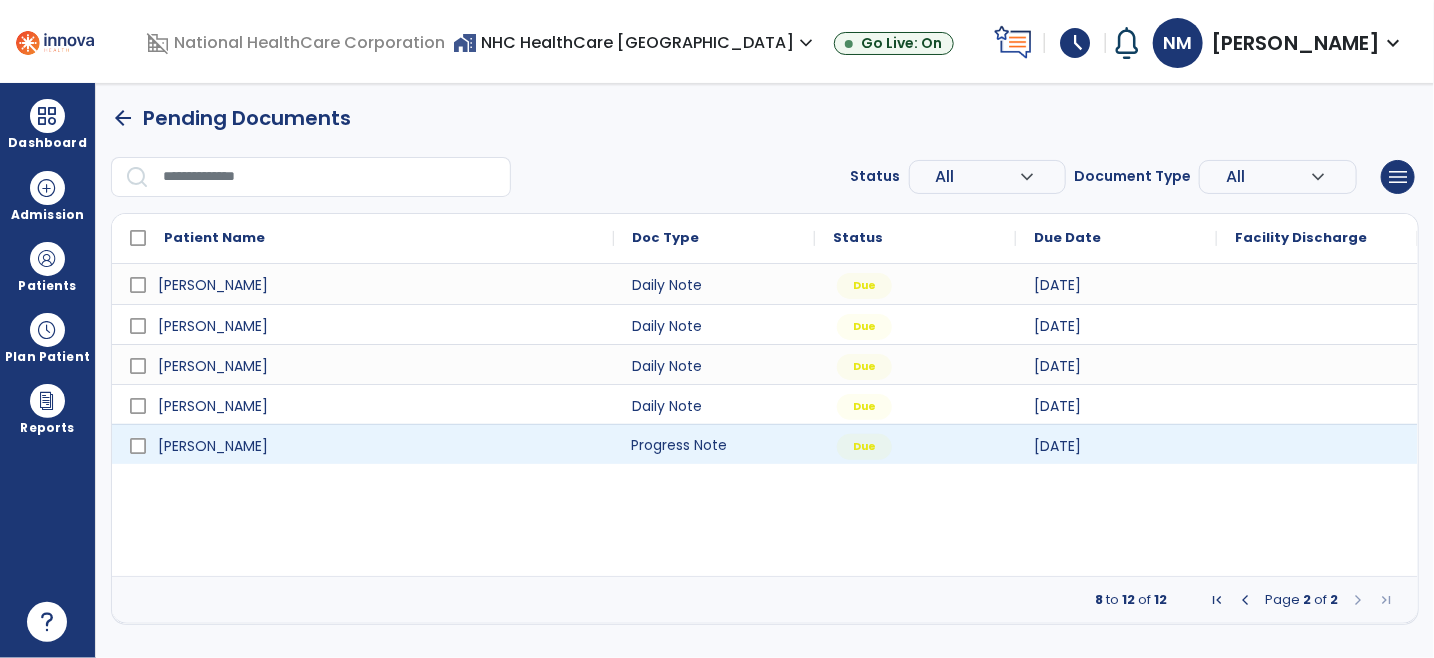 click on "Progress Note" at bounding box center (714, 444) 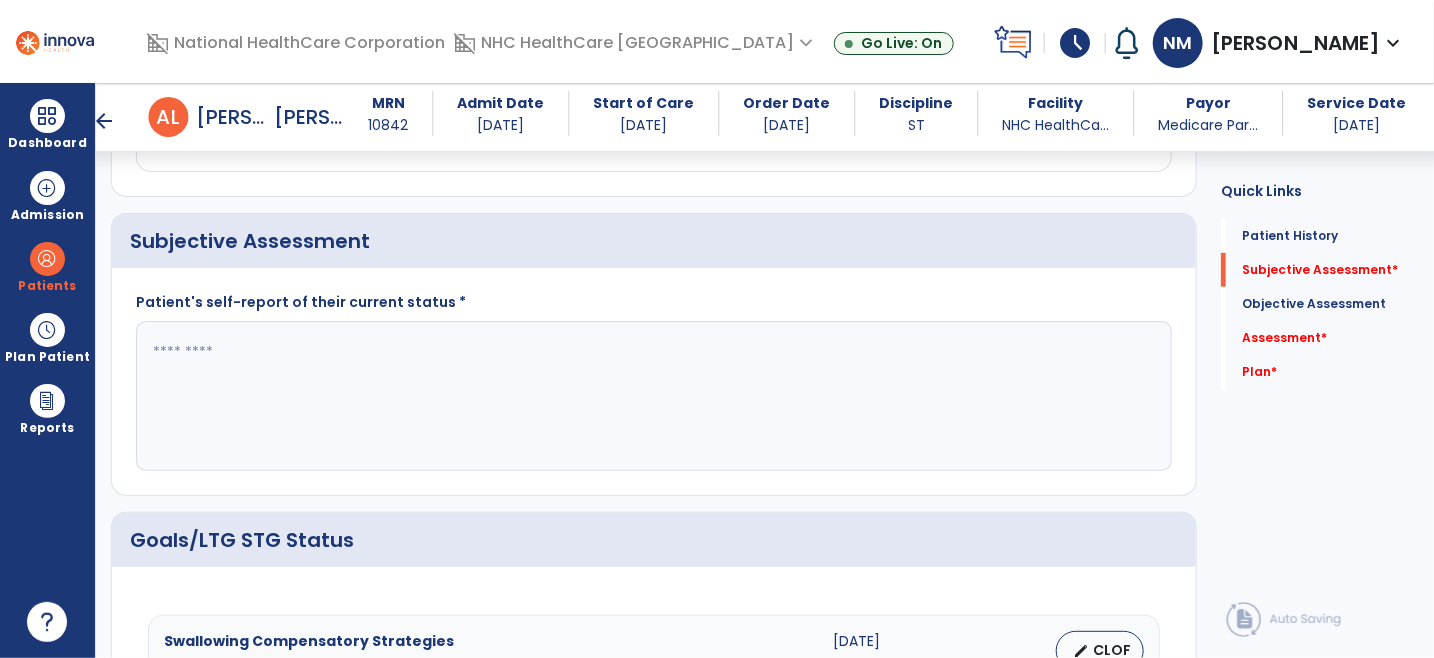 scroll, scrollTop: 444, scrollLeft: 0, axis: vertical 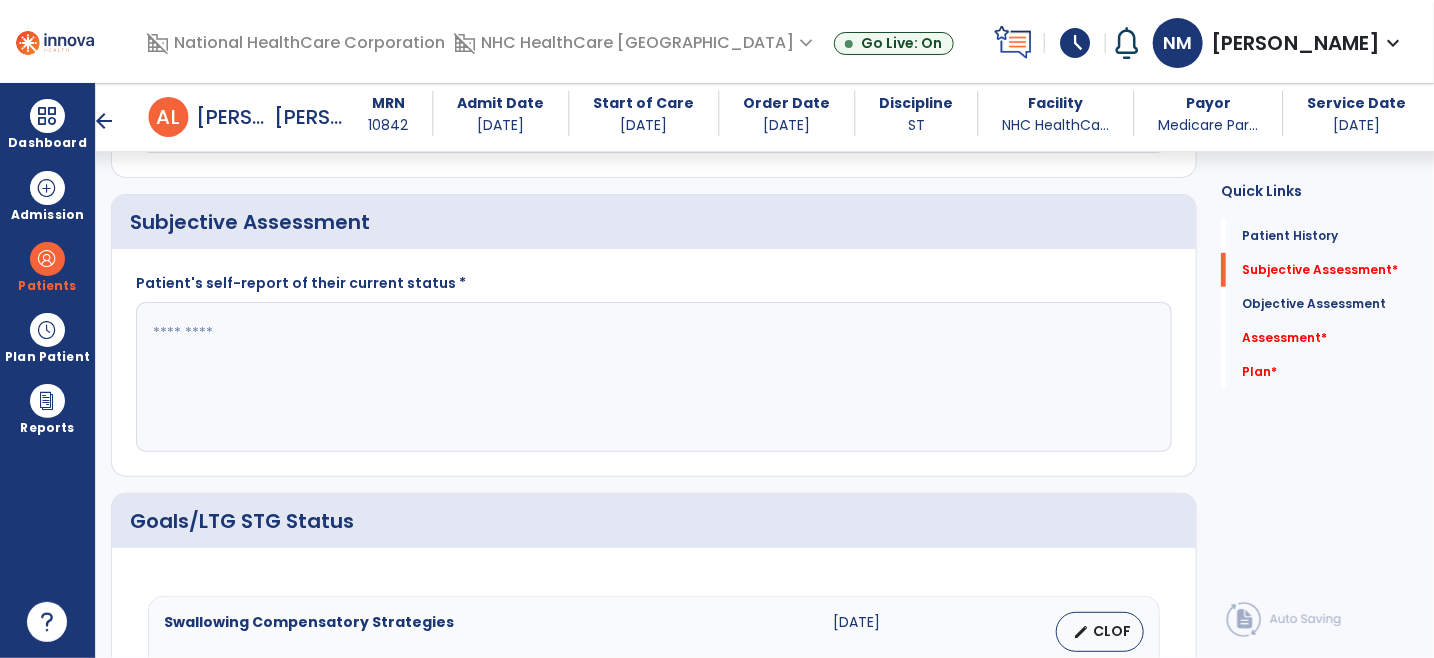 click 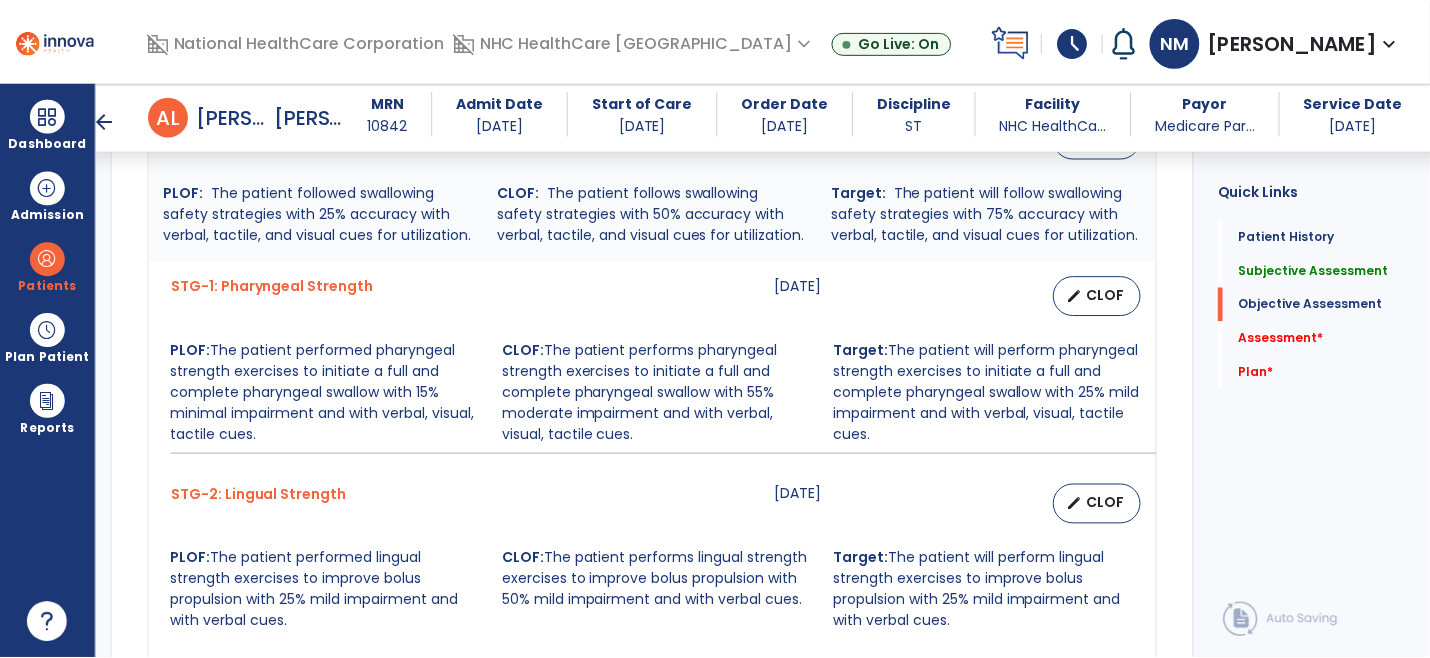 scroll, scrollTop: 888, scrollLeft: 0, axis: vertical 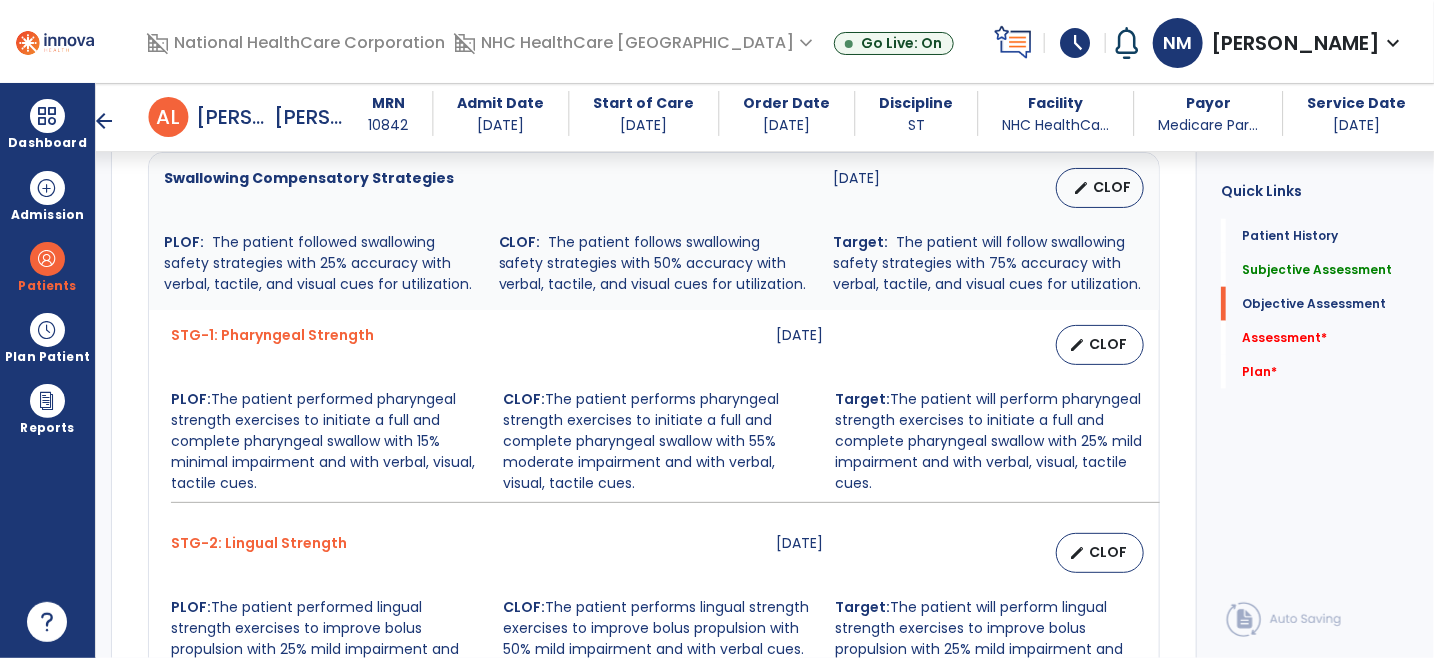 type on "**********" 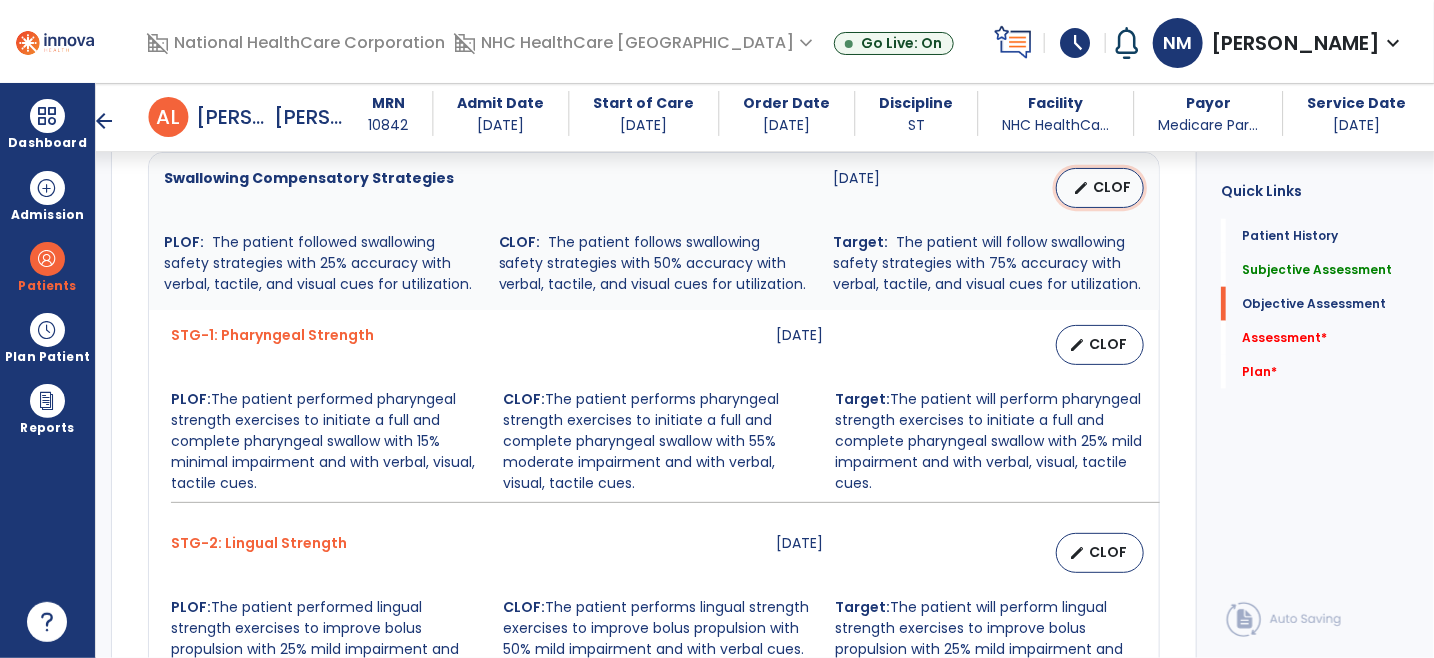click on "CLOF" at bounding box center (1112, 187) 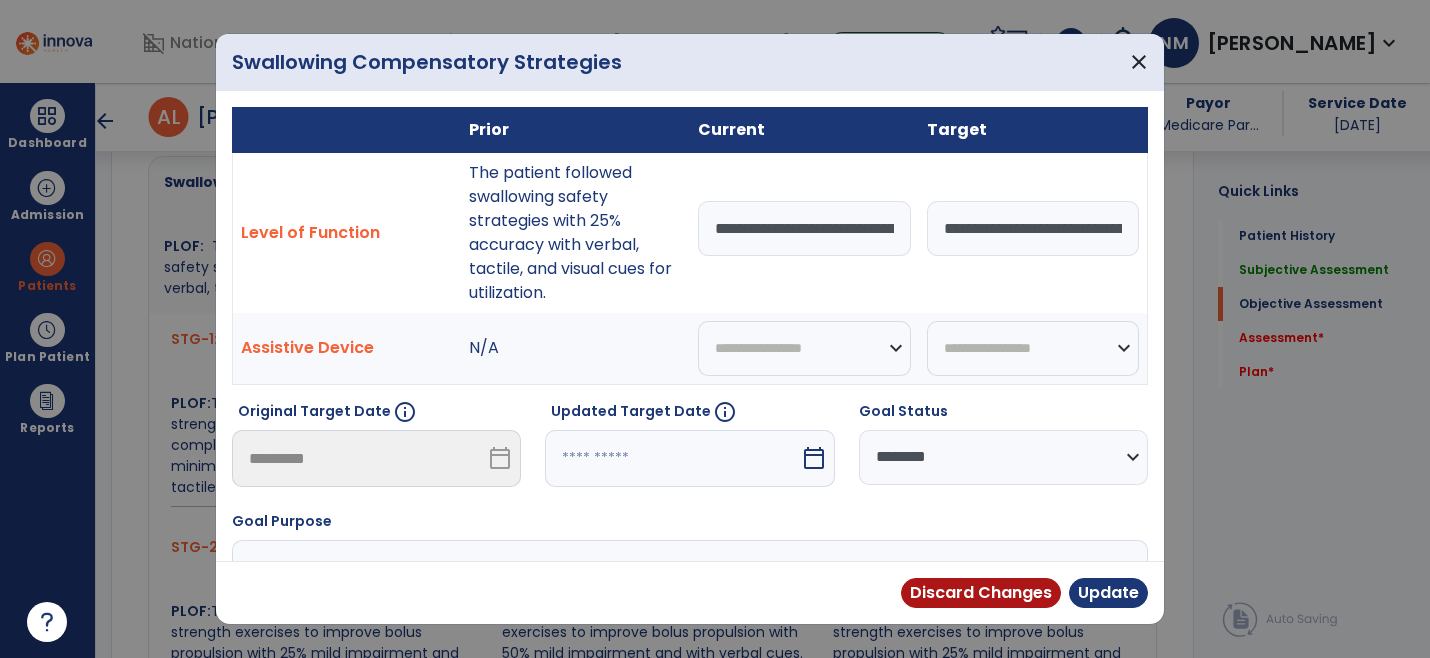 scroll, scrollTop: 888, scrollLeft: 0, axis: vertical 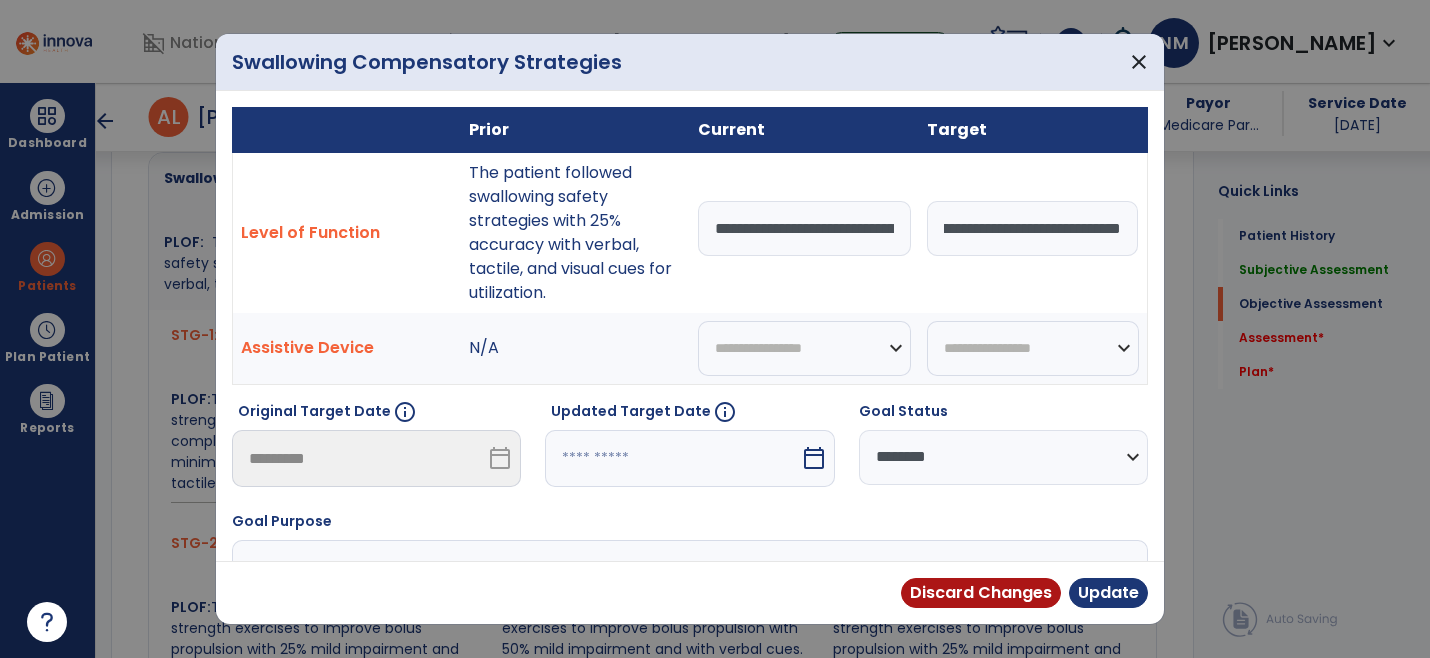 drag, startPoint x: 935, startPoint y: 231, endPoint x: 1178, endPoint y: 244, distance: 243.34749 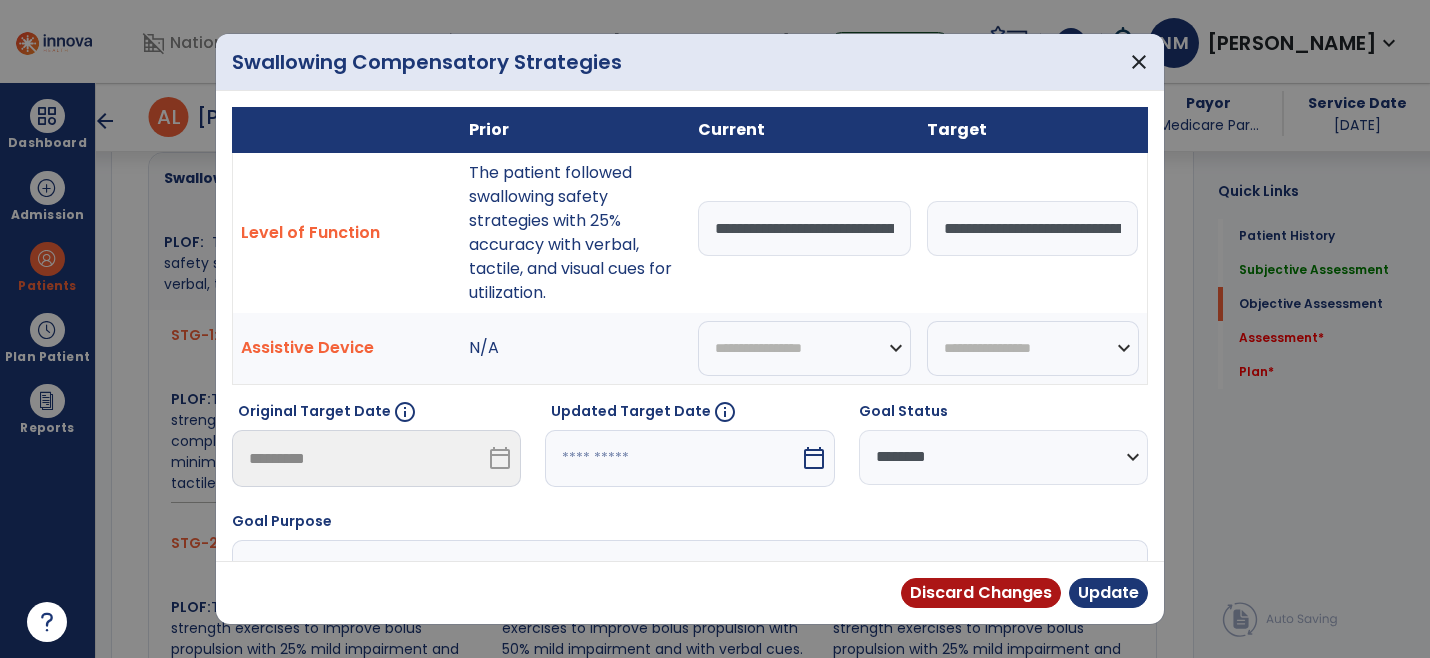 click on "**********" at bounding box center (804, 228) 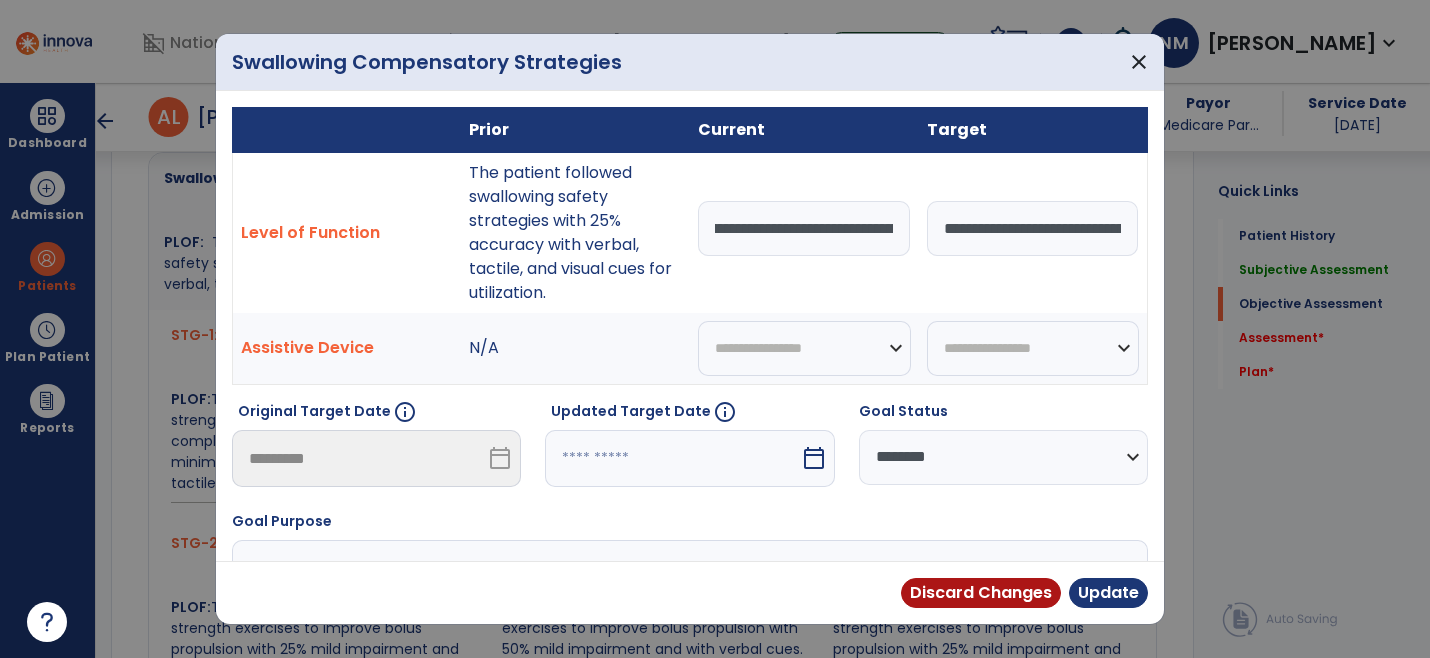 scroll, scrollTop: 0, scrollLeft: 395, axis: horizontal 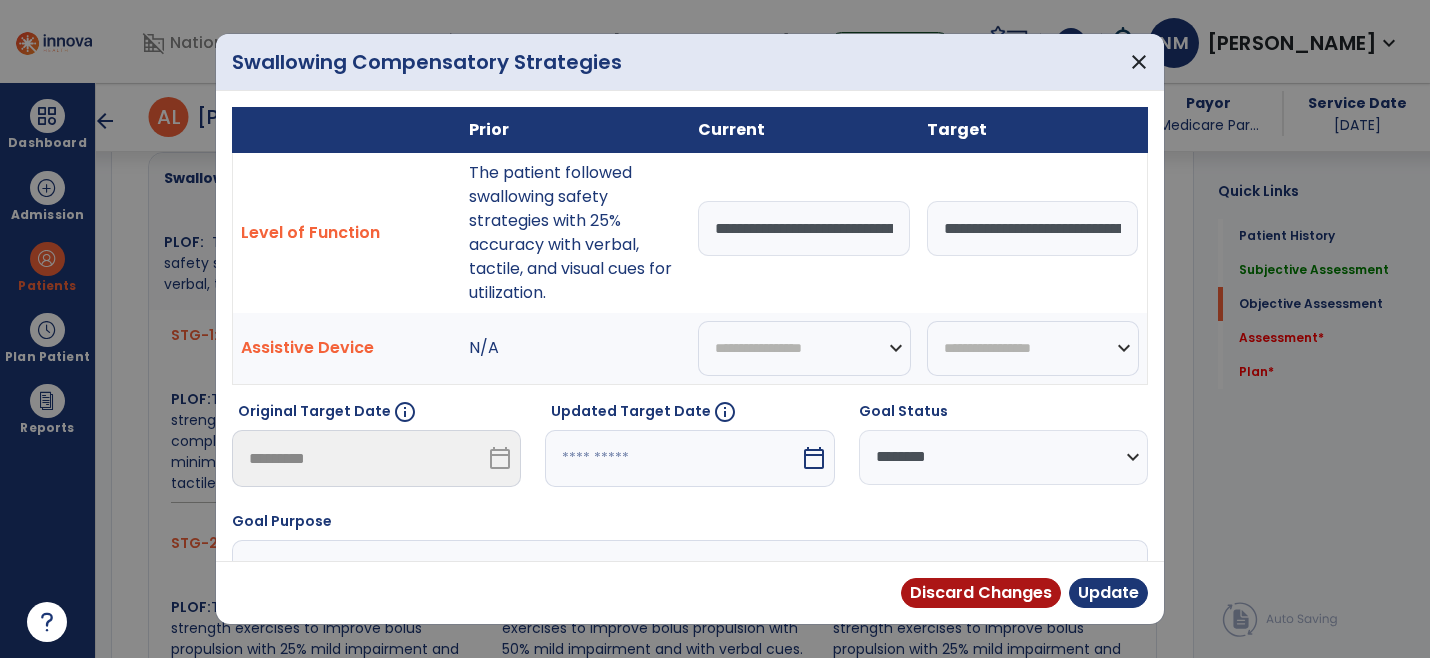 drag, startPoint x: 882, startPoint y: 227, endPoint x: 690, endPoint y: 223, distance: 192.04166 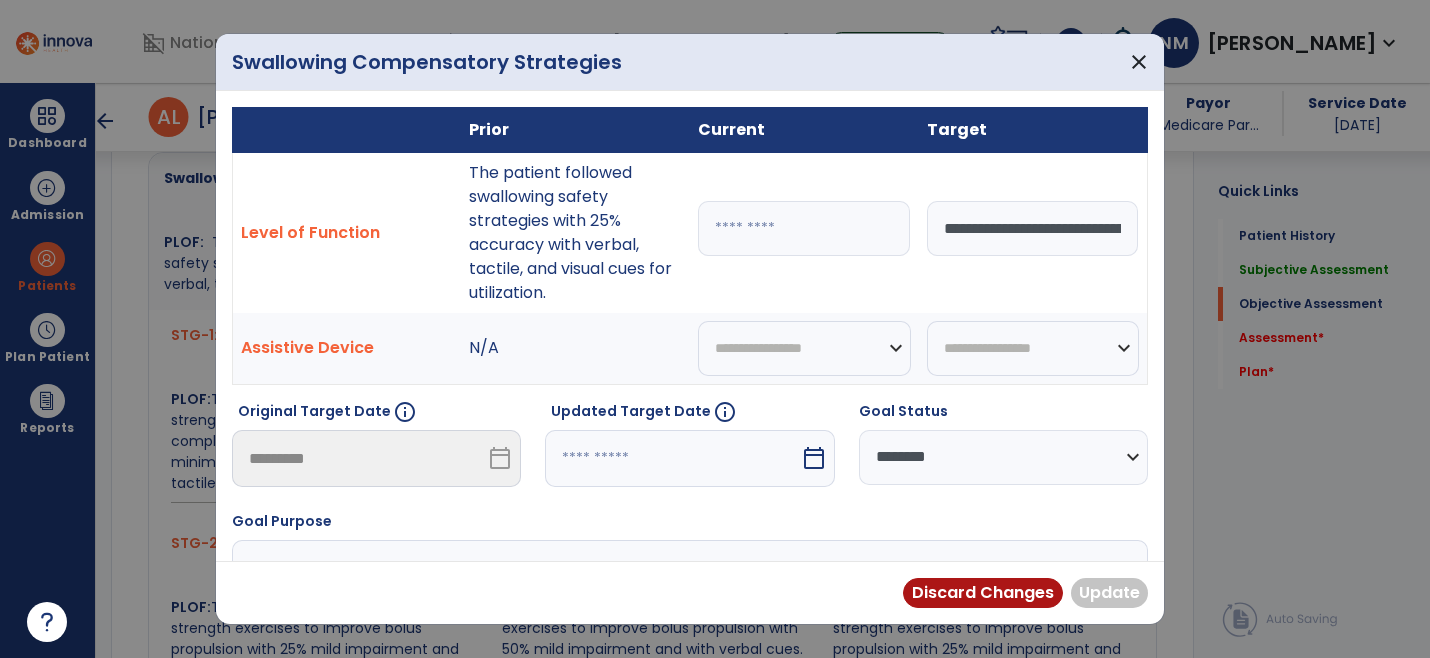 paste on "**********" 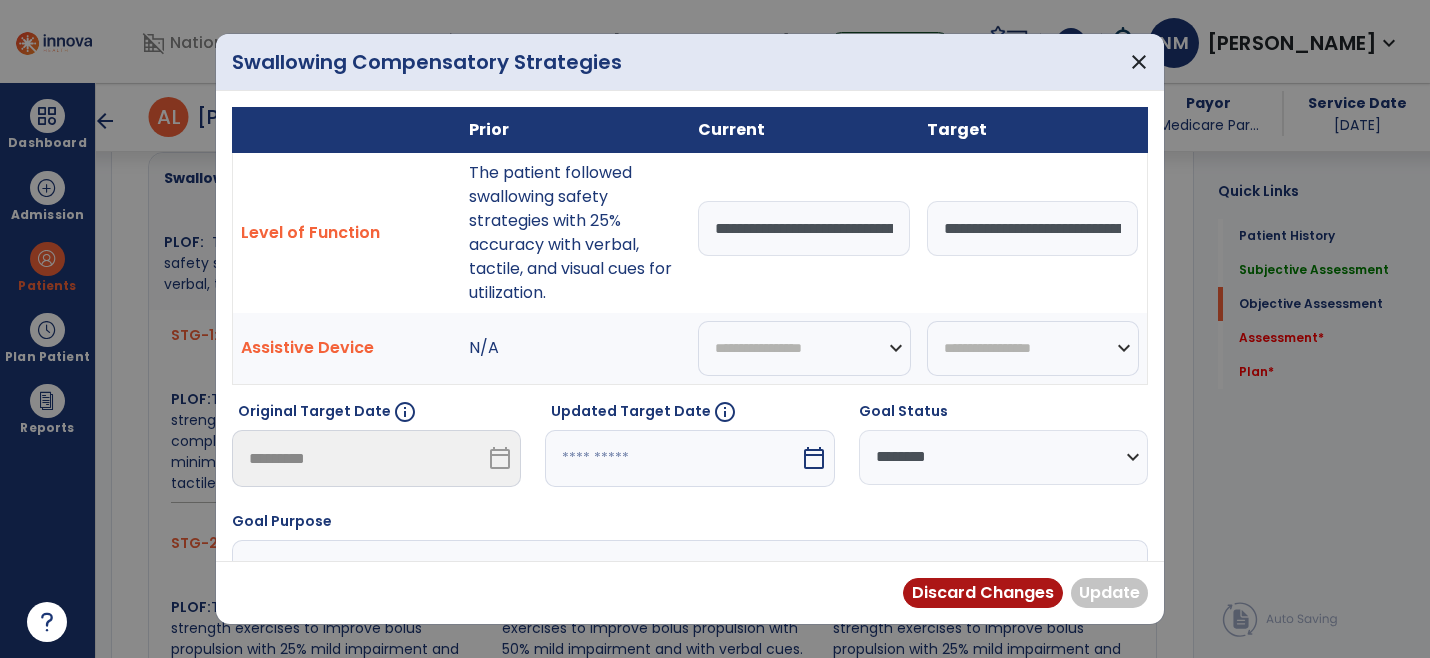 scroll, scrollTop: 0, scrollLeft: 772, axis: horizontal 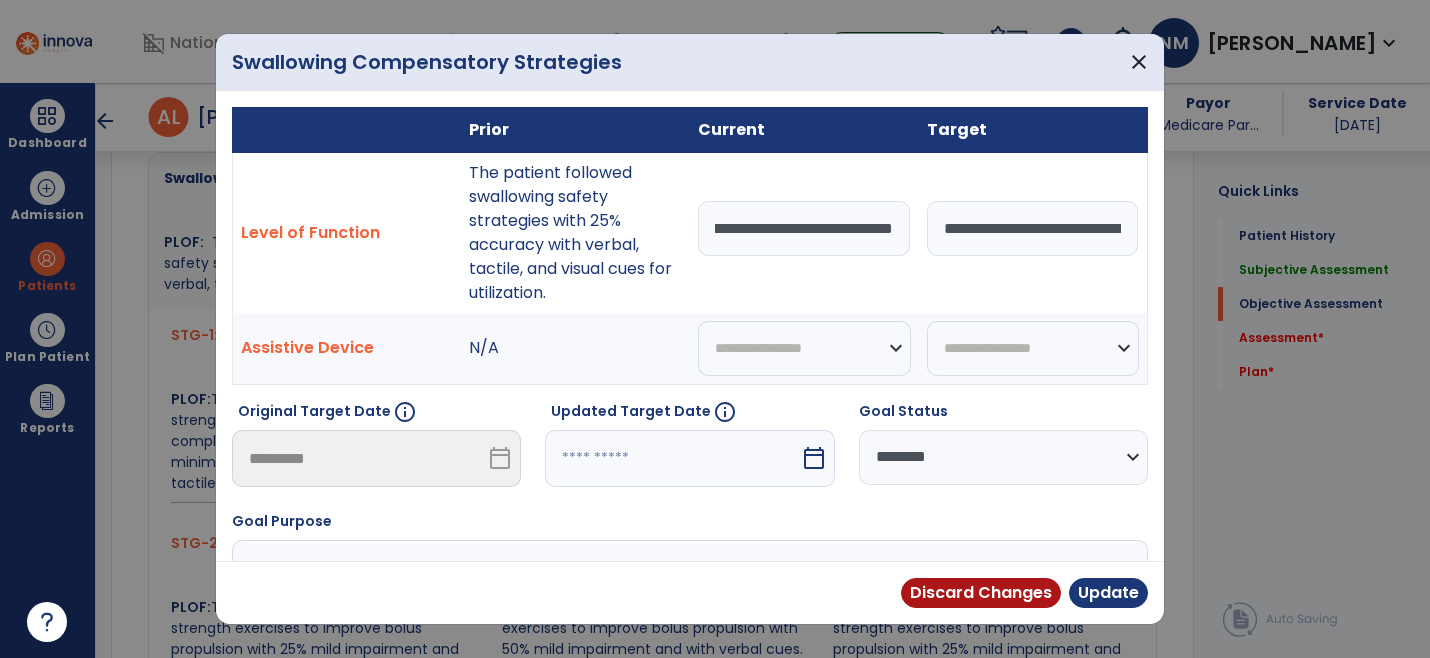 click on "**********" at bounding box center [804, 228] 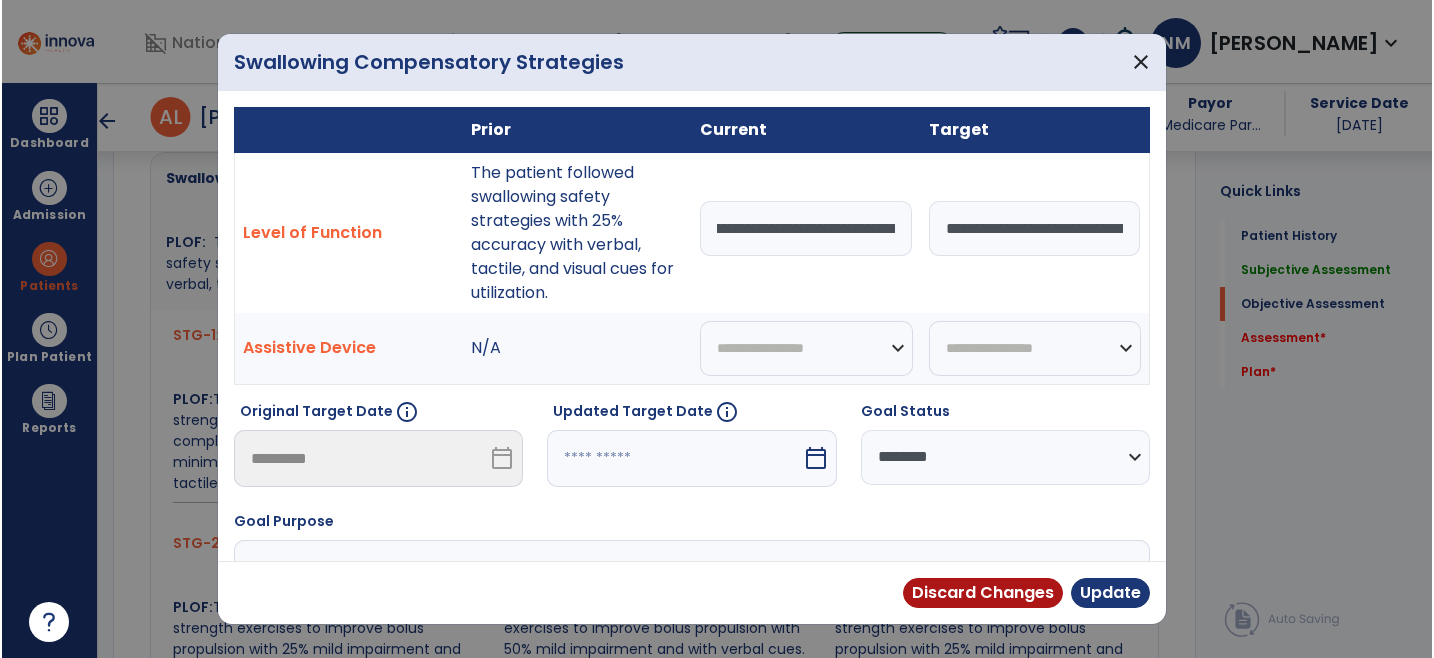 scroll, scrollTop: 0, scrollLeft: 0, axis: both 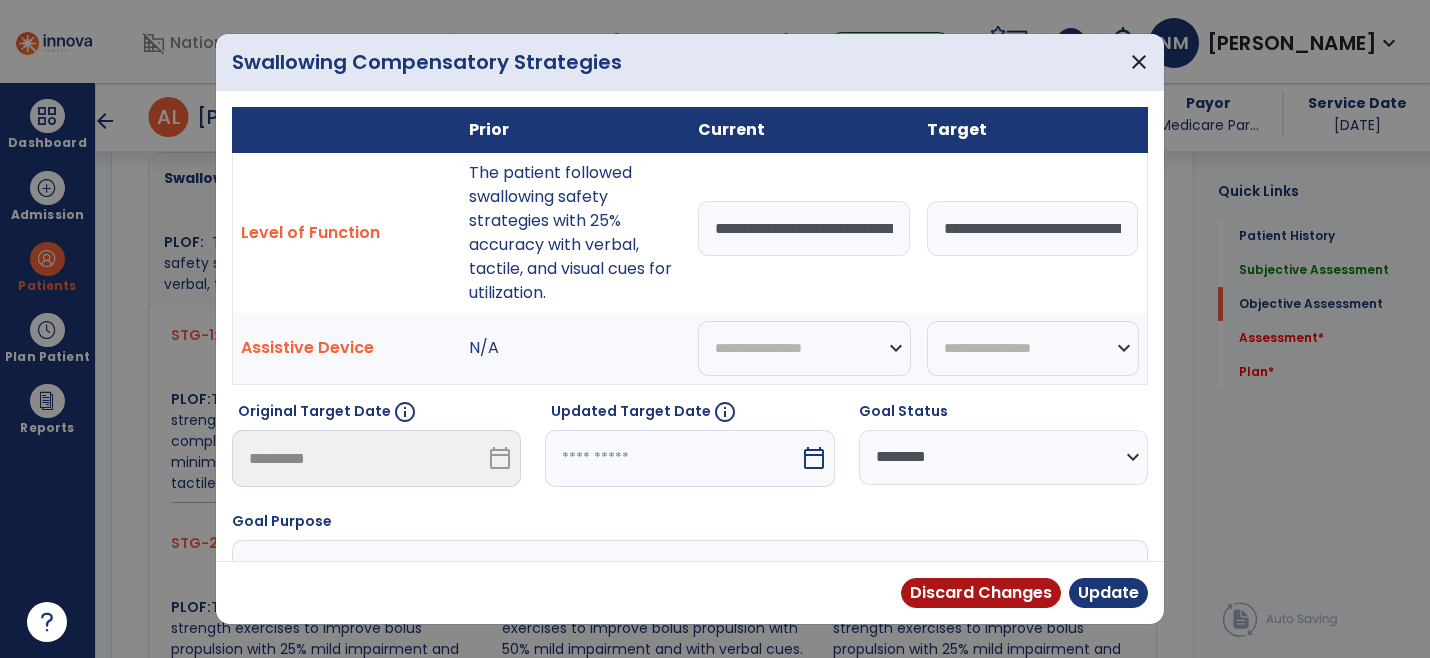 click on "**********" at bounding box center (804, 228) 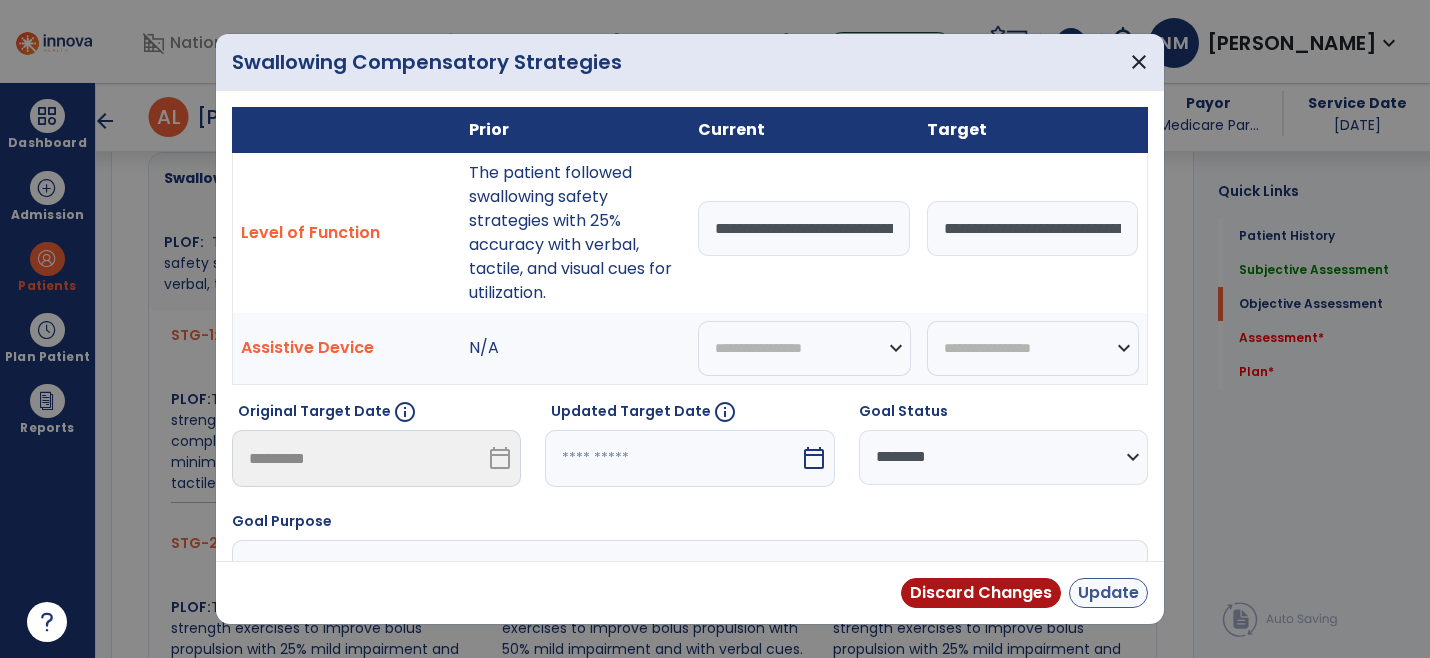 type on "**********" 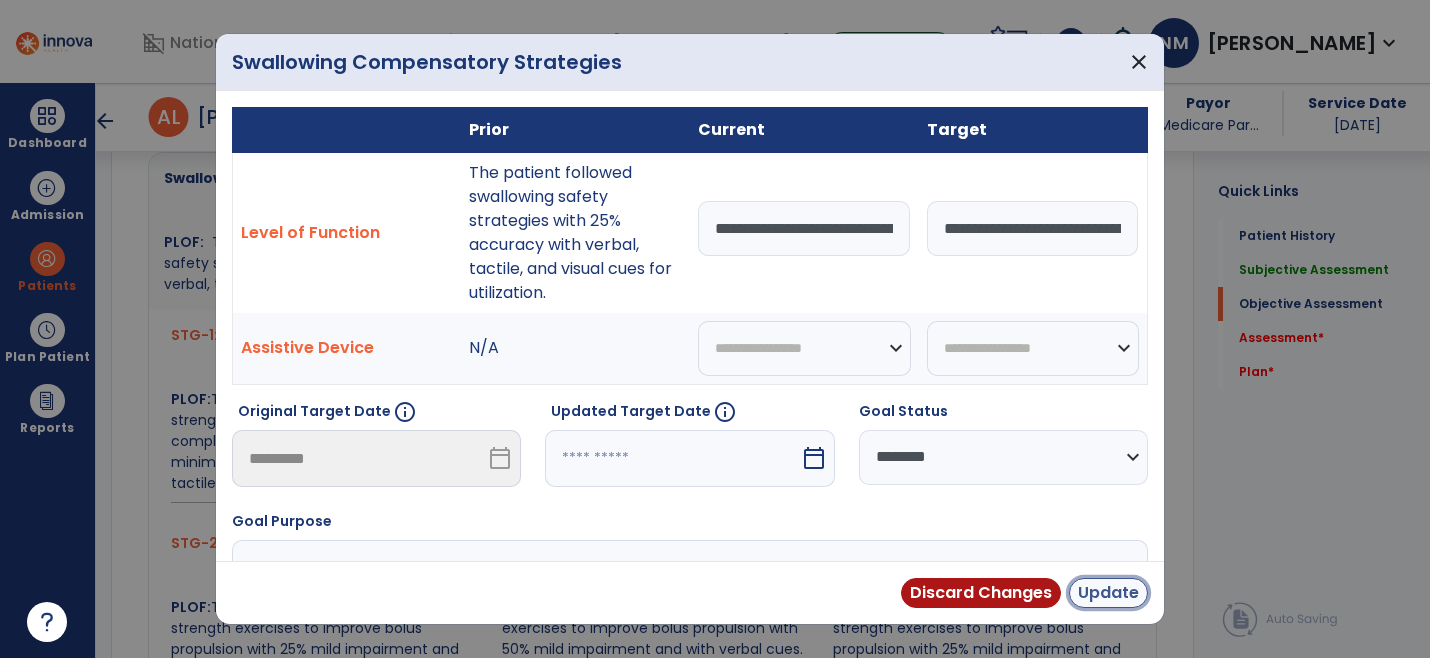 click on "Update" at bounding box center (1108, 593) 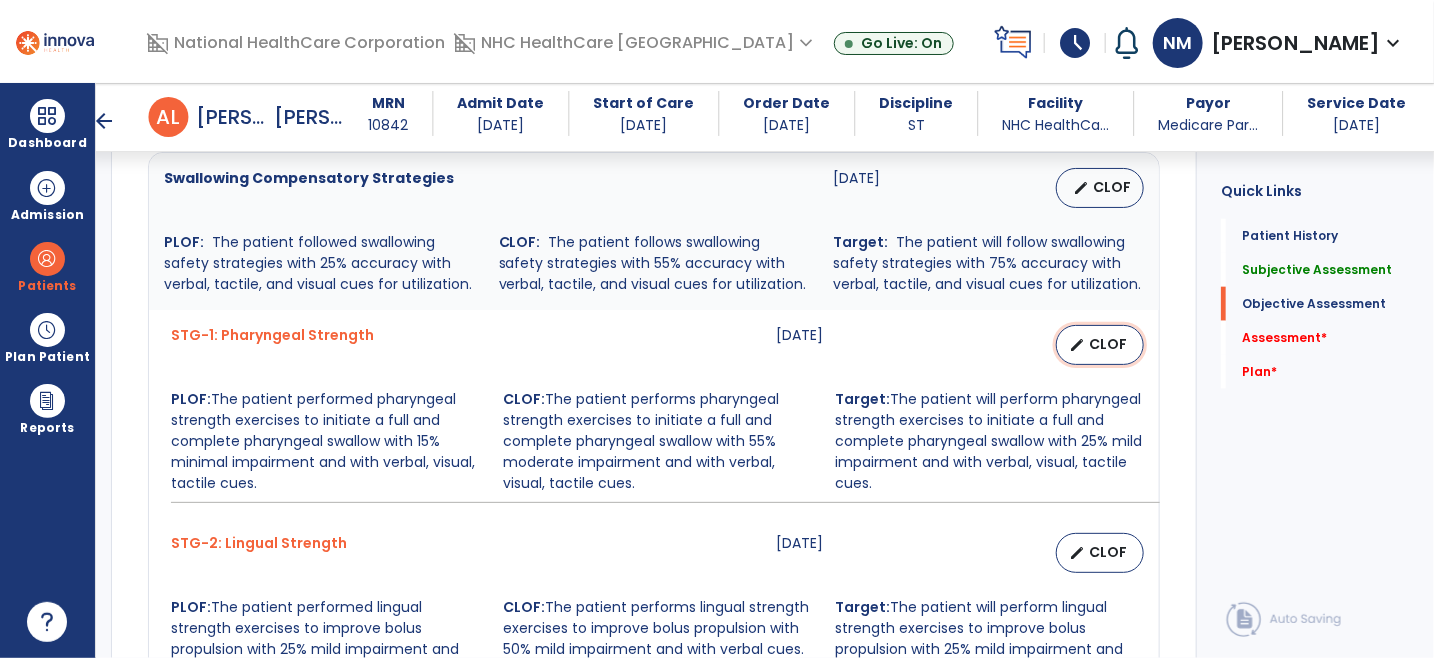 click on "edit" at bounding box center (1077, 345) 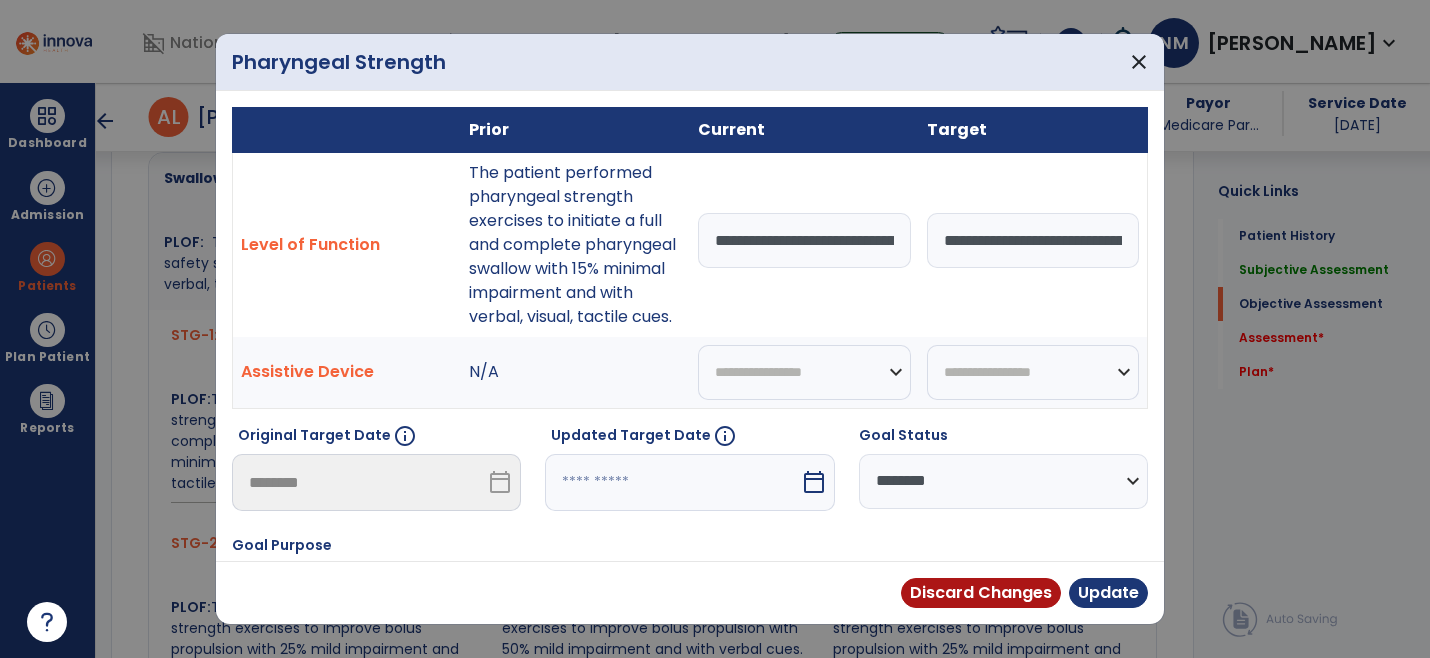 scroll, scrollTop: 888, scrollLeft: 0, axis: vertical 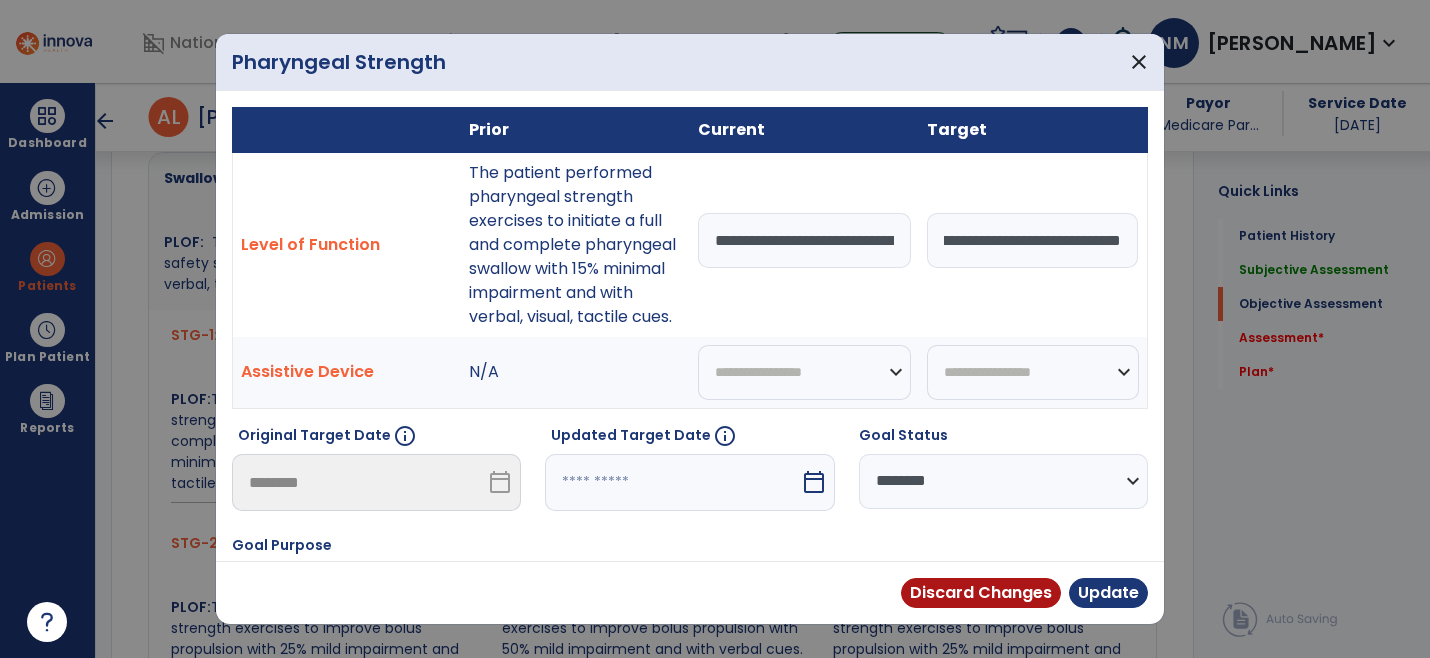 drag, startPoint x: 934, startPoint y: 234, endPoint x: 1154, endPoint y: 245, distance: 220.27483 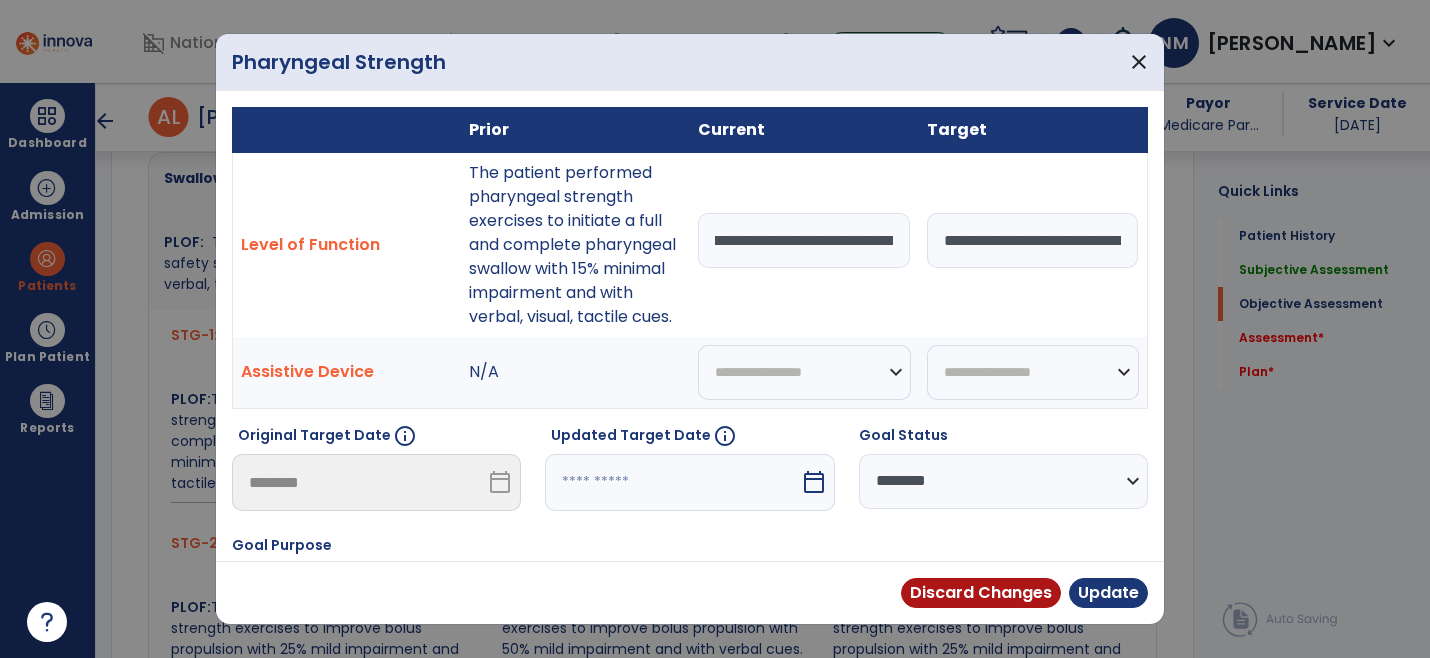 scroll, scrollTop: 0, scrollLeft: 855, axis: horizontal 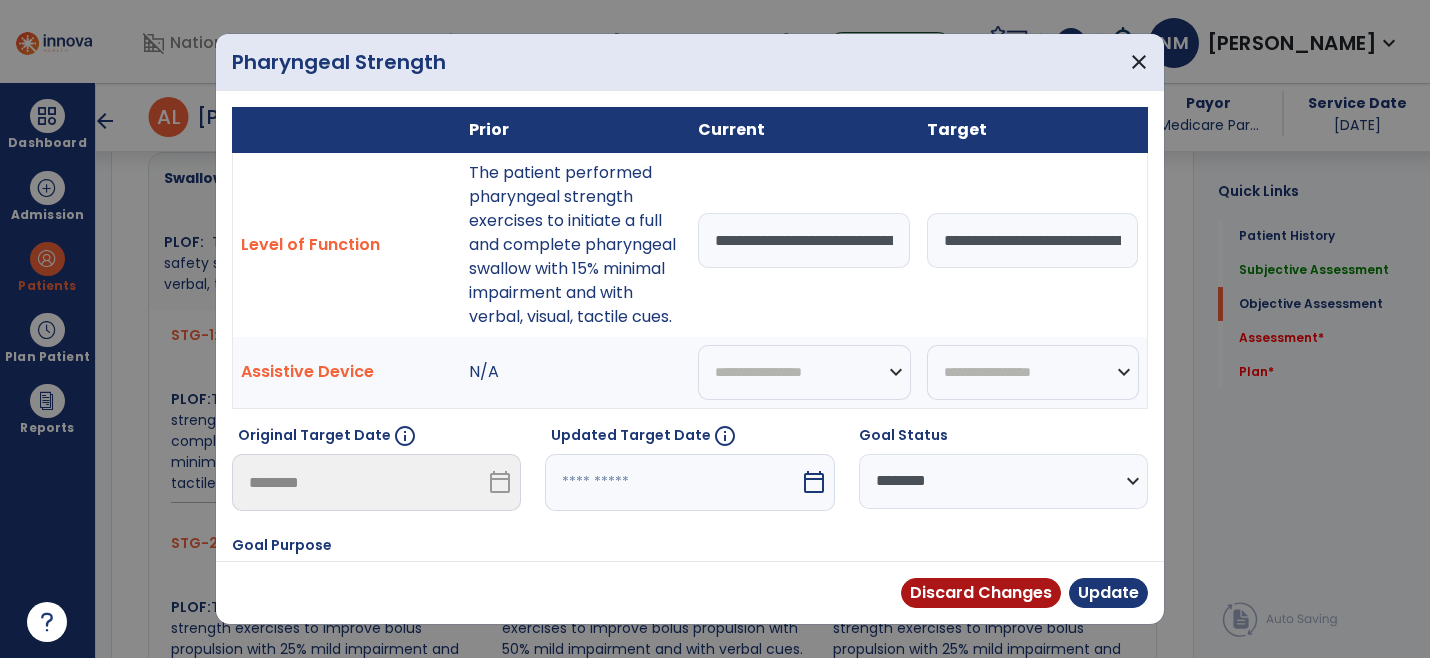 drag, startPoint x: 884, startPoint y: 242, endPoint x: 652, endPoint y: 243, distance: 232.00215 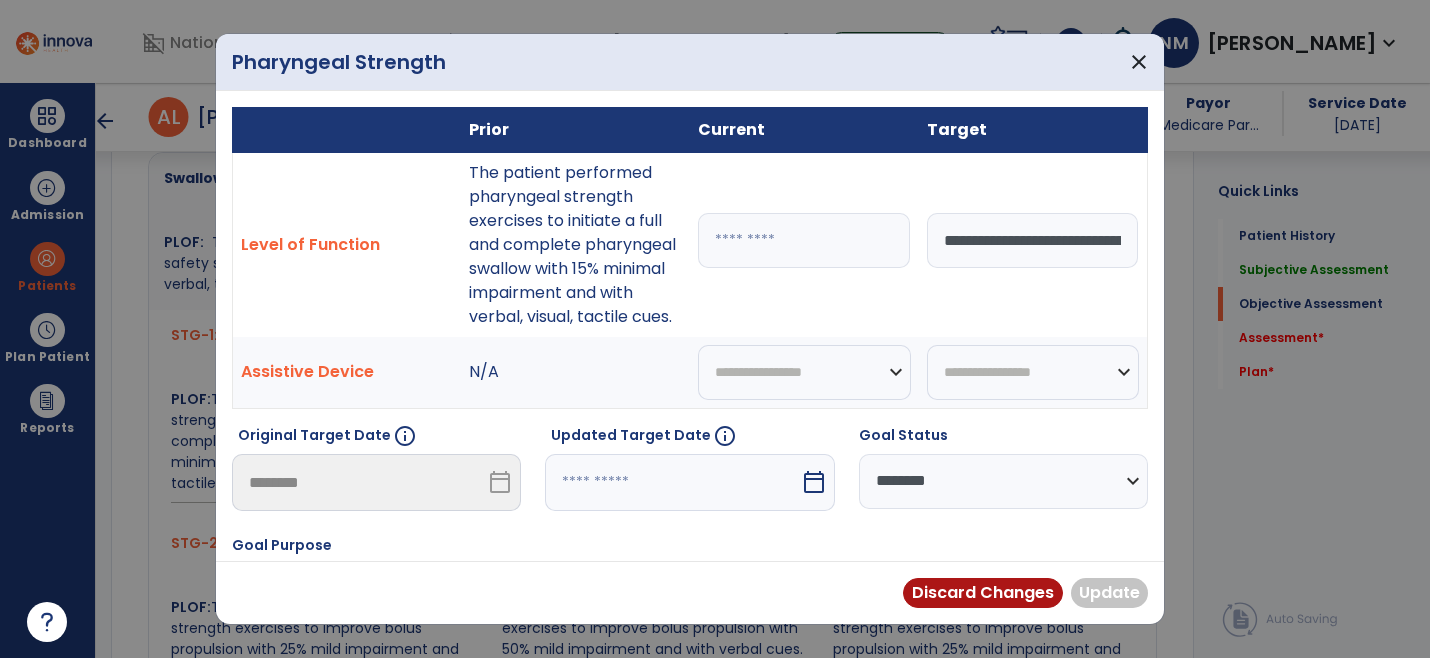 paste on "**********" 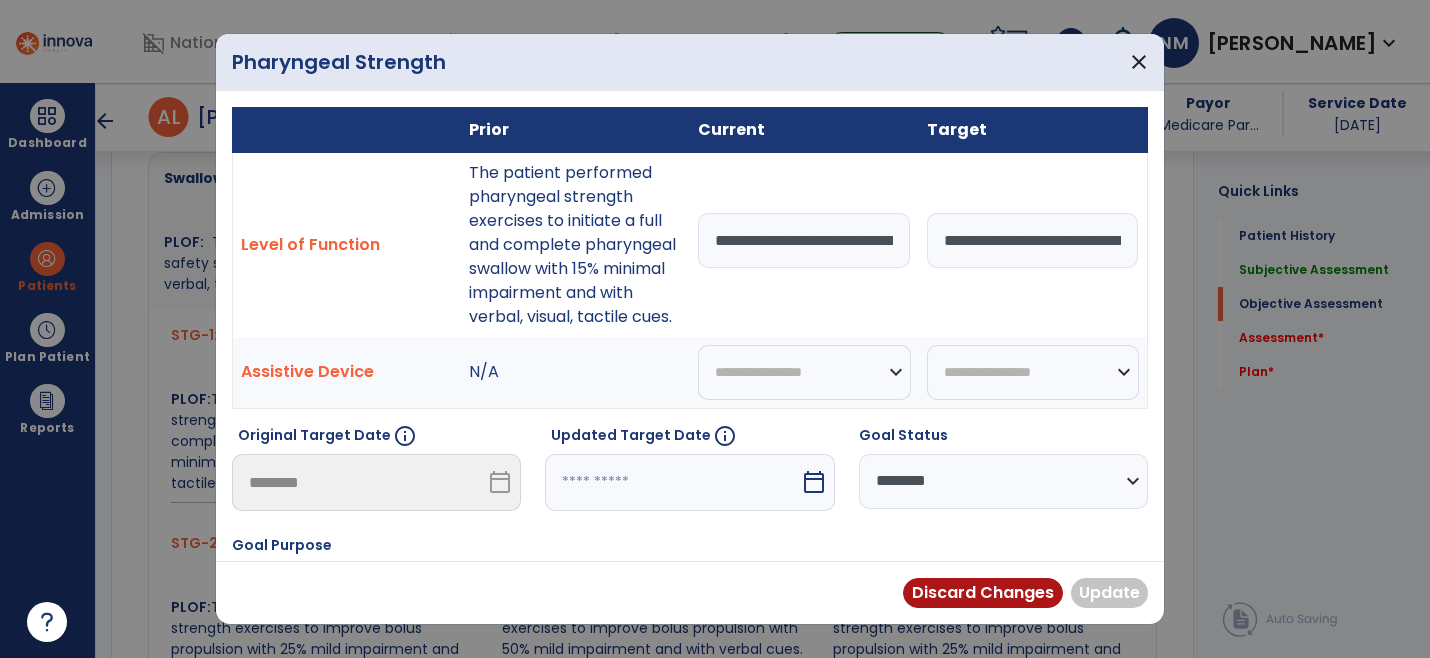 scroll, scrollTop: 0, scrollLeft: 1156, axis: horizontal 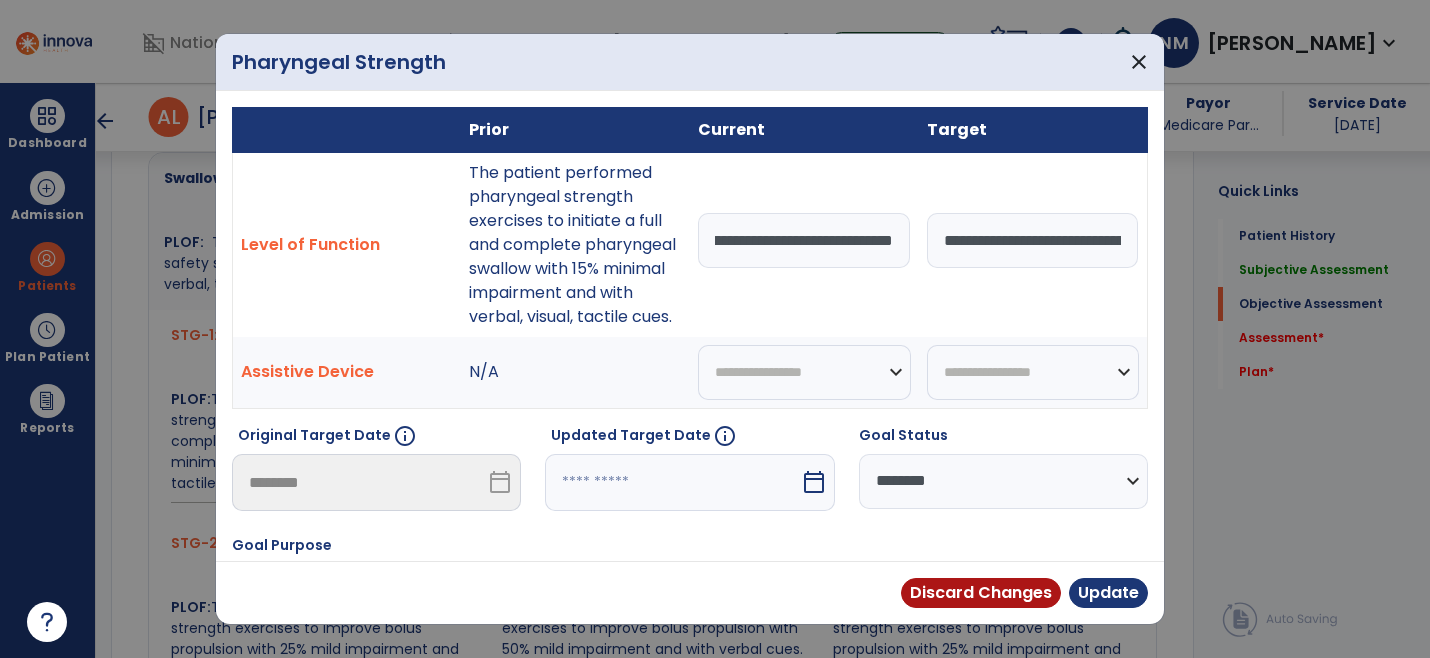 click on "**********" at bounding box center (804, 240) 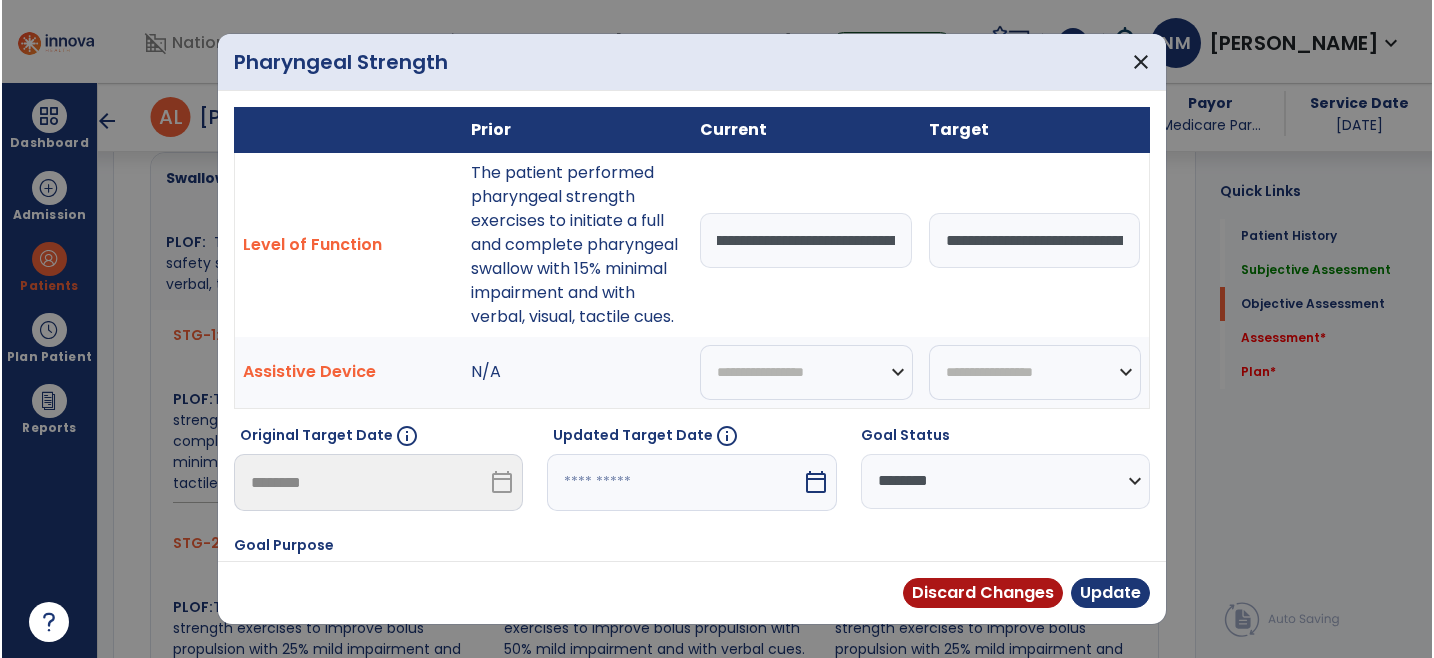scroll, scrollTop: 0, scrollLeft: 0, axis: both 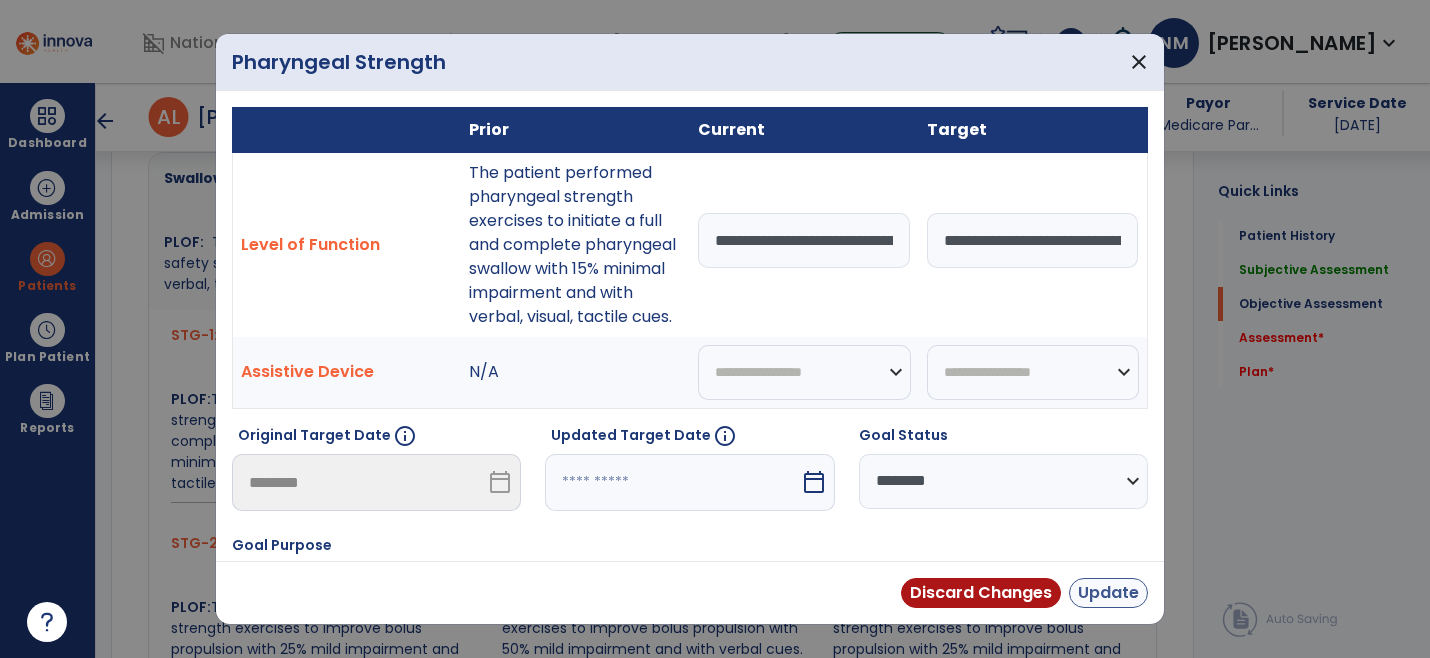 type on "**********" 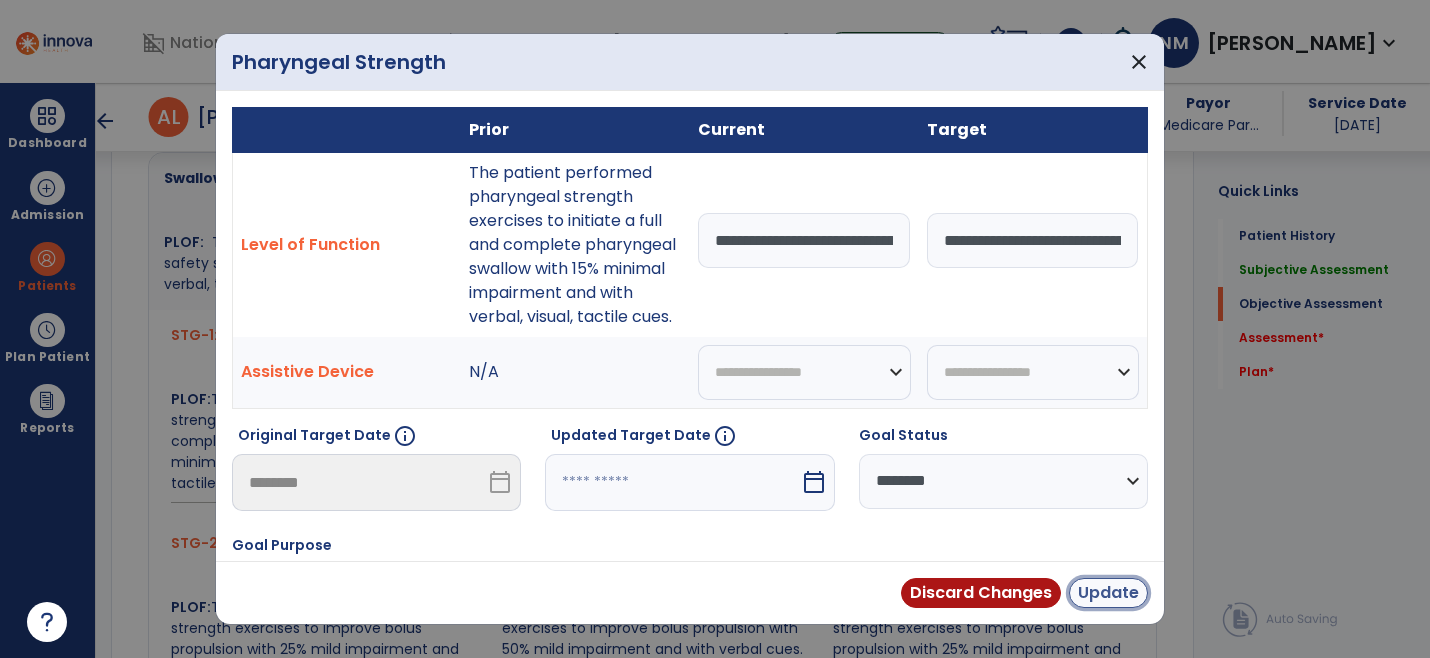 click on "Update" at bounding box center [1108, 593] 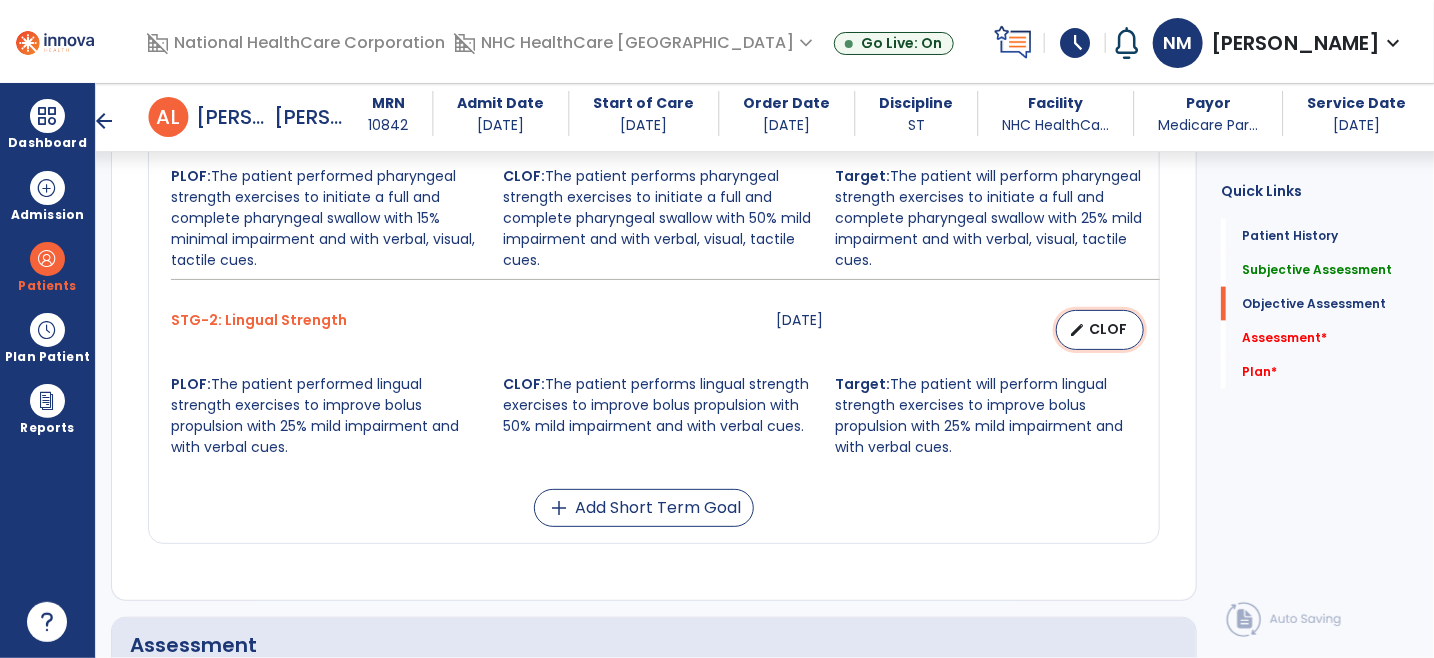 click on "CLOF" at bounding box center [1108, 329] 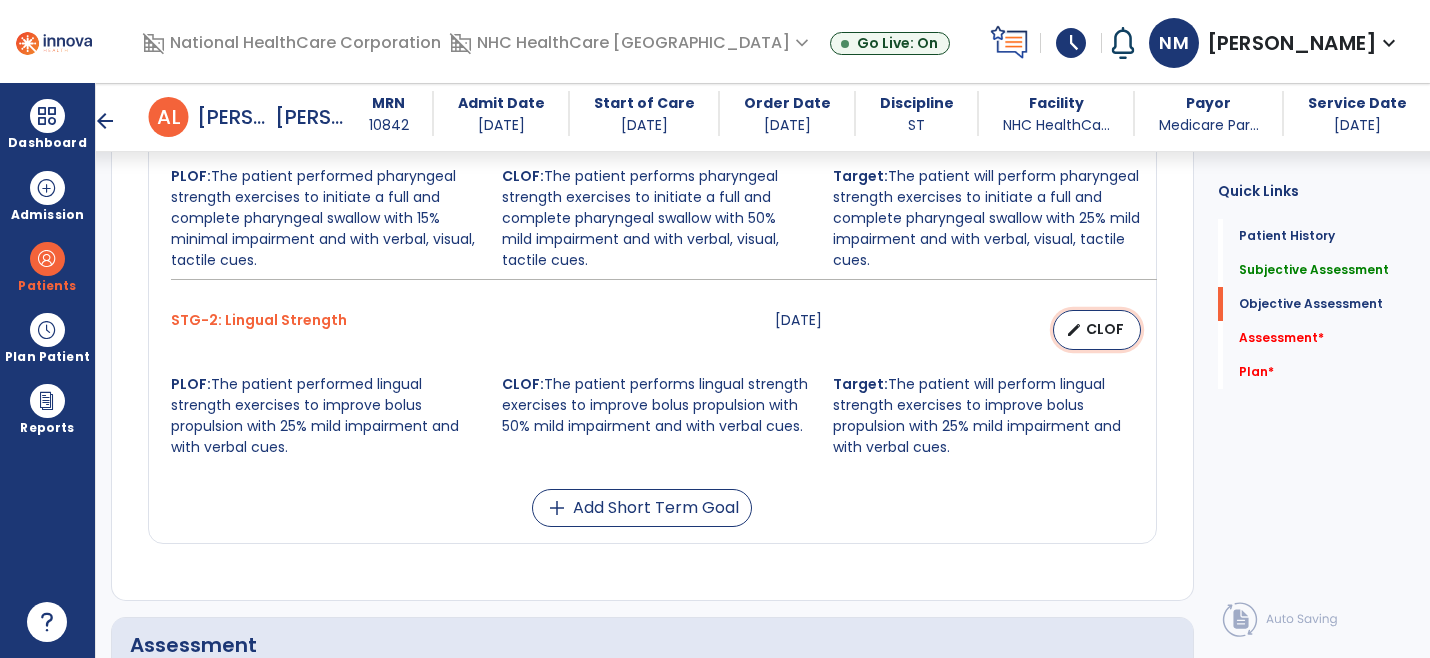 select on "********" 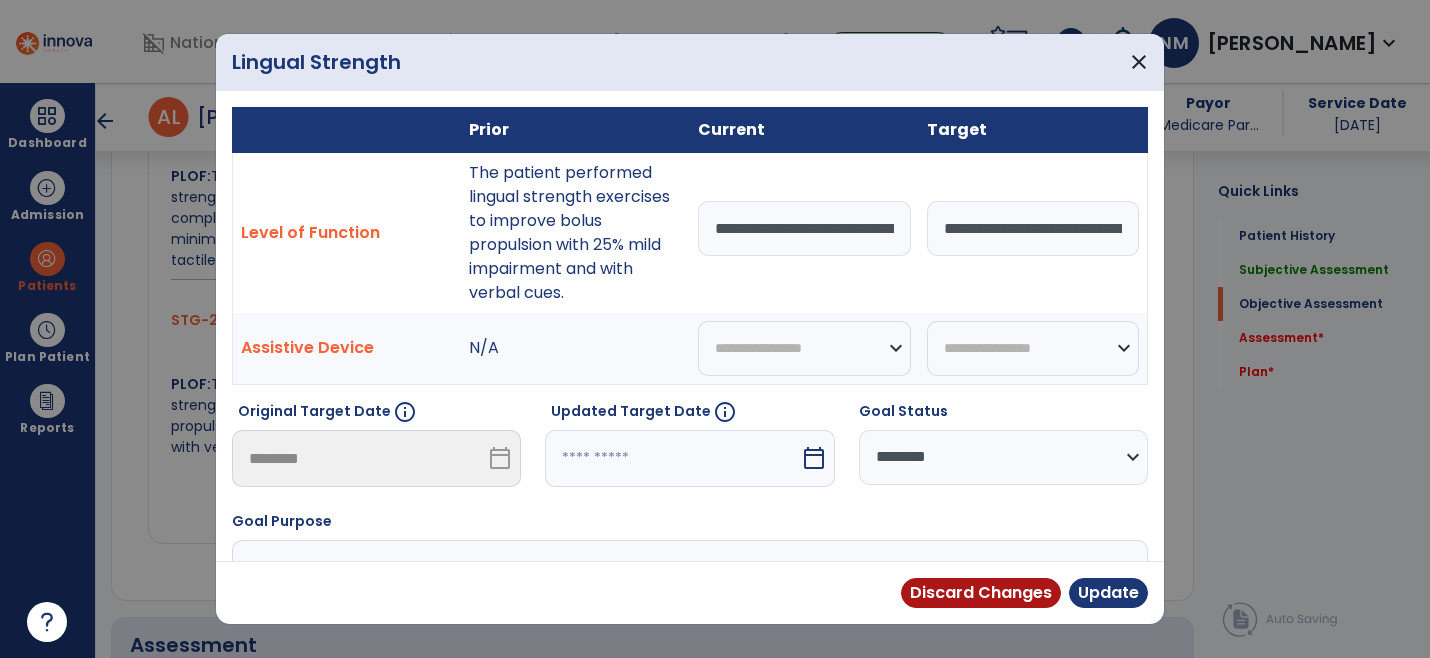 scroll, scrollTop: 1111, scrollLeft: 0, axis: vertical 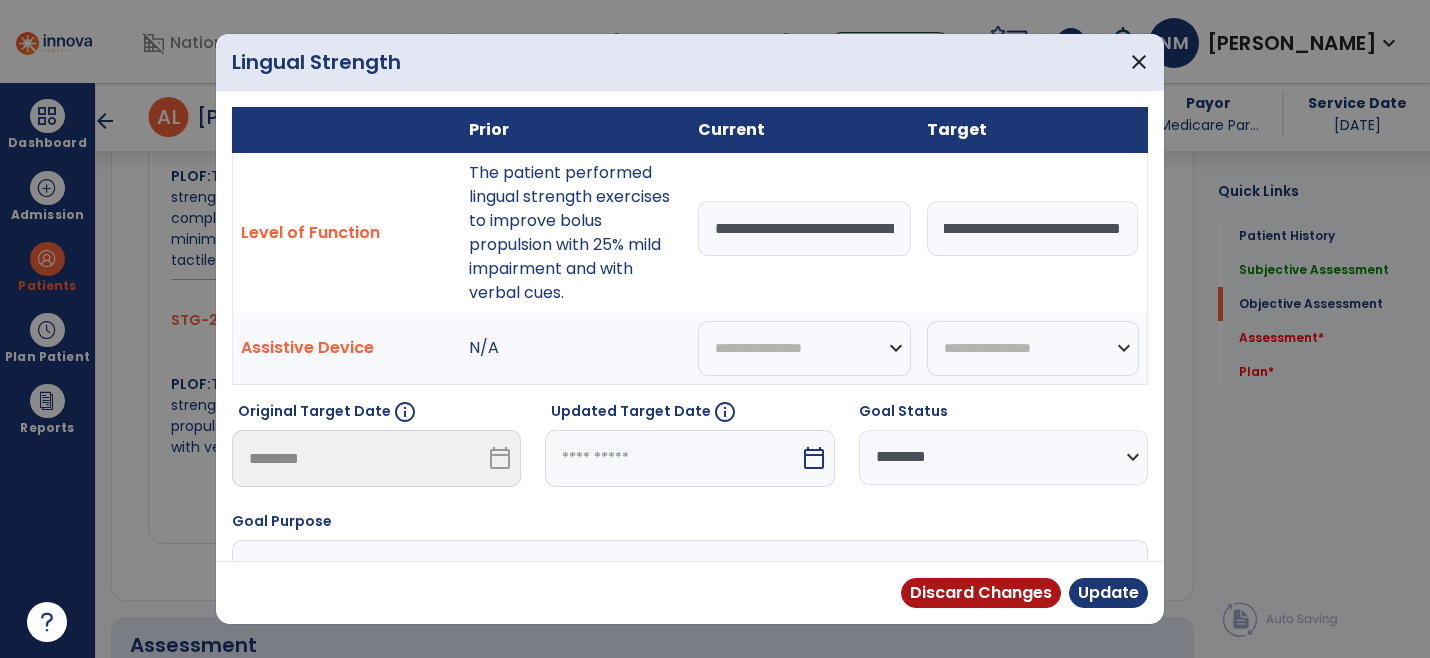 drag, startPoint x: 935, startPoint y: 227, endPoint x: 1183, endPoint y: 255, distance: 249.57564 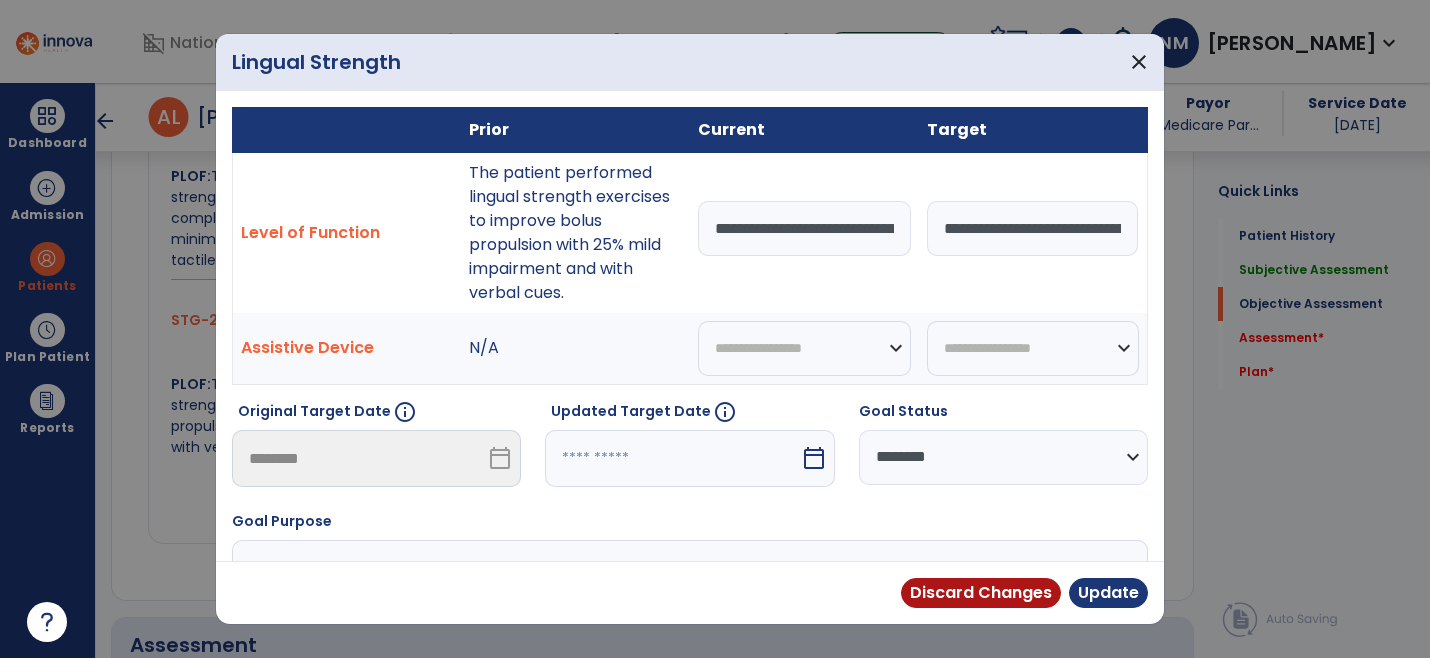 click on "**********" at bounding box center [804, 228] 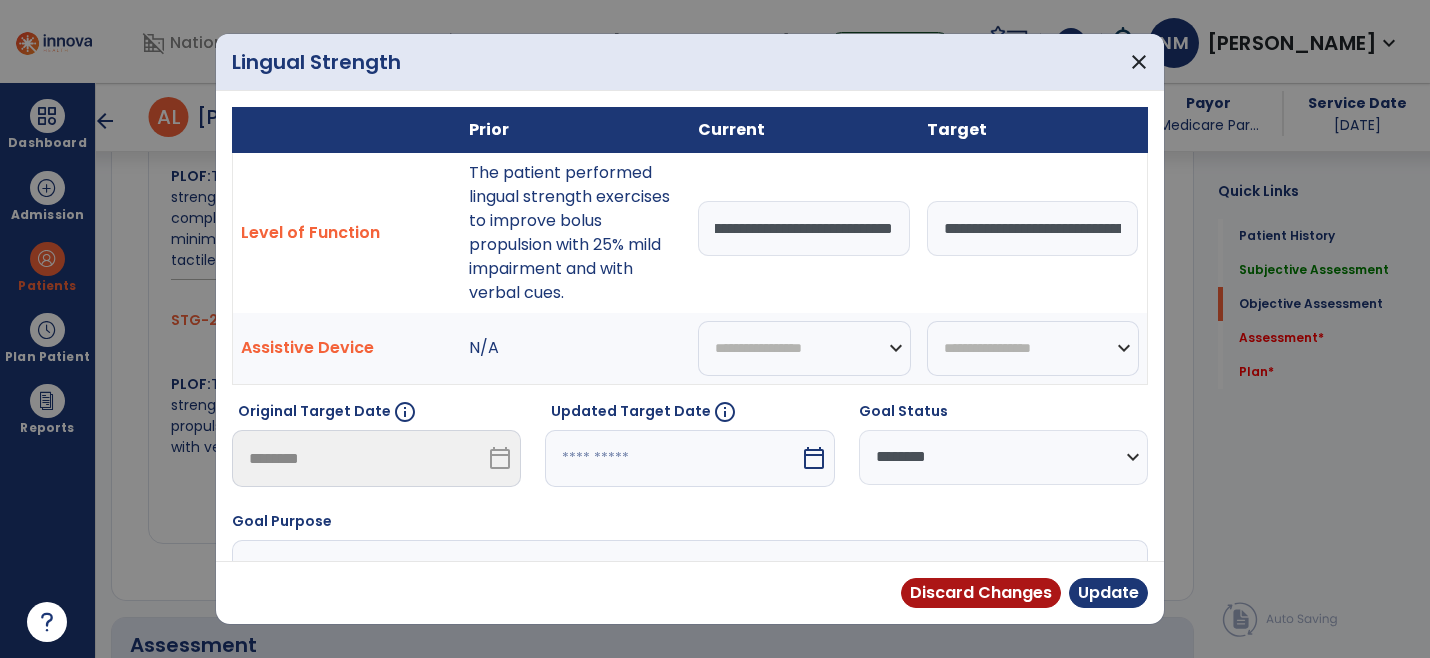 scroll, scrollTop: 0, scrollLeft: 586, axis: horizontal 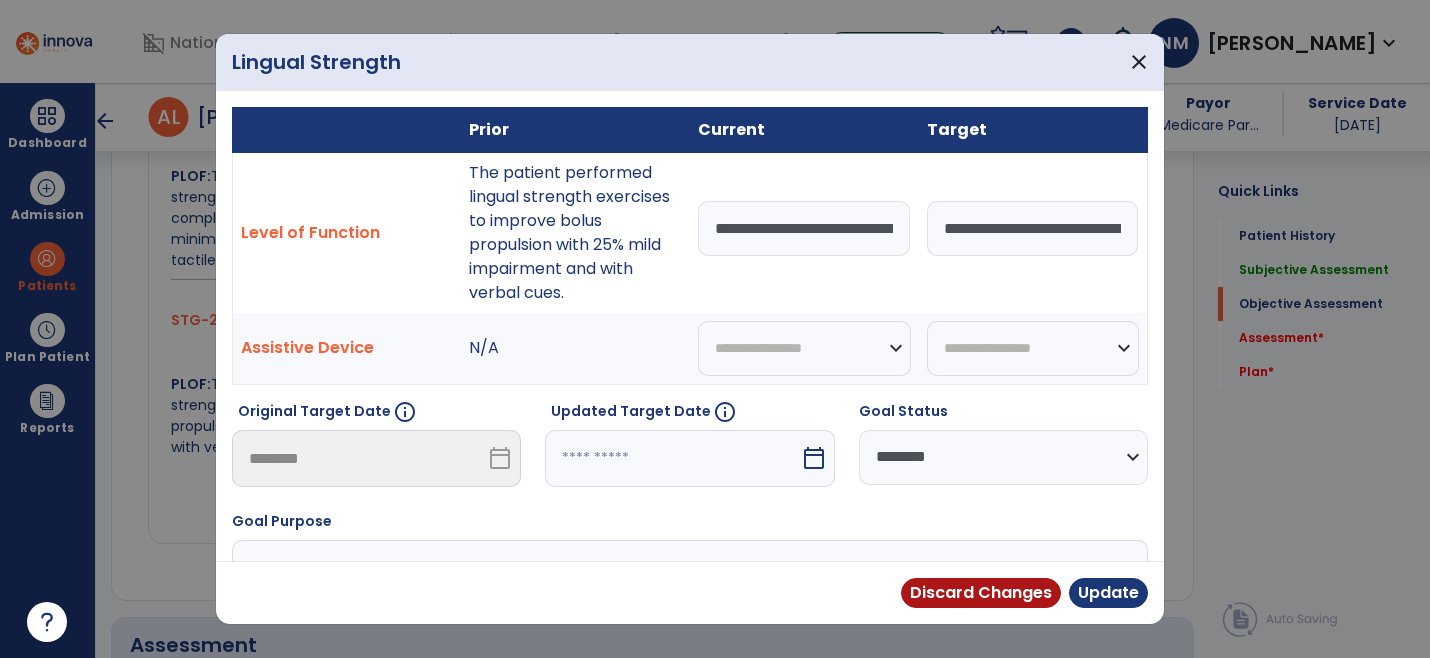 drag, startPoint x: 868, startPoint y: 223, endPoint x: 648, endPoint y: 231, distance: 220.1454 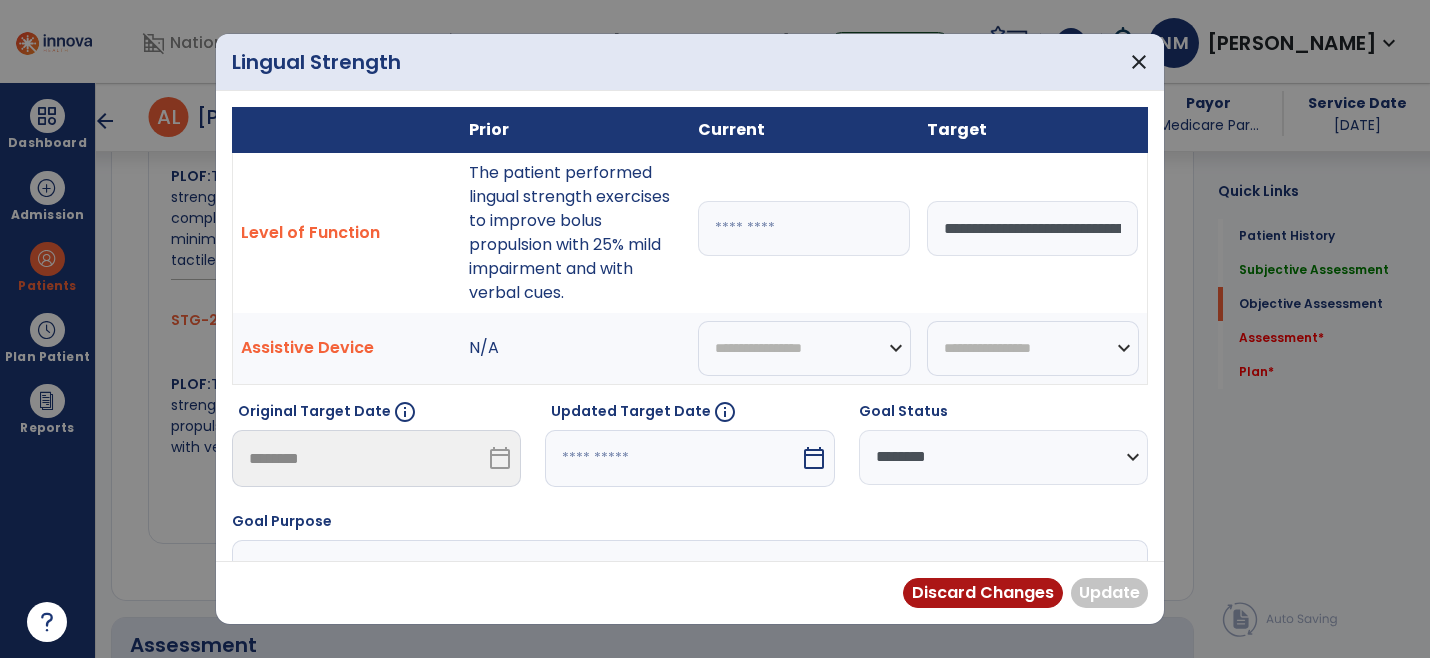paste on "**********" 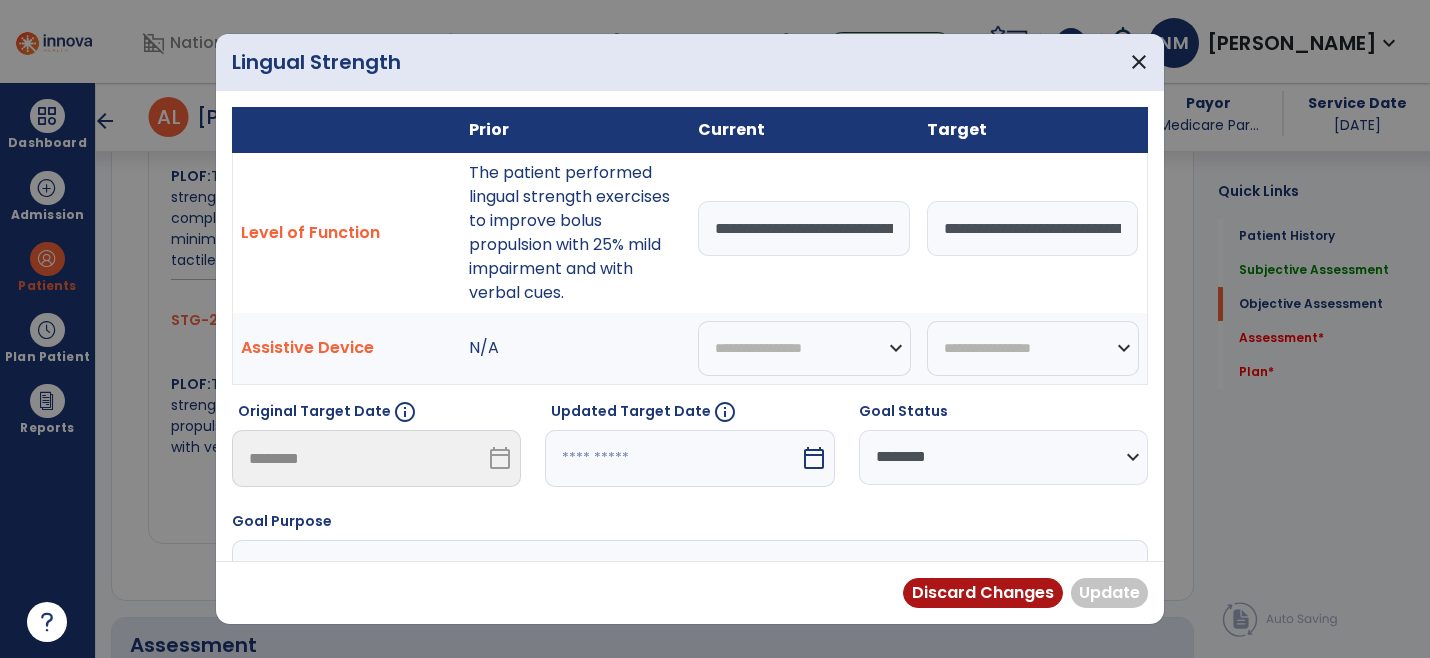 scroll, scrollTop: 0, scrollLeft: 831, axis: horizontal 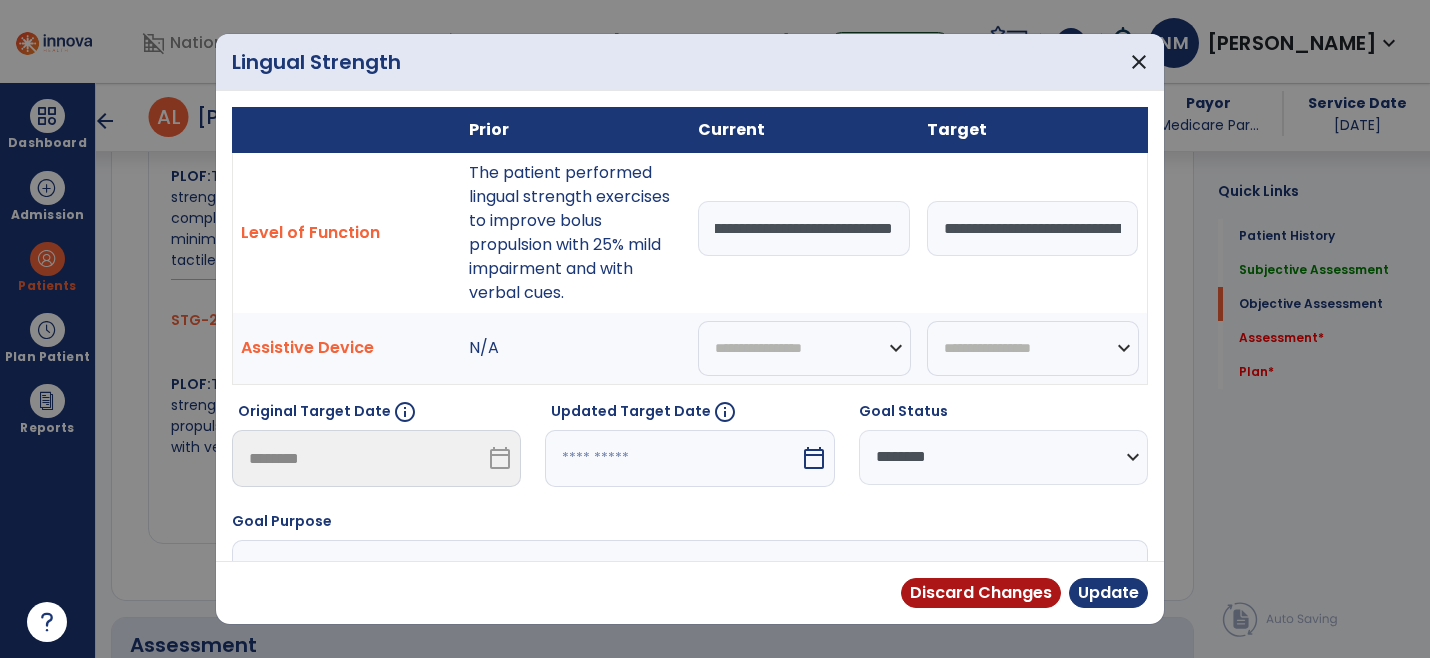 click on "**********" at bounding box center [804, 228] 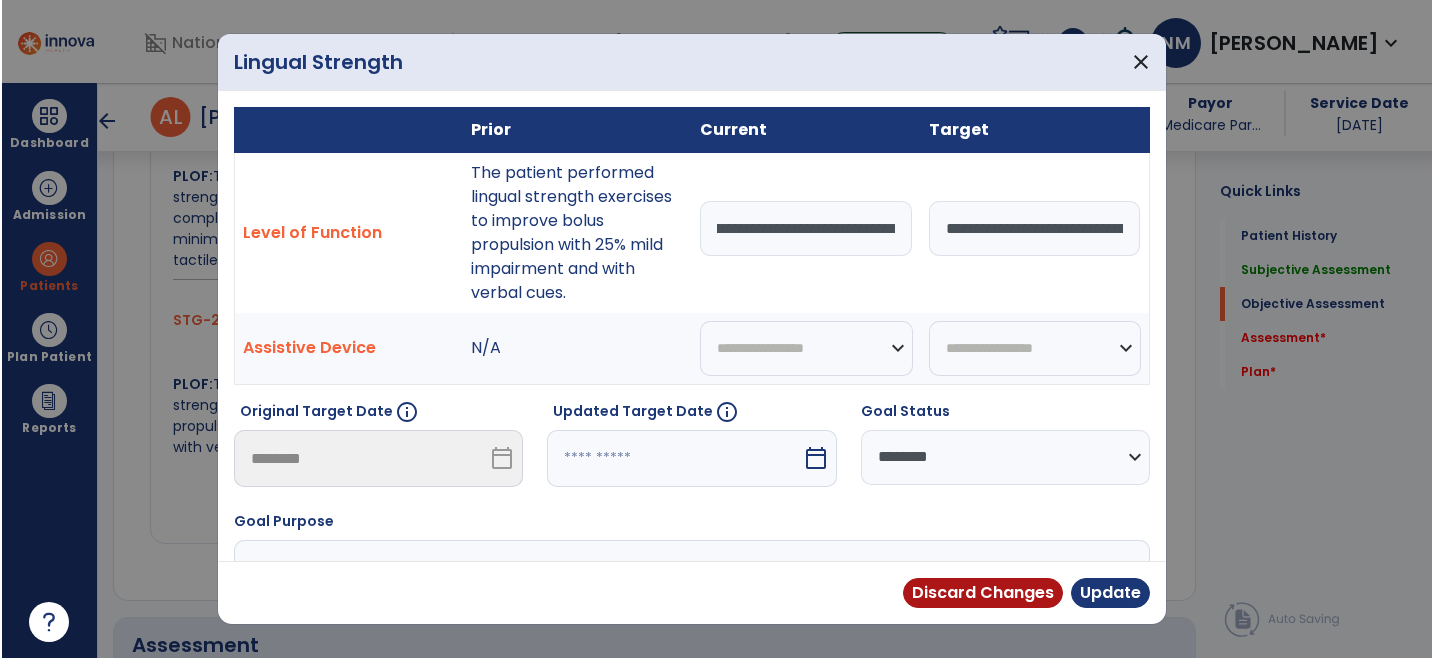 scroll, scrollTop: 0, scrollLeft: 0, axis: both 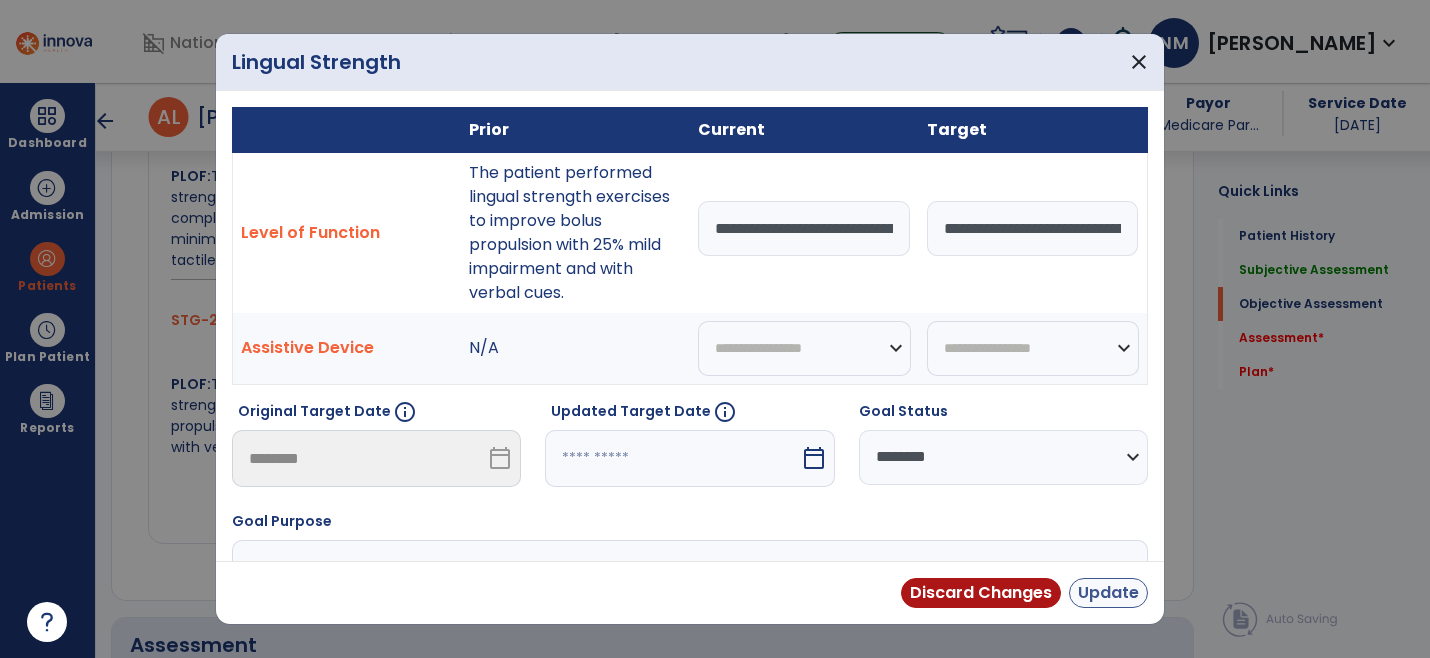 type on "**********" 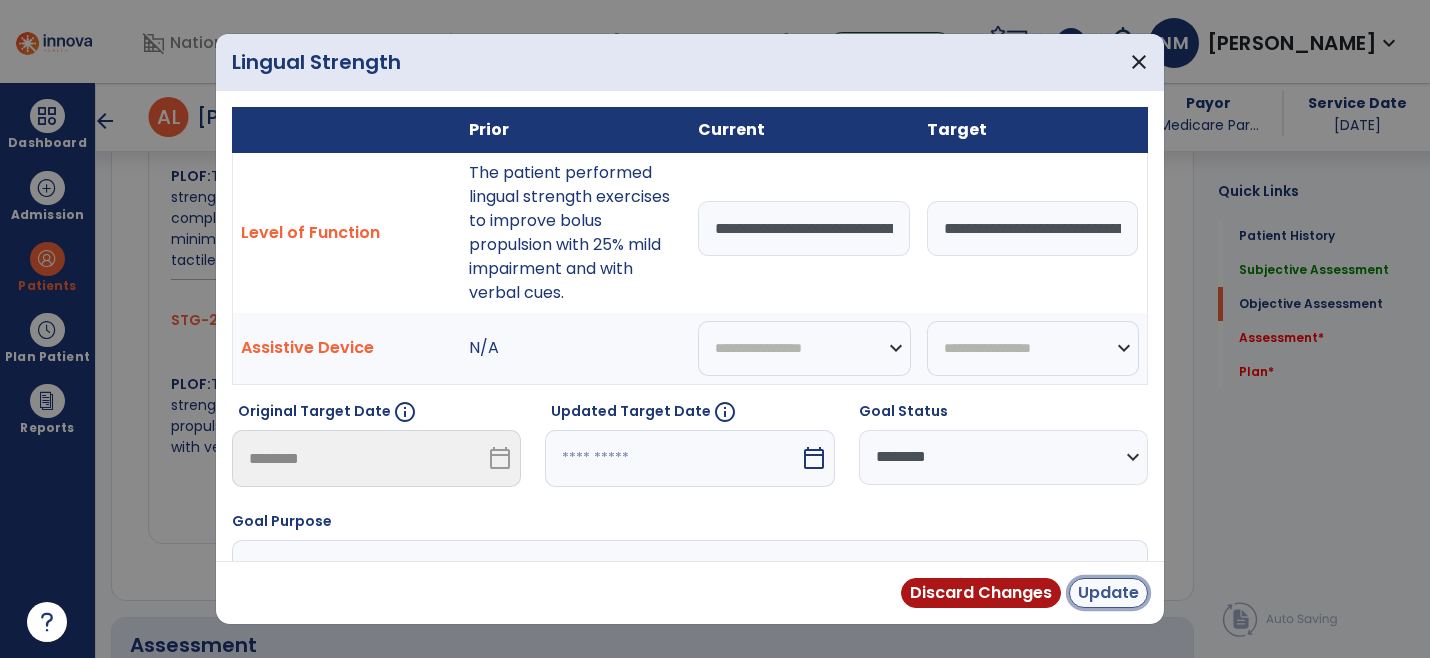 click on "Update" at bounding box center [1108, 593] 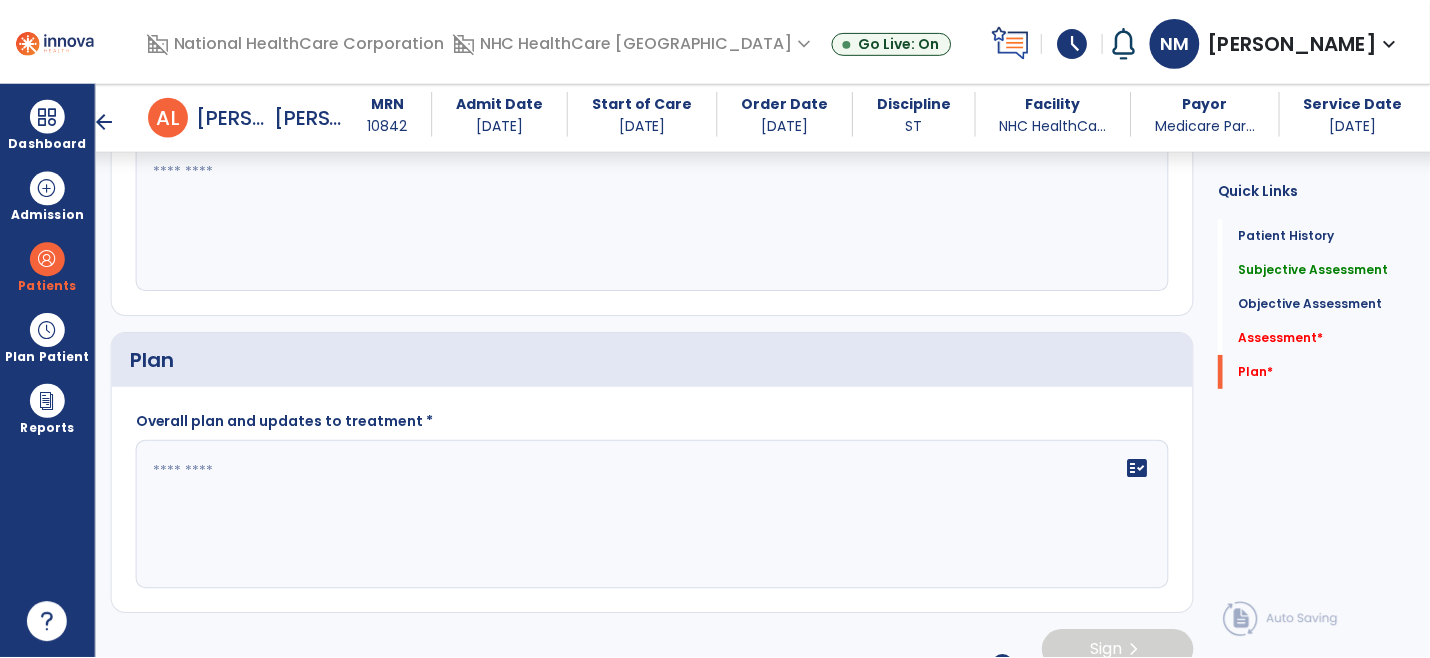 scroll, scrollTop: 1613, scrollLeft: 0, axis: vertical 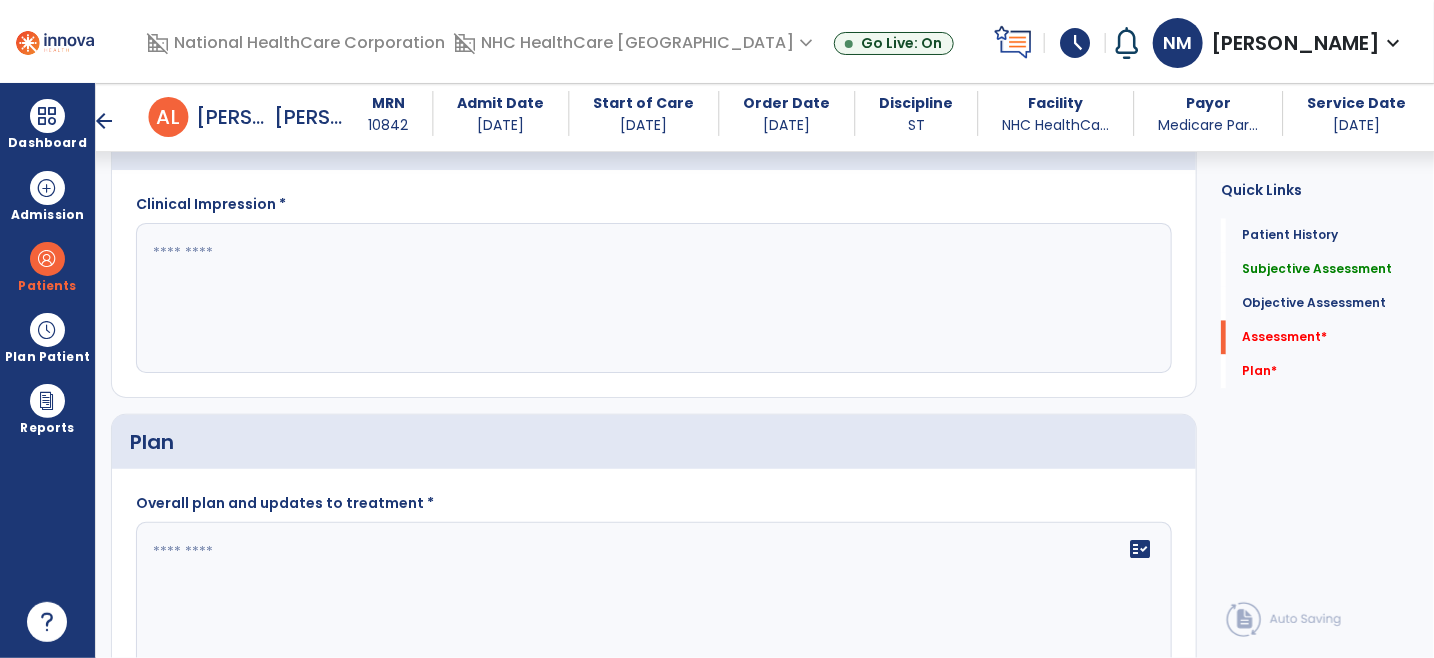 click 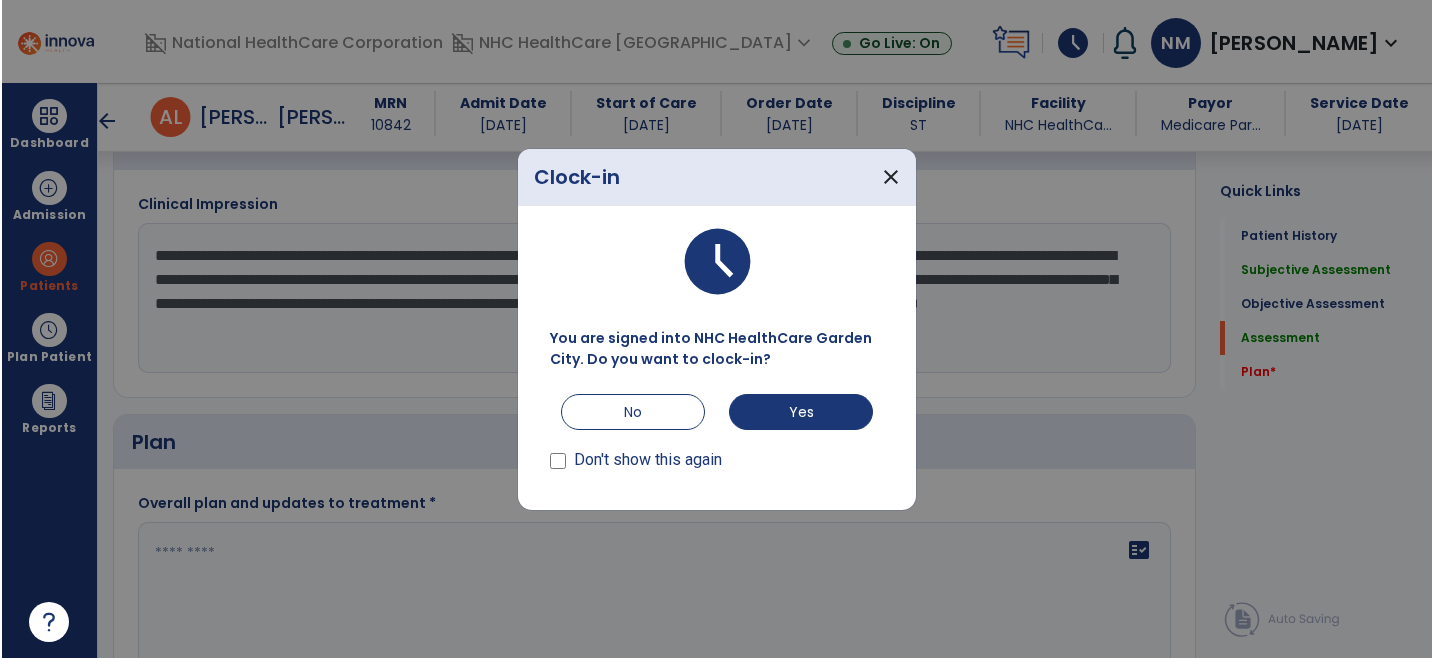 scroll, scrollTop: 1613, scrollLeft: 0, axis: vertical 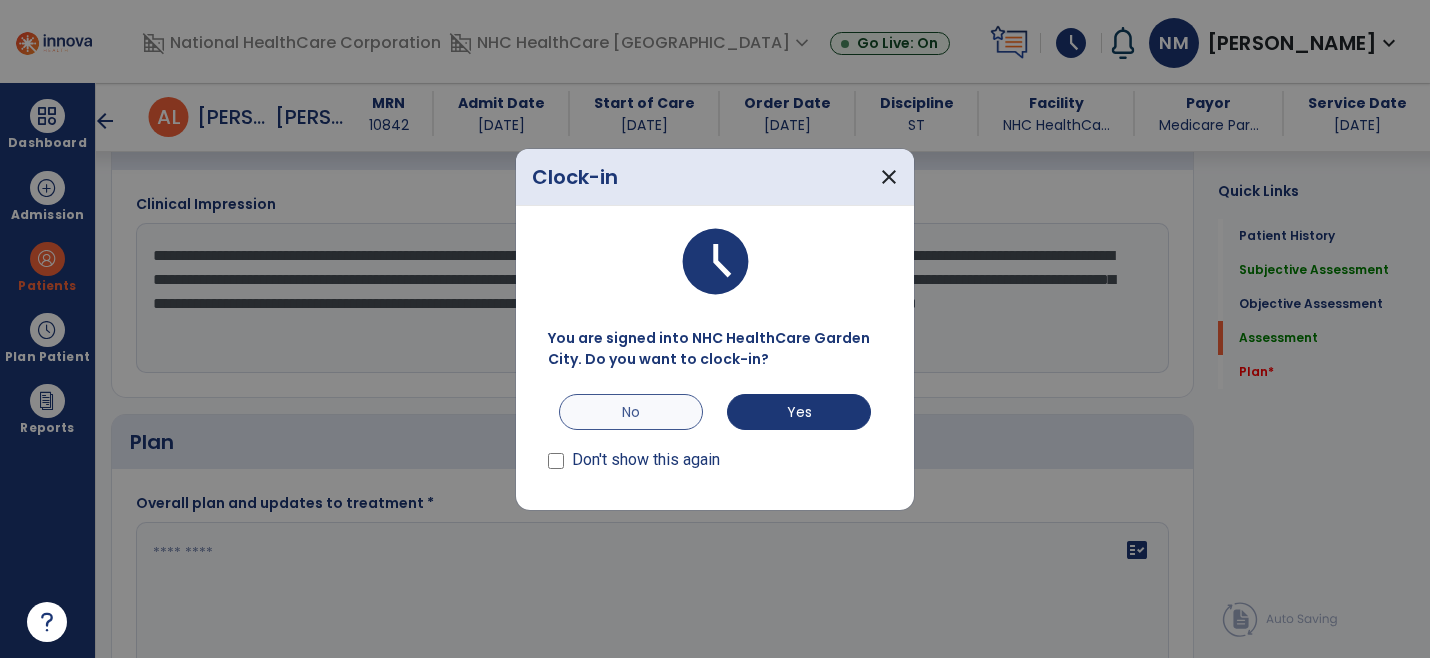 type on "**********" 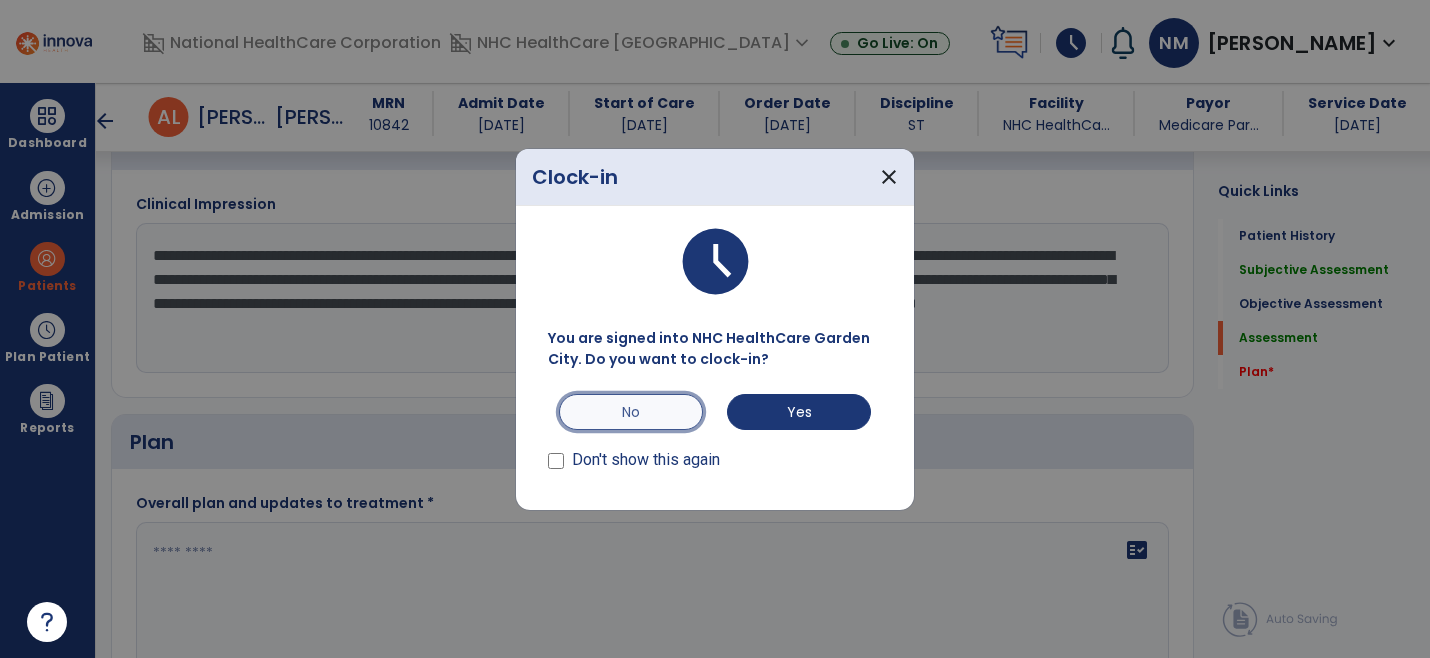 click on "No" at bounding box center (631, 412) 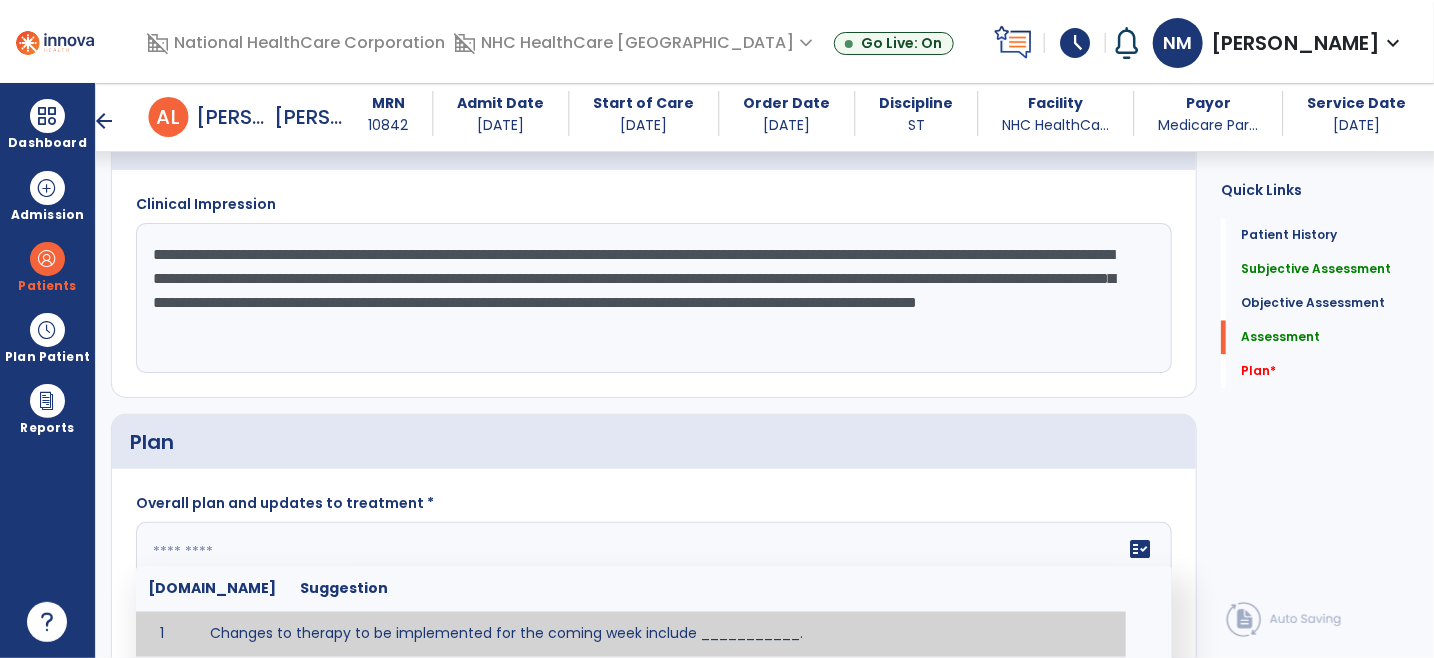 click 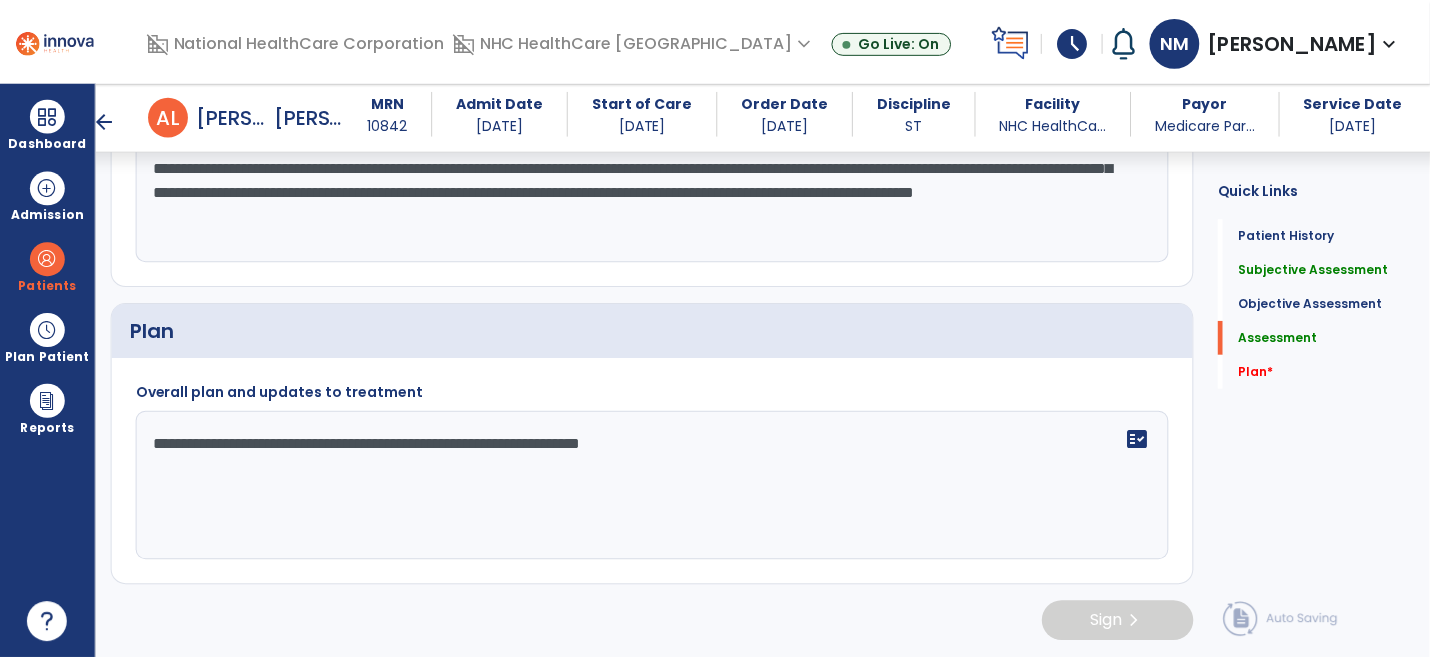 scroll, scrollTop: 1726, scrollLeft: 0, axis: vertical 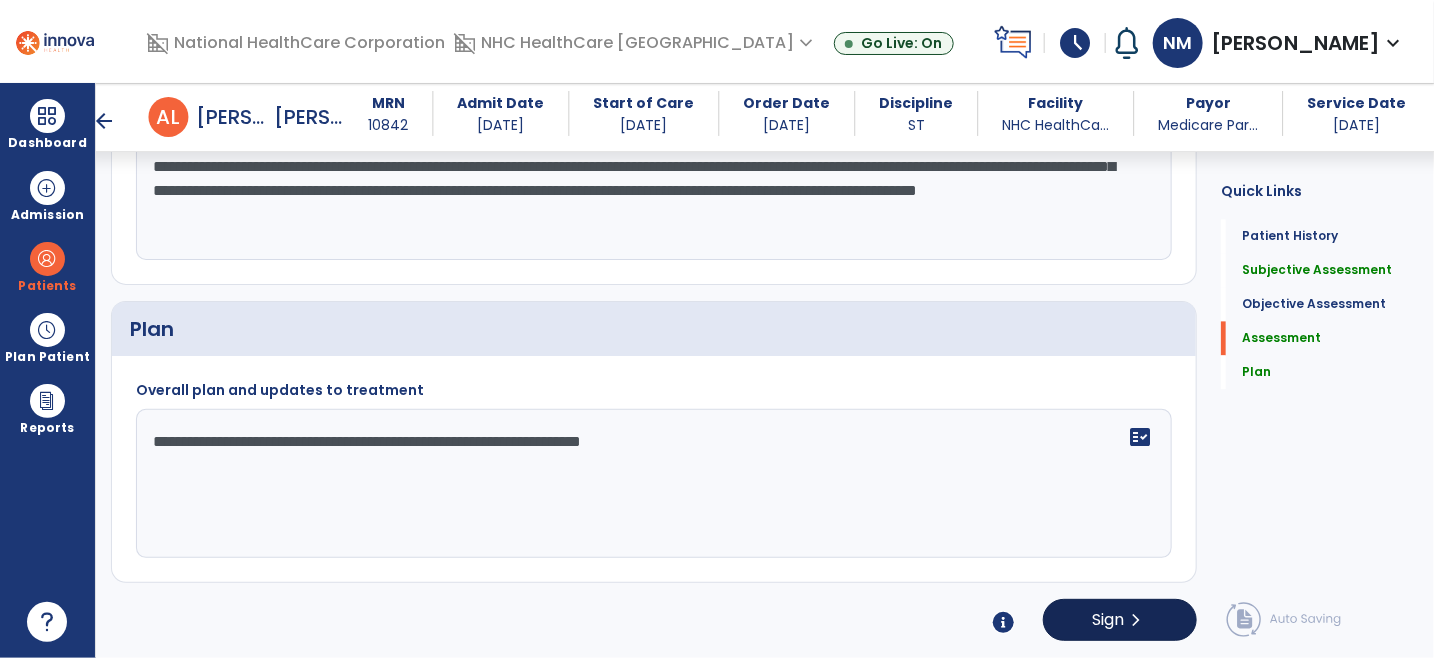 type on "**********" 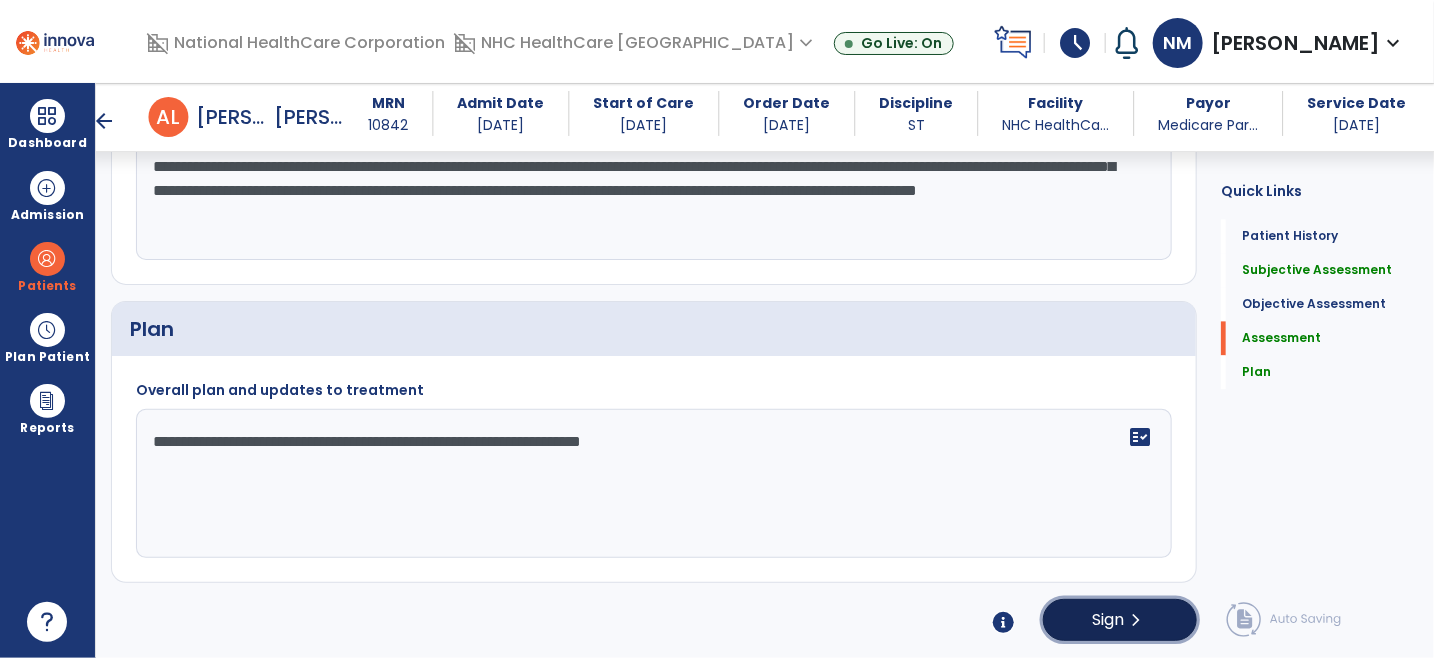 click on "Sign  chevron_right" 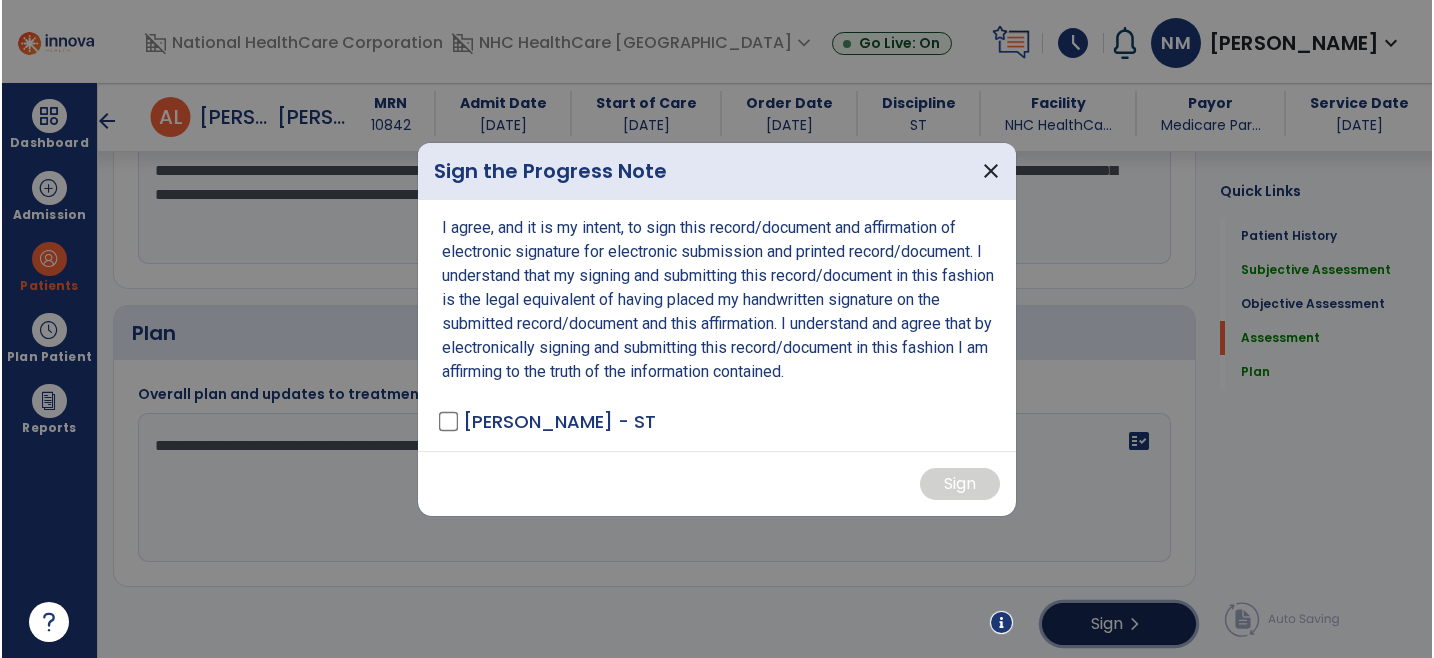 scroll, scrollTop: 1726, scrollLeft: 0, axis: vertical 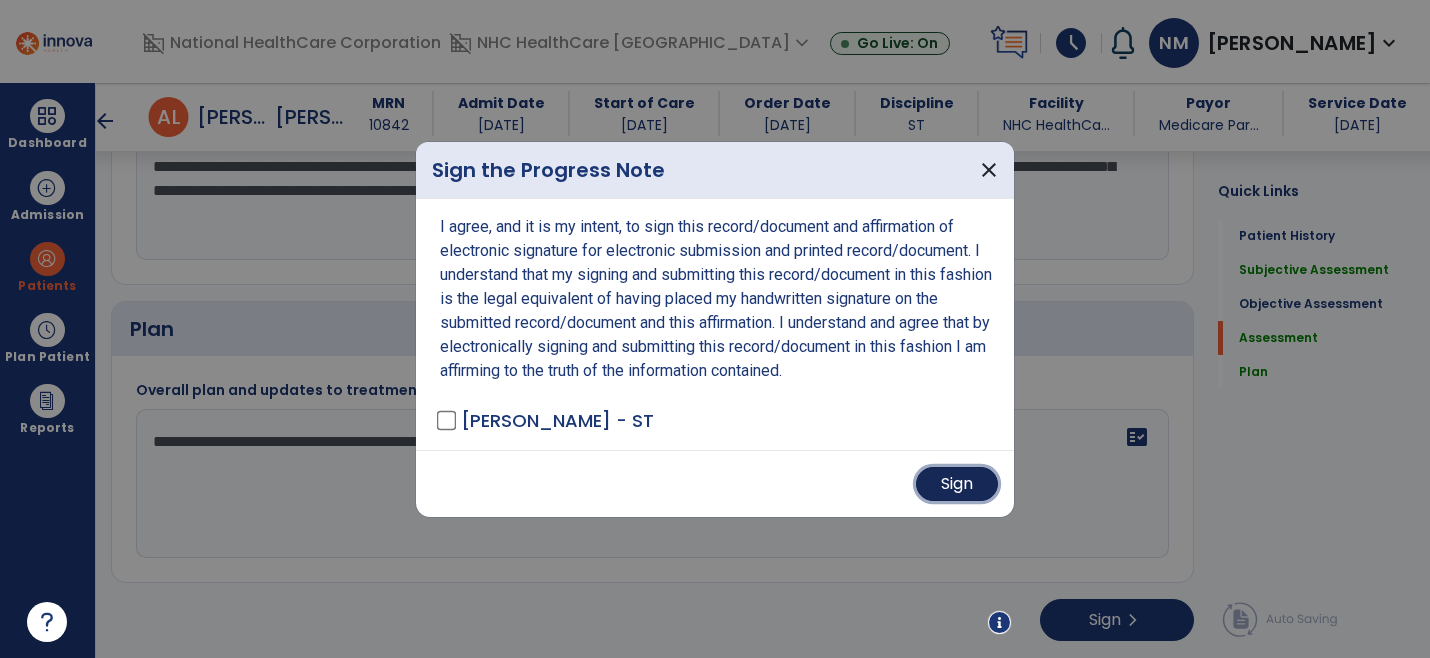 click on "Sign" at bounding box center [957, 484] 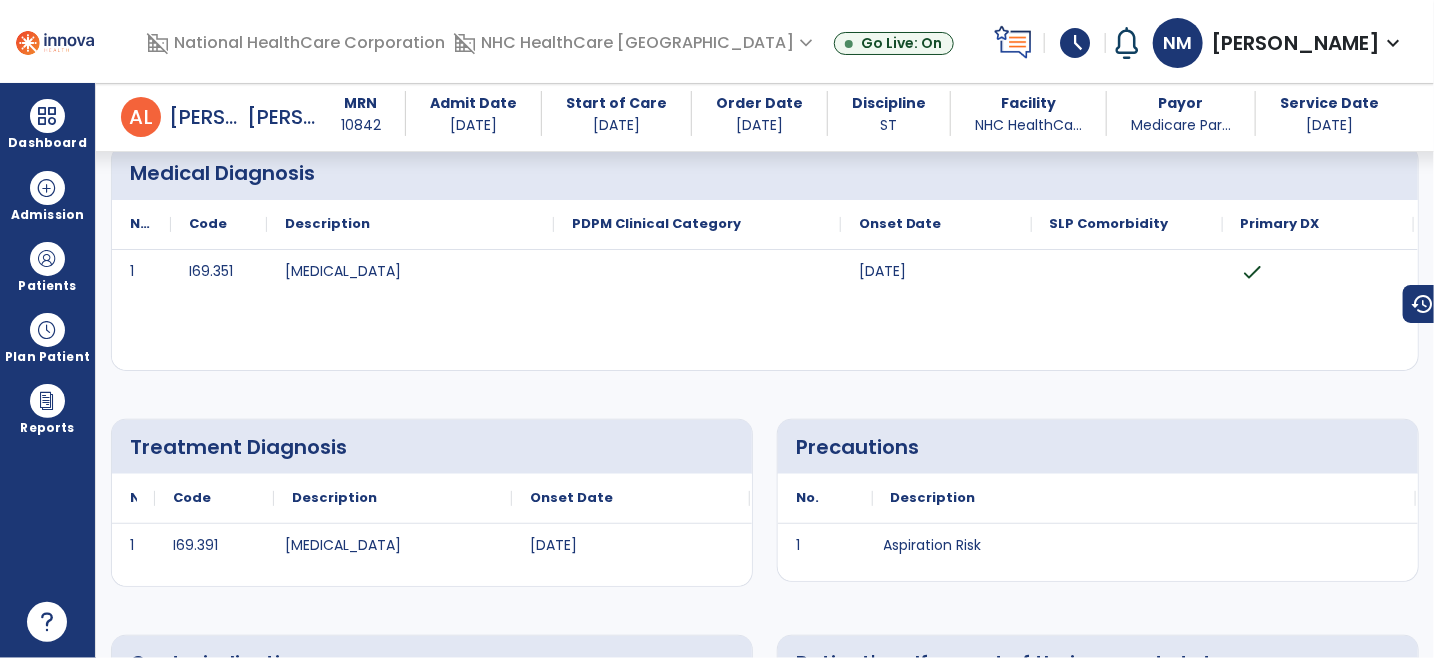 scroll, scrollTop: 0, scrollLeft: 0, axis: both 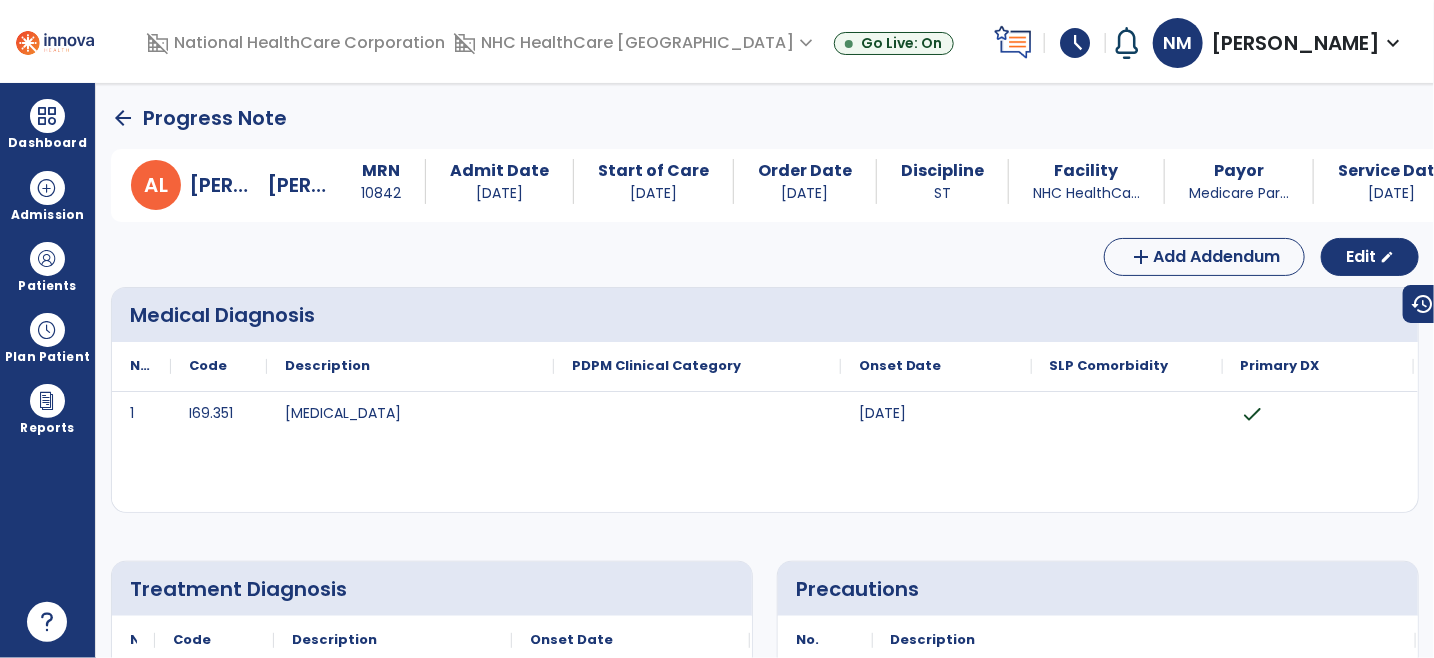 click on "arrow_back" 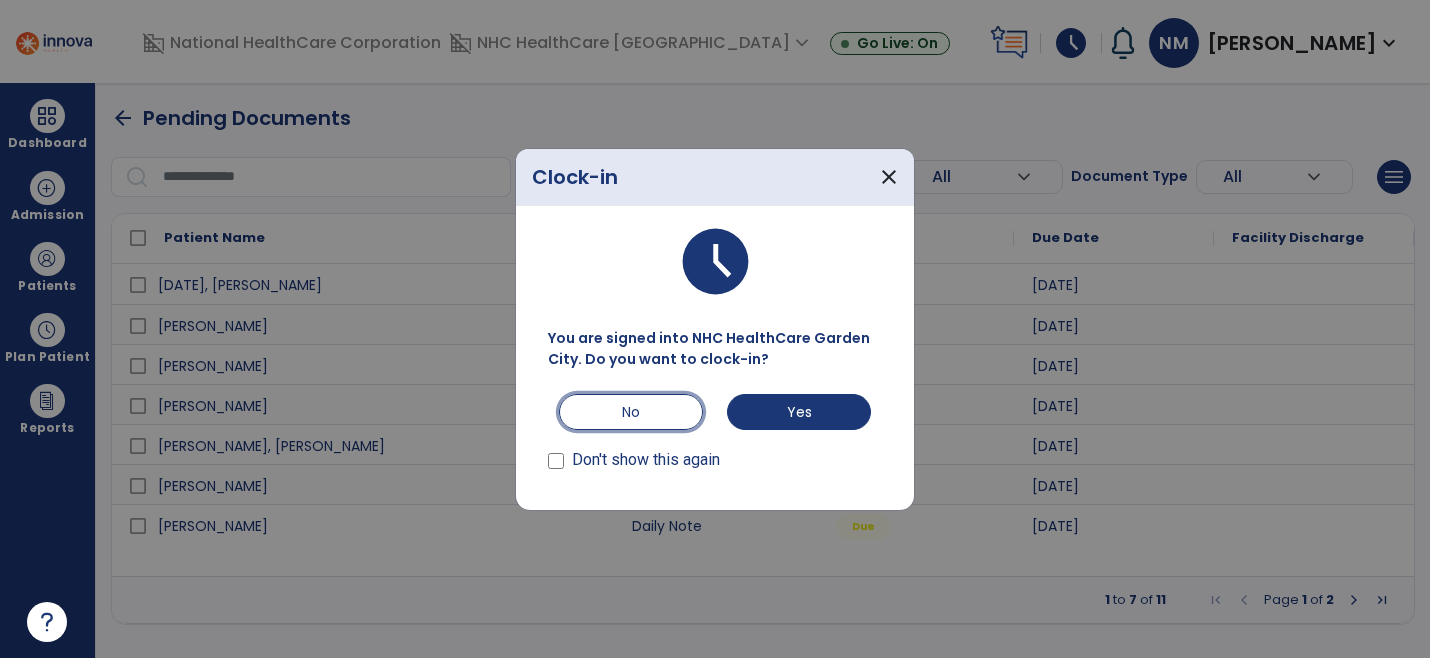 drag, startPoint x: 638, startPoint y: 403, endPoint x: 626, endPoint y: 396, distance: 13.892444 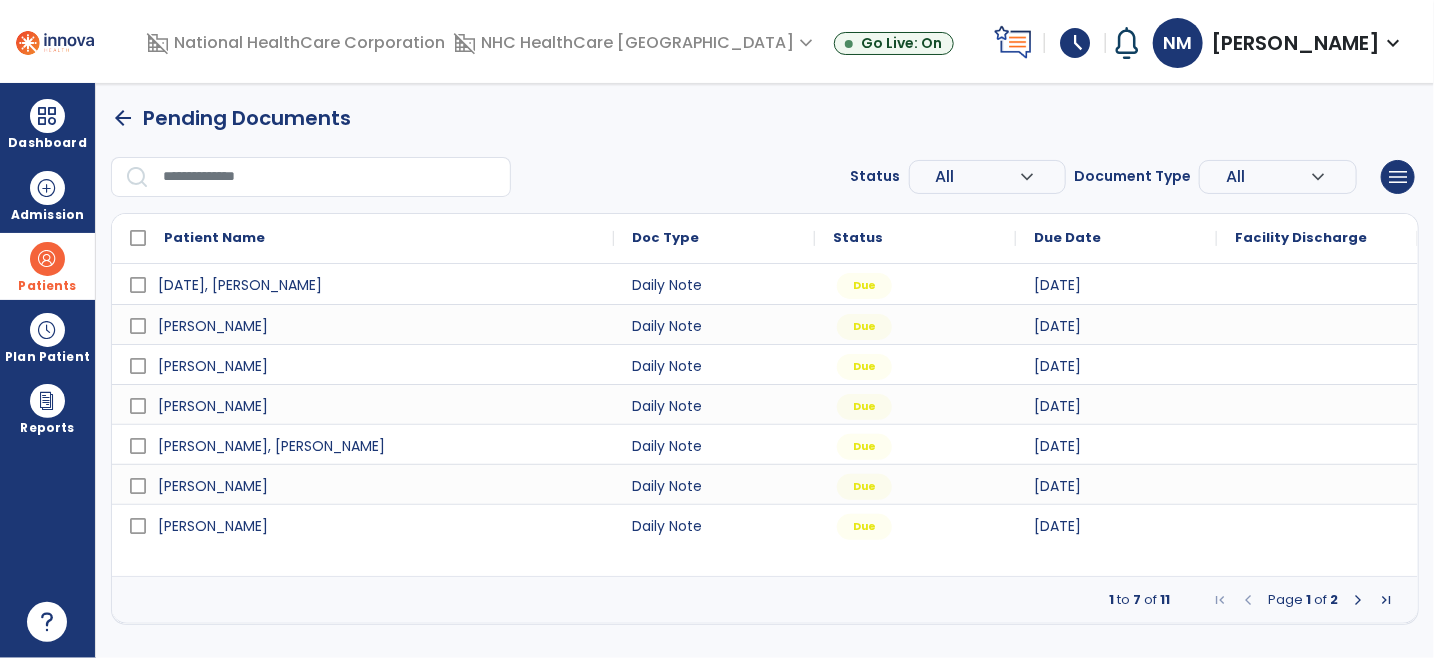 click on "Patients" at bounding box center [47, 266] 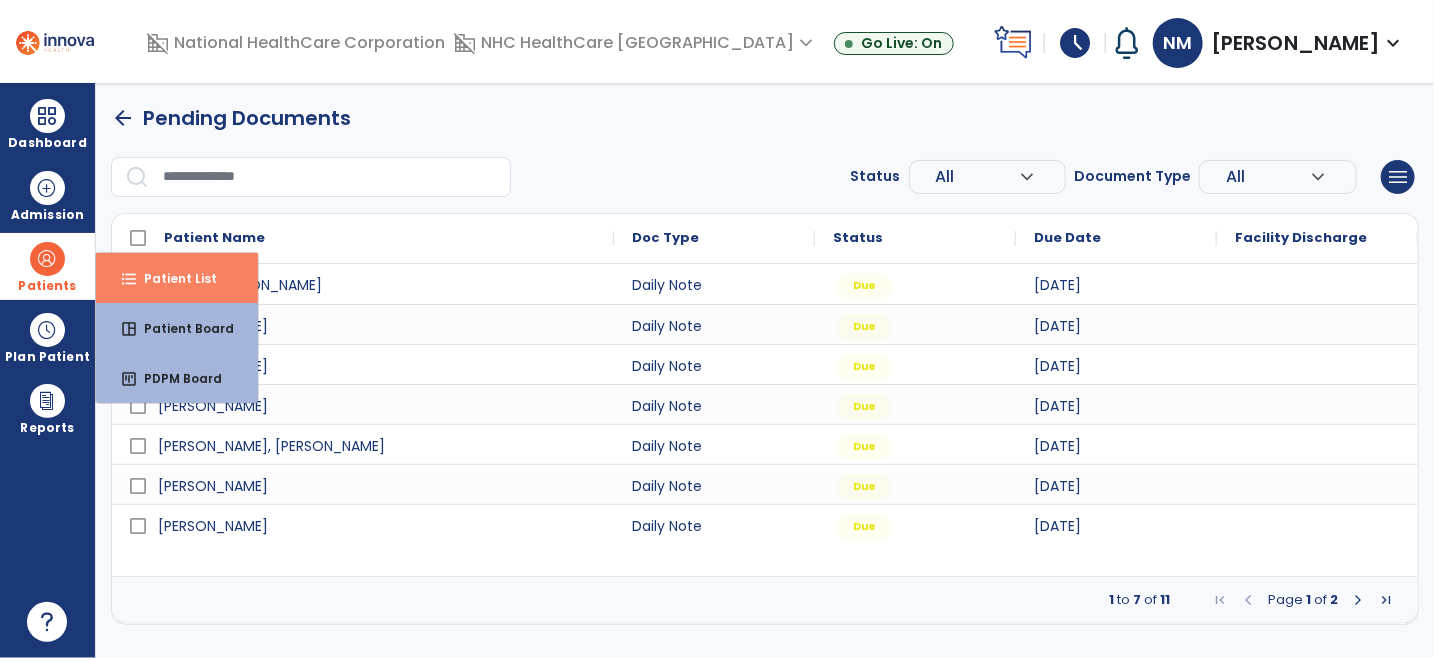 click on "Patient List" at bounding box center [172, 278] 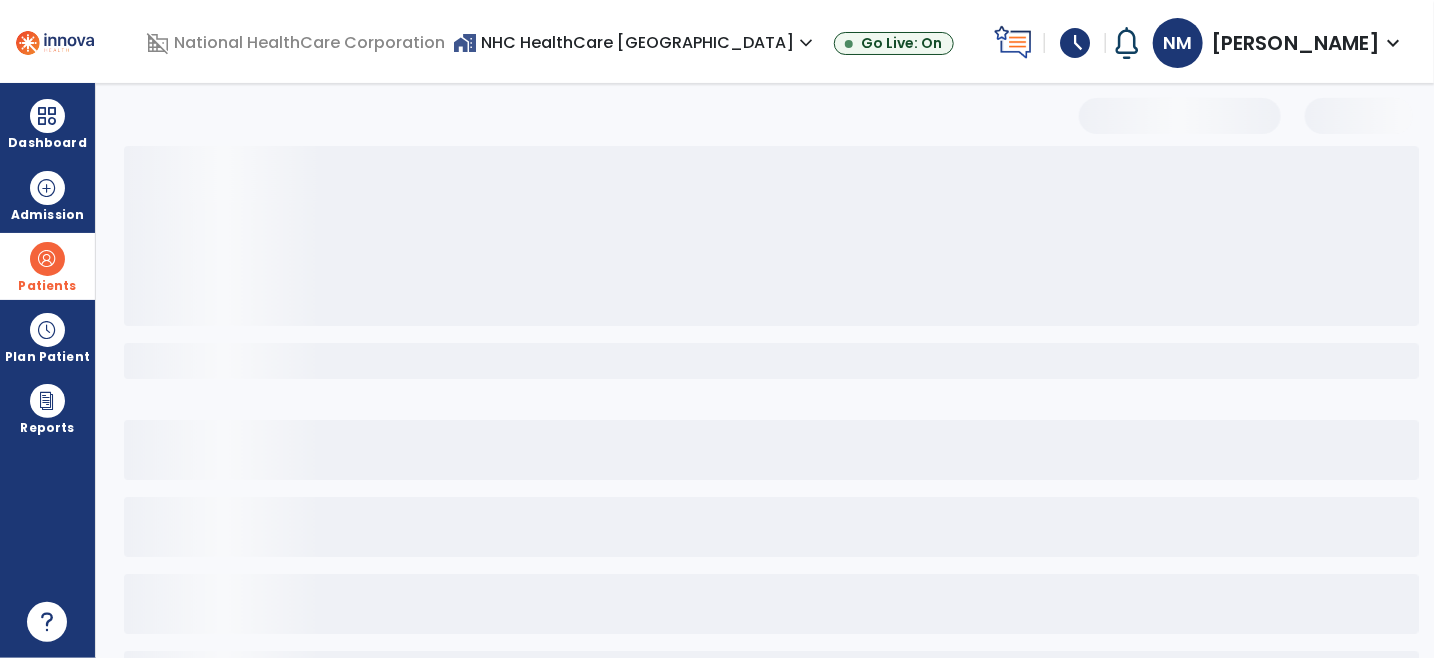 select on "***" 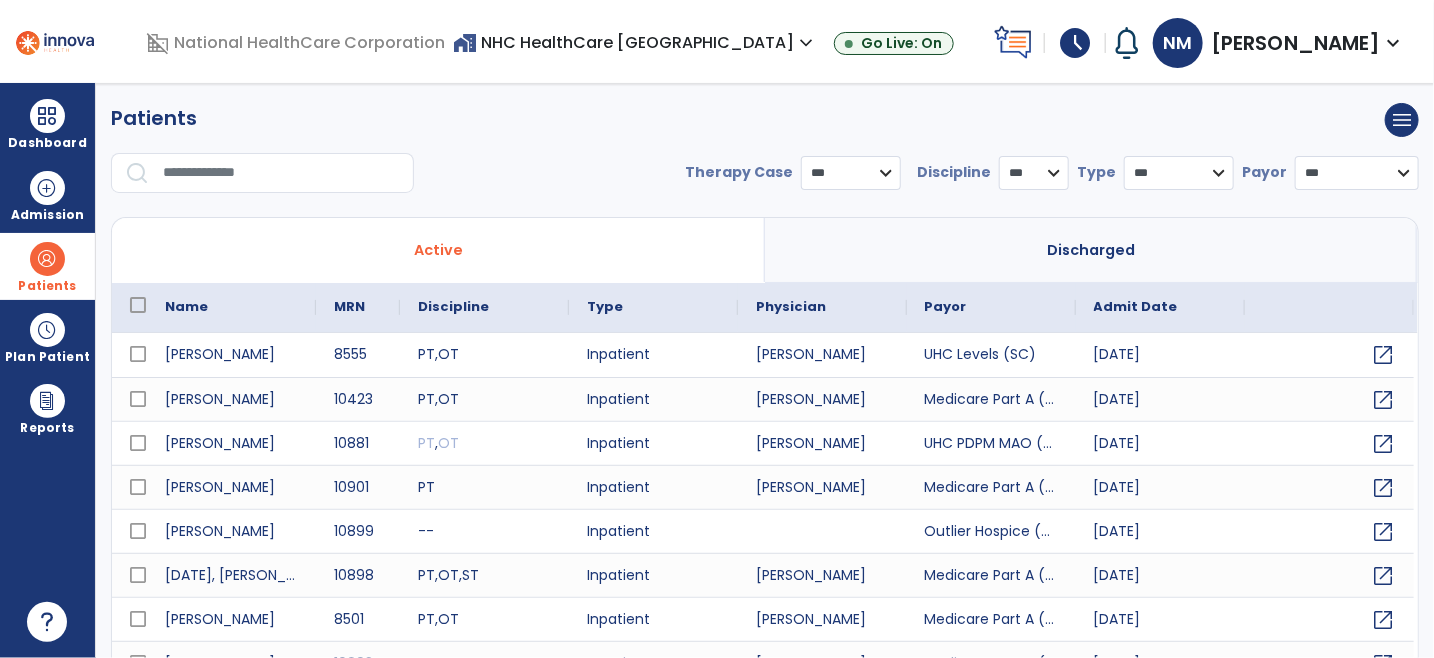 click at bounding box center (281, 173) 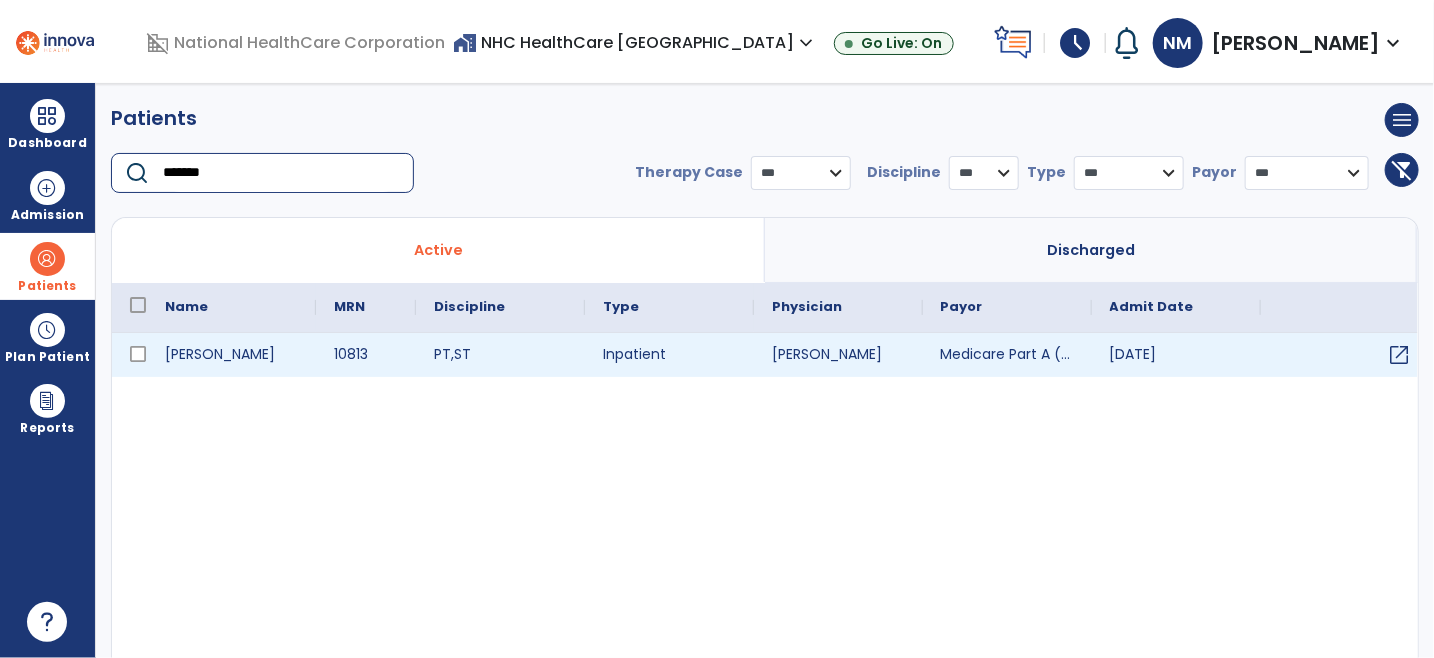 type on "*******" 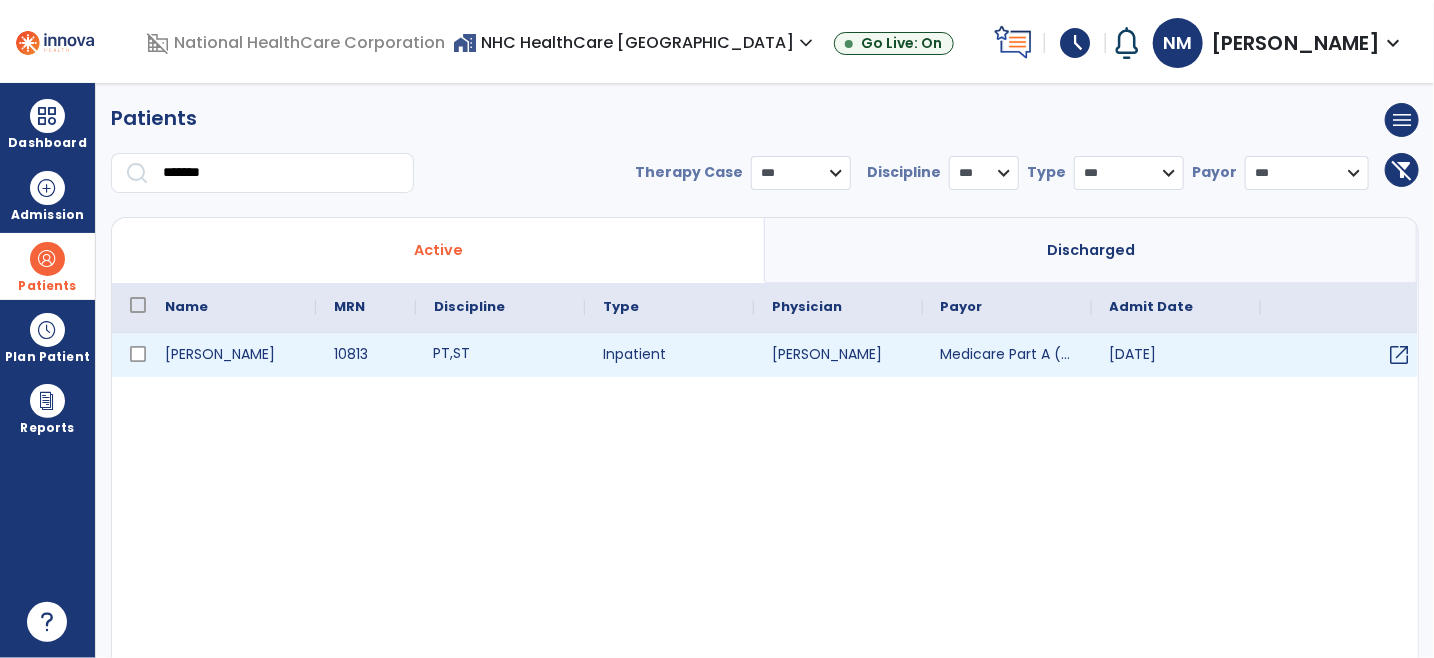 click on "PT , ST" at bounding box center (500, 355) 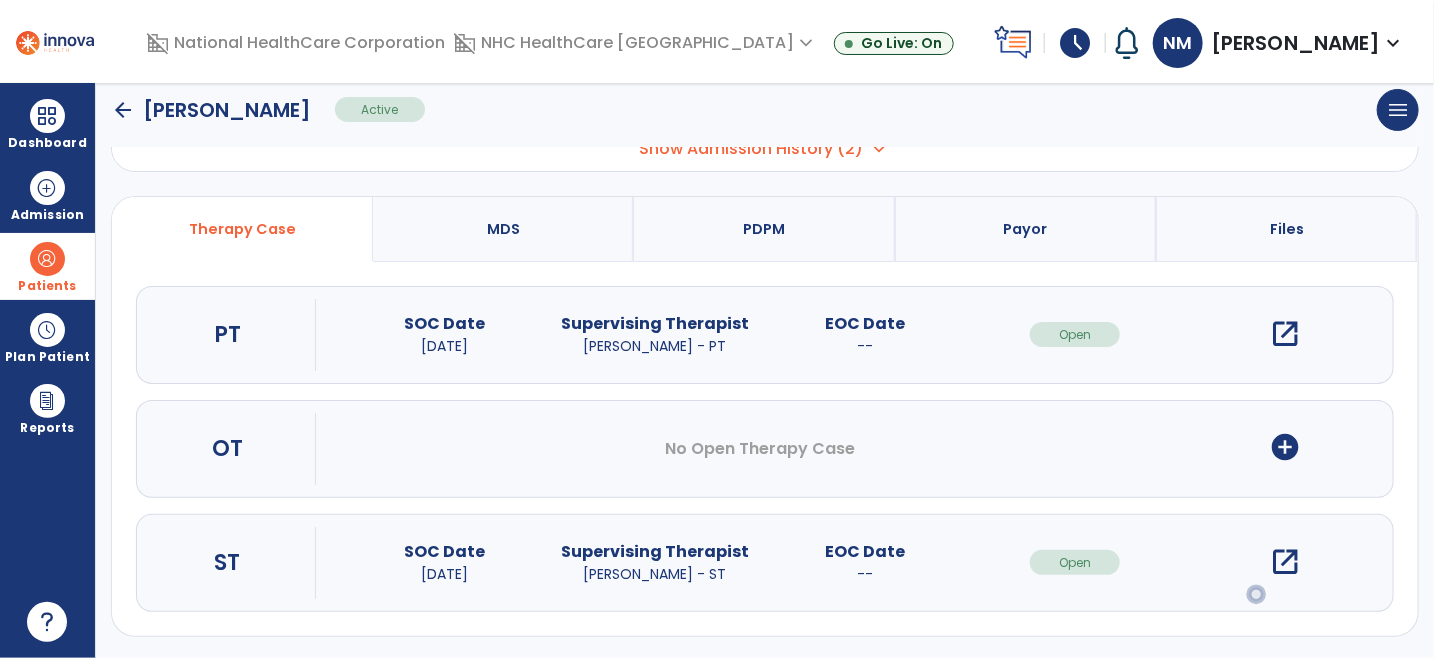 scroll, scrollTop: 147, scrollLeft: 0, axis: vertical 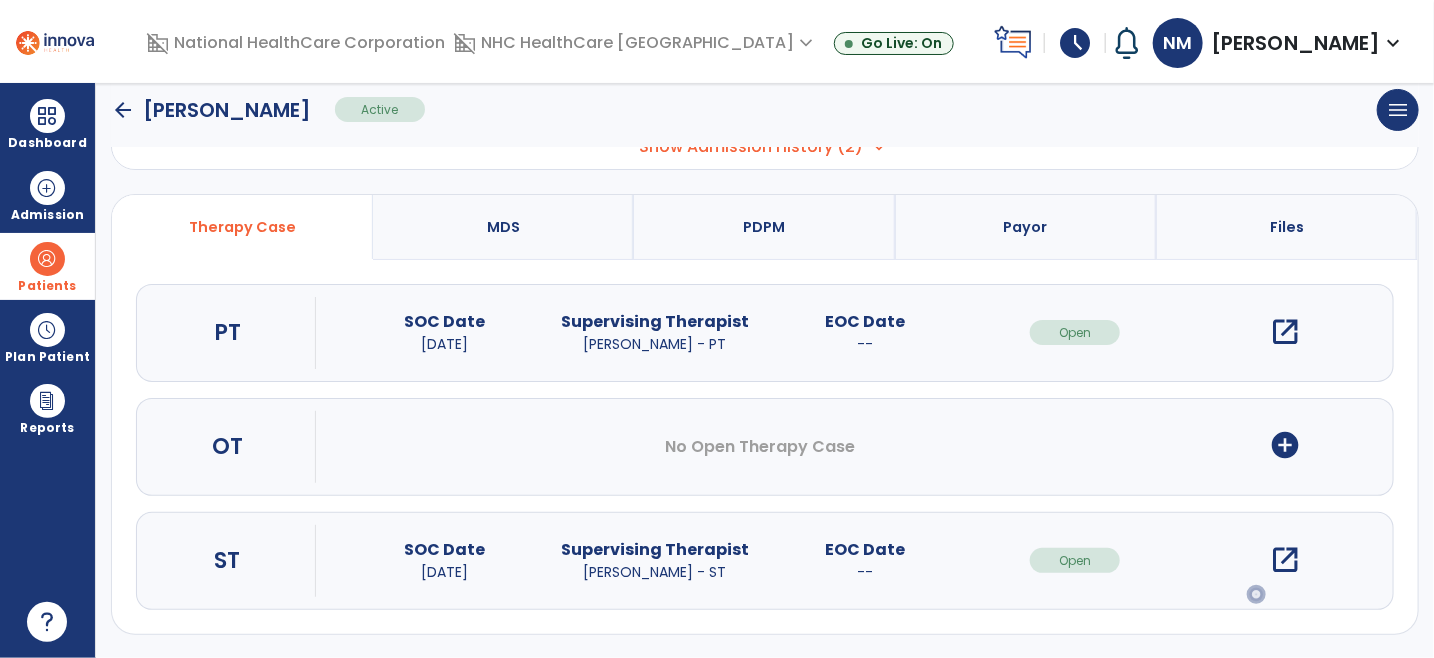 click on "open_in_new" at bounding box center (1285, 560) 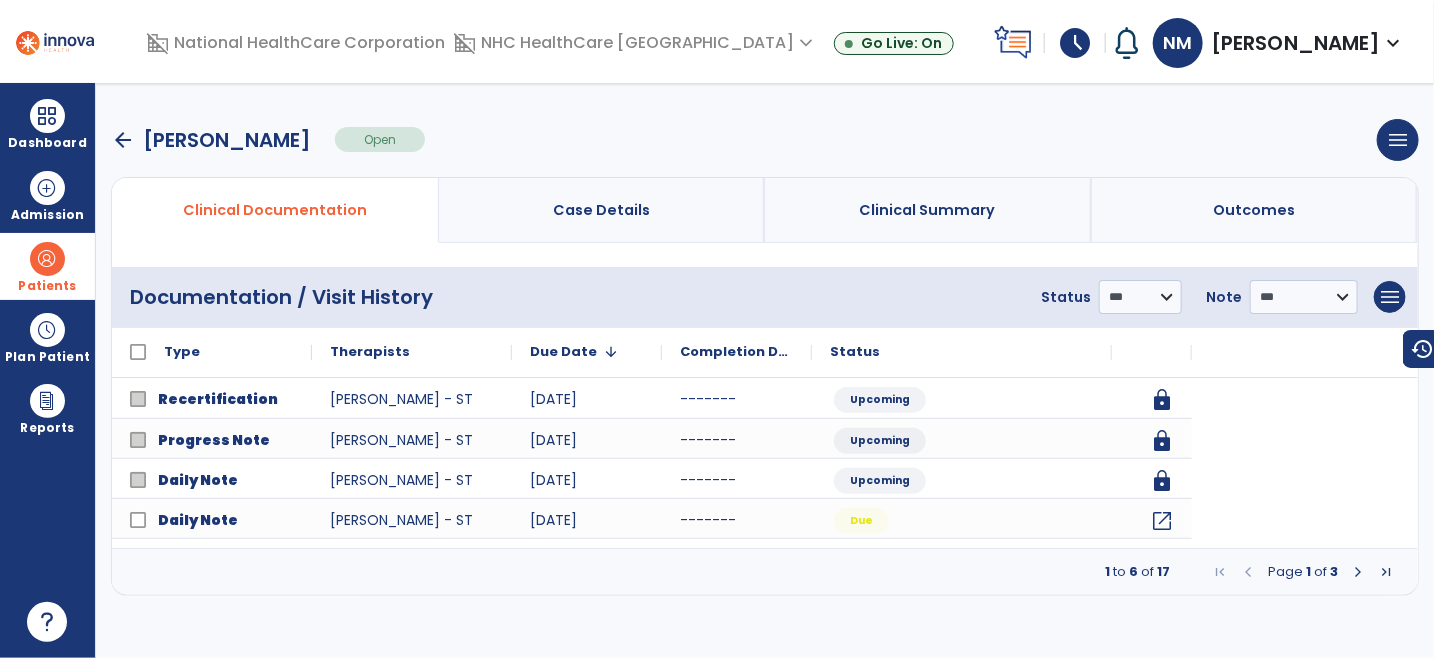 scroll, scrollTop: 0, scrollLeft: 0, axis: both 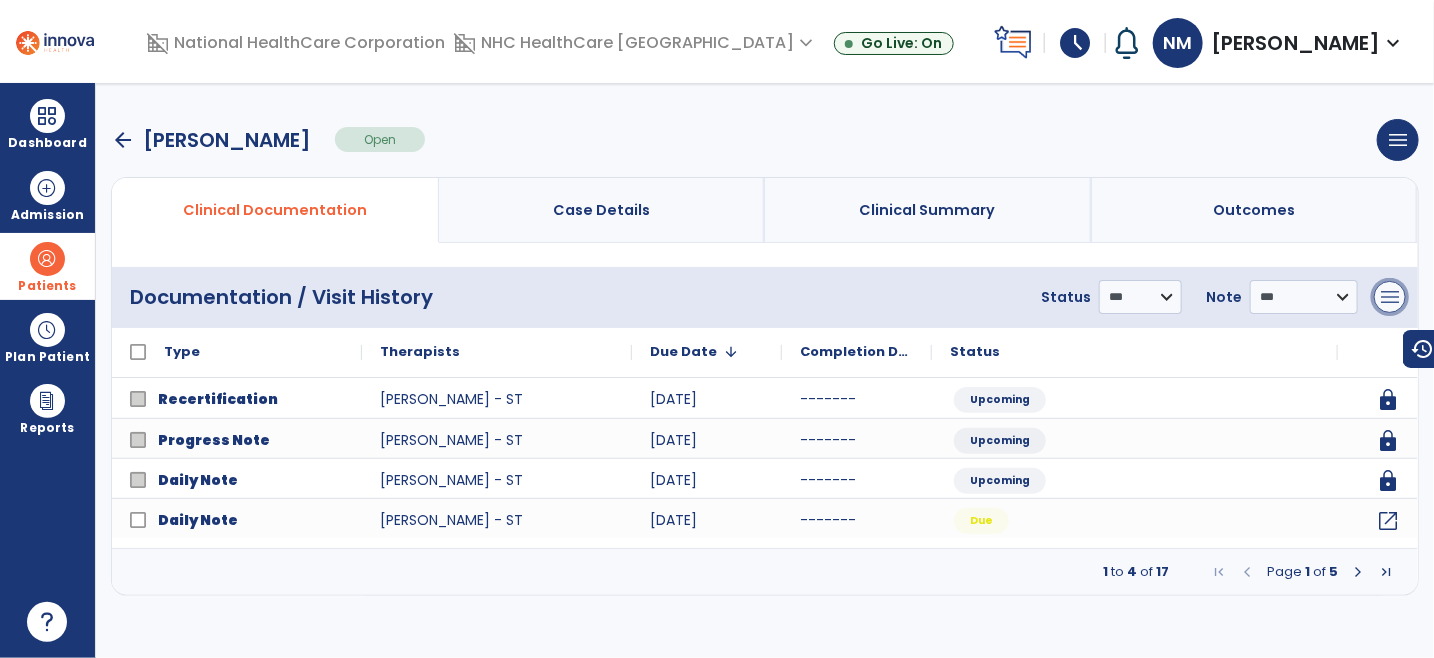 click on "menu" at bounding box center (1390, 297) 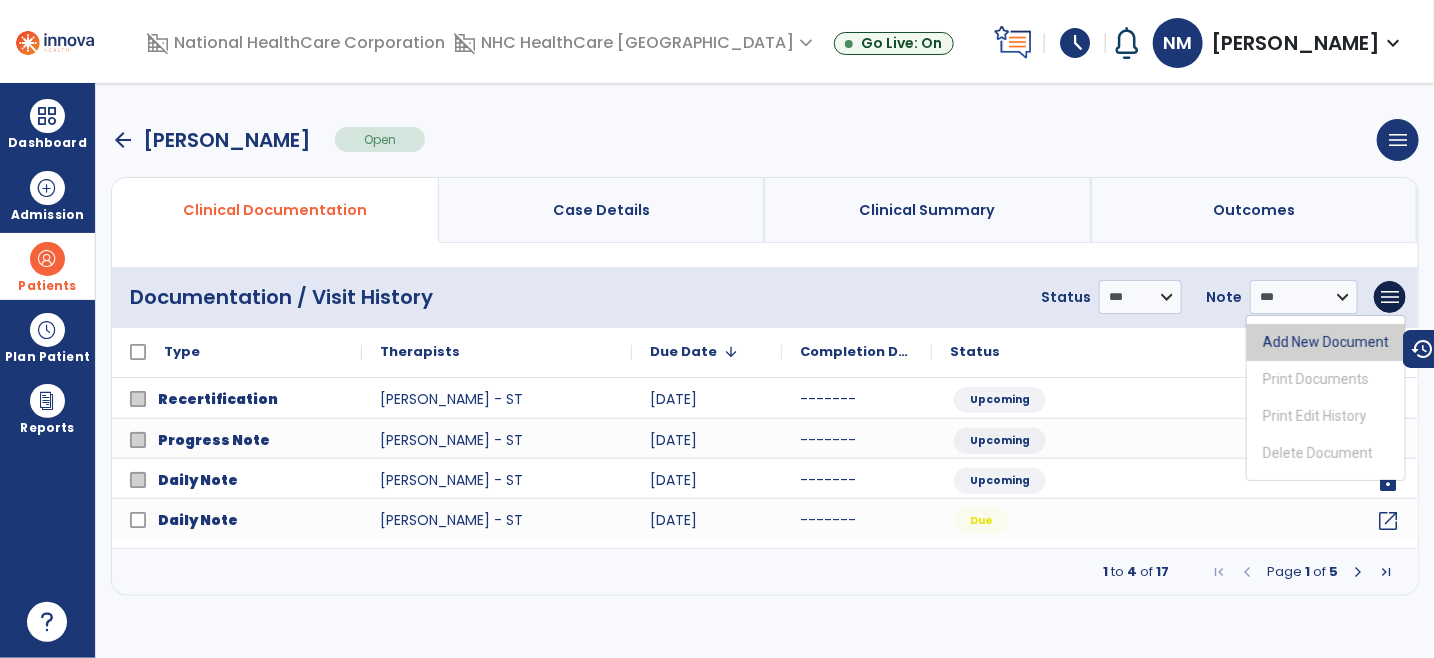click on "Add New Document" at bounding box center (1326, 342) 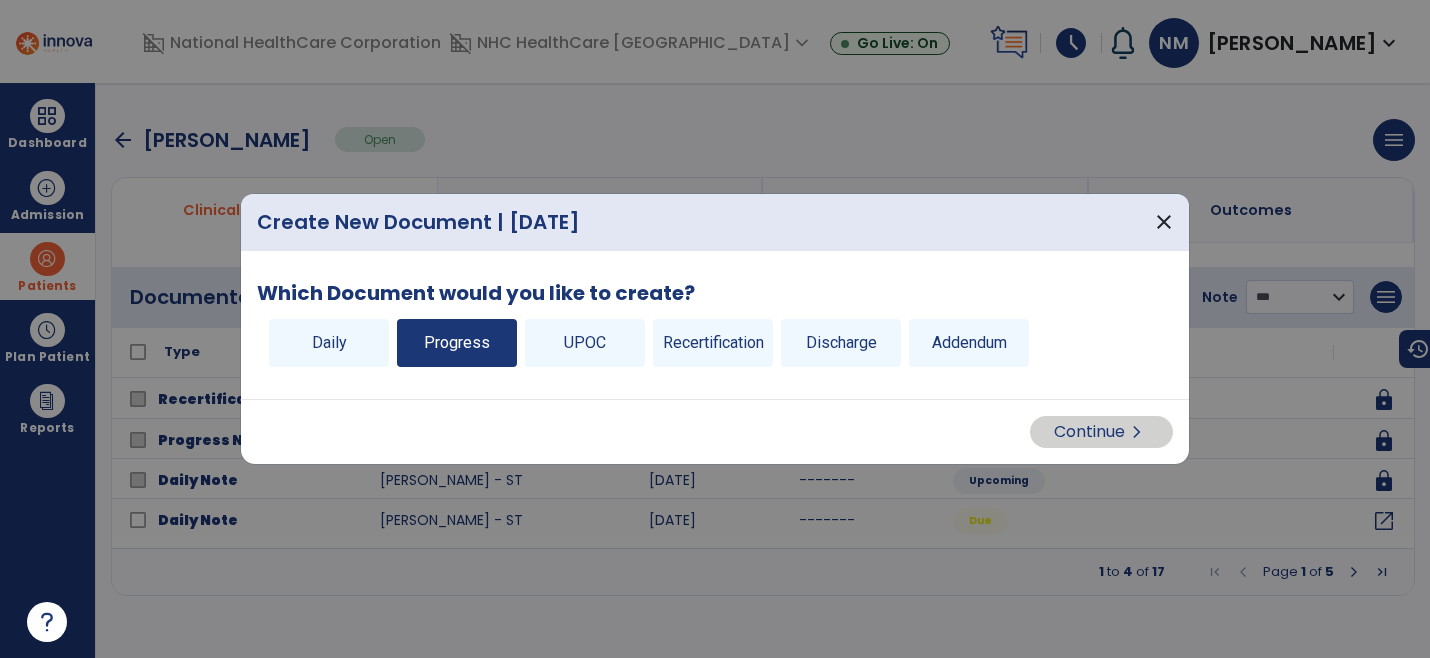 click on "Progress" at bounding box center (457, 343) 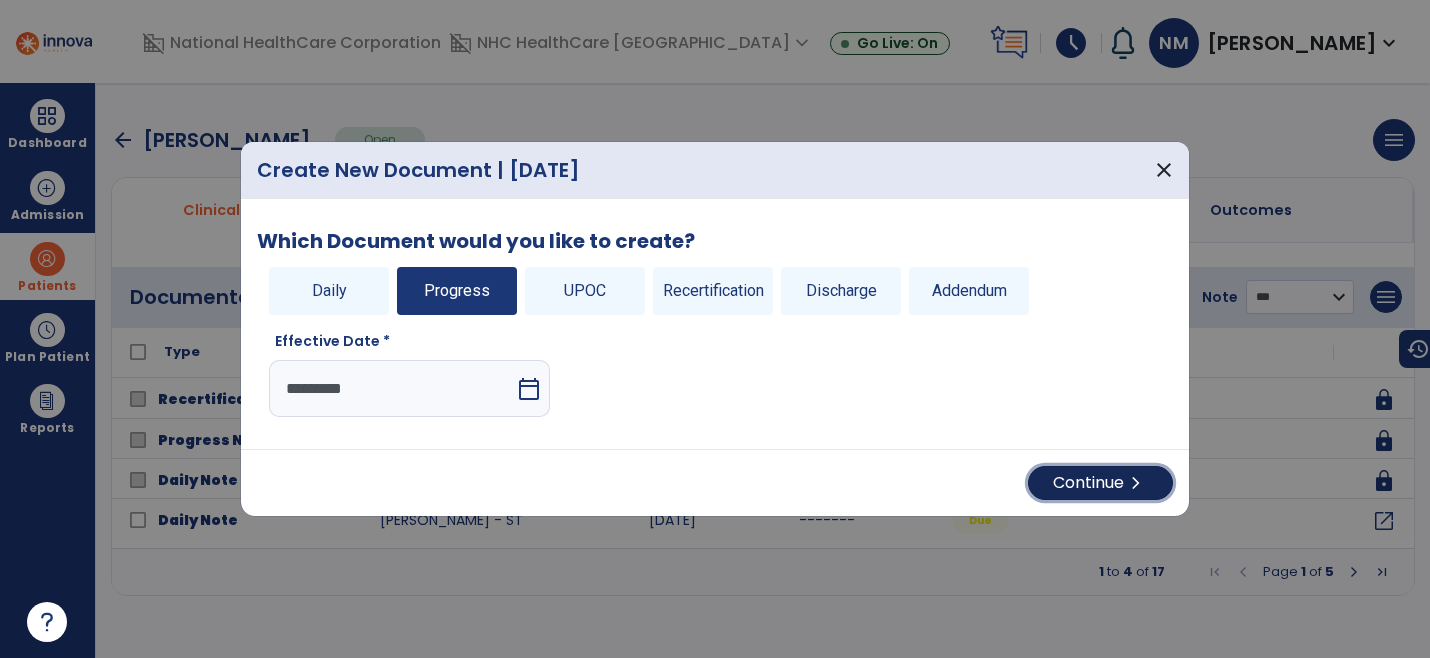 click on "Continue   chevron_right" at bounding box center [1100, 483] 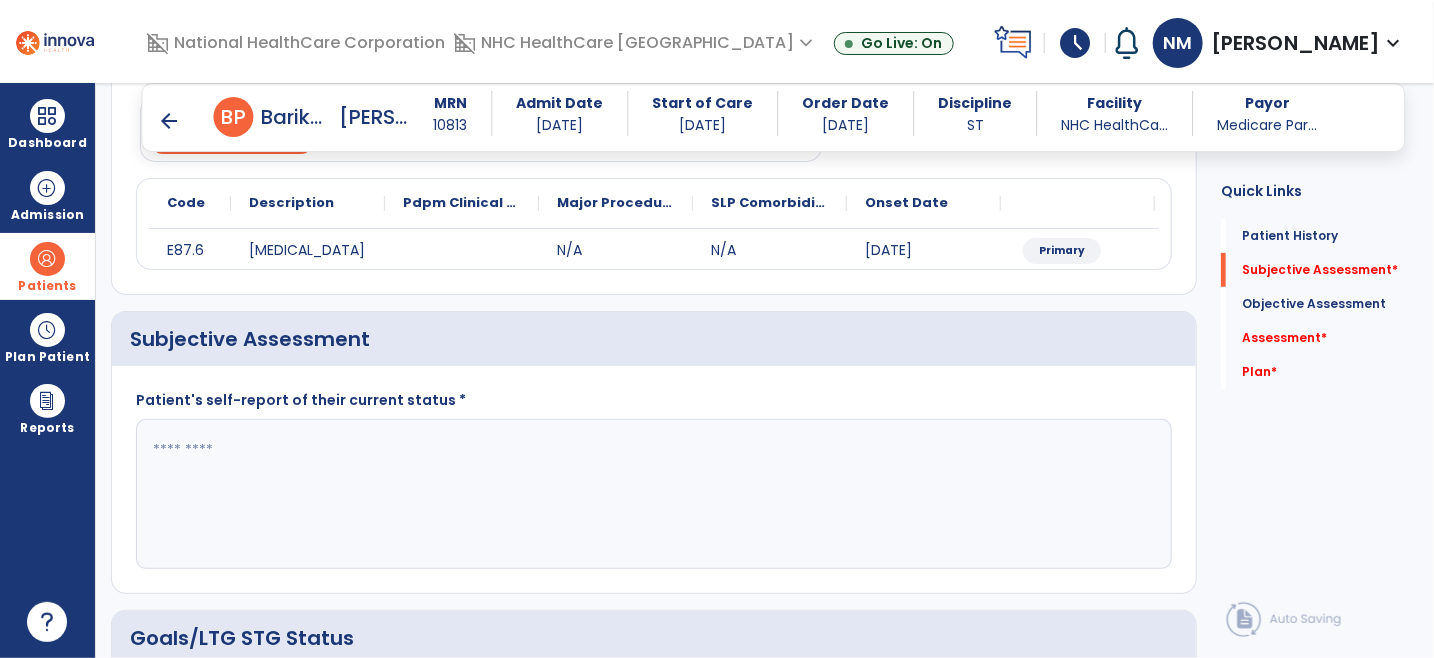 scroll, scrollTop: 333, scrollLeft: 0, axis: vertical 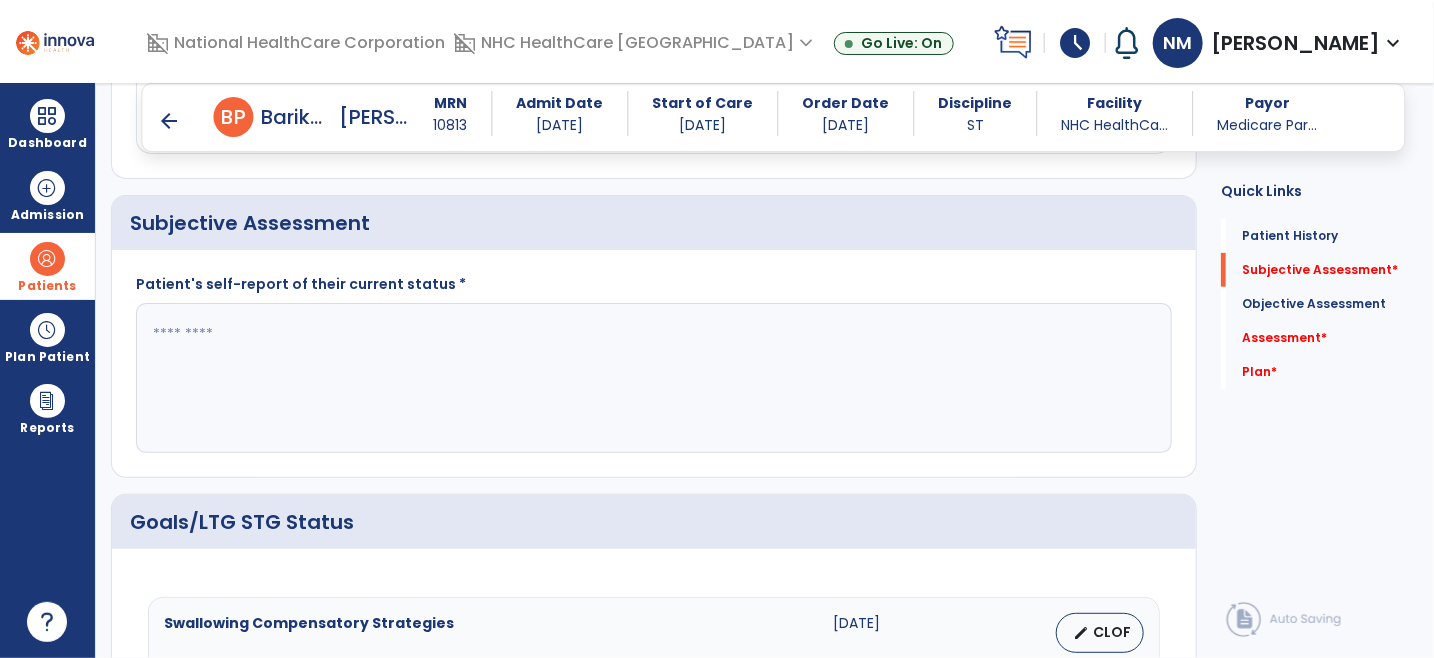 click 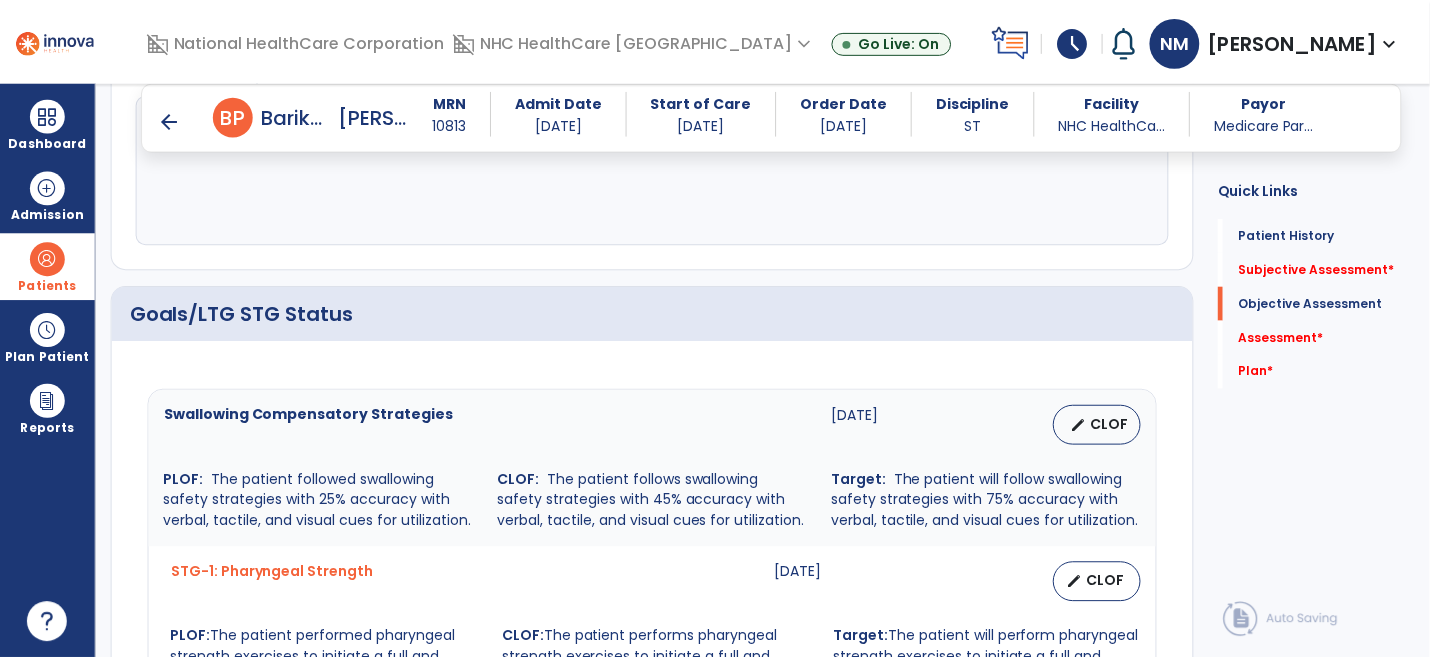 scroll, scrollTop: 666, scrollLeft: 0, axis: vertical 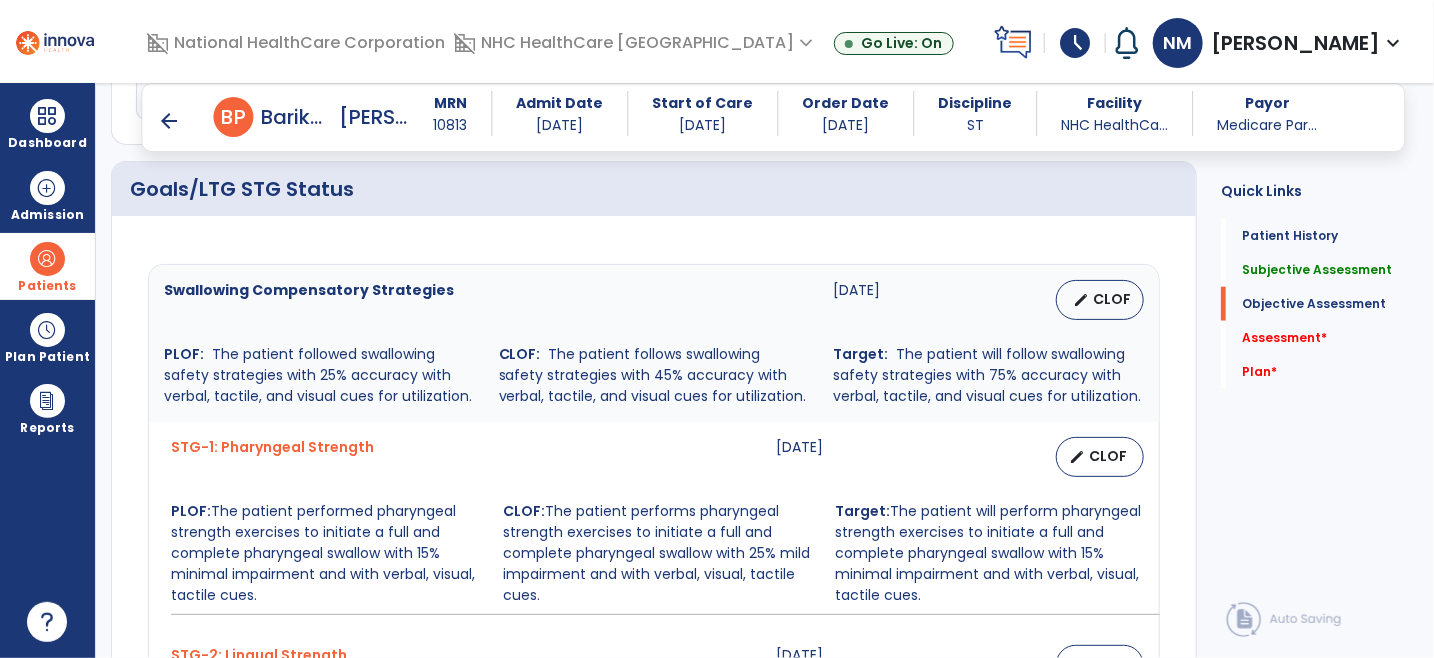 type on "**********" 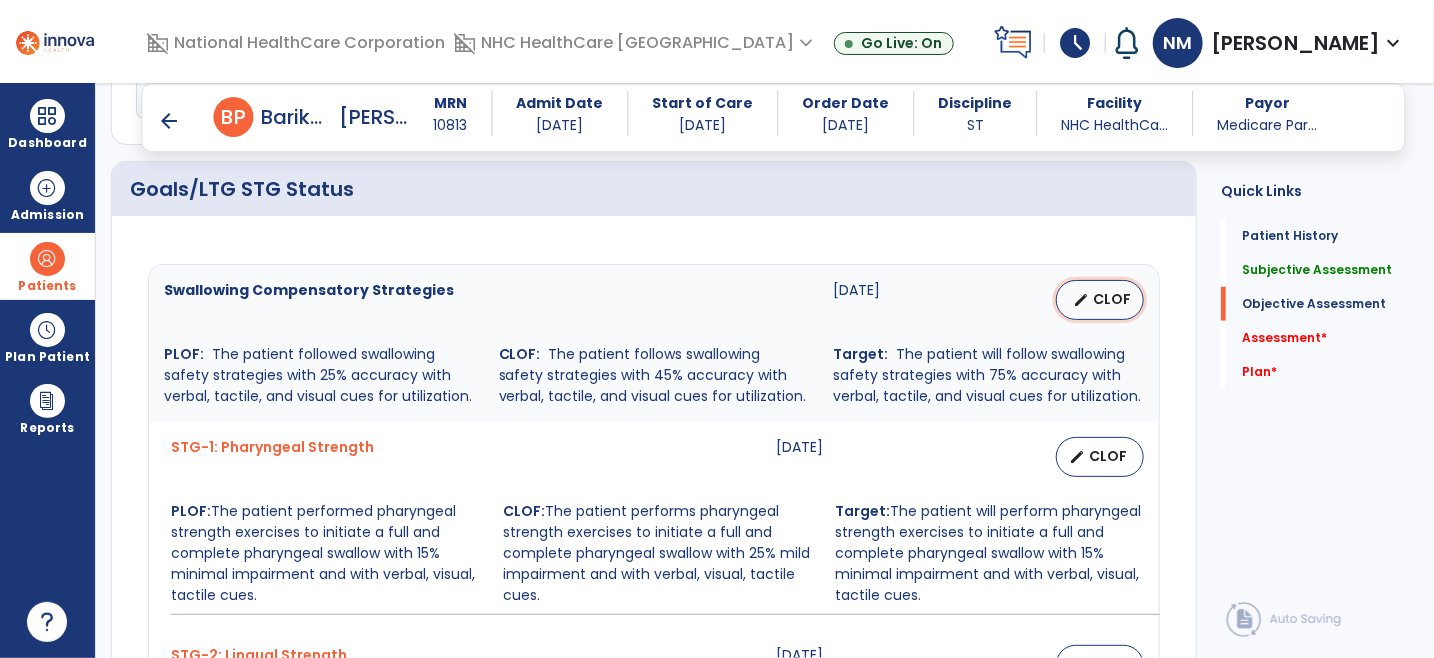 click on "CLOF" at bounding box center [1112, 299] 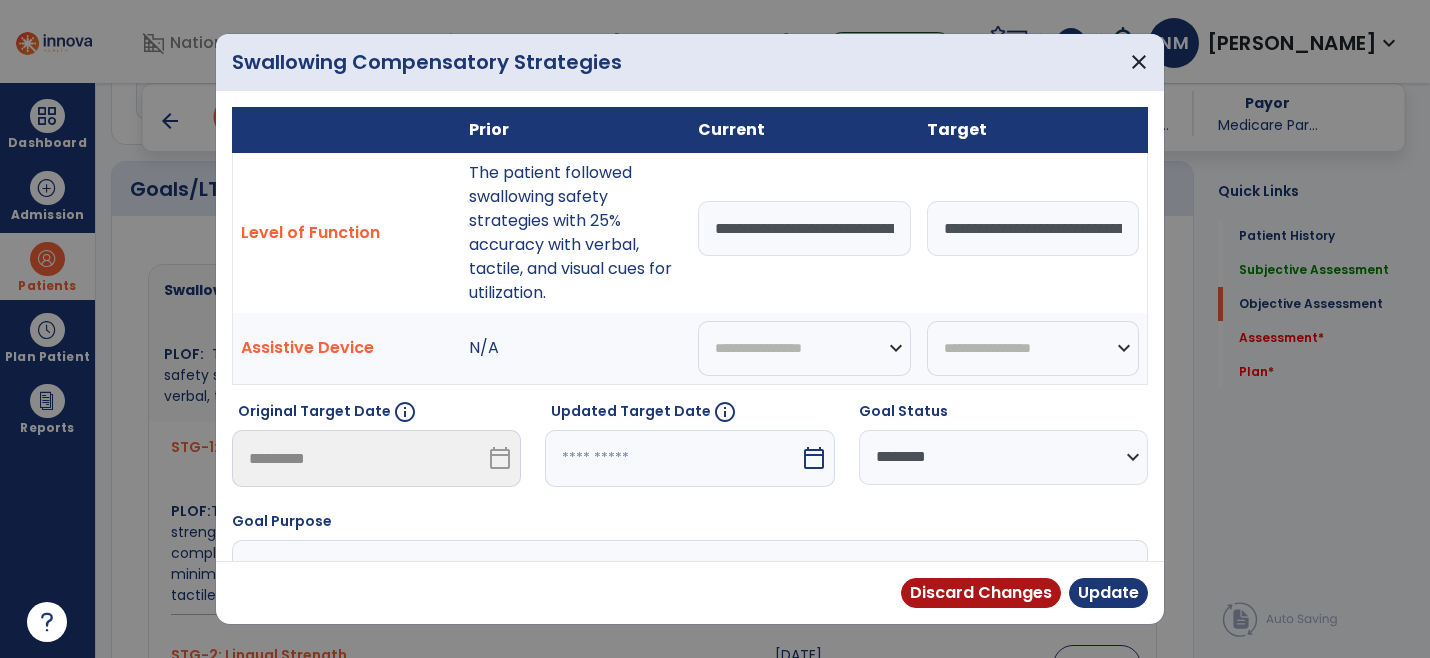 scroll, scrollTop: 666, scrollLeft: 0, axis: vertical 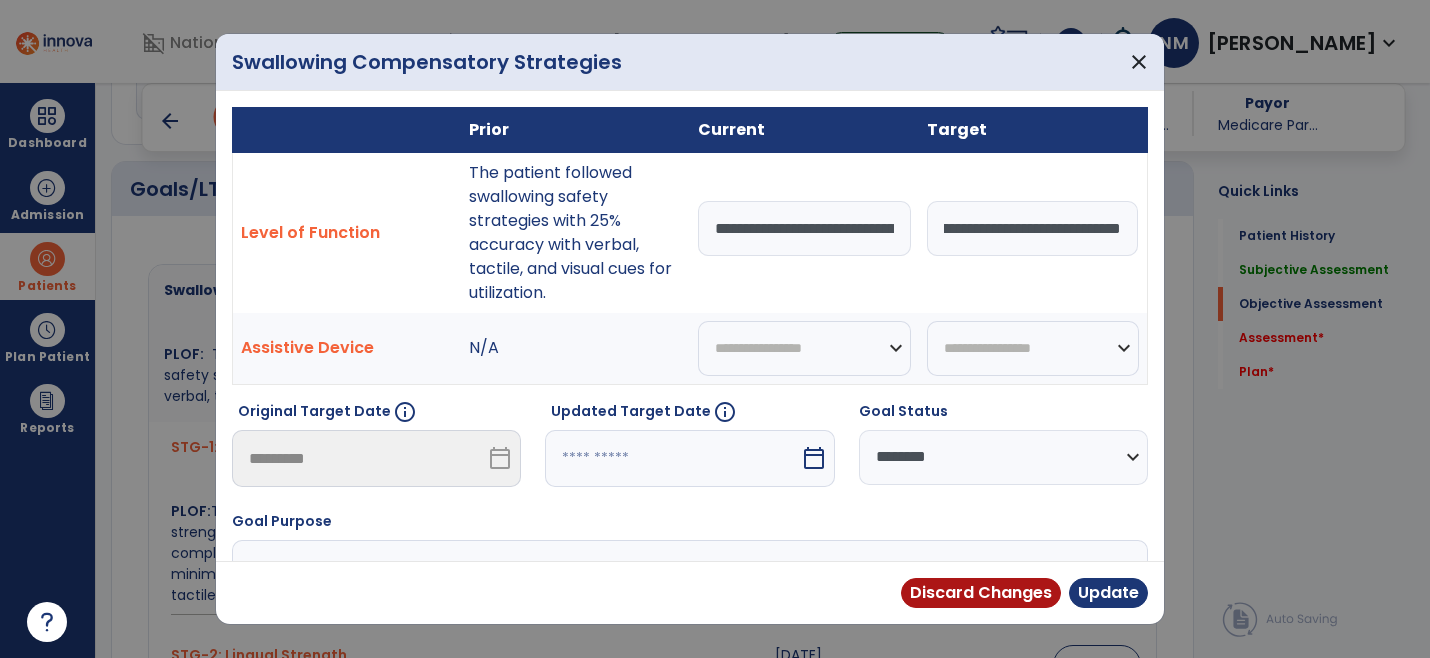 drag, startPoint x: 933, startPoint y: 224, endPoint x: 1220, endPoint y: 222, distance: 287.00696 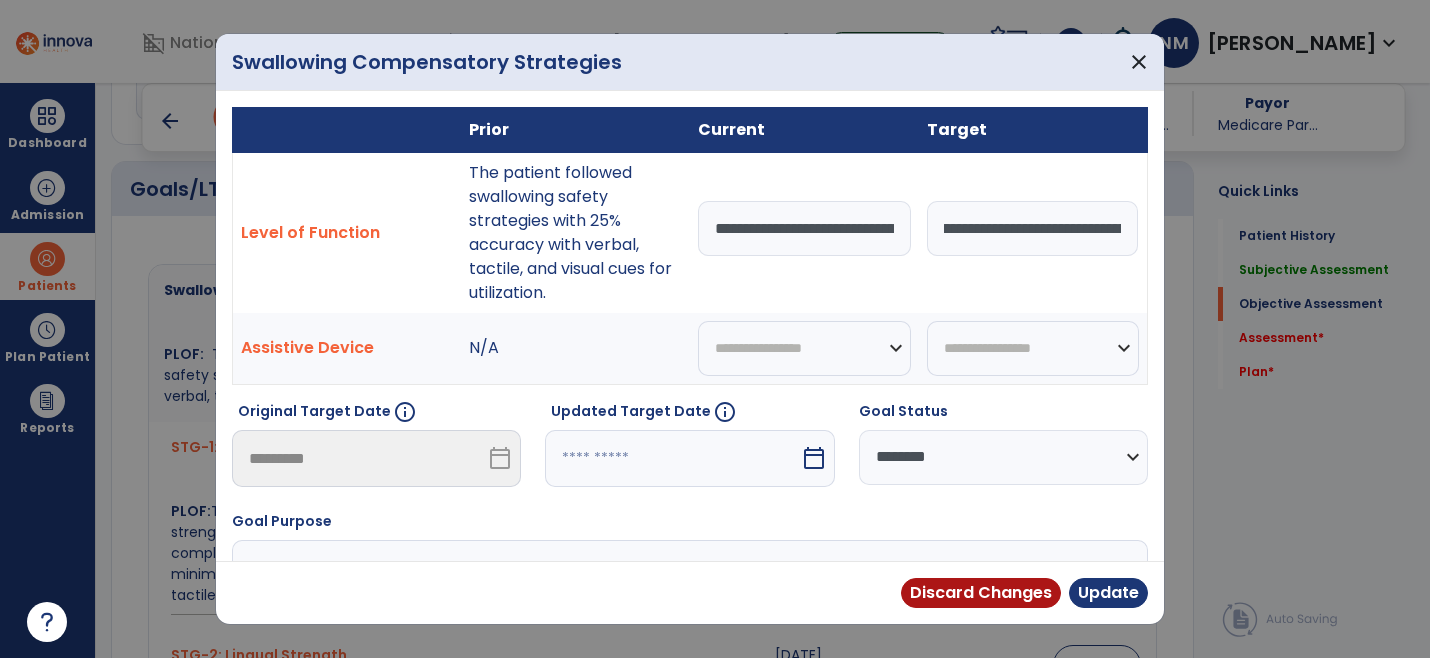 scroll, scrollTop: 0, scrollLeft: 266, axis: horizontal 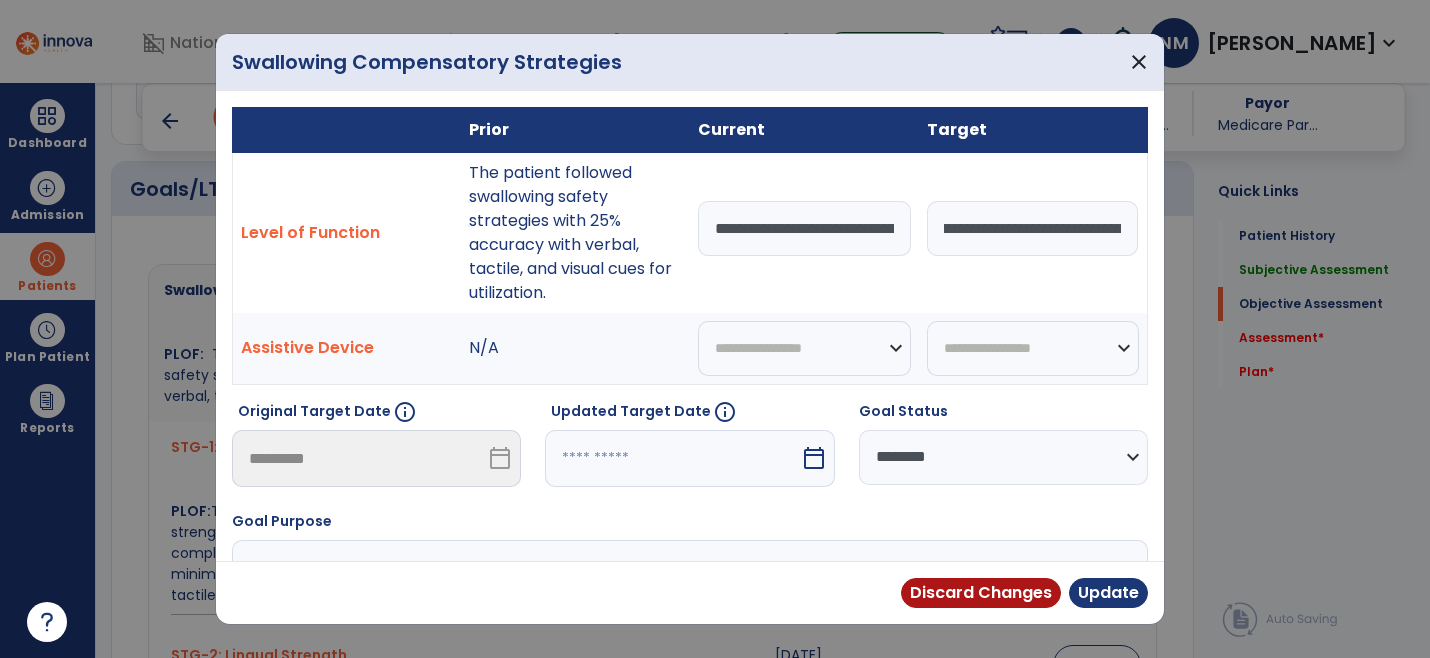 click on "**********" at bounding box center [804, 228] 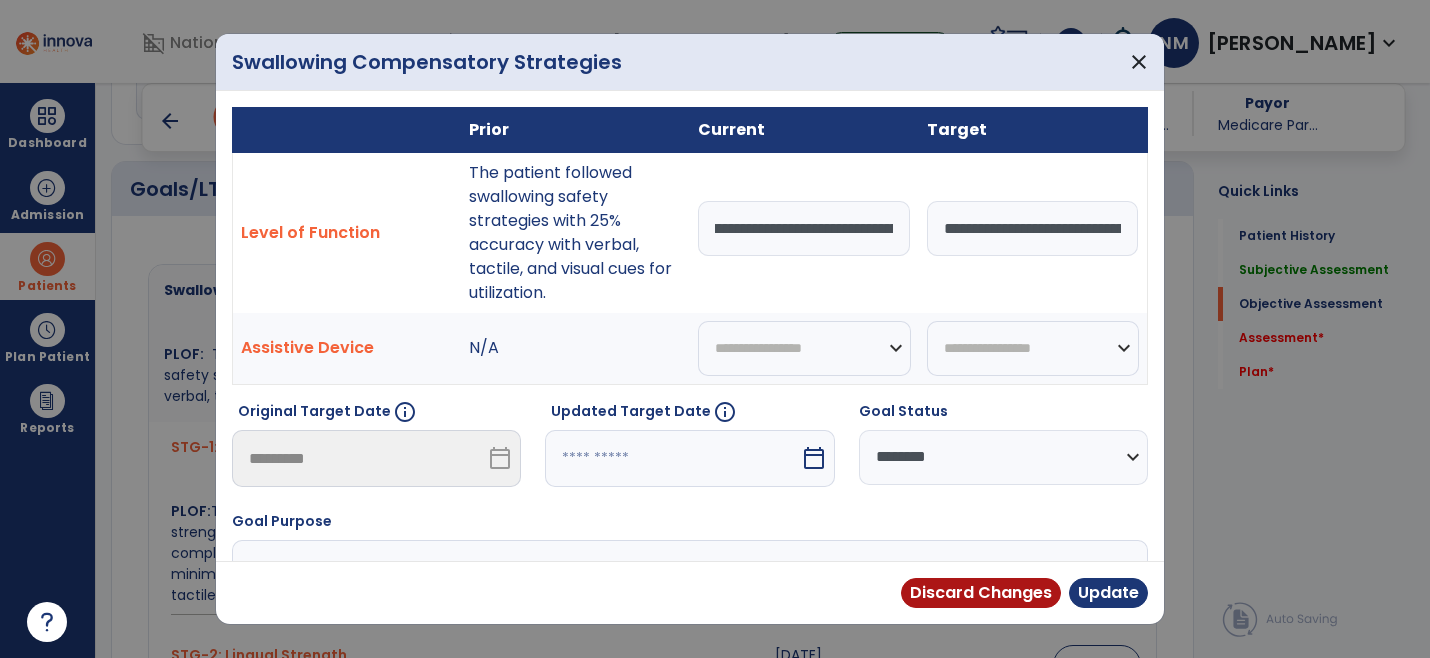 scroll, scrollTop: 0, scrollLeft: 380, axis: horizontal 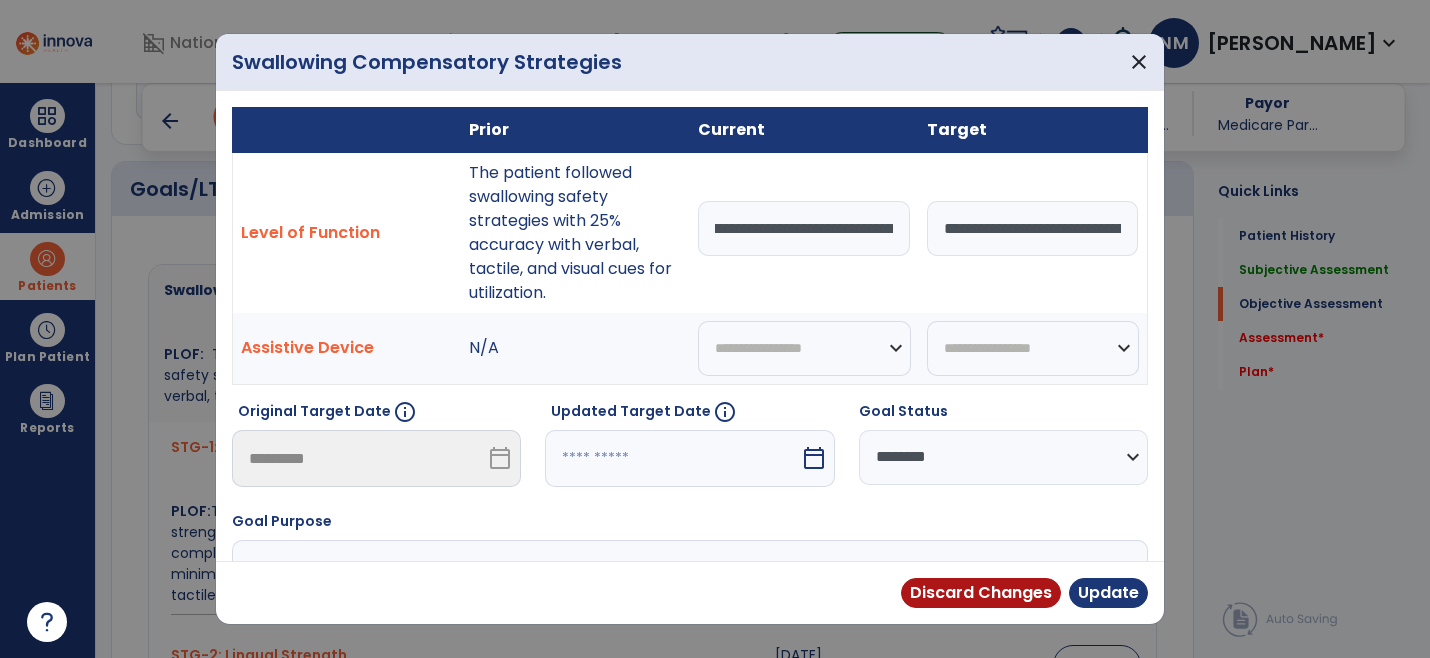 click on "**********" at bounding box center [804, 228] 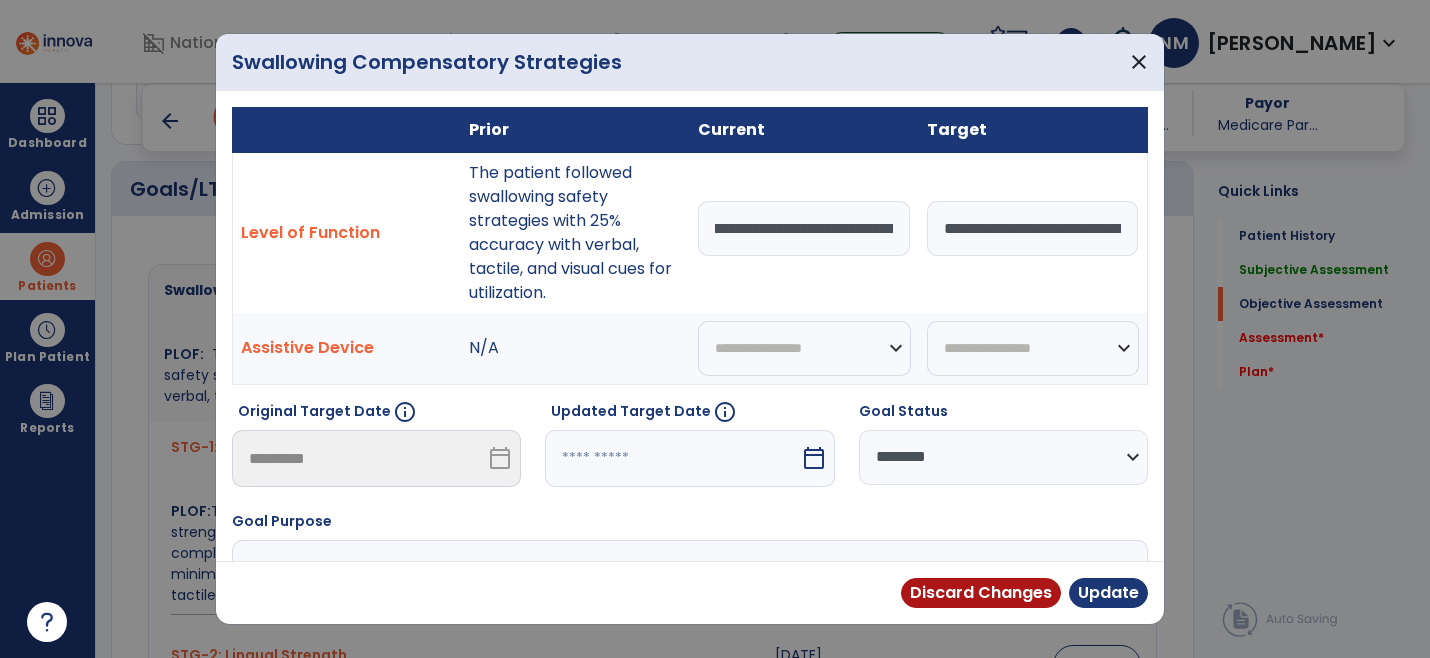 click on "**********" at bounding box center [804, 228] 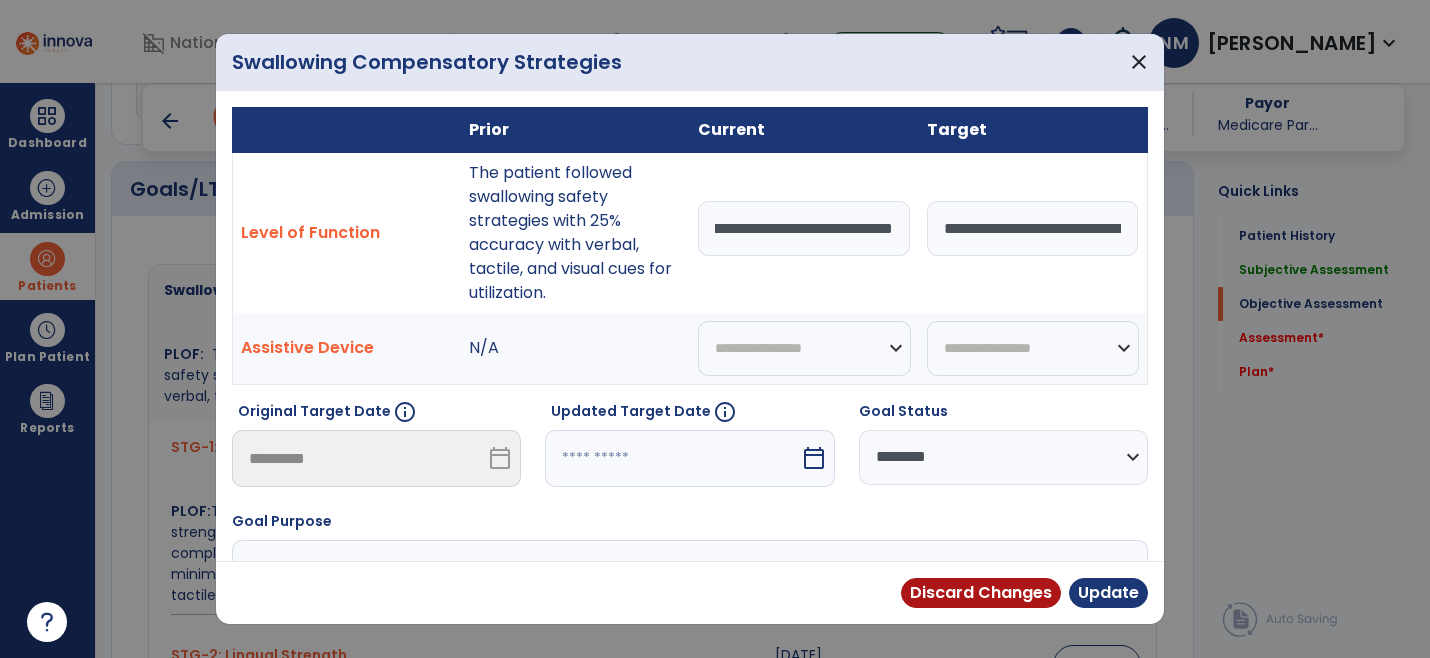 type on "**********" 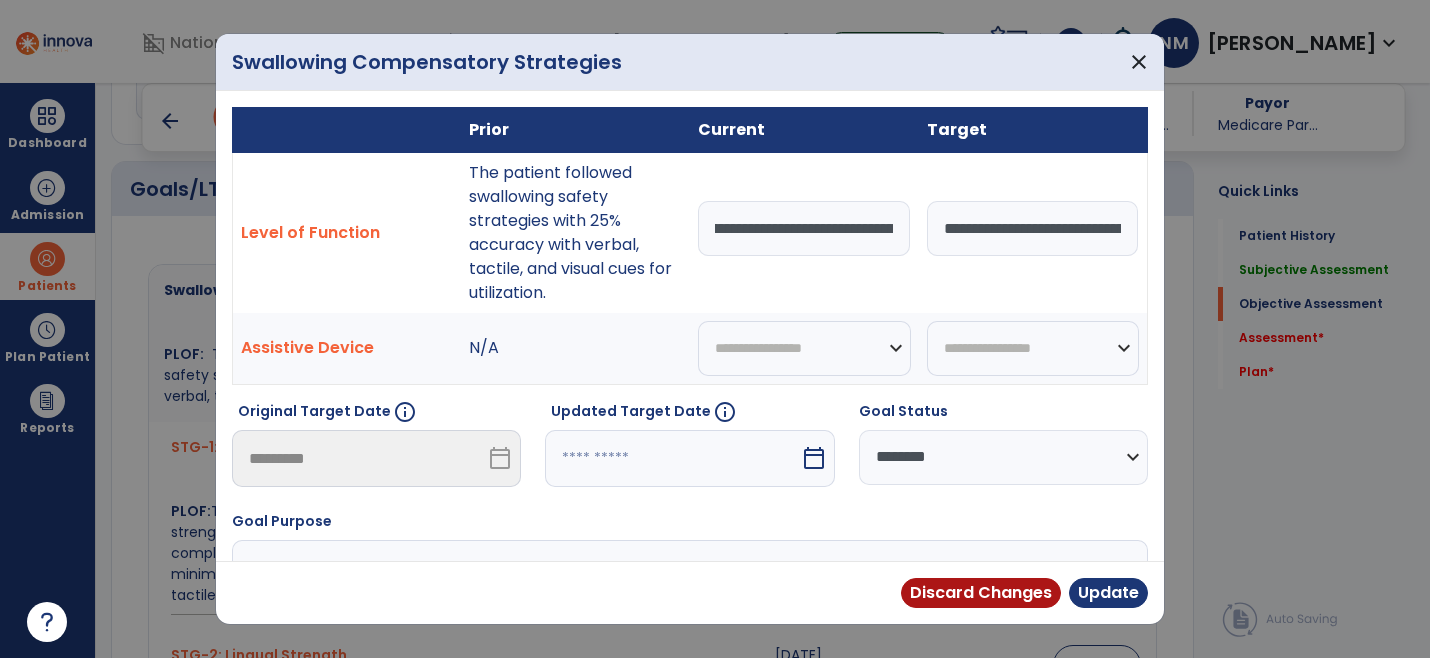 scroll, scrollTop: 0, scrollLeft: 0, axis: both 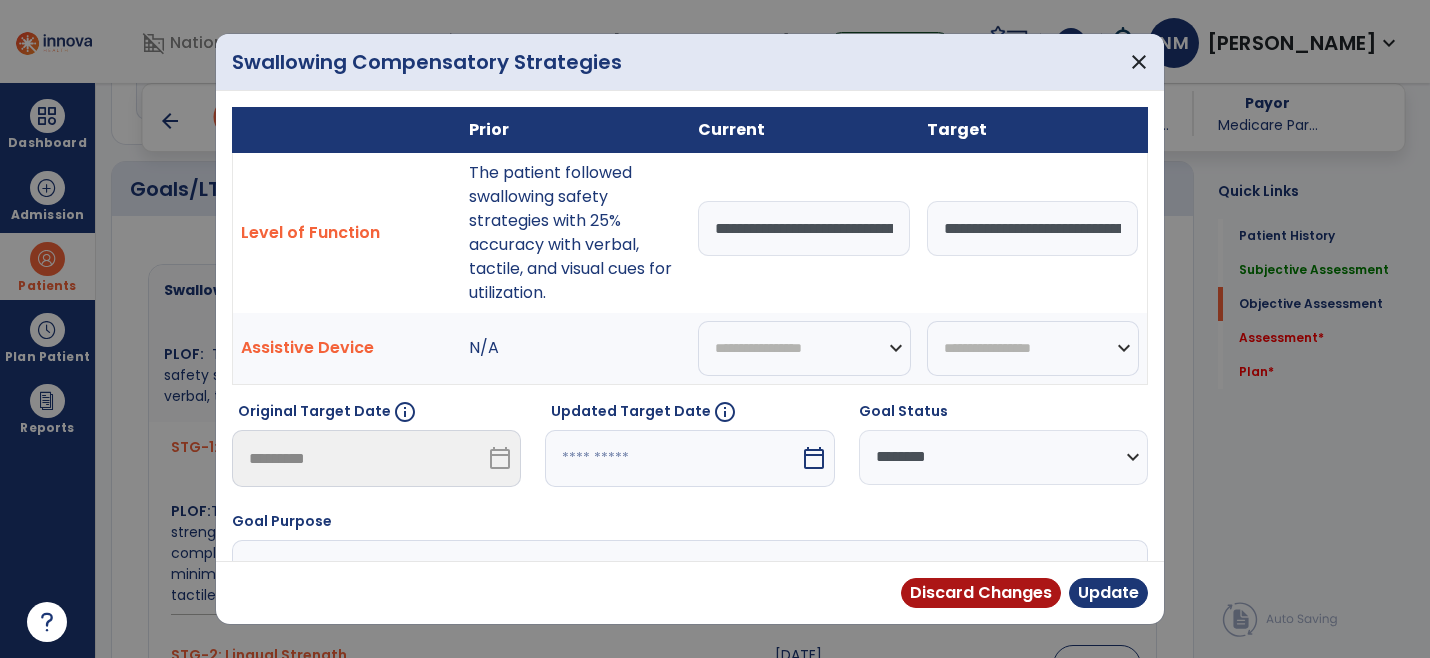 drag, startPoint x: 891, startPoint y: 223, endPoint x: 705, endPoint y: 214, distance: 186.21762 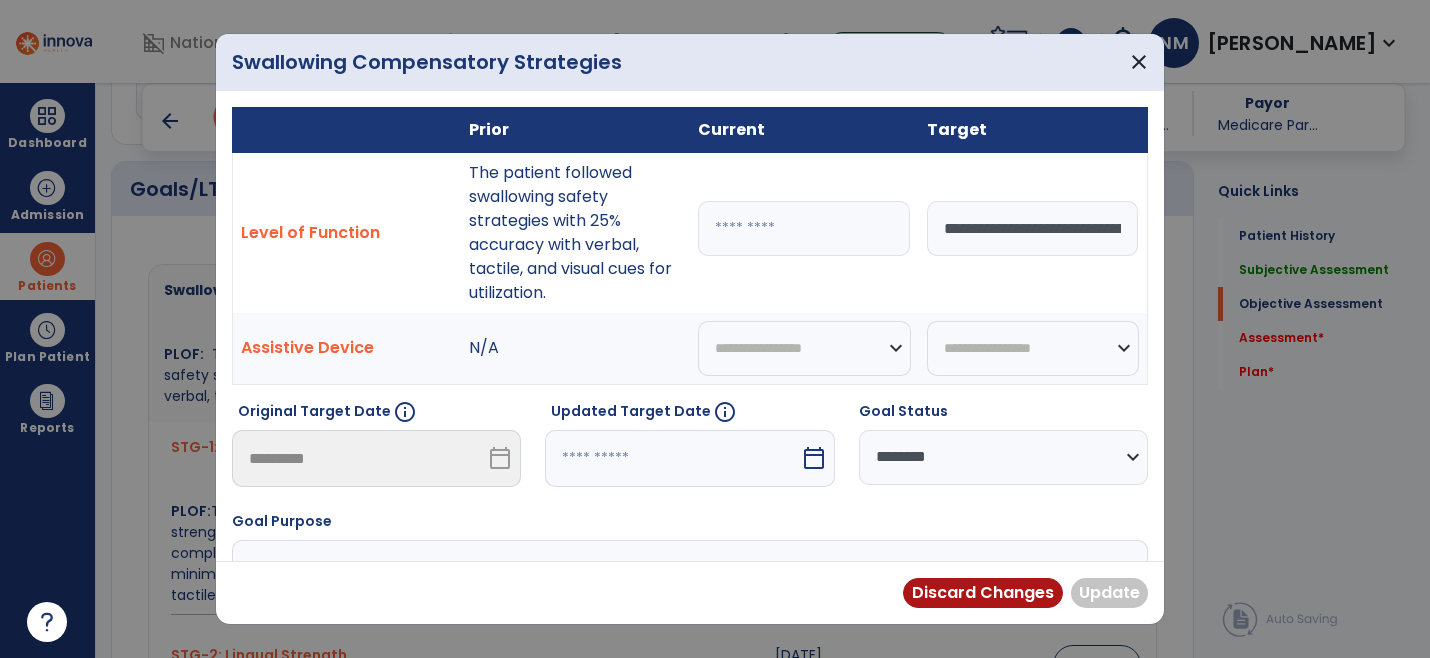 paste on "**********" 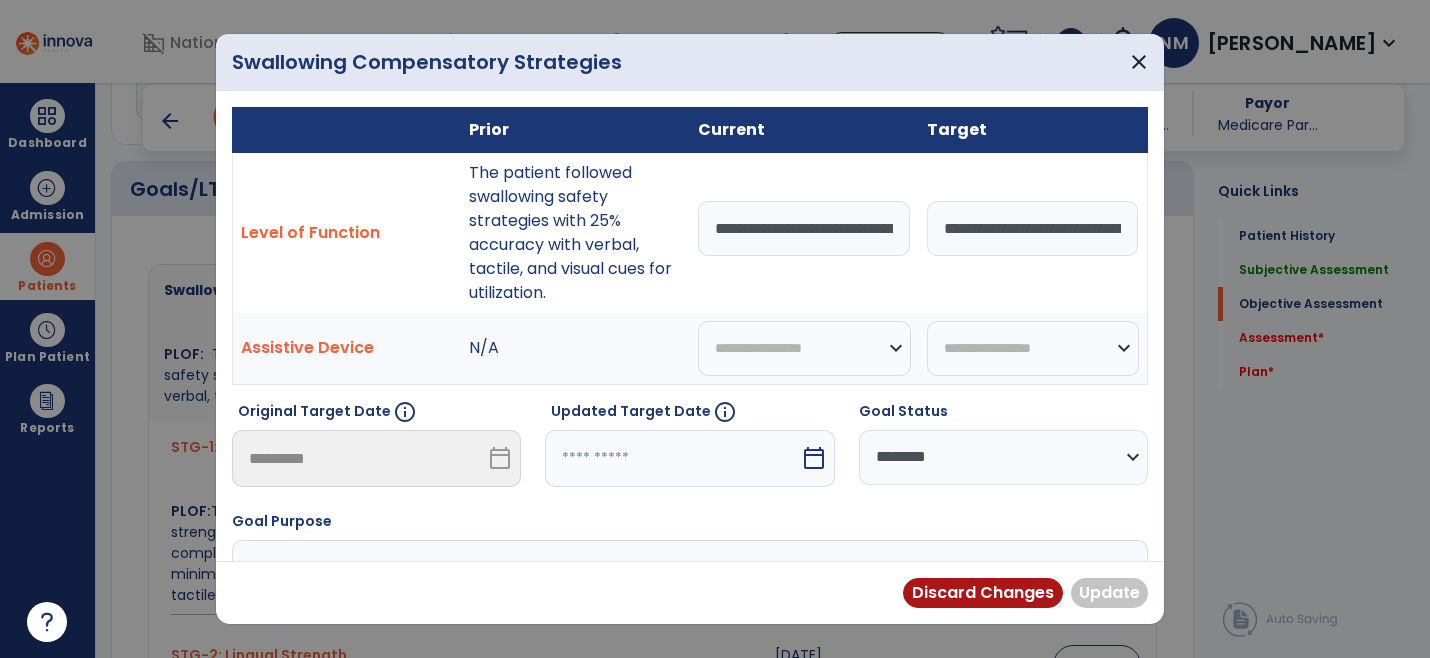 scroll, scrollTop: 0, scrollLeft: 772, axis: horizontal 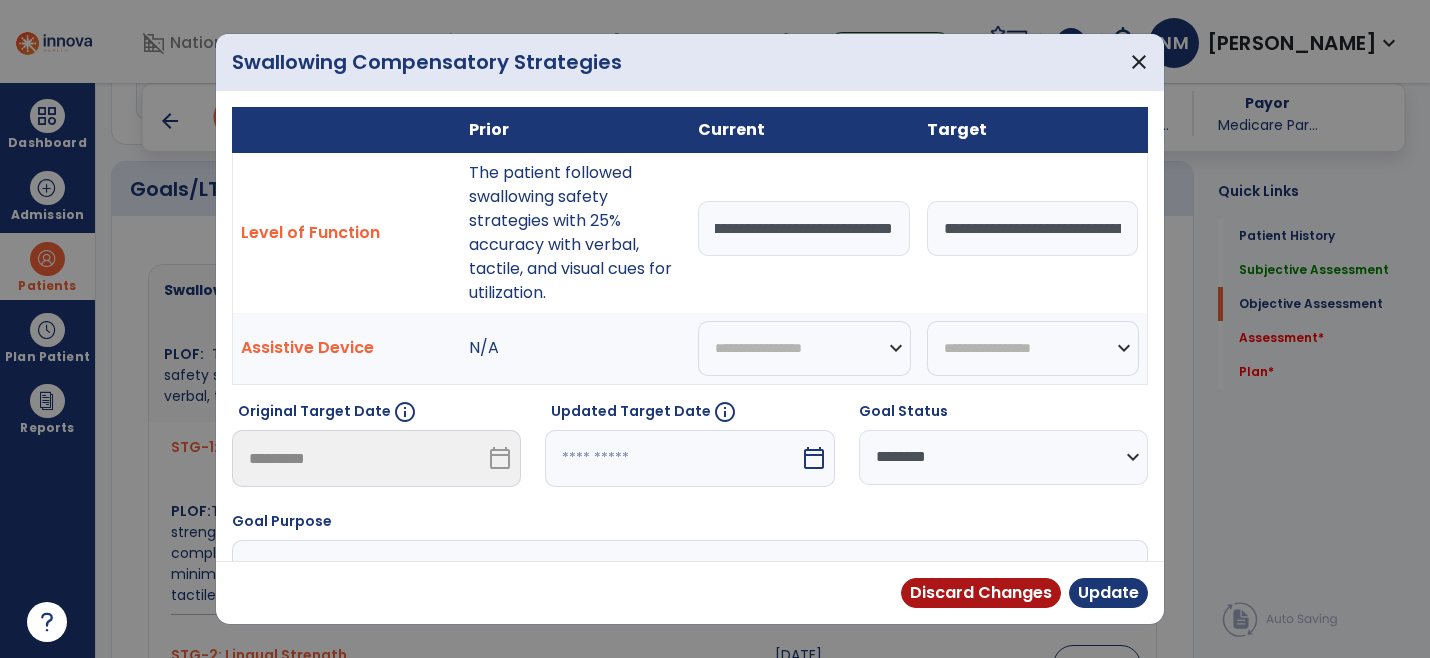 click on "**********" at bounding box center (804, 228) 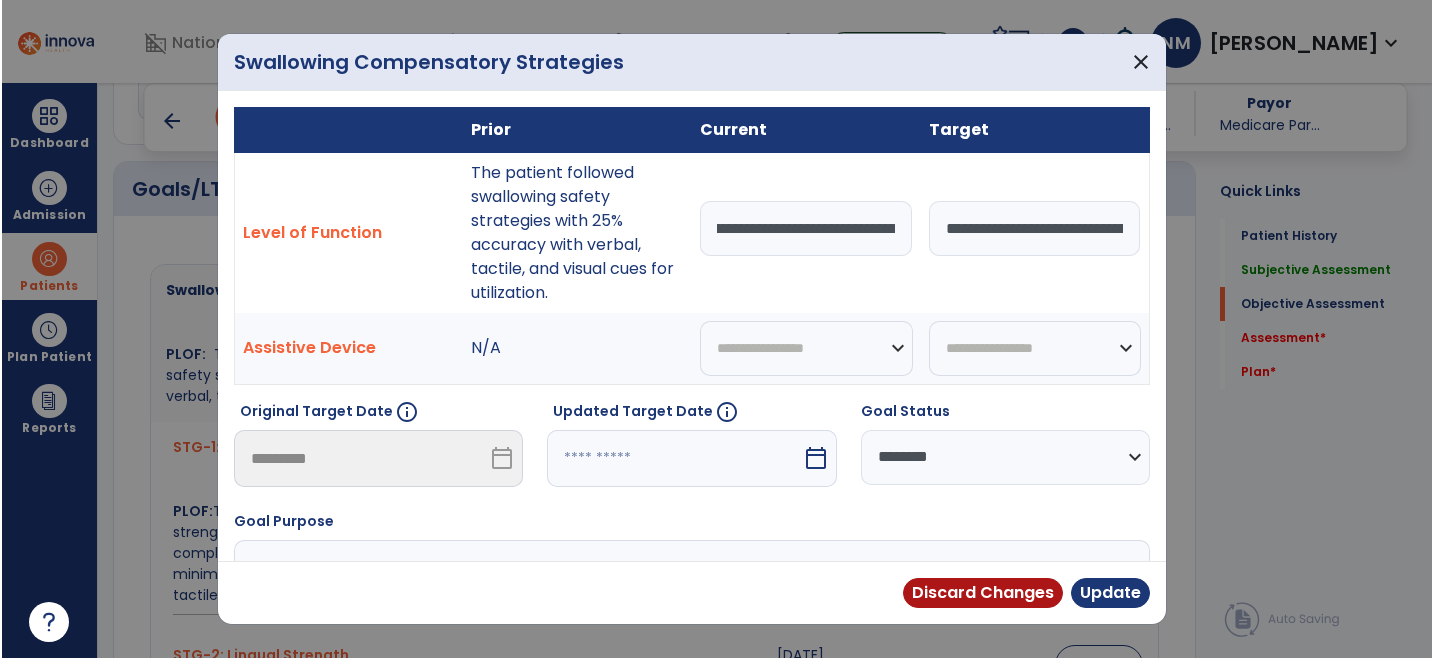 scroll, scrollTop: 0, scrollLeft: 0, axis: both 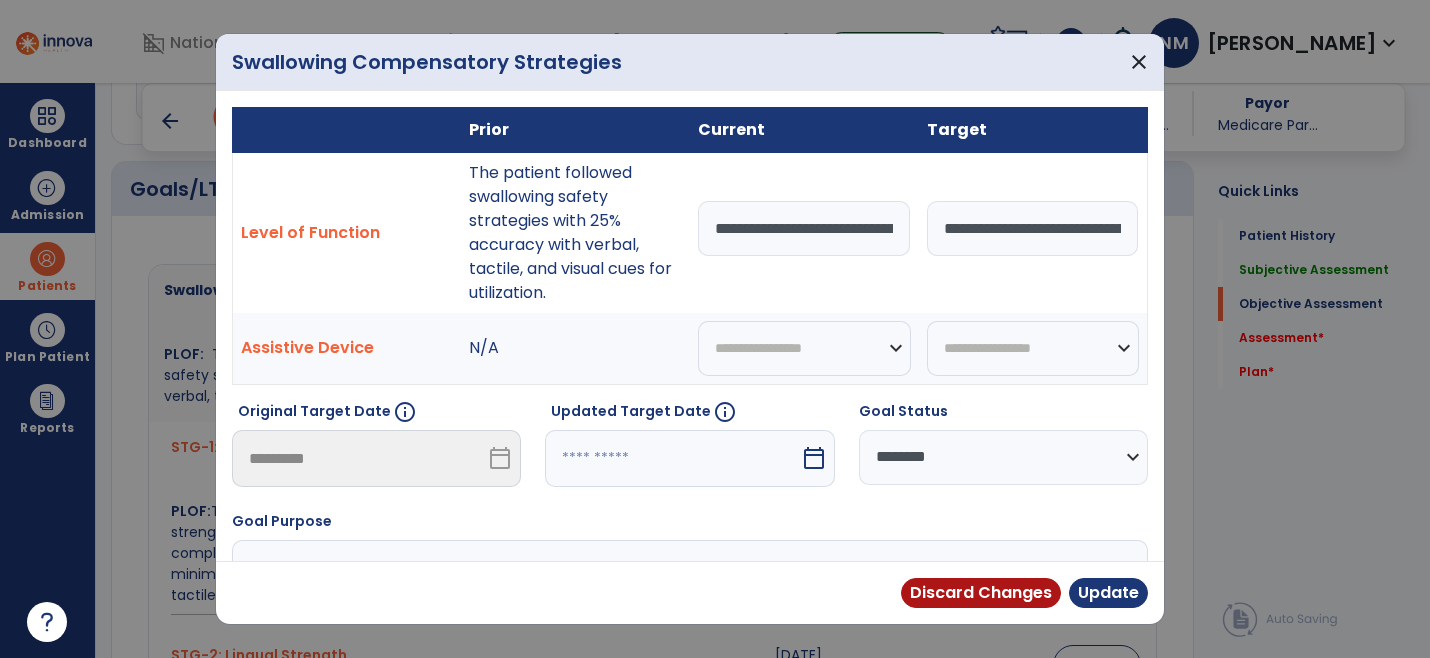 type on "**********" 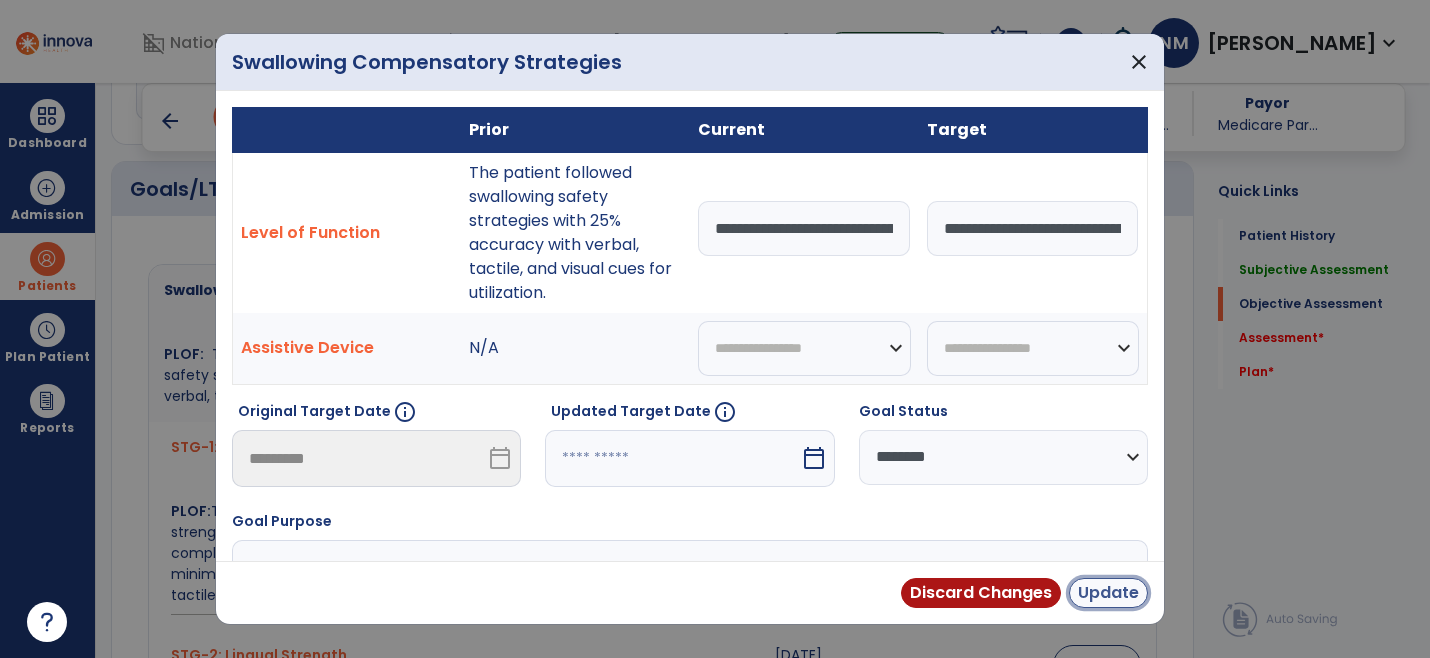 click on "Update" at bounding box center (1108, 593) 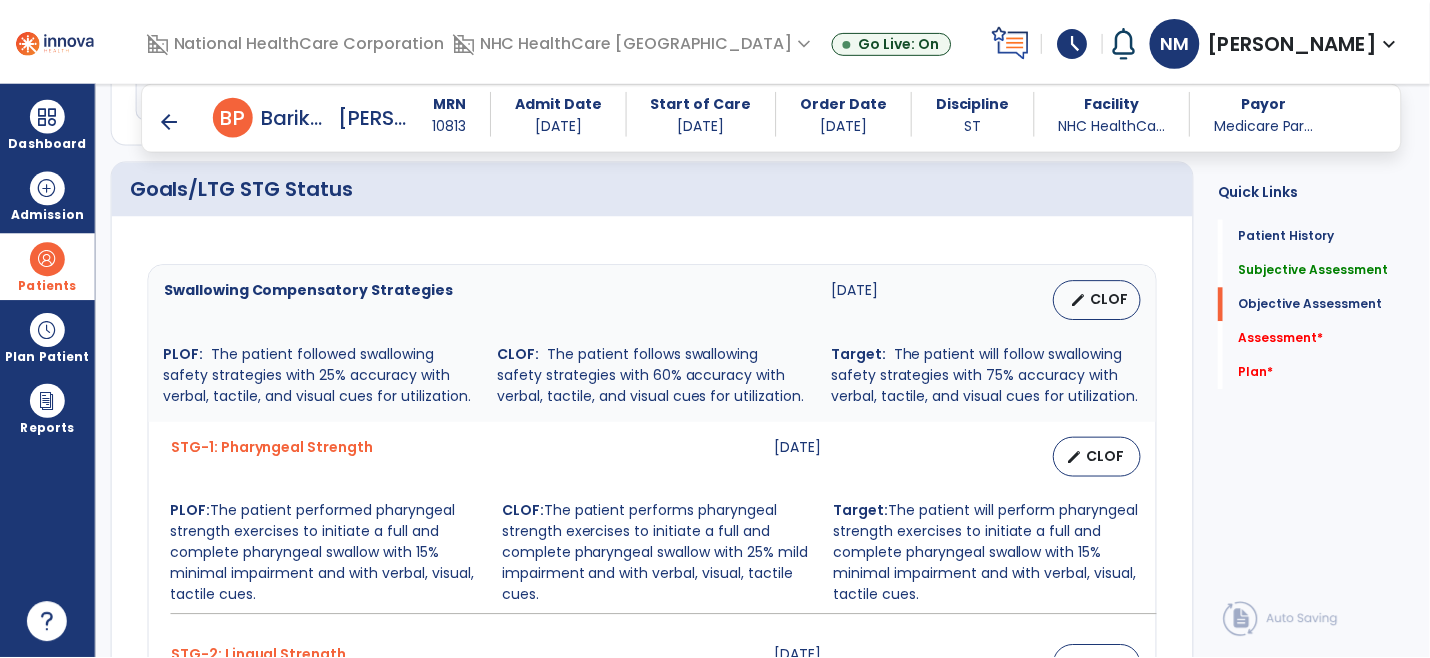scroll, scrollTop: 777, scrollLeft: 0, axis: vertical 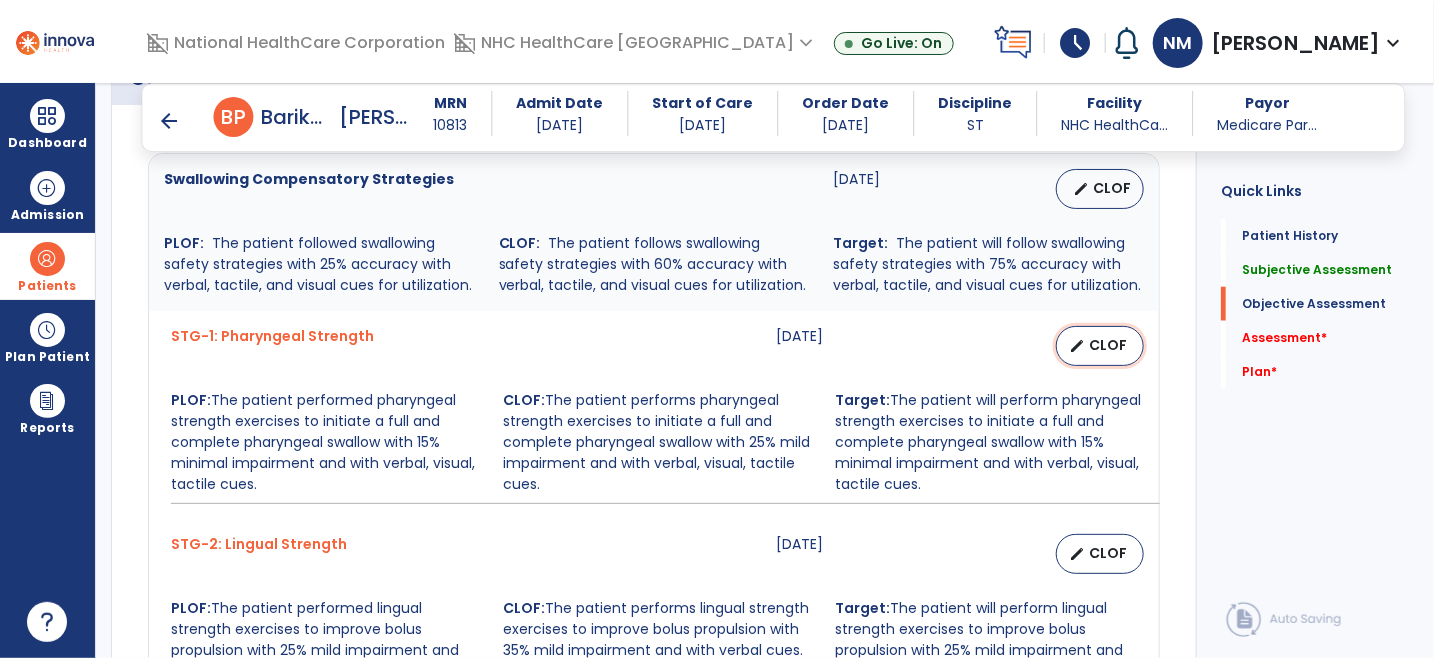click on "CLOF" at bounding box center [1108, 345] 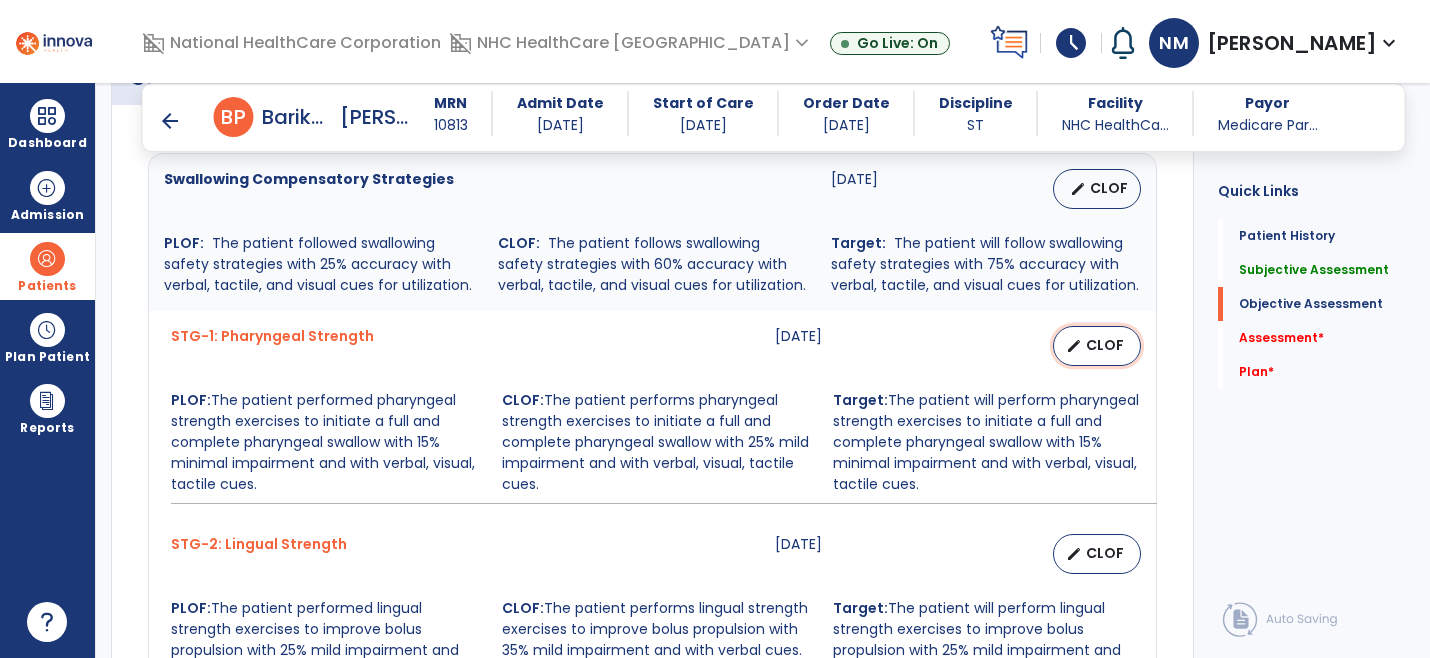 scroll, scrollTop: 777, scrollLeft: 0, axis: vertical 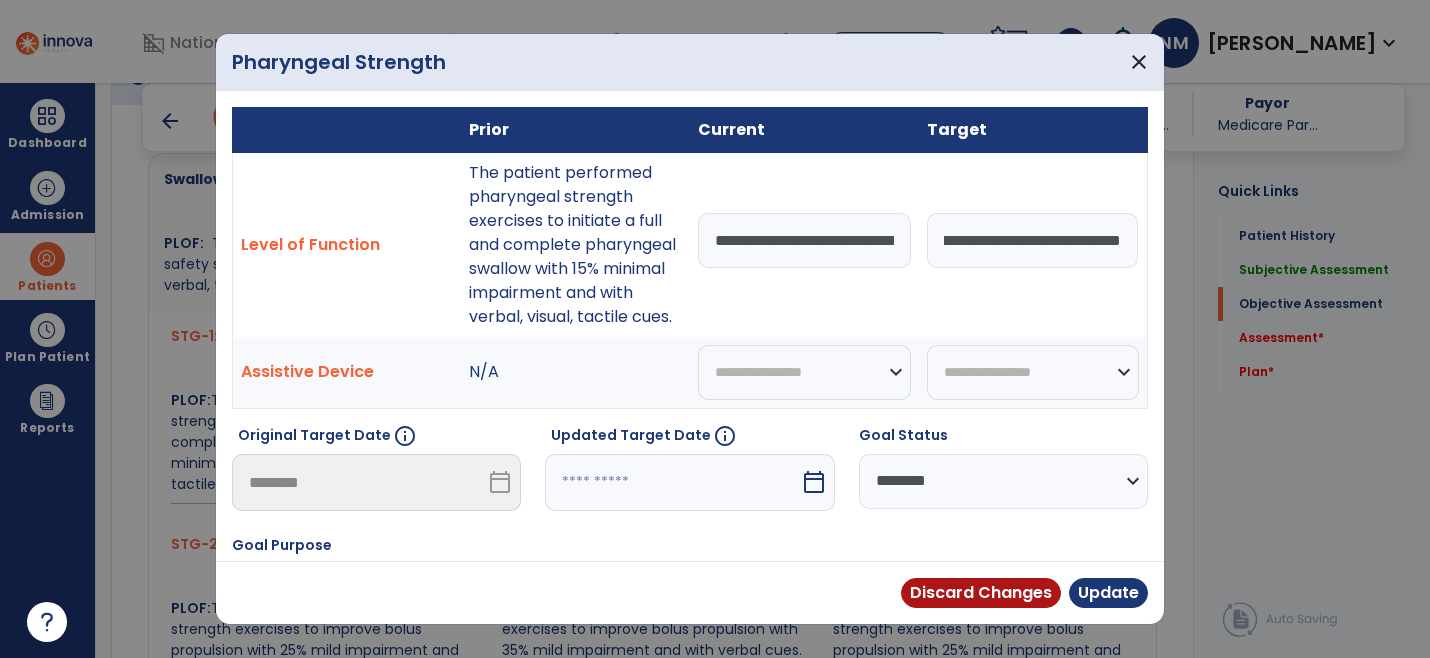 drag, startPoint x: 936, startPoint y: 240, endPoint x: 1118, endPoint y: 253, distance: 182.4637 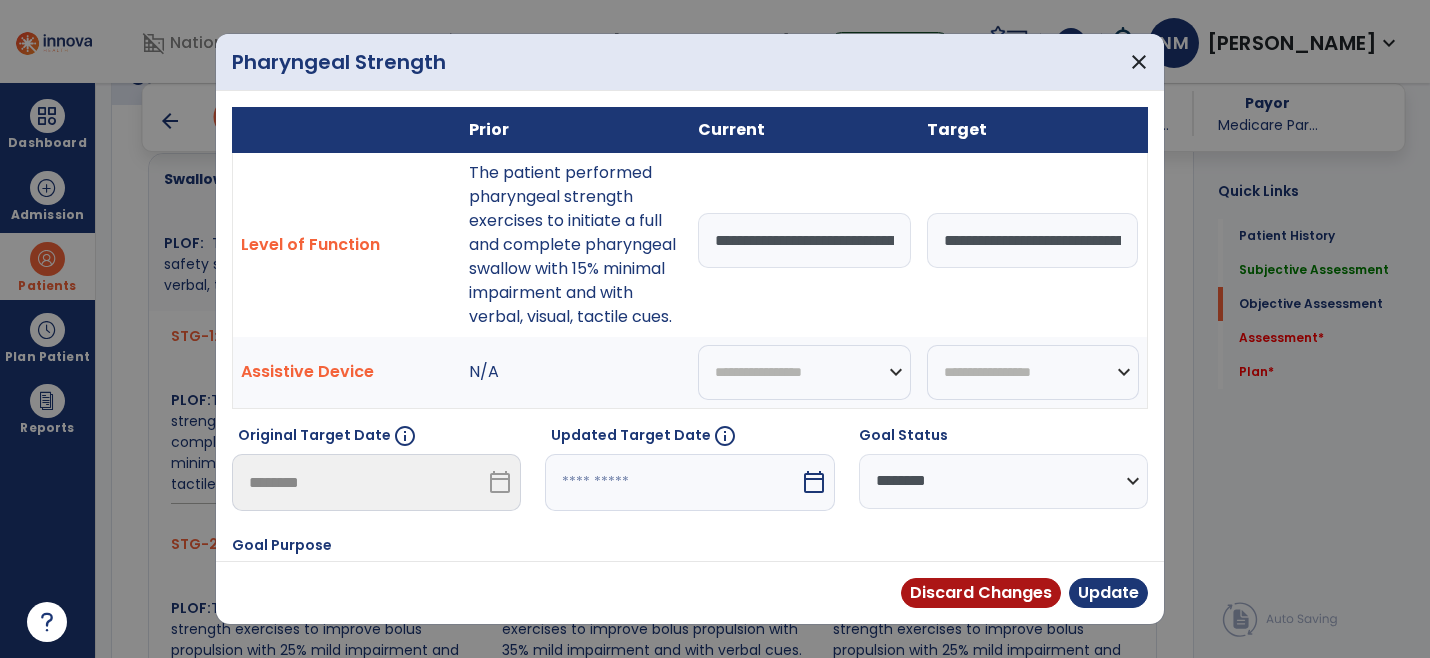 click on "**********" at bounding box center [804, 240] 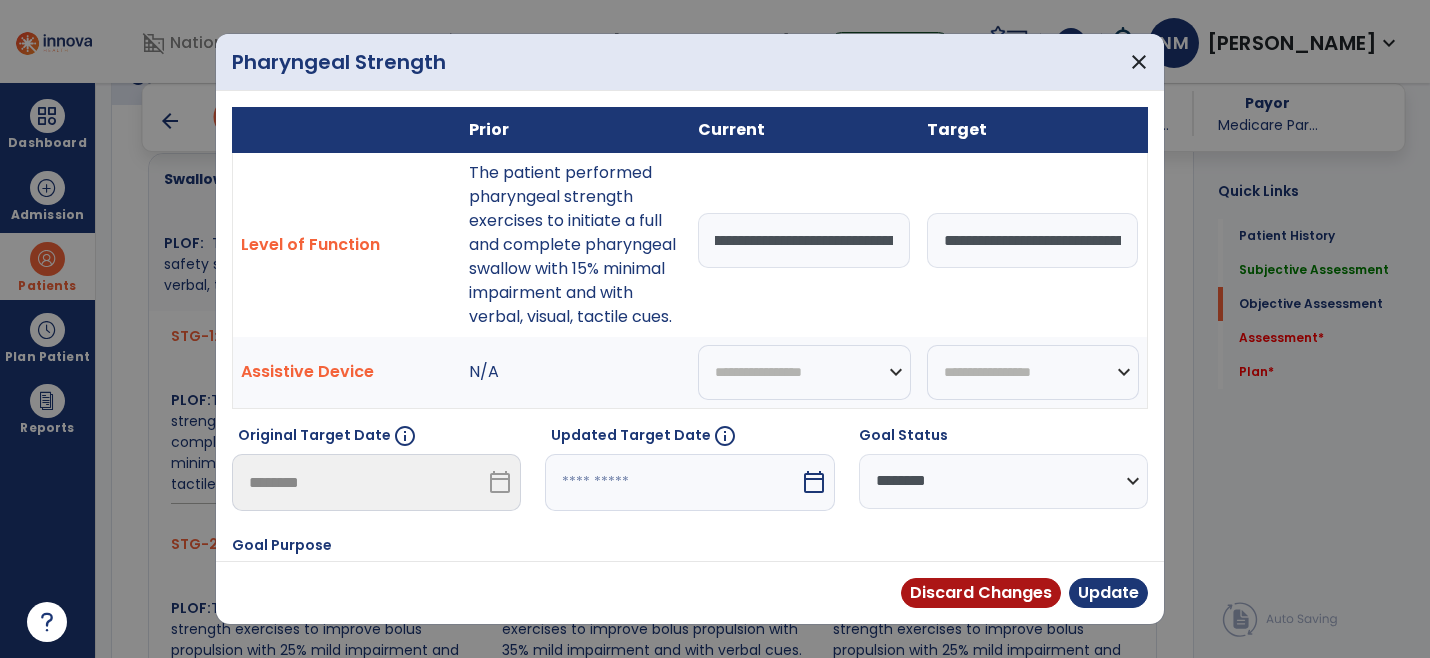 scroll, scrollTop: 0, scrollLeft: 804, axis: horizontal 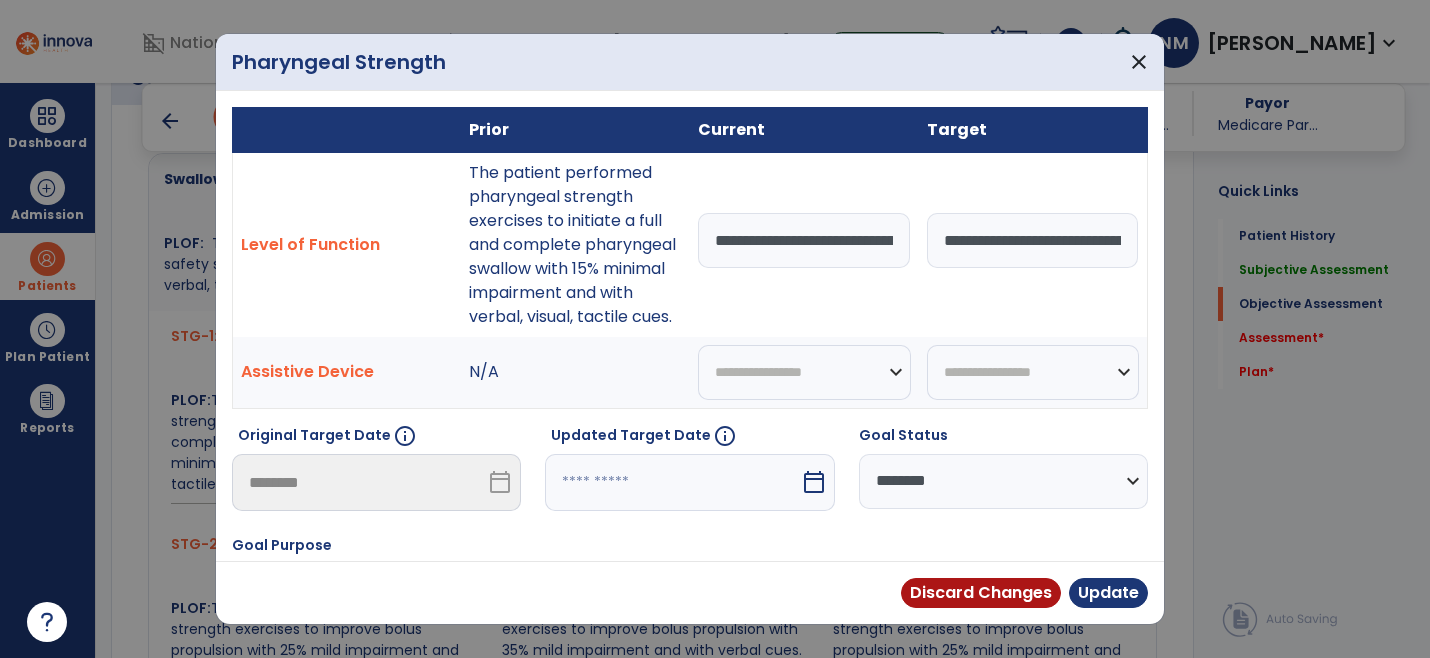 drag, startPoint x: 883, startPoint y: 243, endPoint x: 650, endPoint y: 251, distance: 233.1373 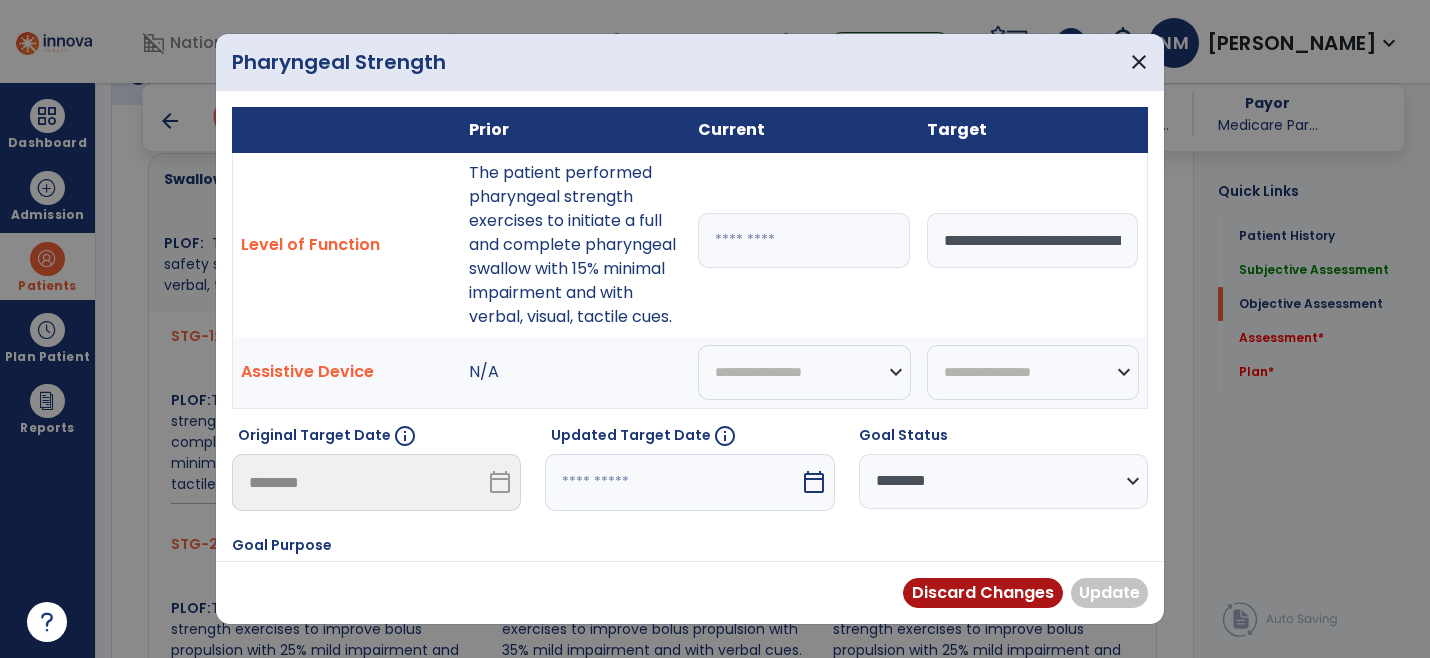 paste on "**********" 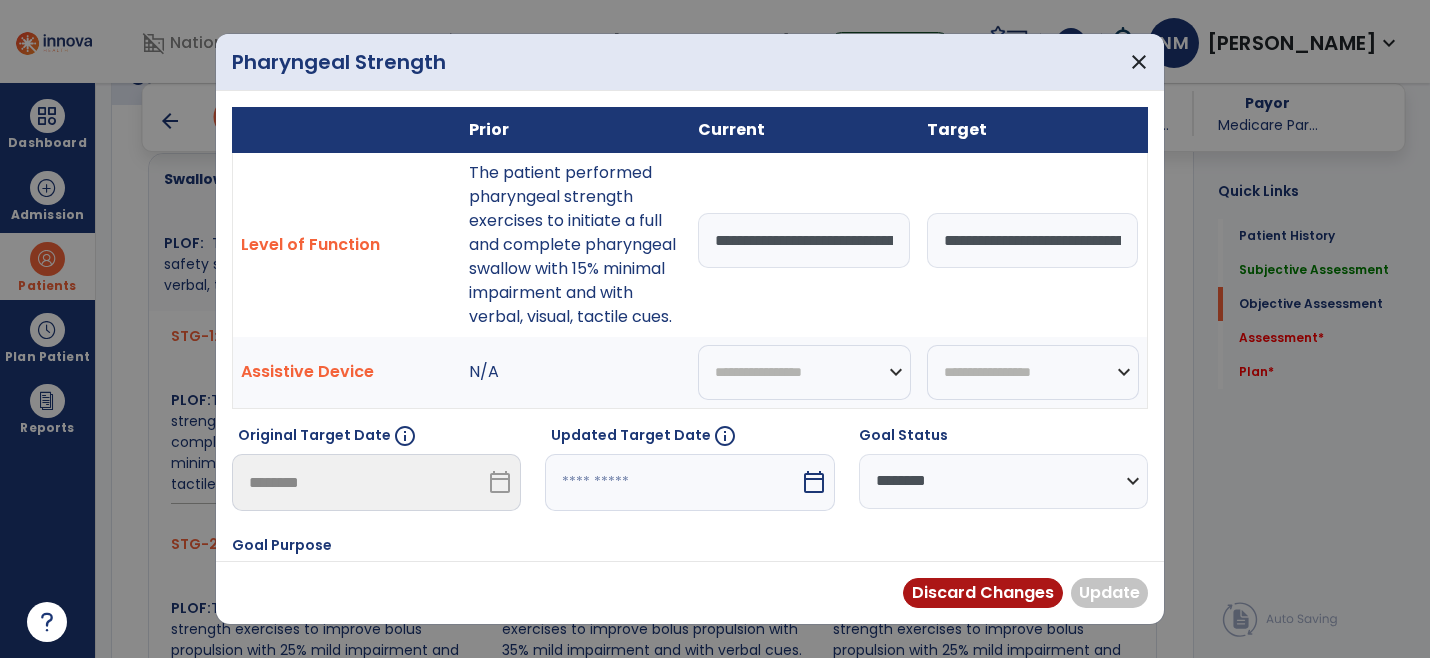 scroll, scrollTop: 0, scrollLeft: 1183, axis: horizontal 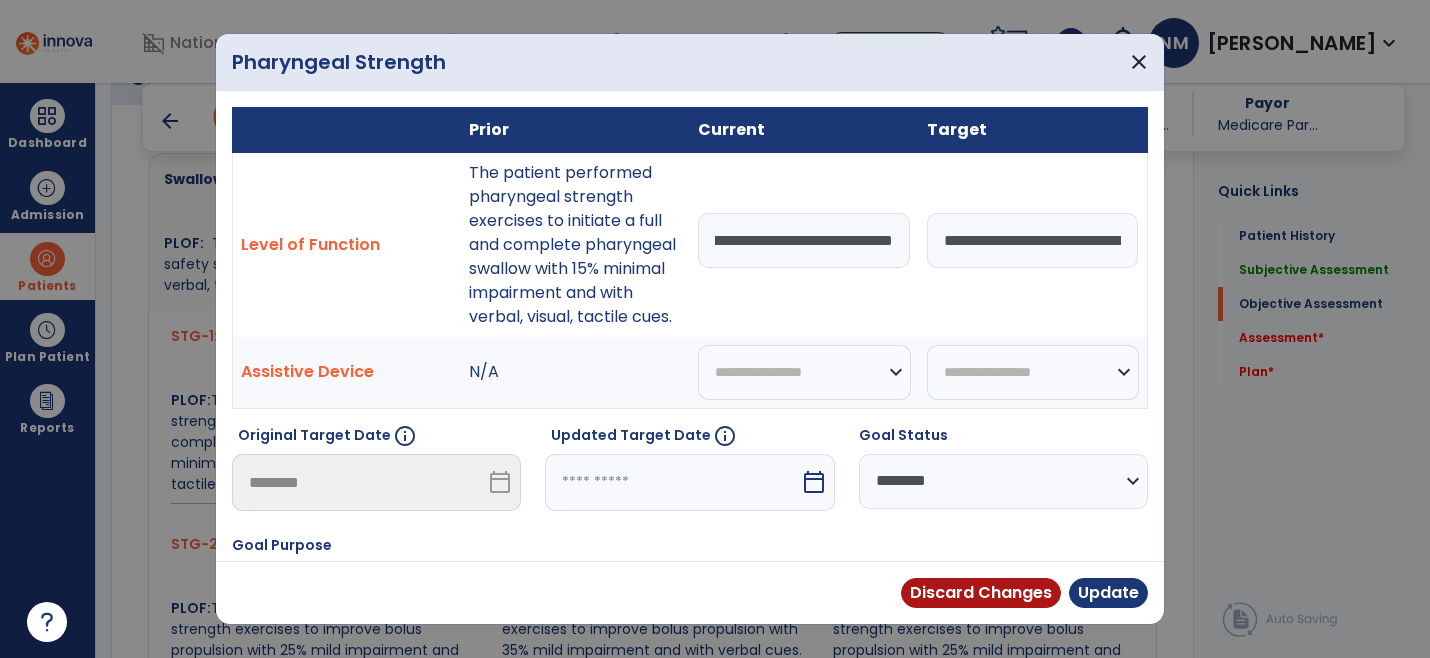 click on "**********" at bounding box center (804, 240) 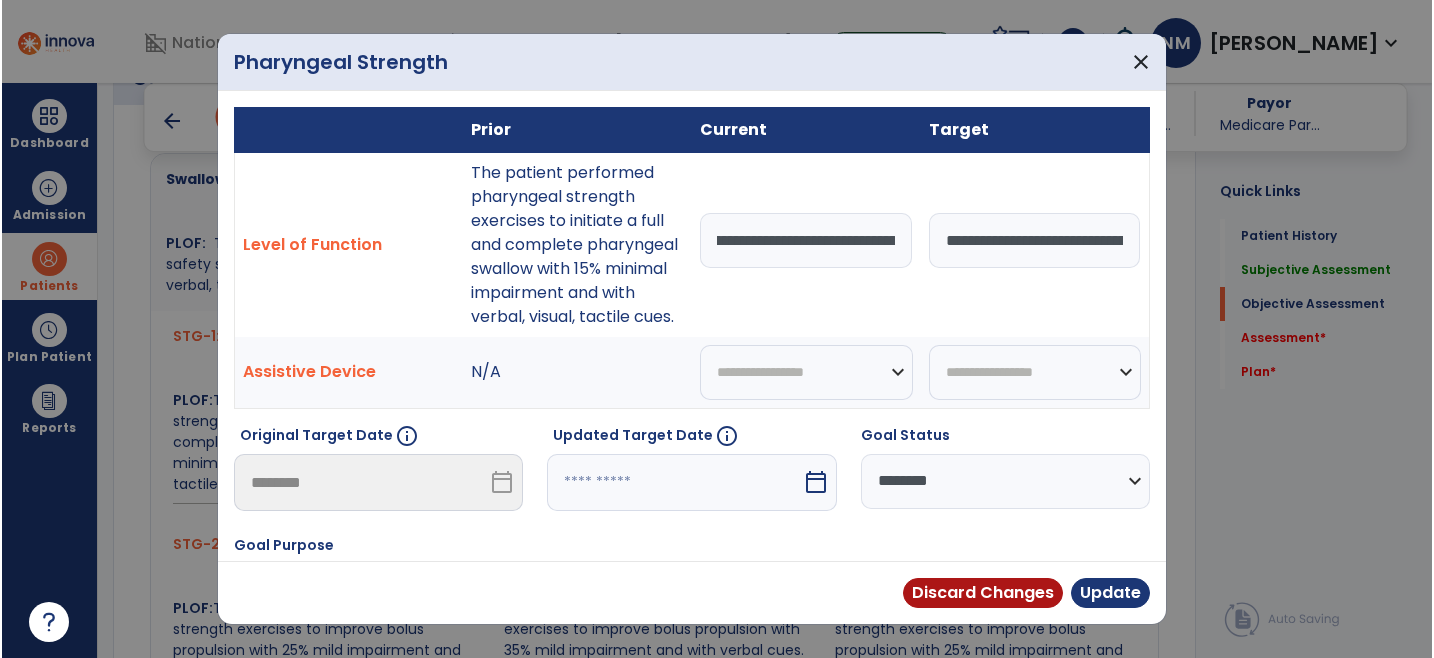 scroll, scrollTop: 0, scrollLeft: 0, axis: both 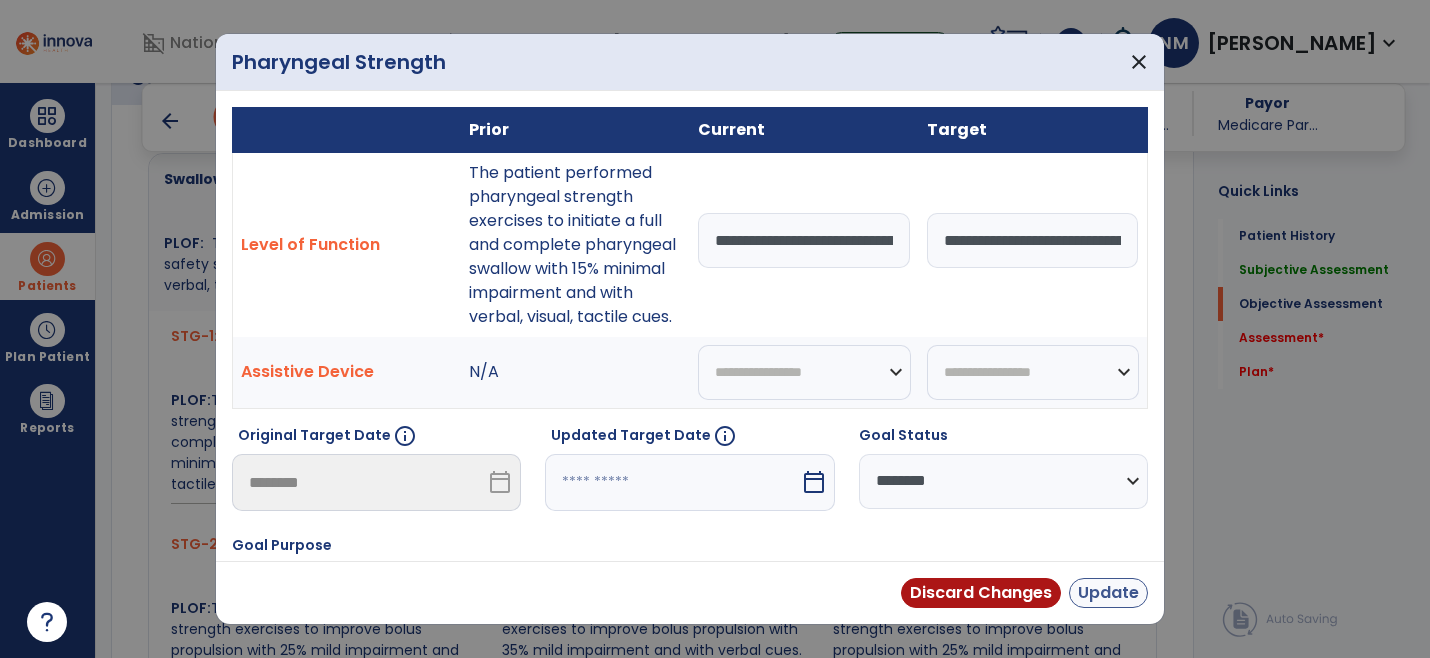 type on "**********" 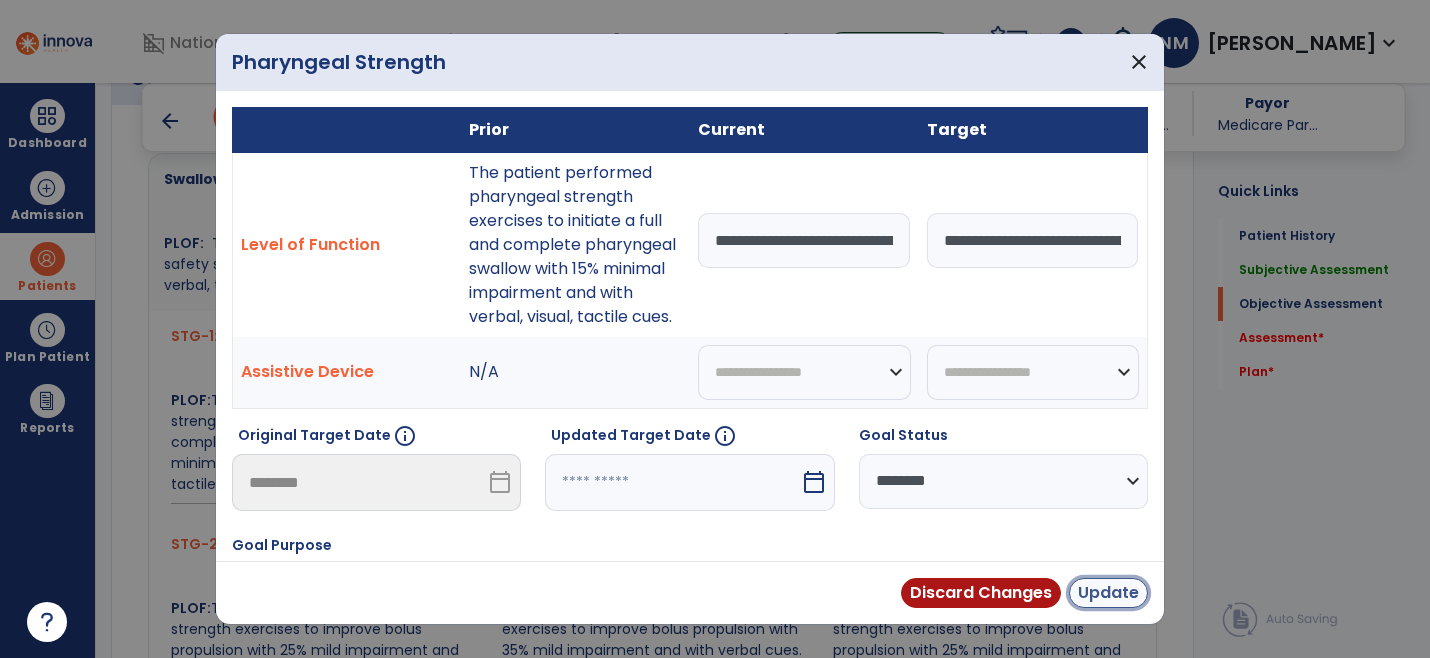 click on "Update" at bounding box center (1108, 593) 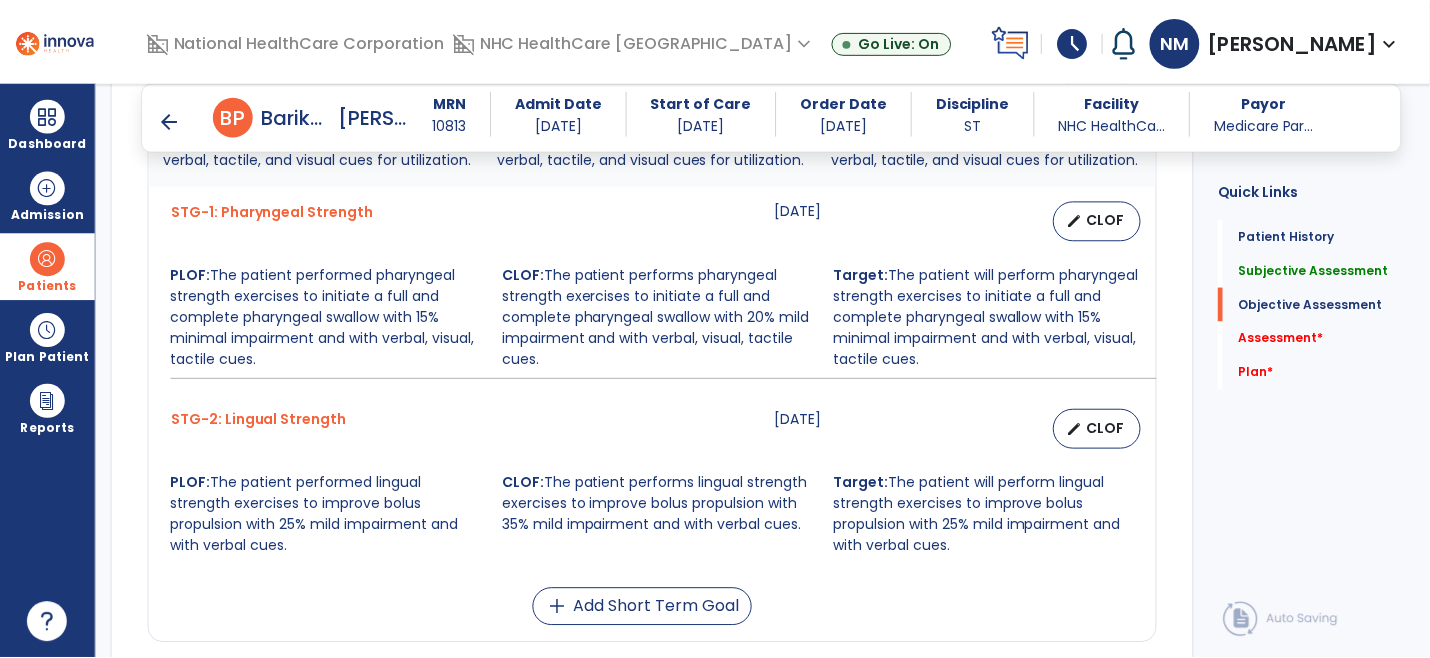 scroll, scrollTop: 1000, scrollLeft: 0, axis: vertical 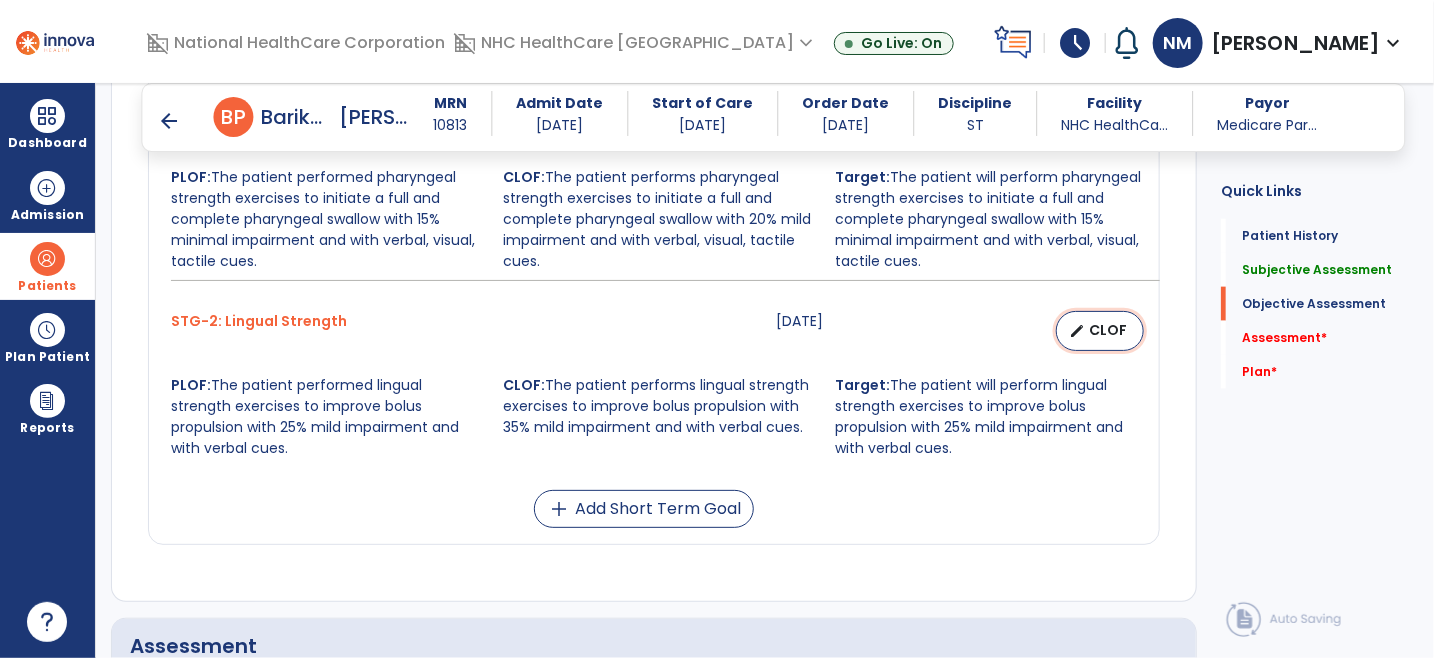 click on "edit   CLOF" at bounding box center (1100, 331) 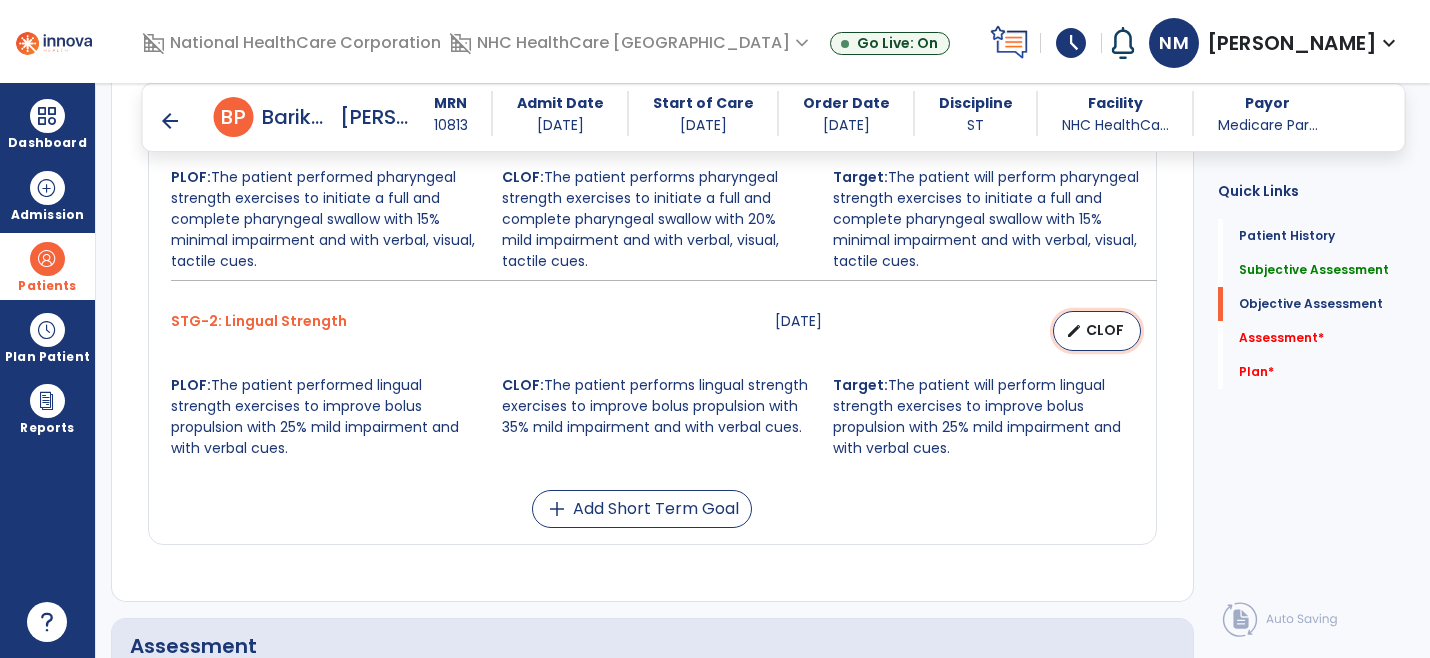 select on "********" 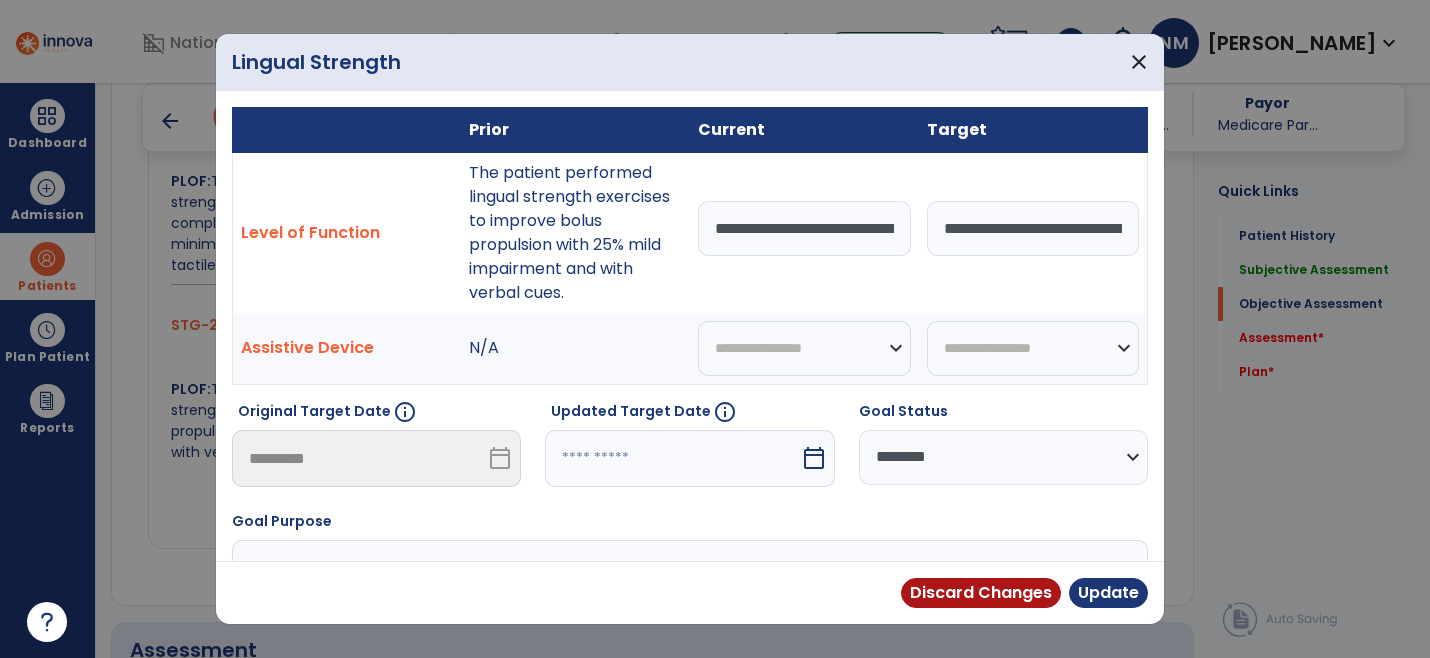 scroll, scrollTop: 1000, scrollLeft: 0, axis: vertical 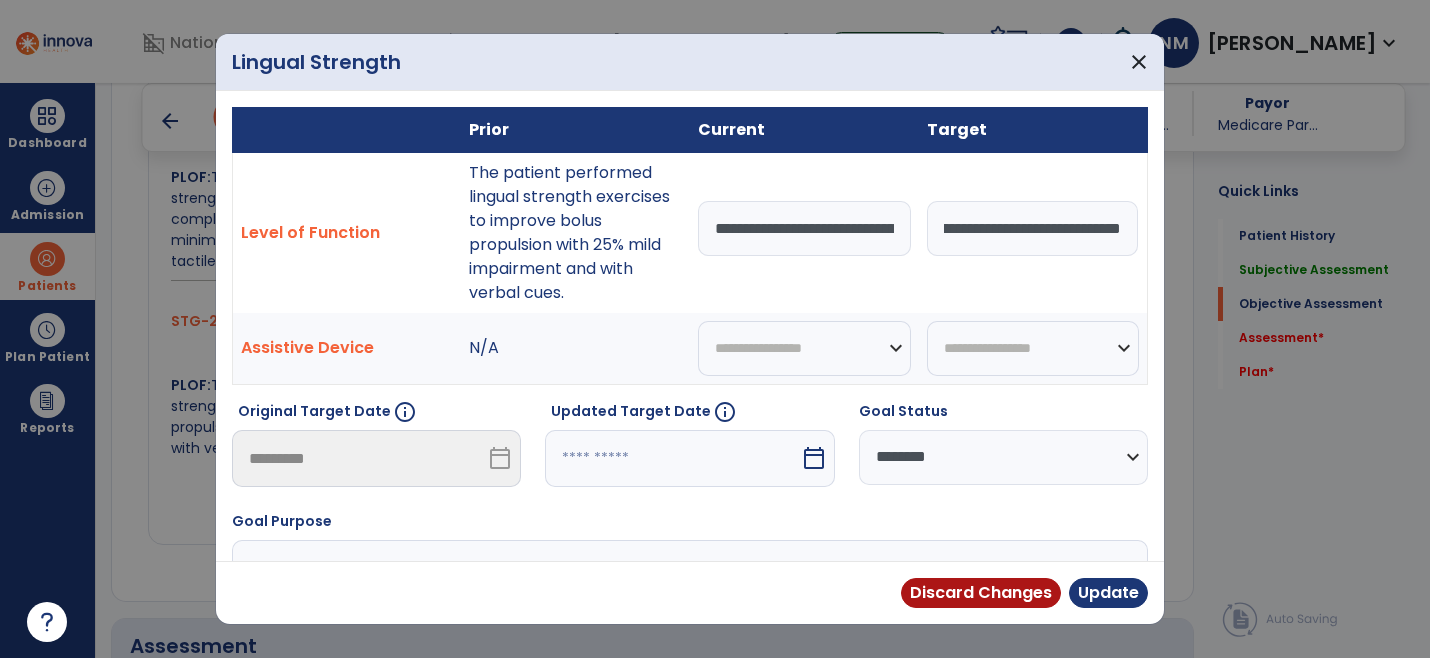 drag, startPoint x: 930, startPoint y: 230, endPoint x: 1133, endPoint y: 245, distance: 203.55344 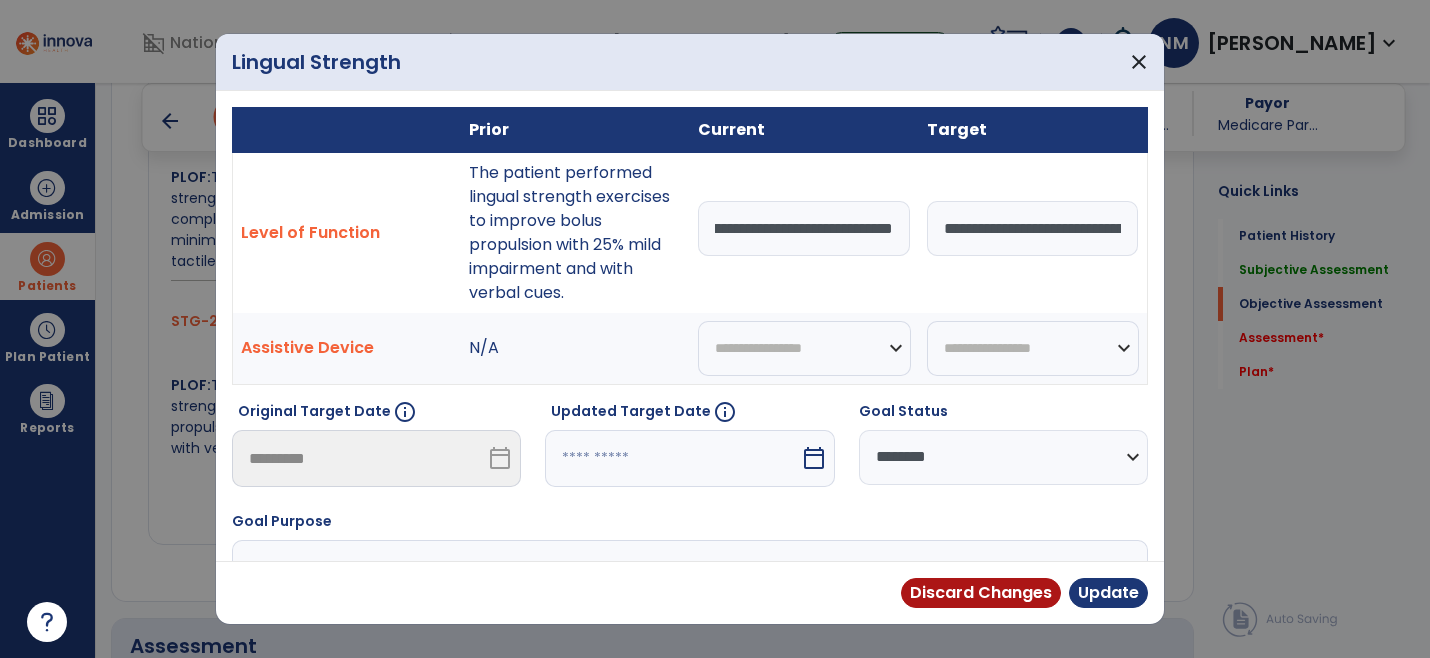 scroll, scrollTop: 0, scrollLeft: 622, axis: horizontal 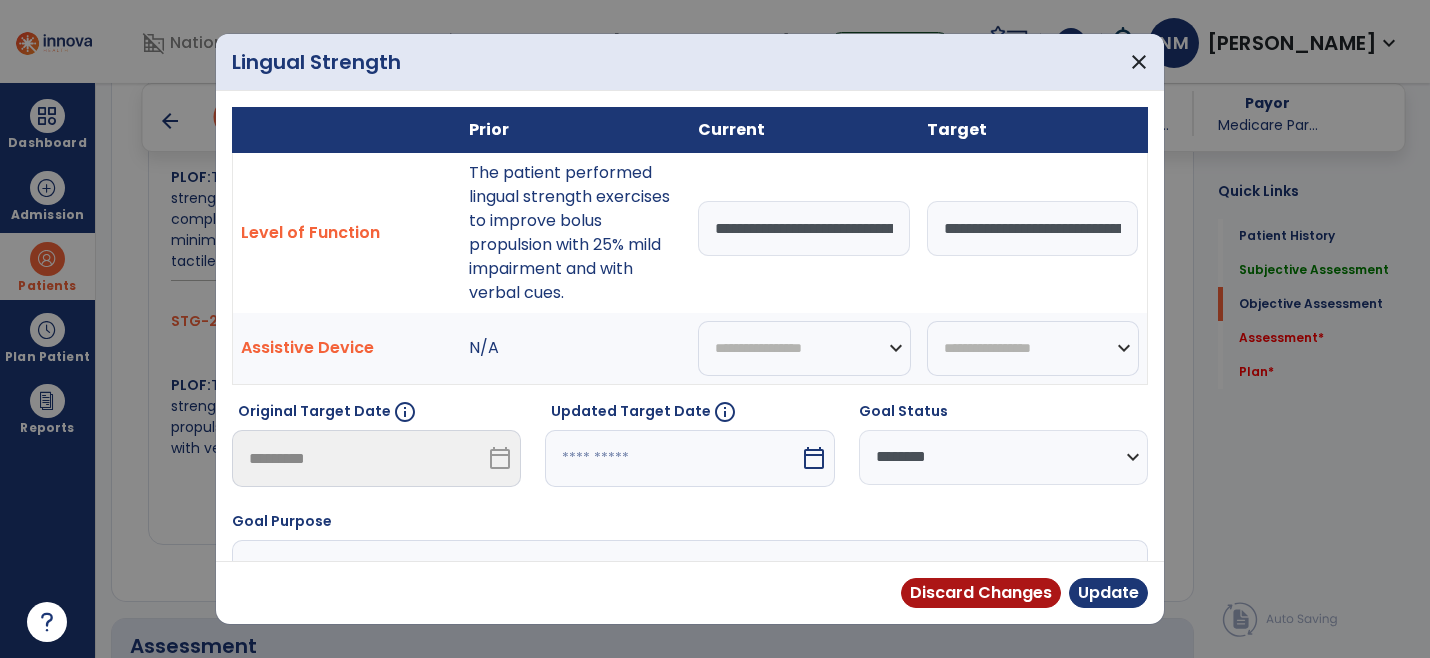 drag, startPoint x: 864, startPoint y: 228, endPoint x: 656, endPoint y: 226, distance: 208.00961 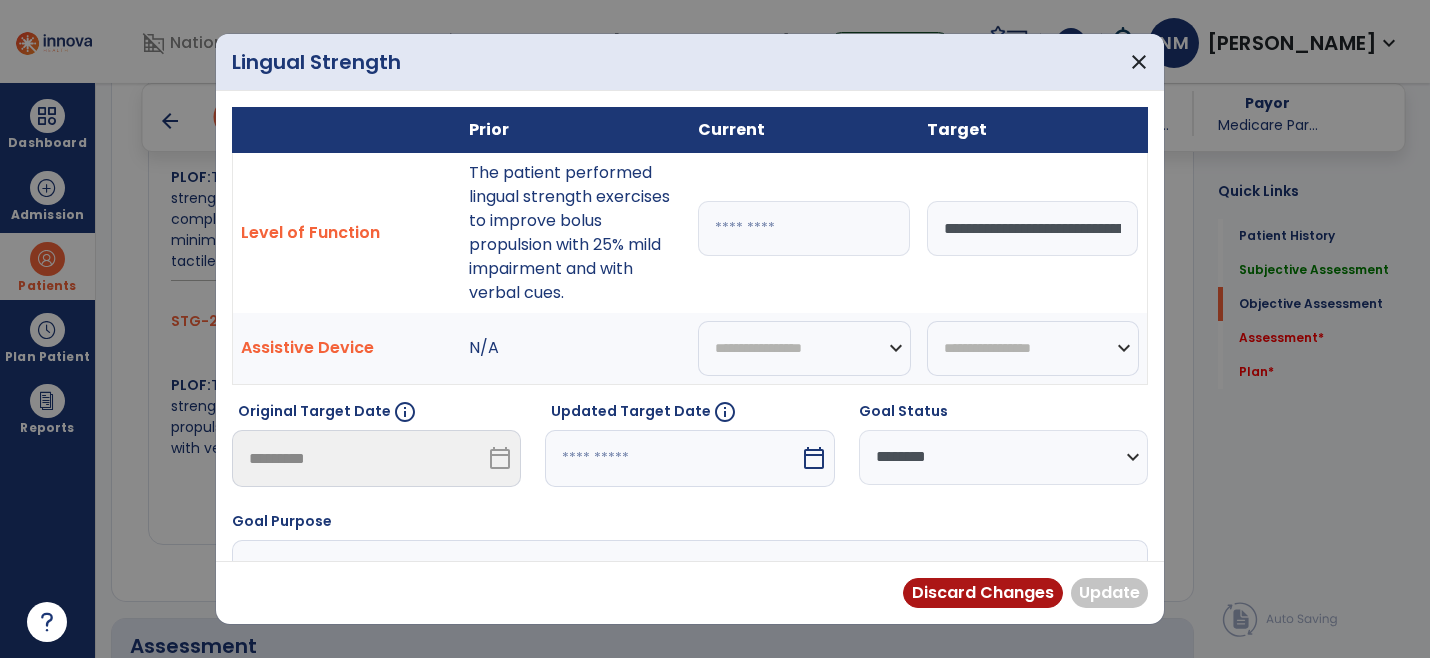 paste on "**********" 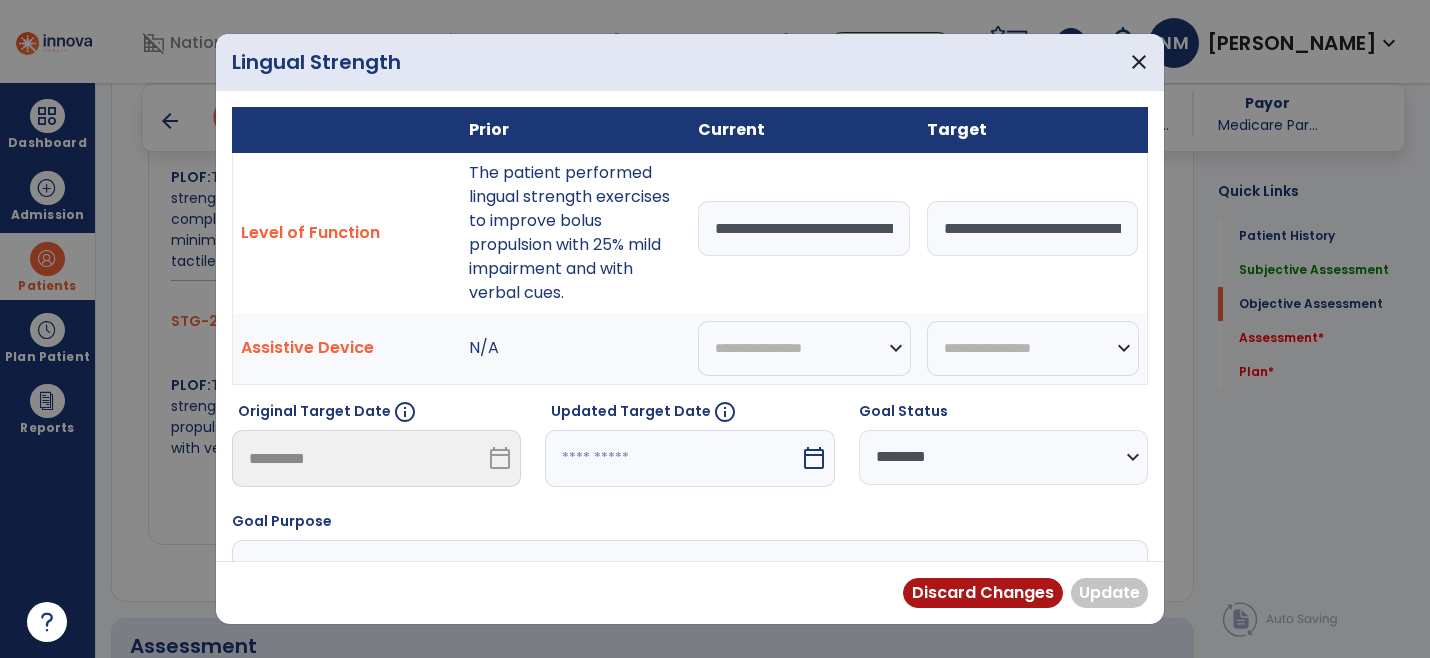 scroll, scrollTop: 0, scrollLeft: 831, axis: horizontal 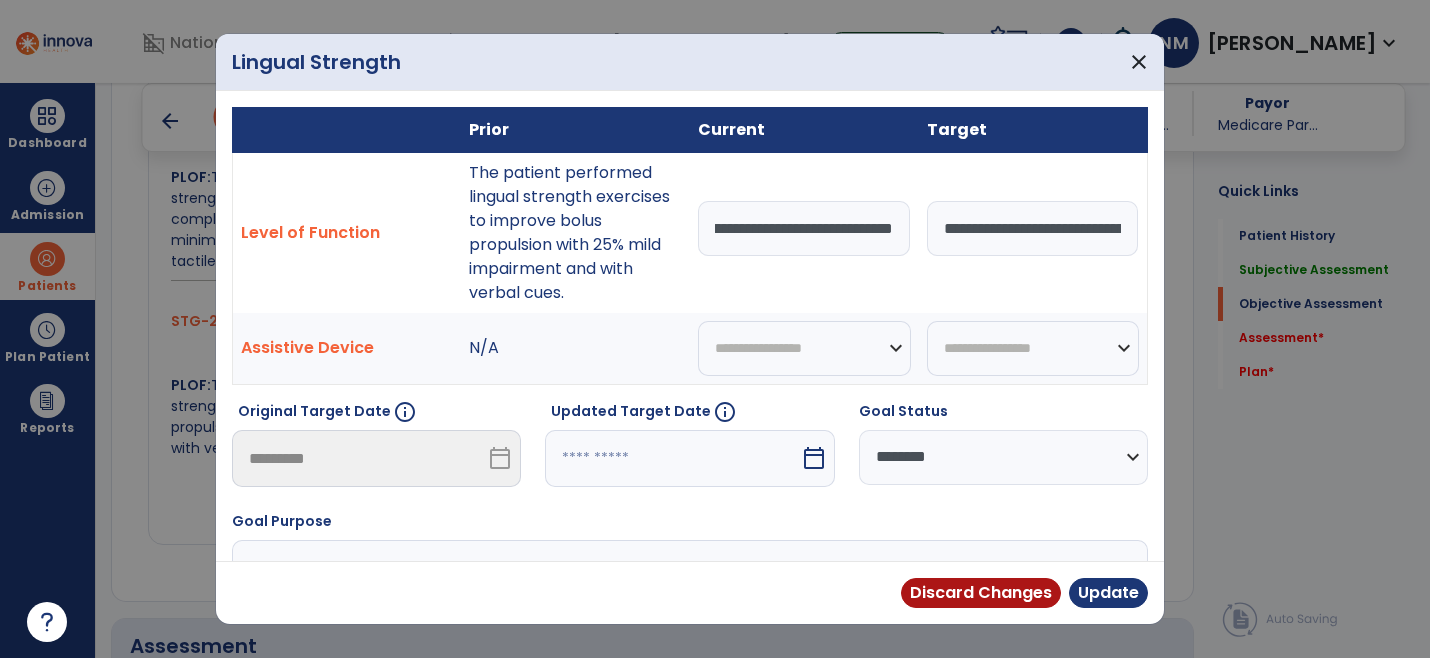 click on "**********" at bounding box center (804, 228) 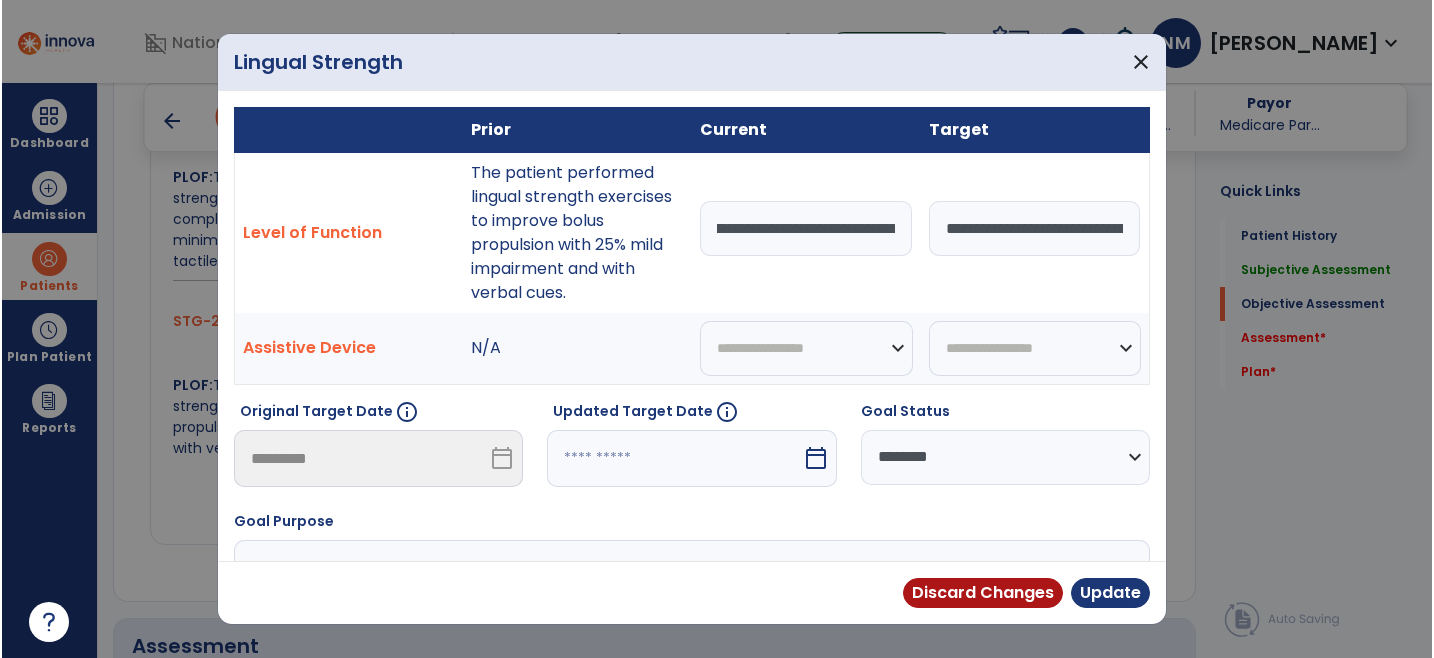 scroll, scrollTop: 0, scrollLeft: 0, axis: both 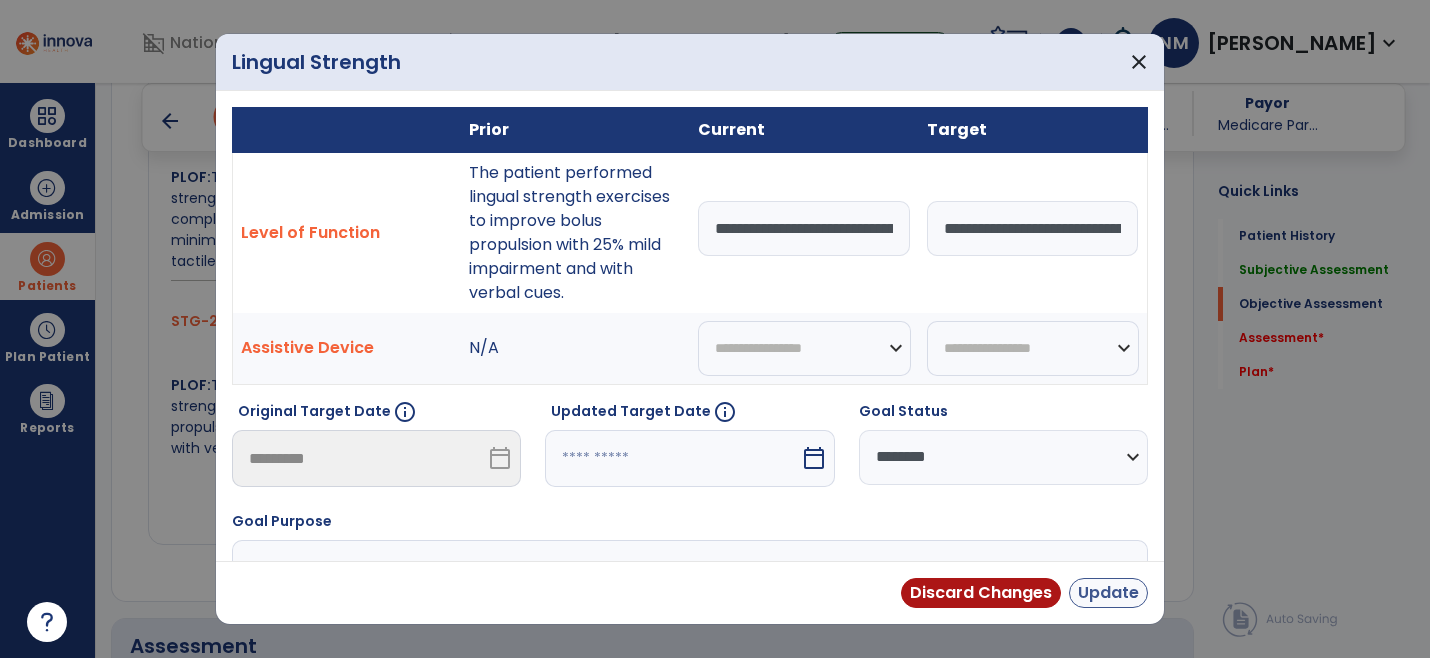 type on "**********" 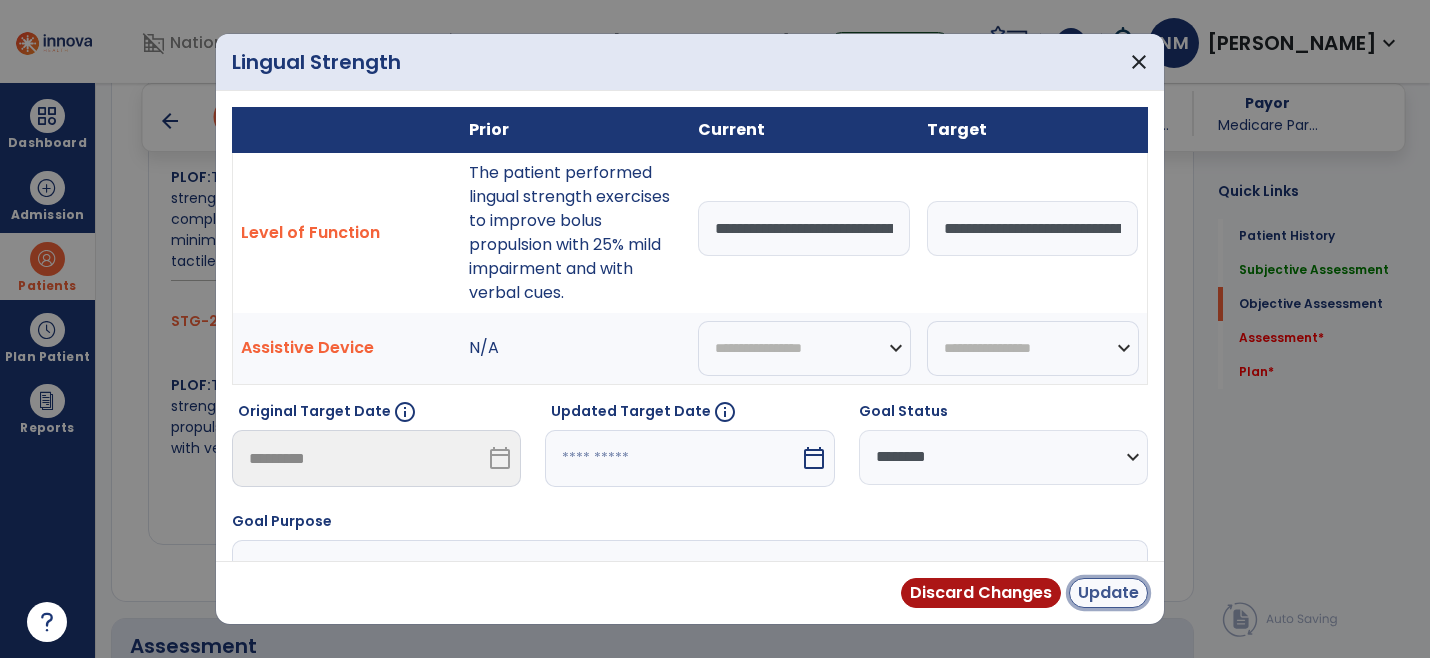 click on "Update" at bounding box center [1108, 593] 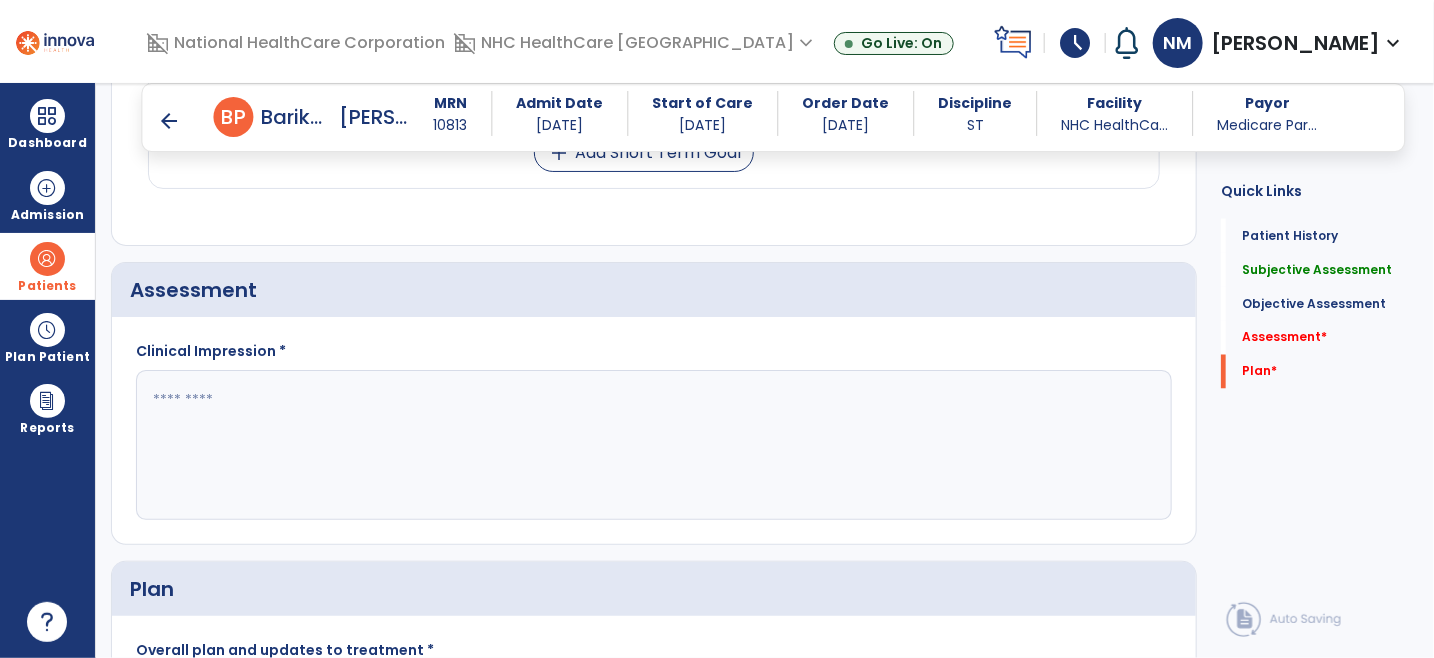 scroll, scrollTop: 1444, scrollLeft: 0, axis: vertical 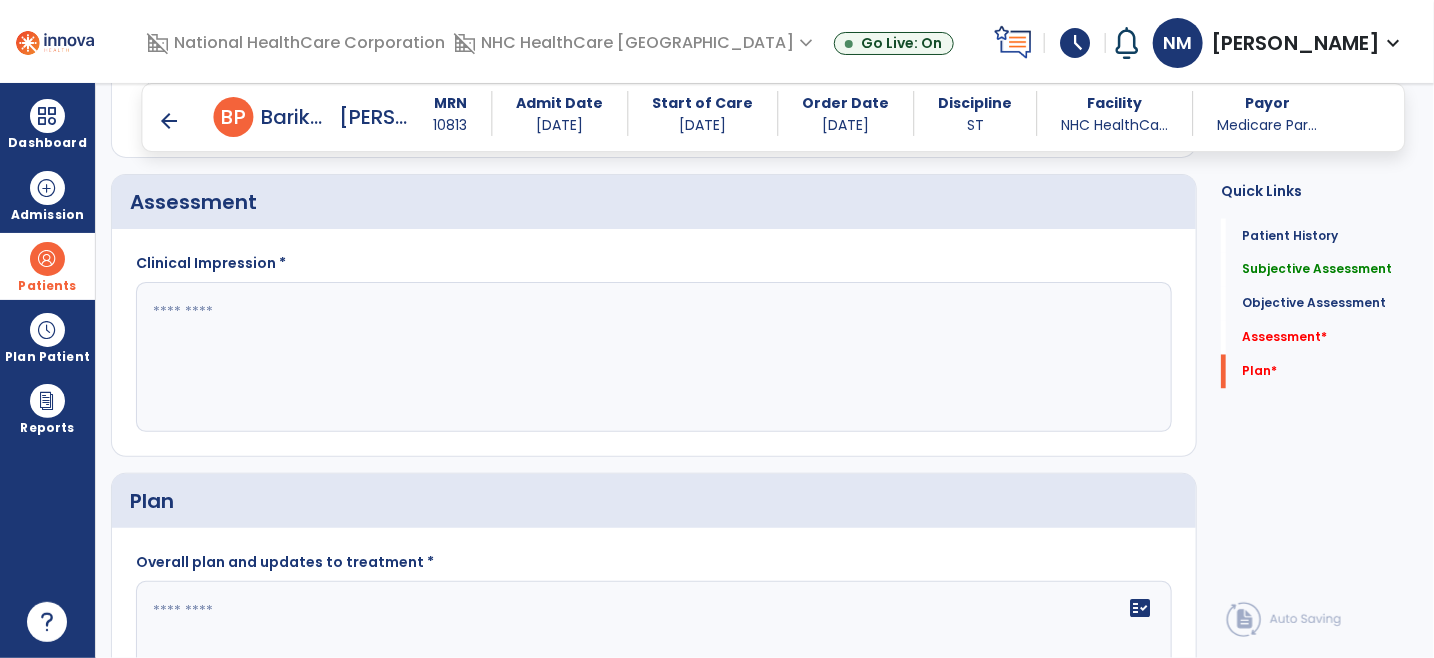 click 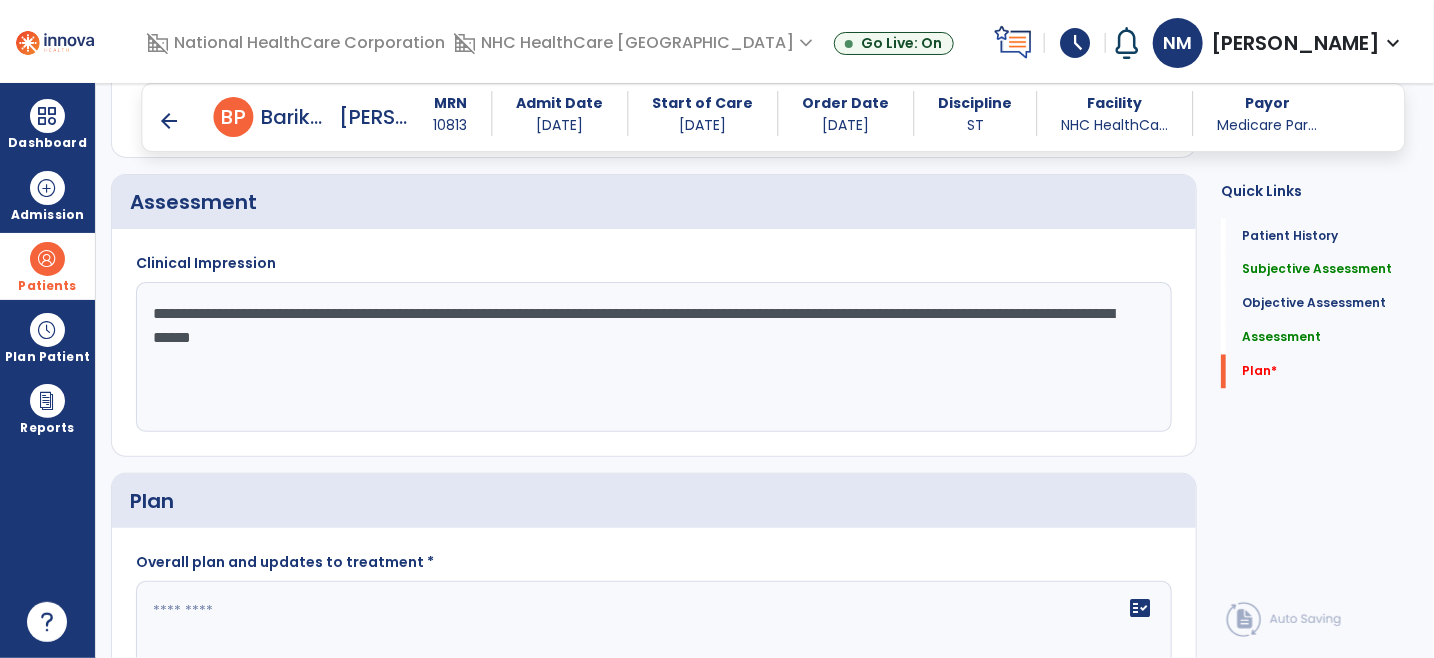 click on "**********" 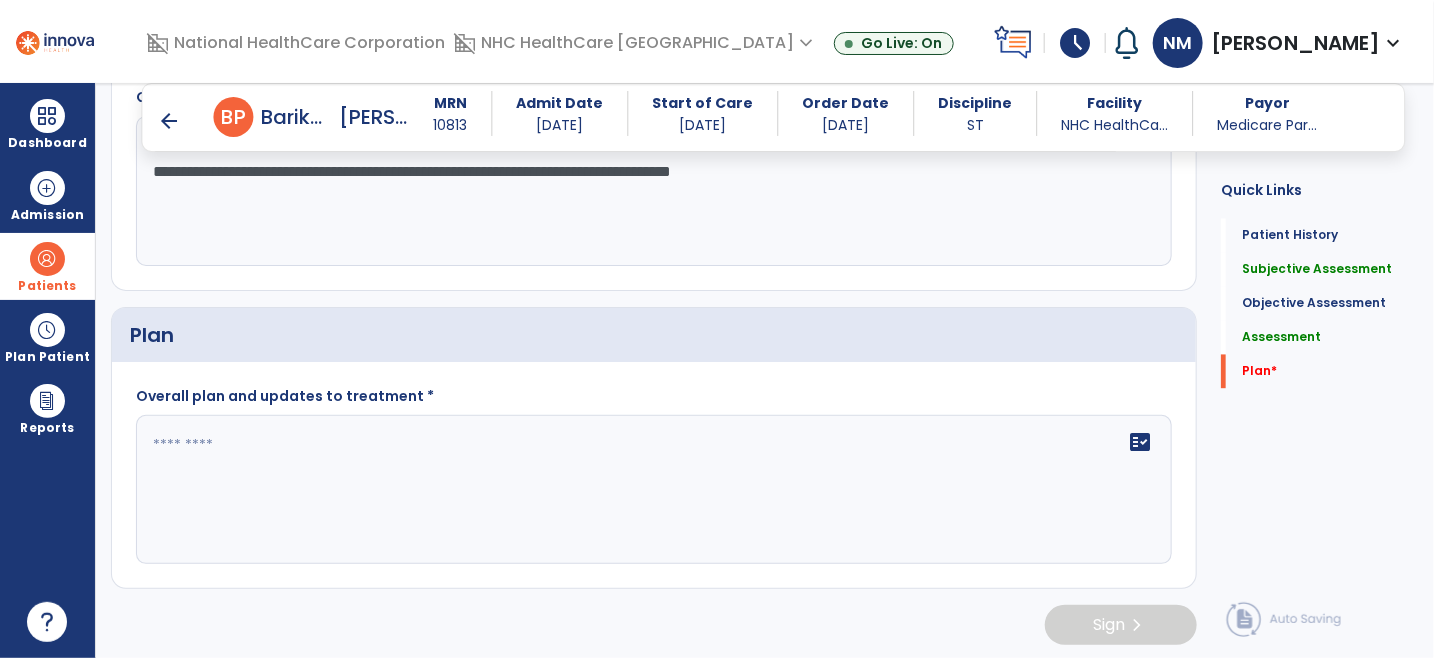 scroll, scrollTop: 1614, scrollLeft: 0, axis: vertical 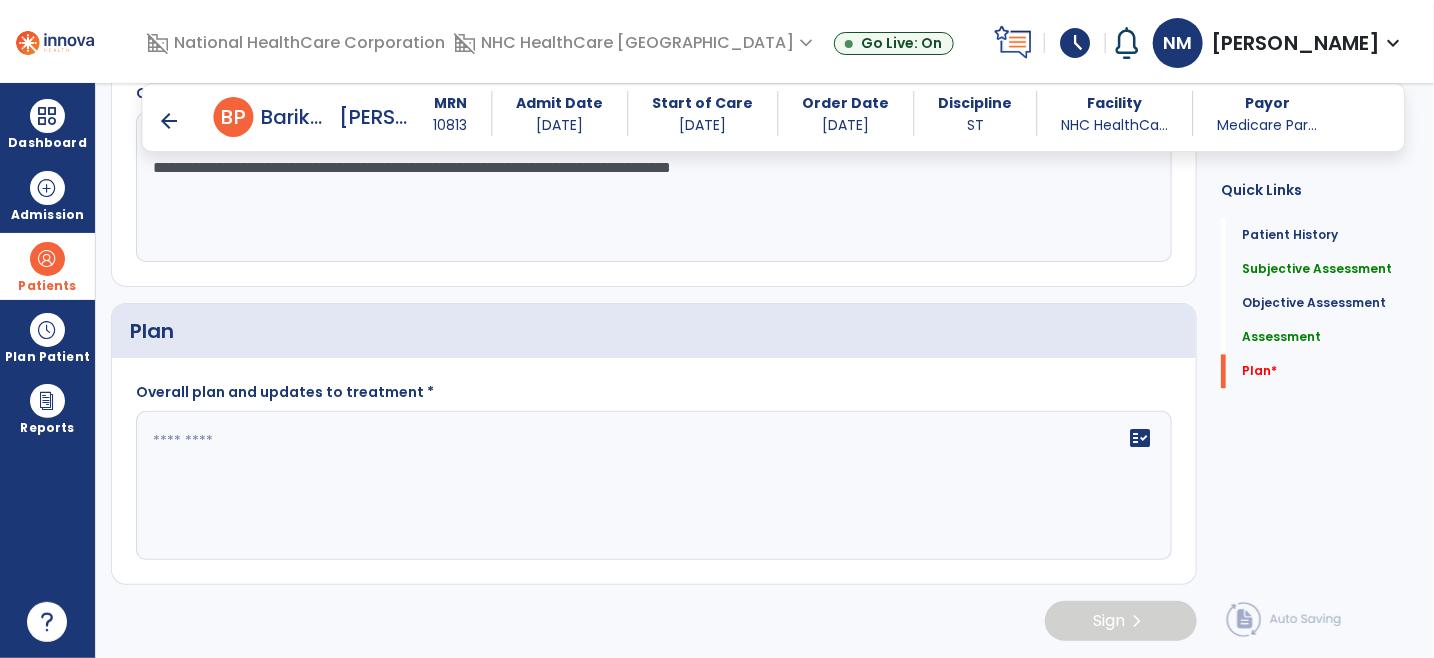 type on "**********" 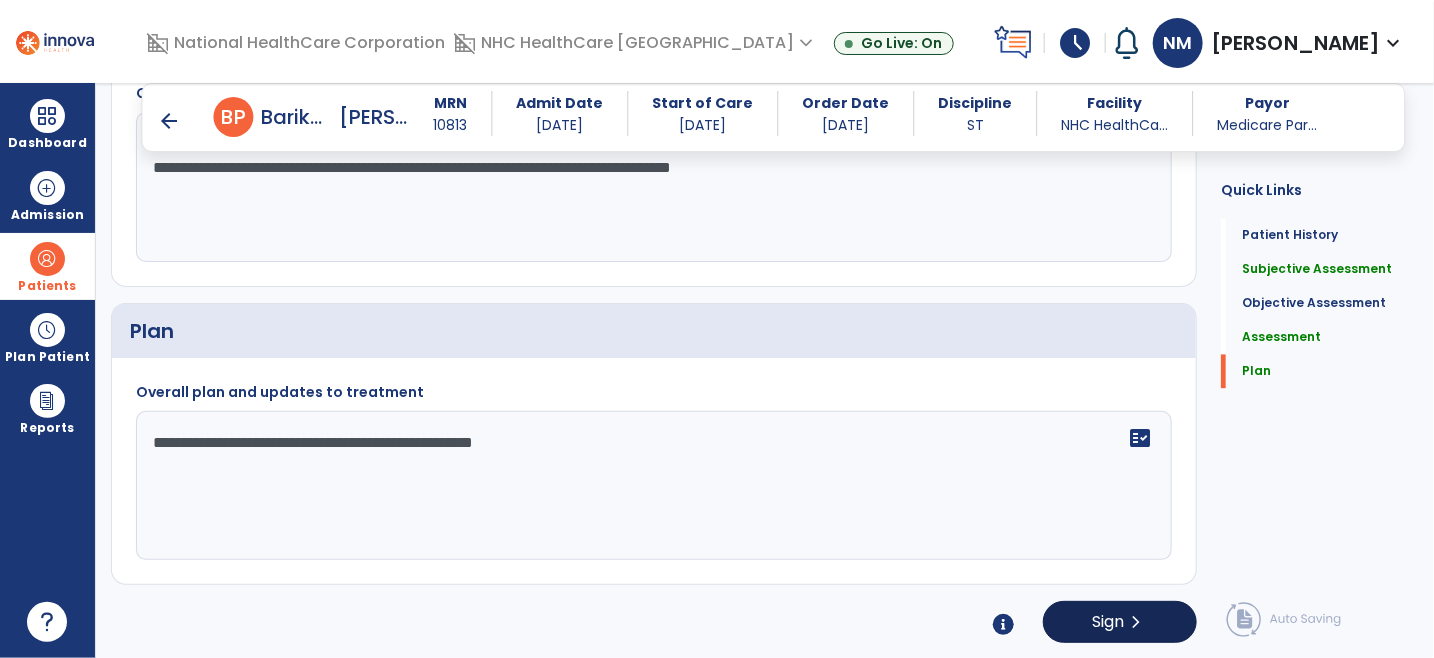 type on "**********" 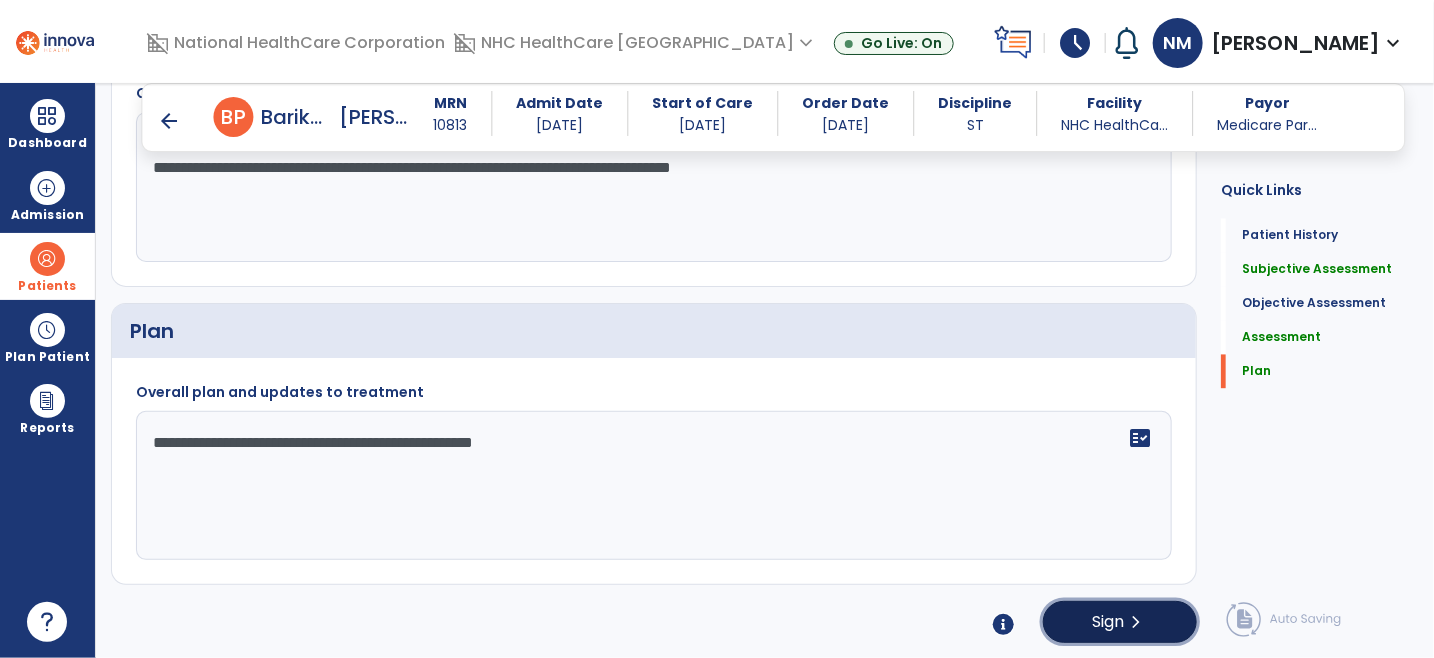 click on "Sign  chevron_right" 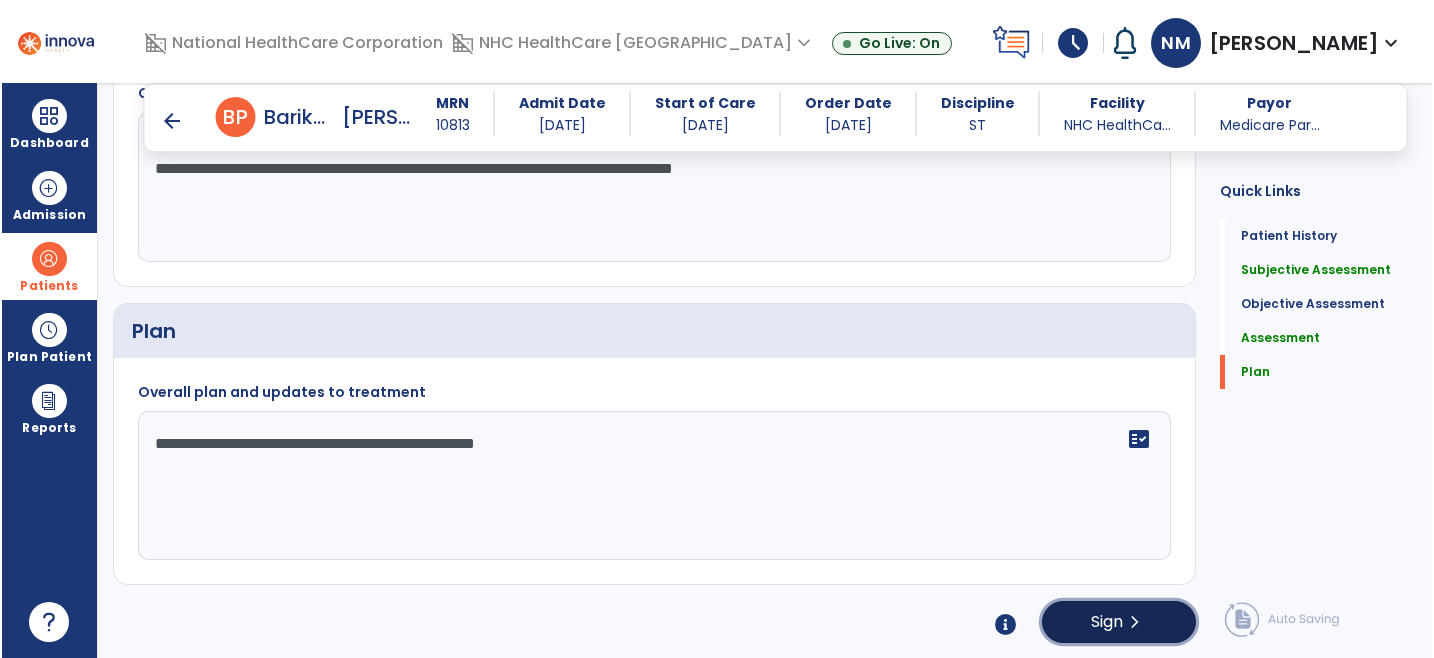scroll, scrollTop: 1614, scrollLeft: 0, axis: vertical 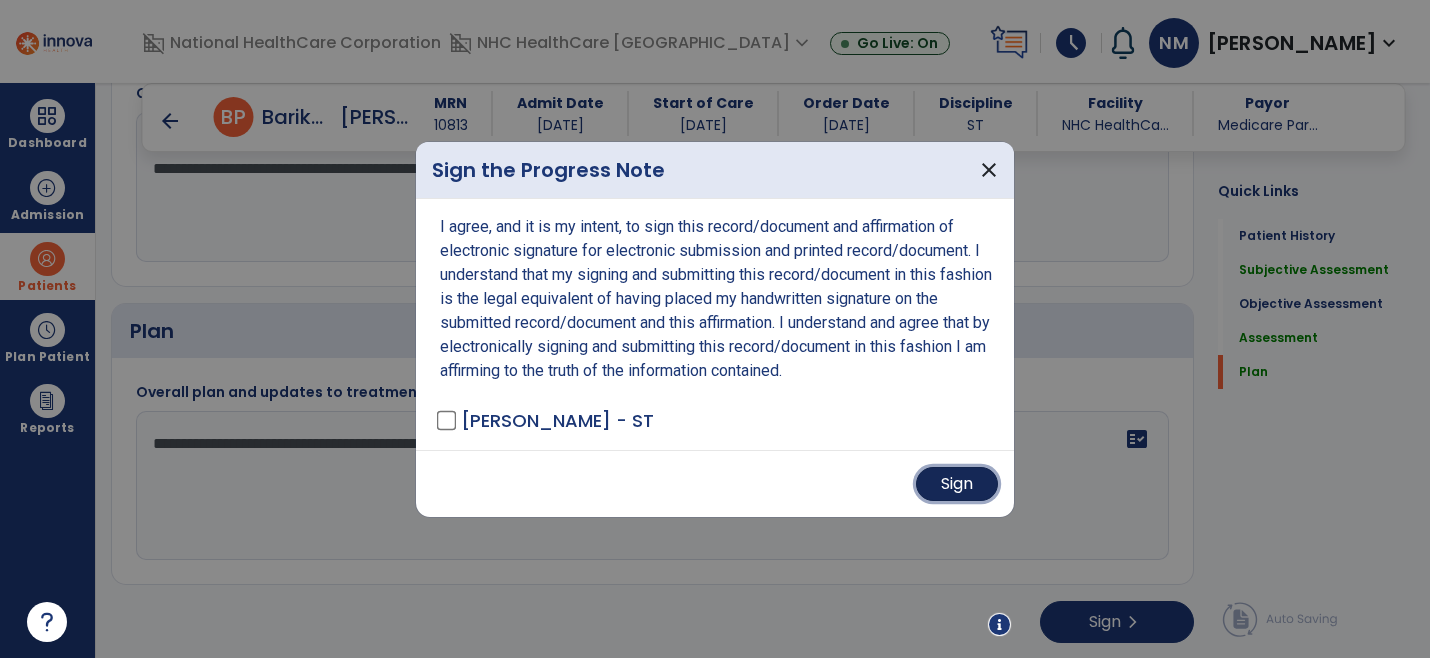 click on "Sign" at bounding box center [957, 484] 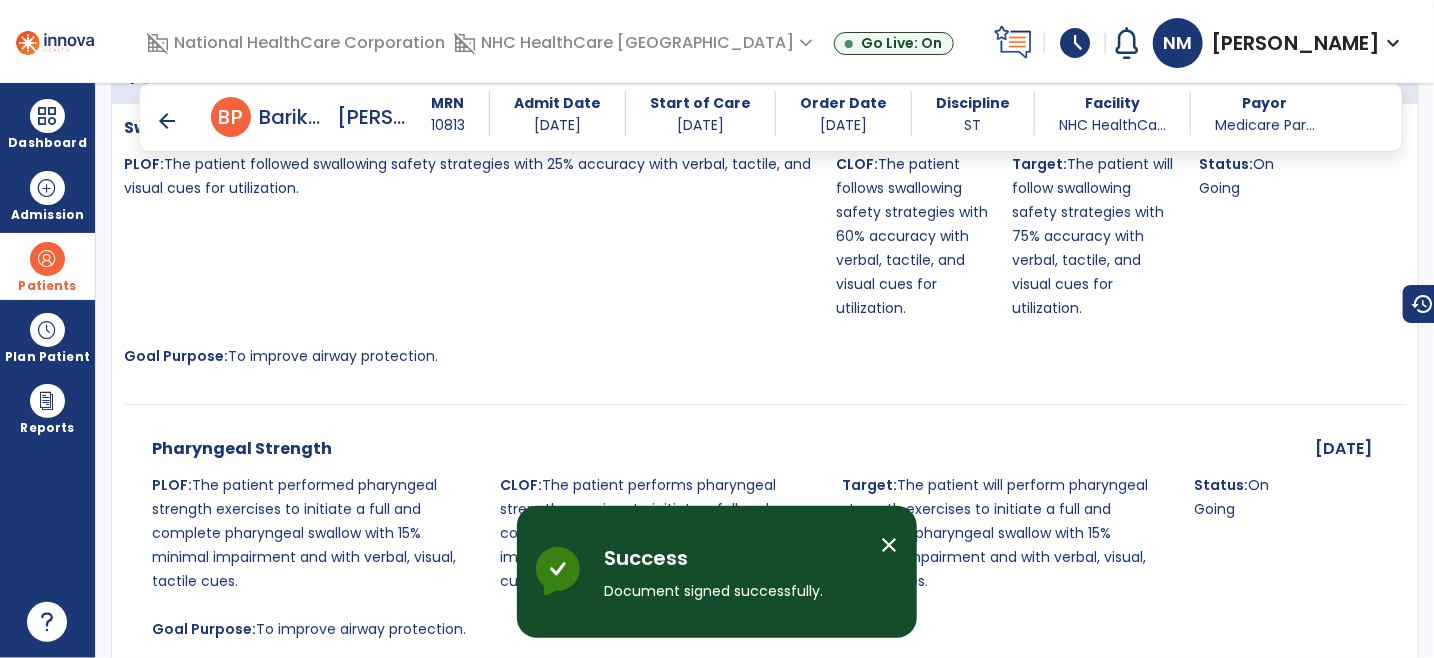 scroll, scrollTop: 395, scrollLeft: 0, axis: vertical 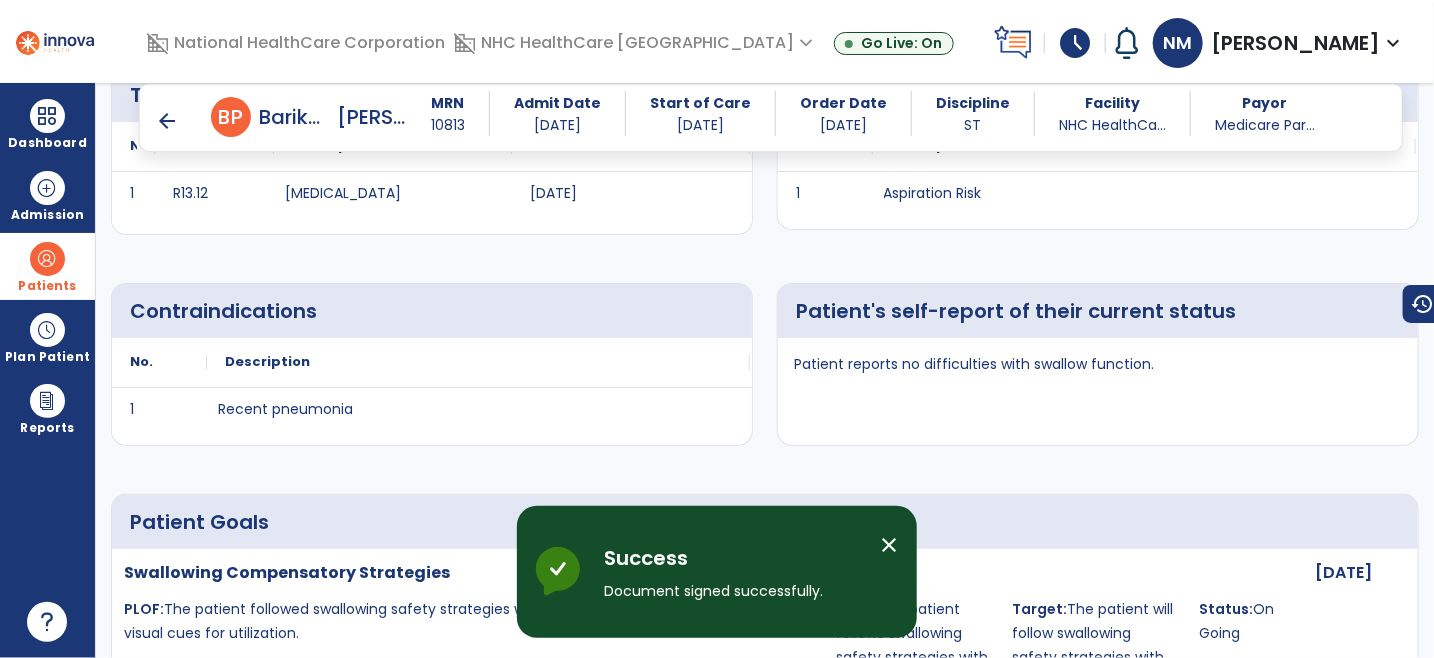 click on "arrow_back" at bounding box center [167, 121] 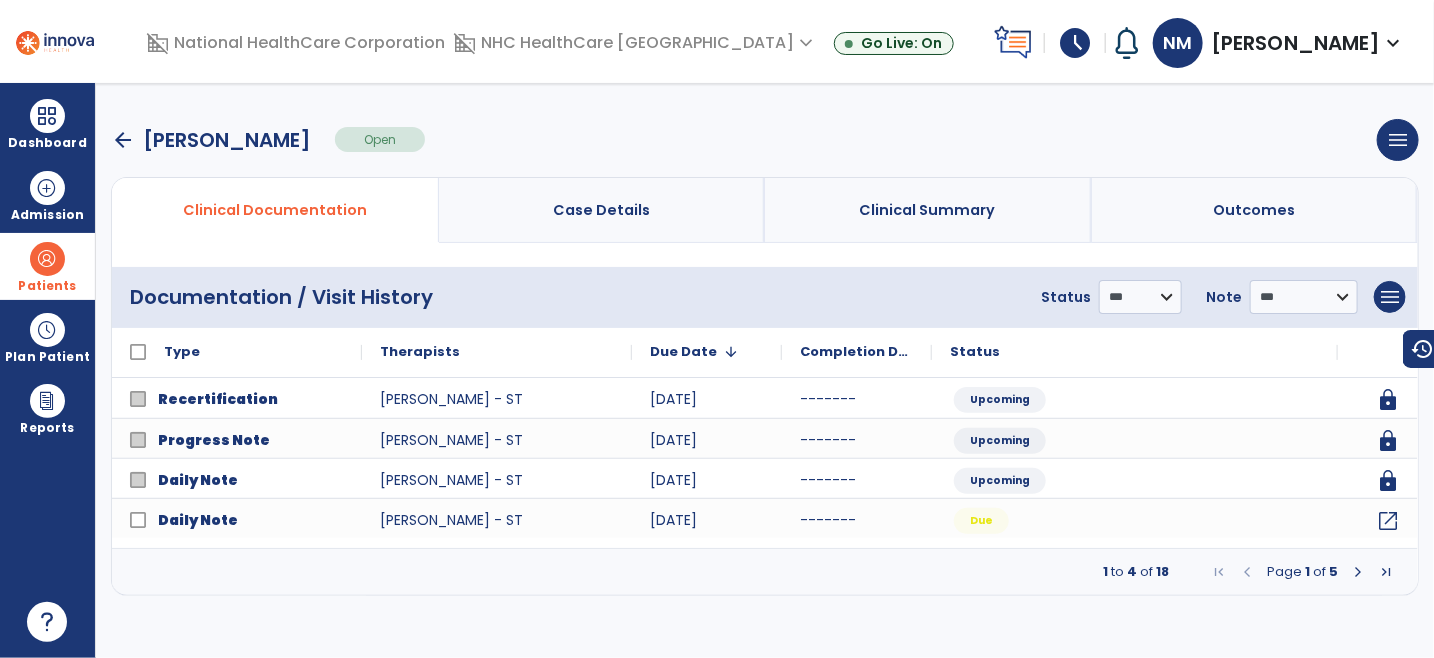 scroll, scrollTop: 0, scrollLeft: 0, axis: both 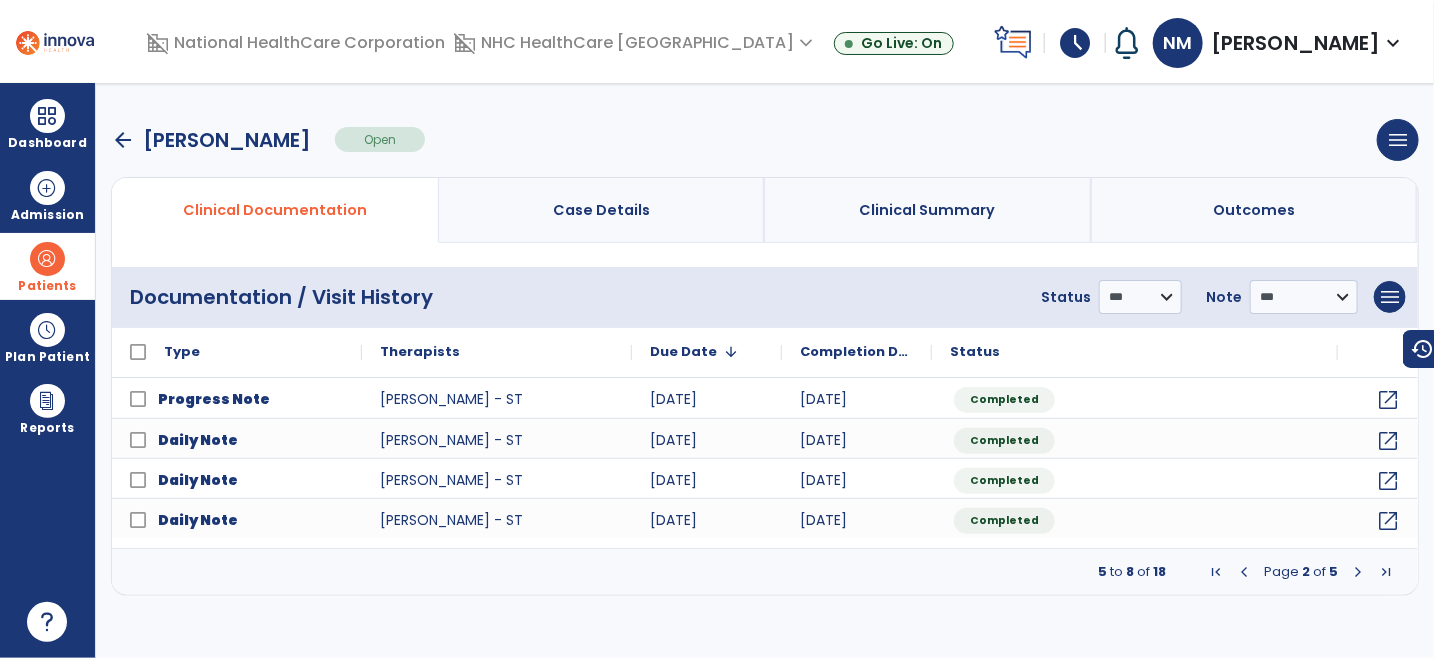 click on "Patients" at bounding box center [47, 286] 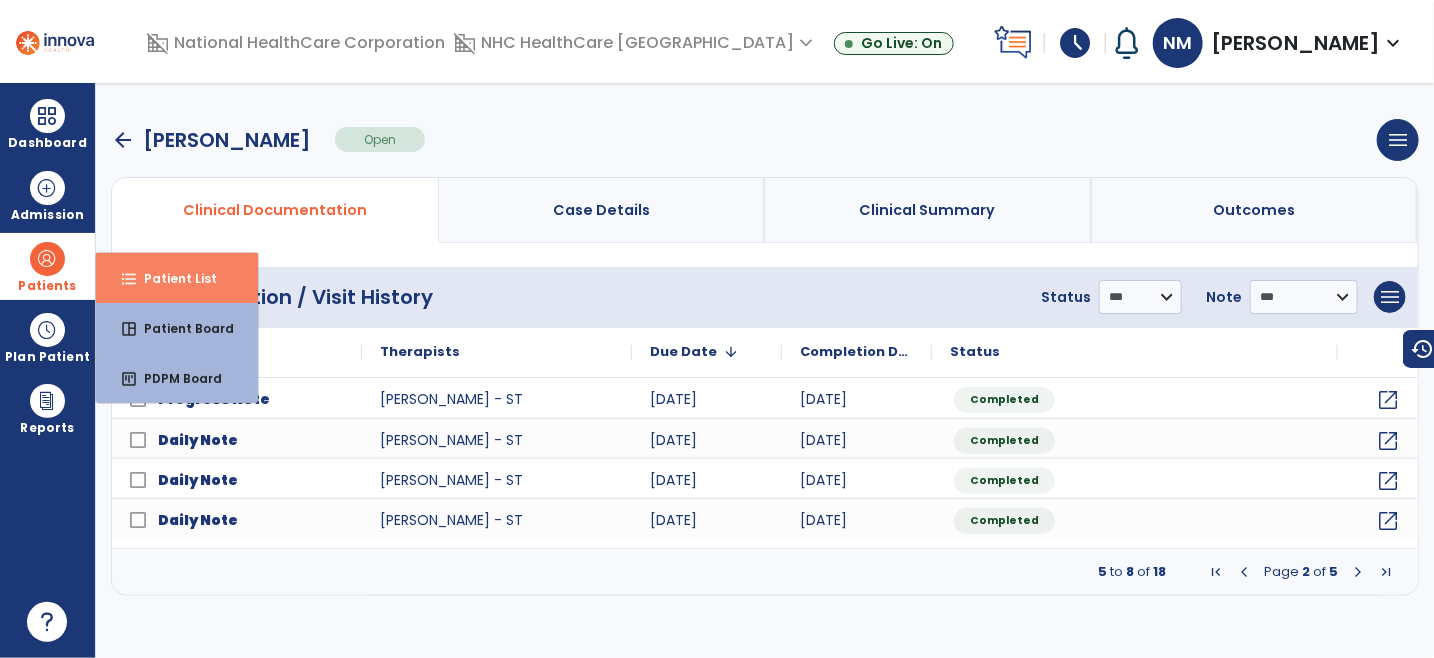click on "Patient List" at bounding box center [172, 278] 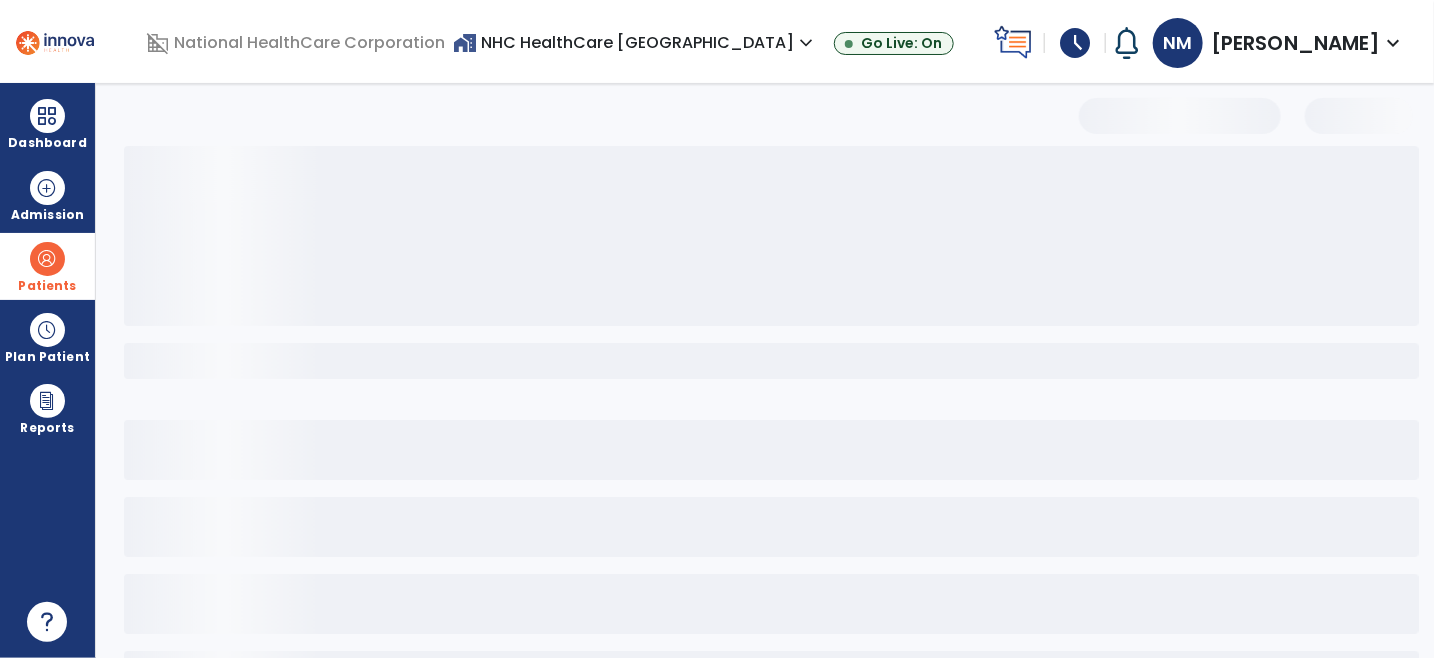 select on "***" 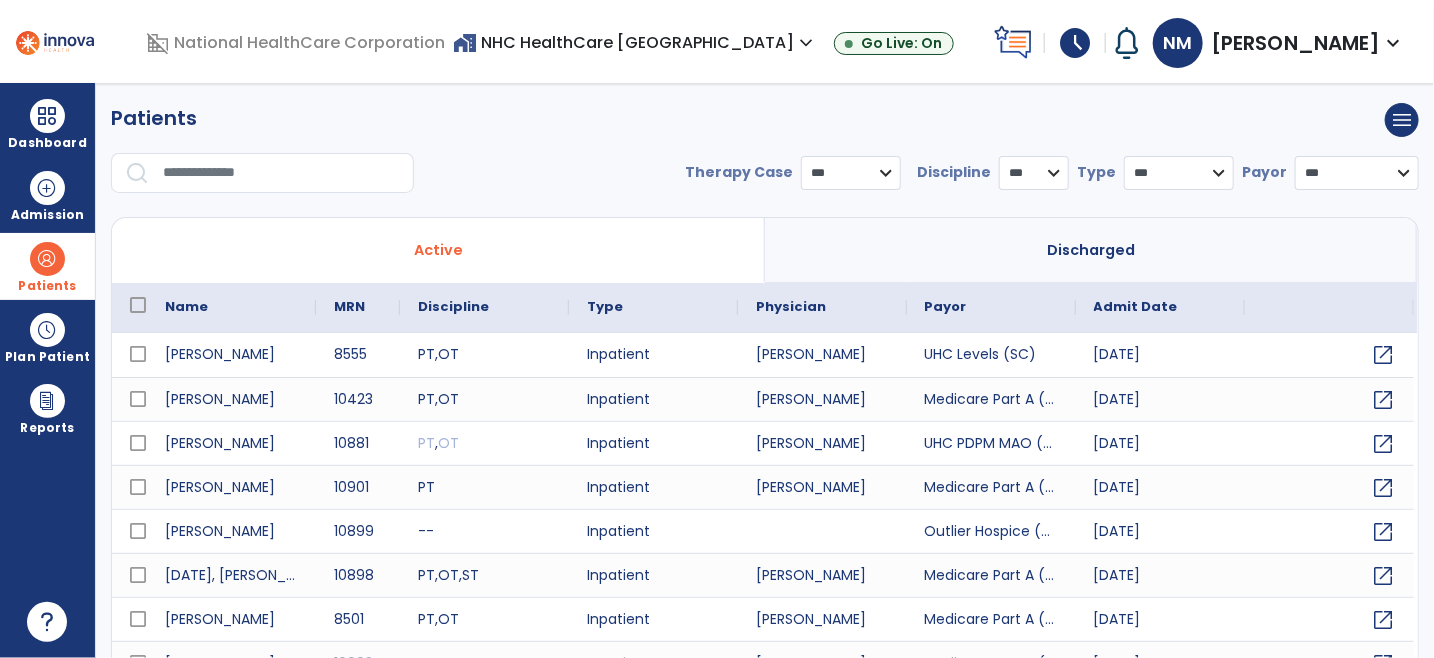 click at bounding box center (281, 173) 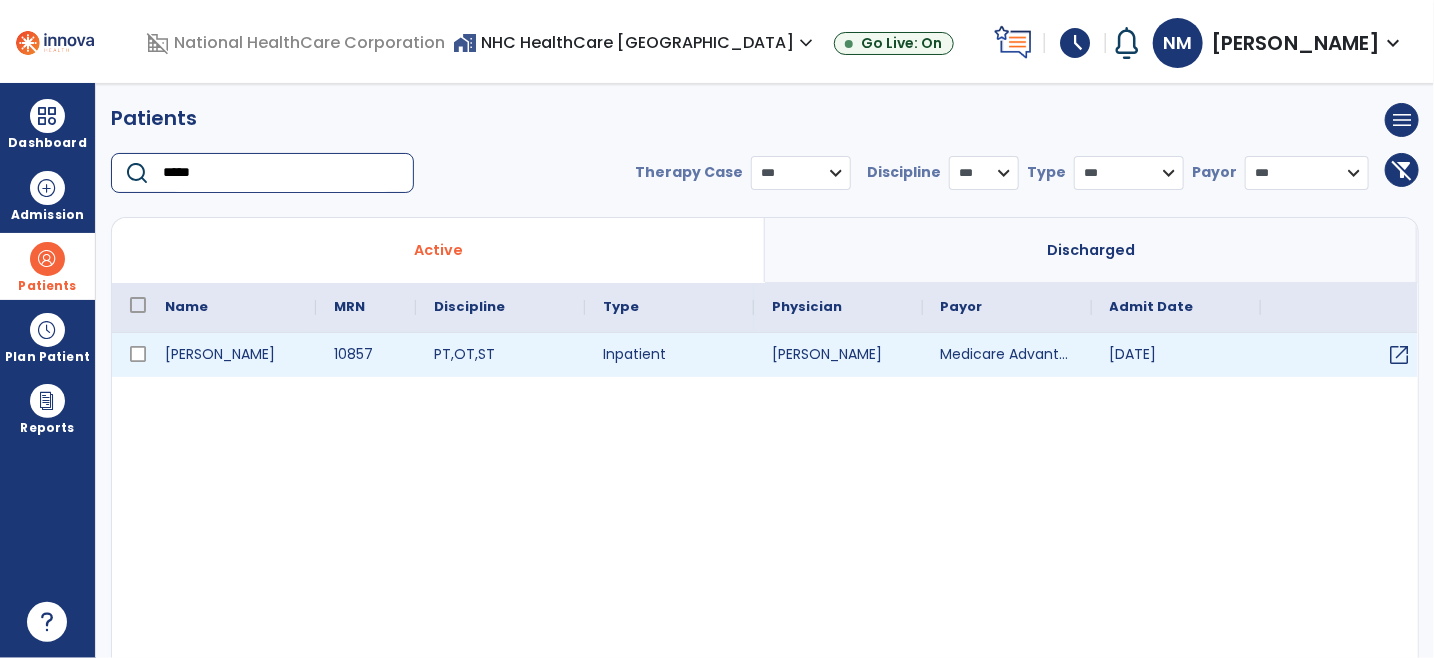 type on "*****" 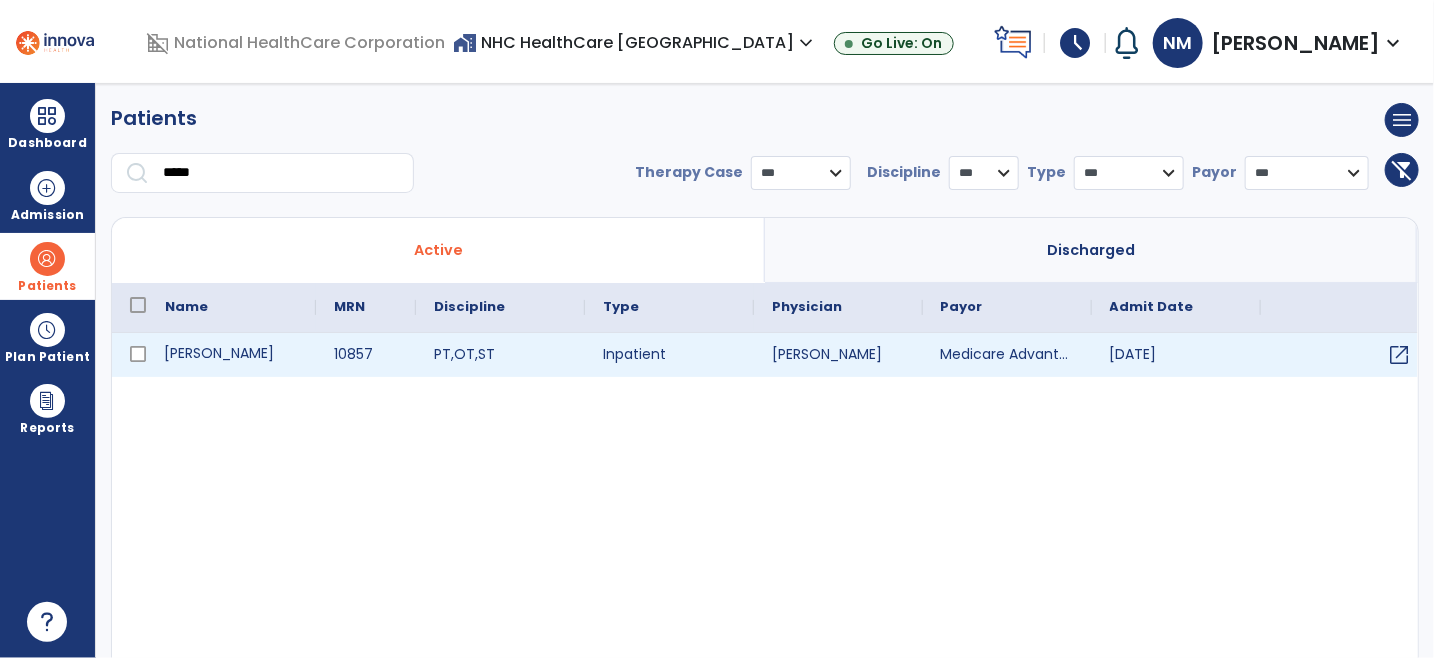 click on "[PERSON_NAME]" at bounding box center [231, 355] 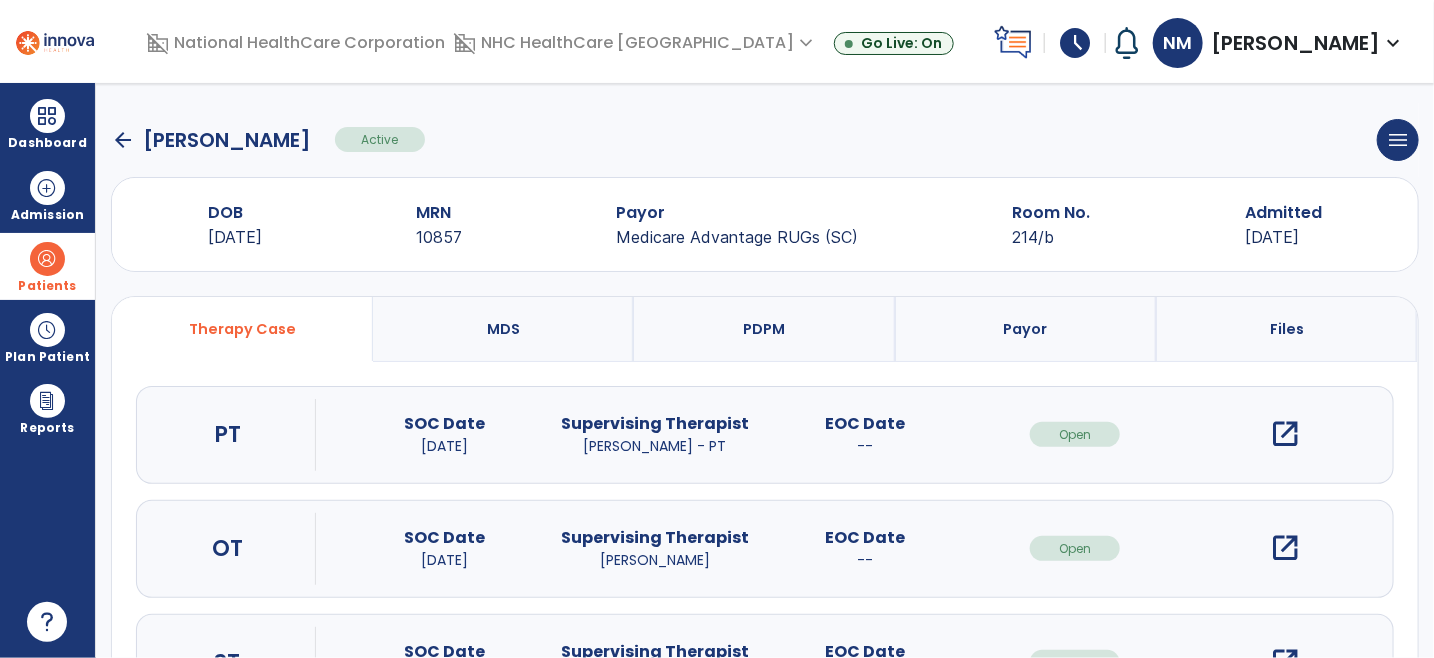 scroll, scrollTop: 103, scrollLeft: 0, axis: vertical 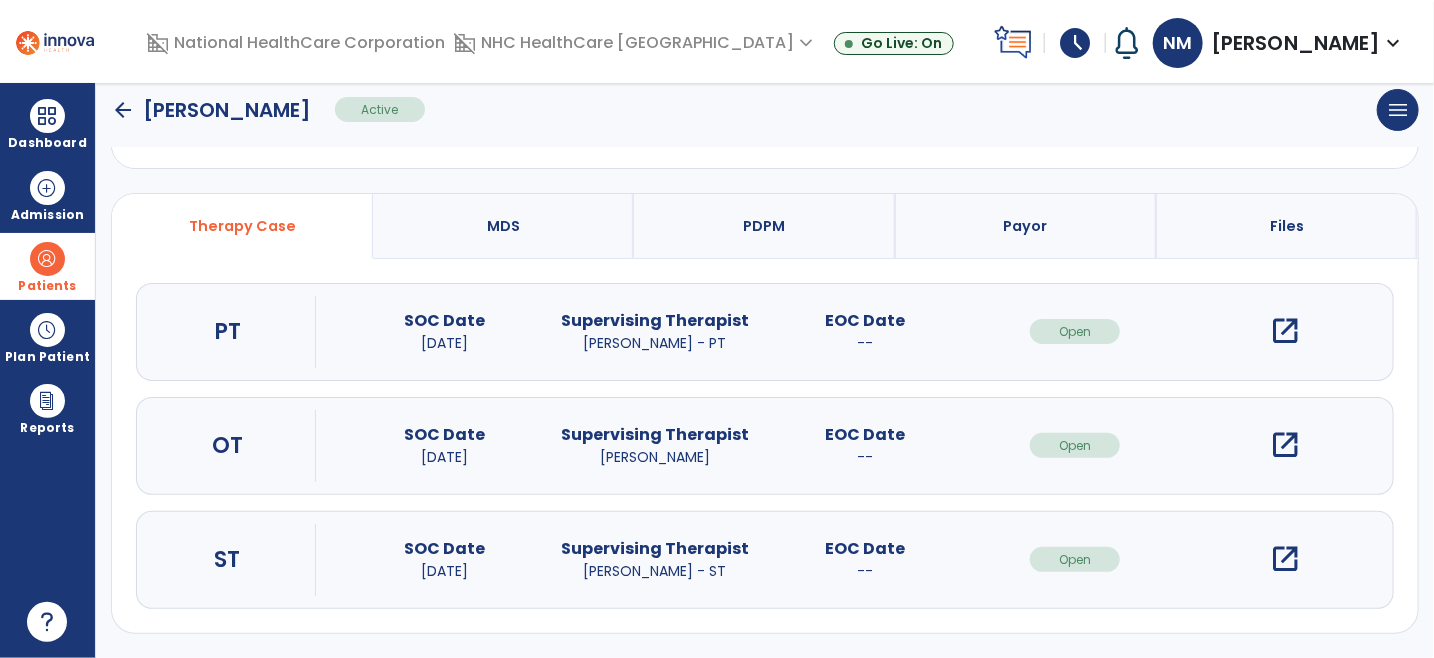 click on "open_in_new" at bounding box center (1285, 559) 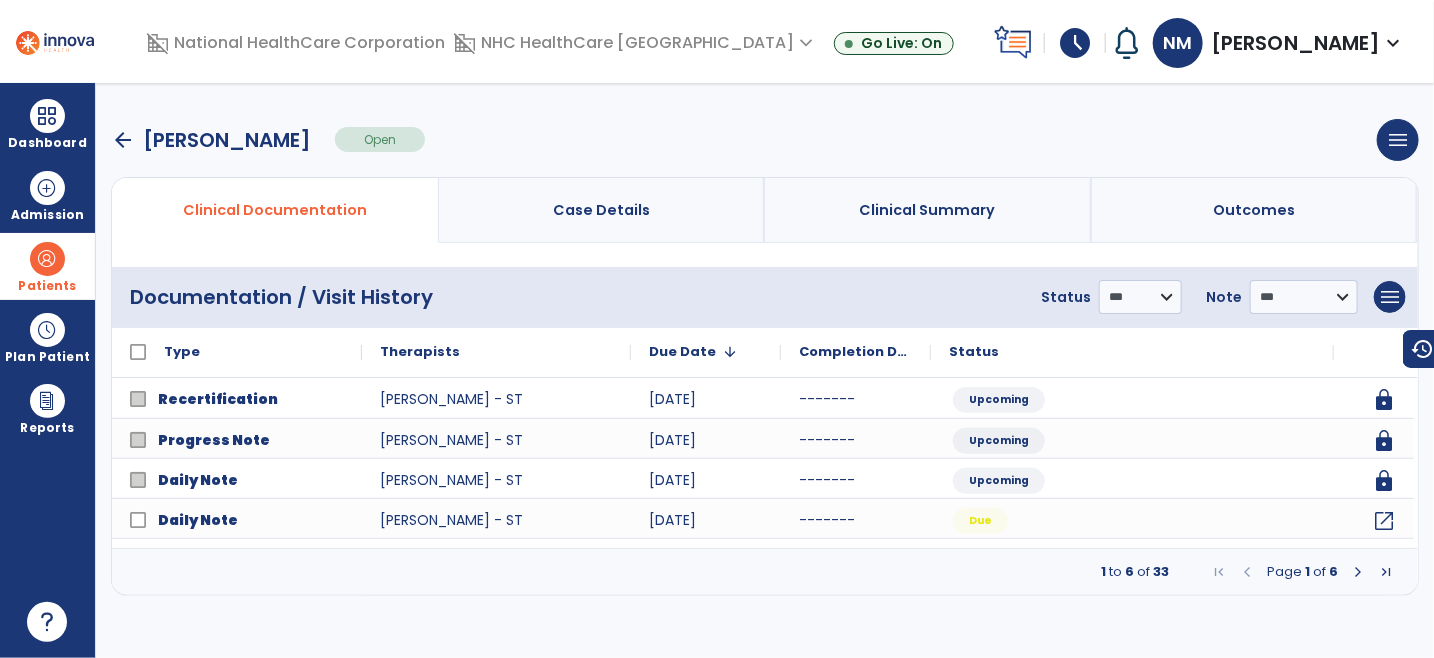 scroll, scrollTop: 0, scrollLeft: 0, axis: both 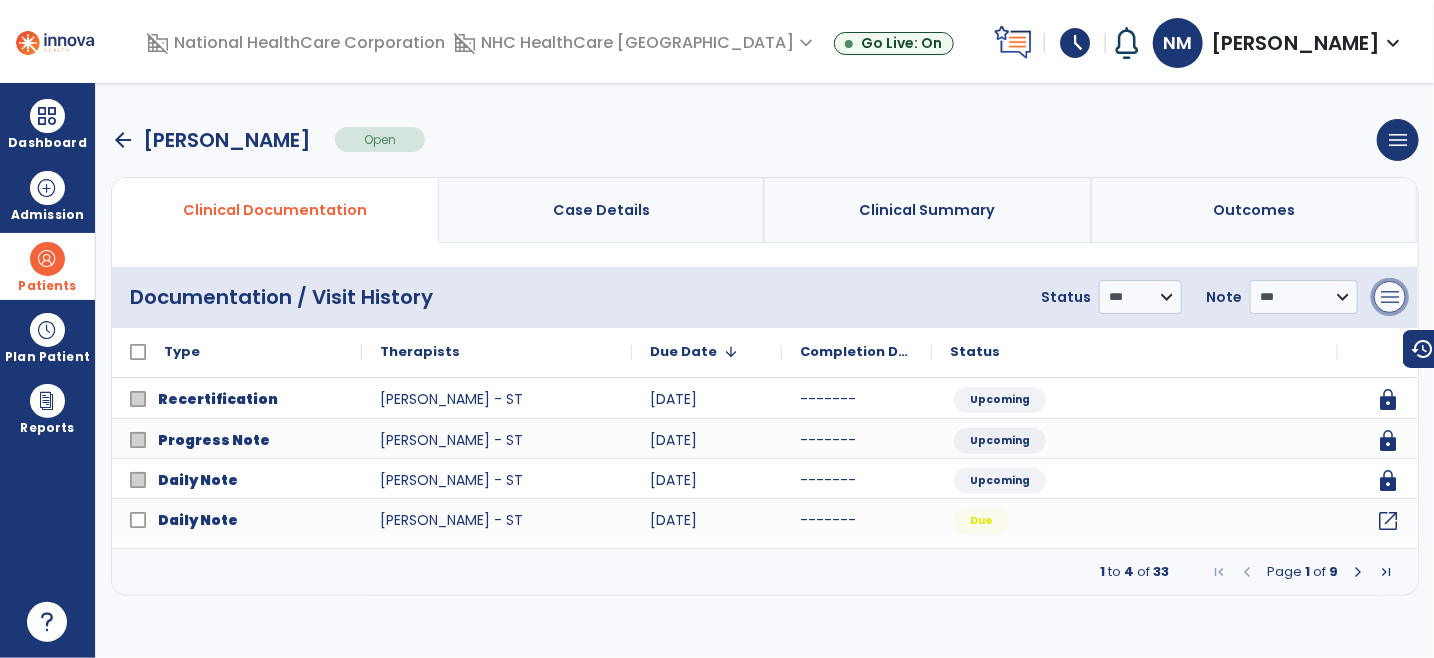 click on "menu" at bounding box center [1390, 297] 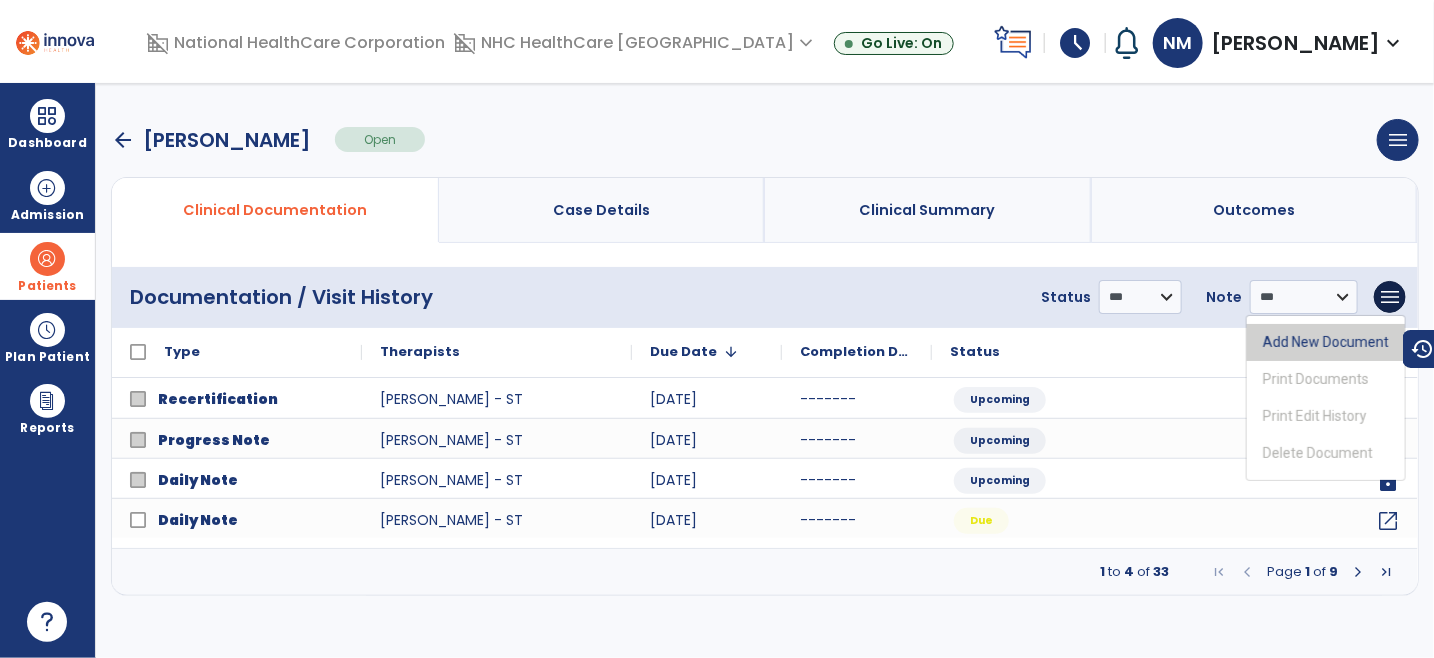 click on "Add New Document" at bounding box center (1326, 342) 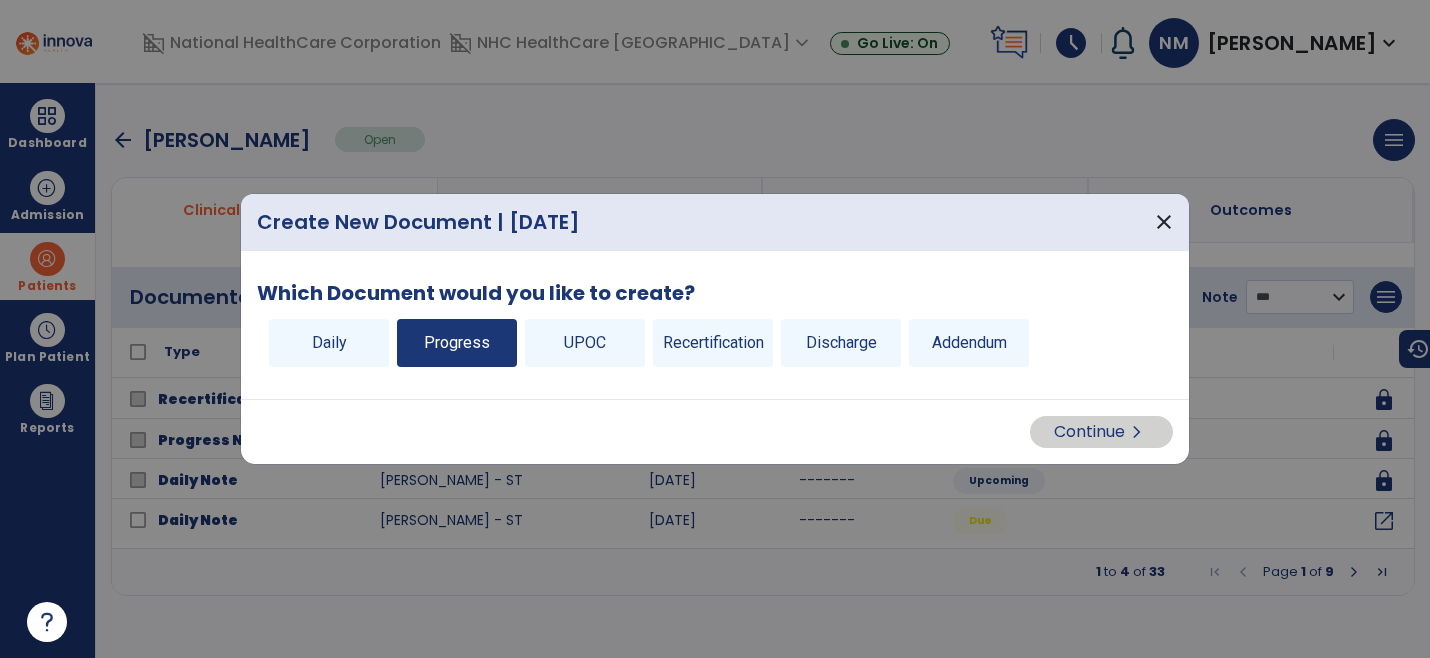 click on "Progress" at bounding box center [457, 343] 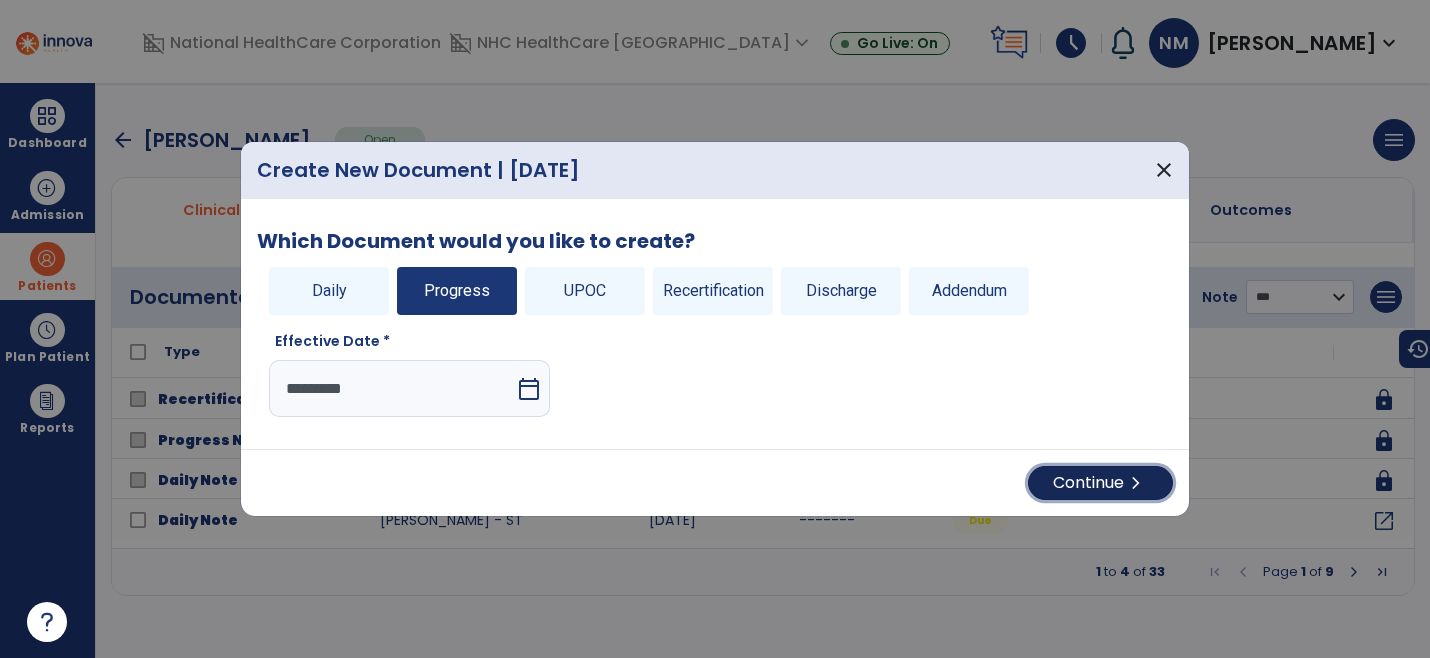 click on "Continue   chevron_right" at bounding box center (1100, 483) 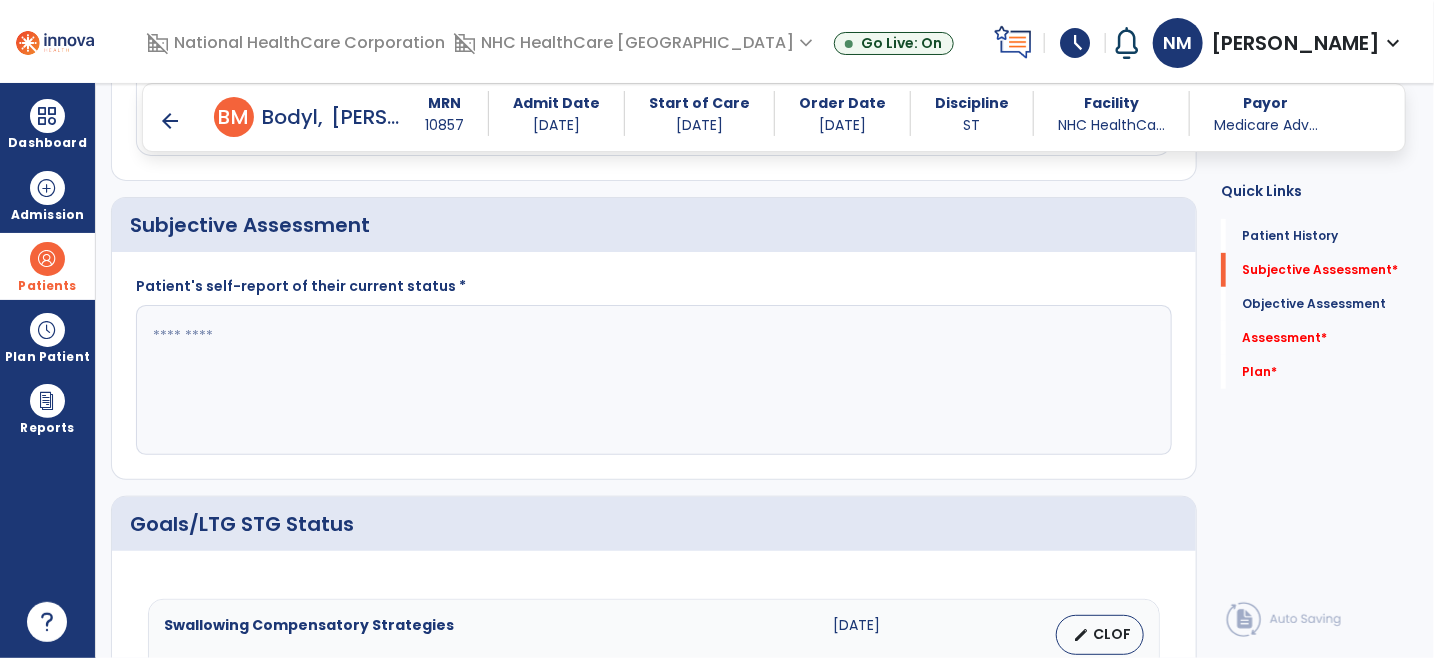 scroll, scrollTop: 333, scrollLeft: 0, axis: vertical 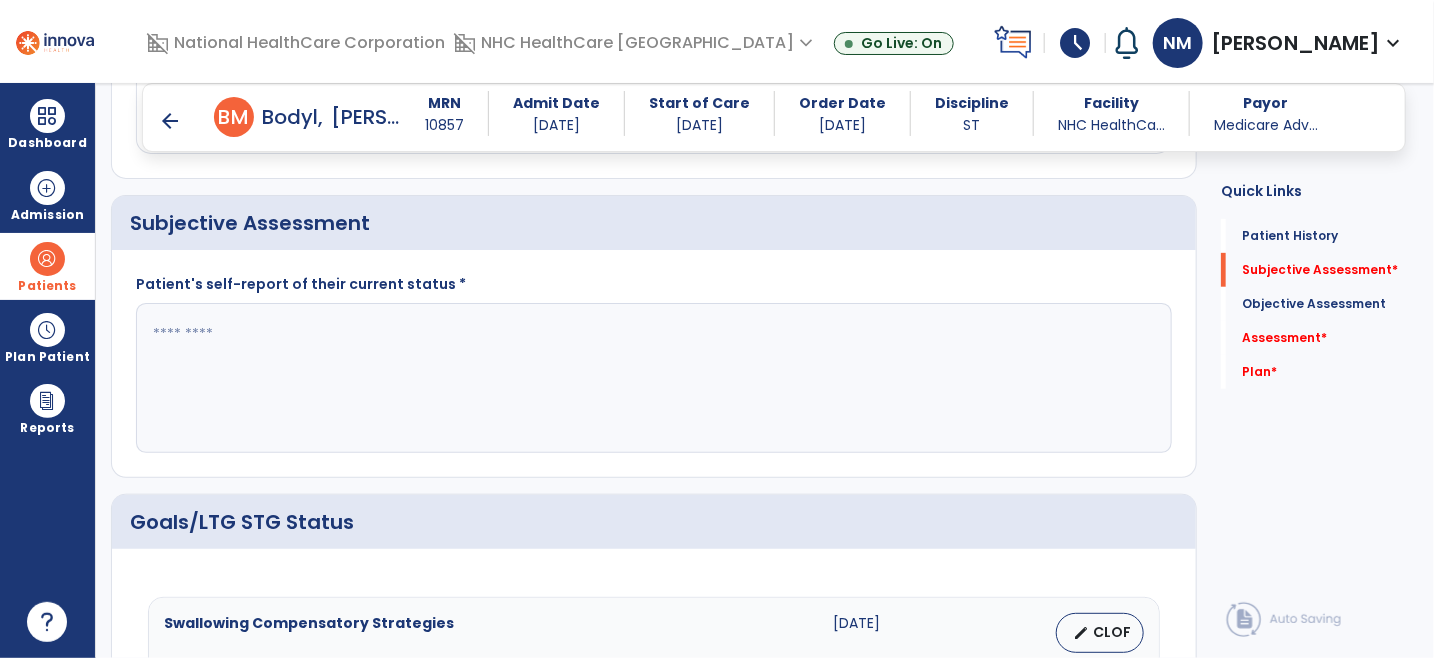 click 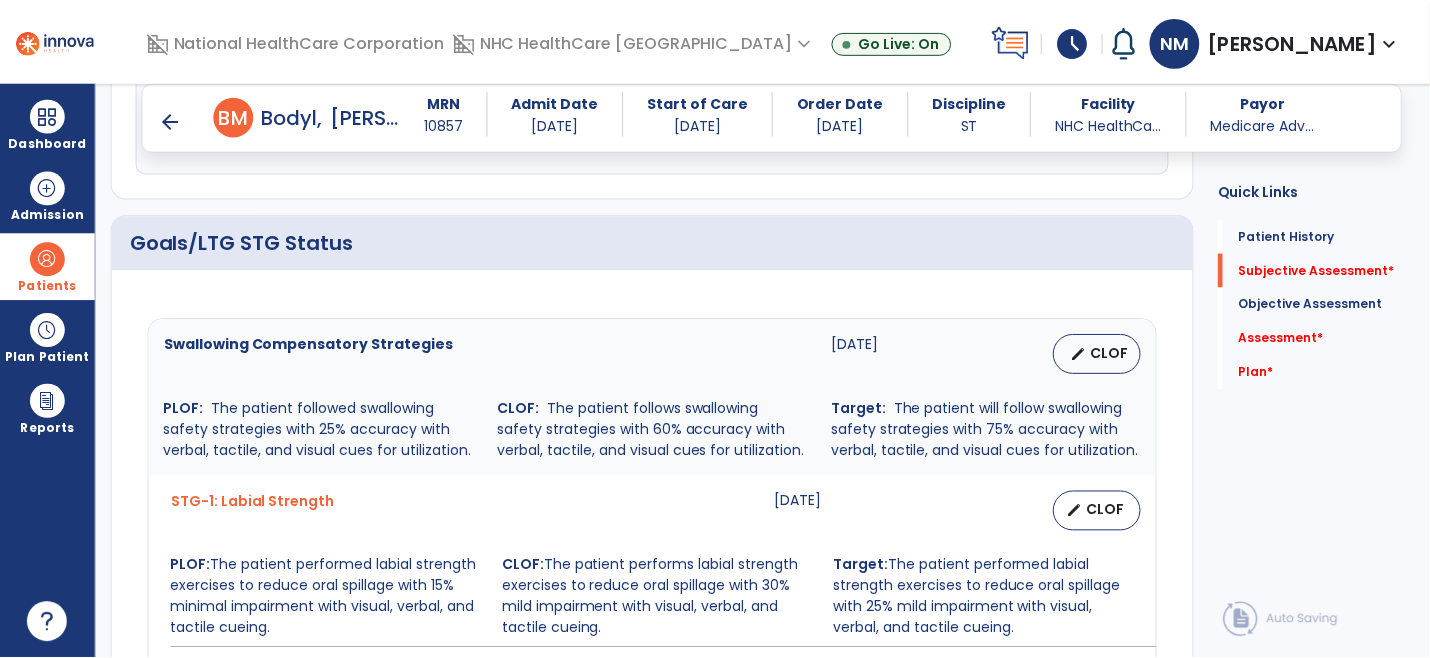 scroll, scrollTop: 666, scrollLeft: 0, axis: vertical 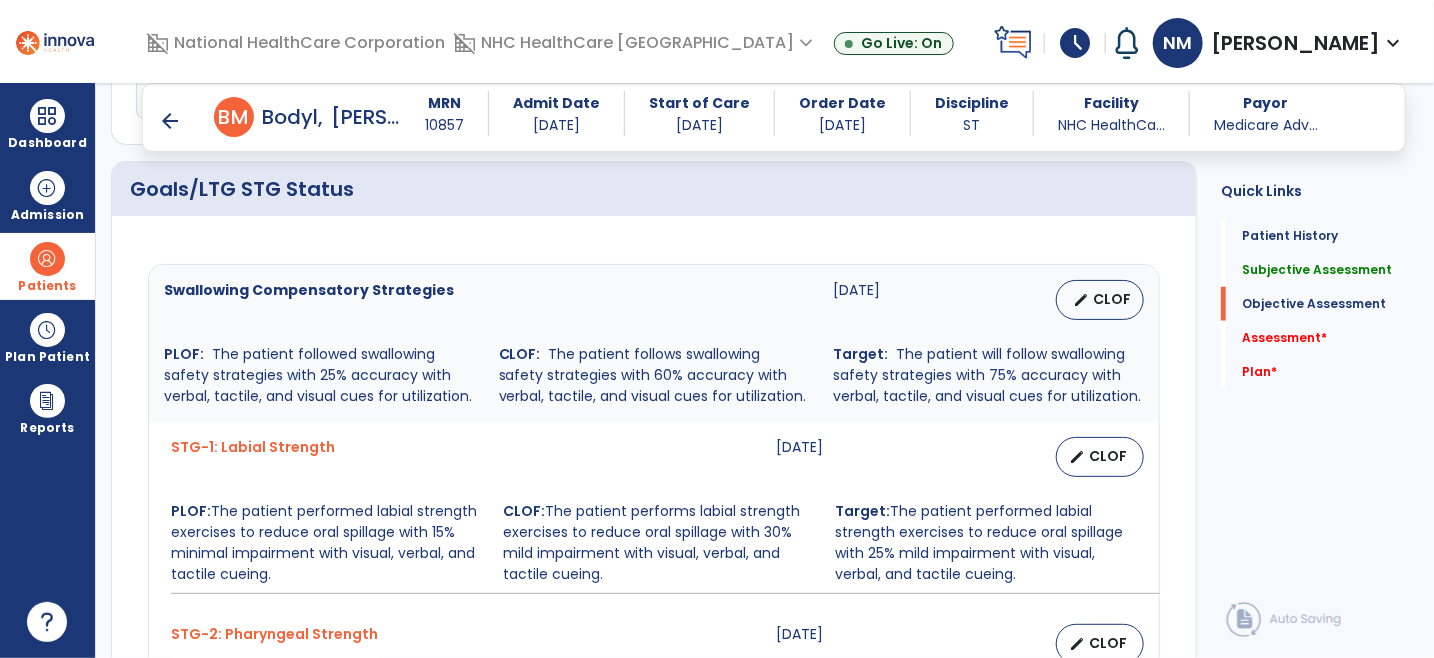 type on "**********" 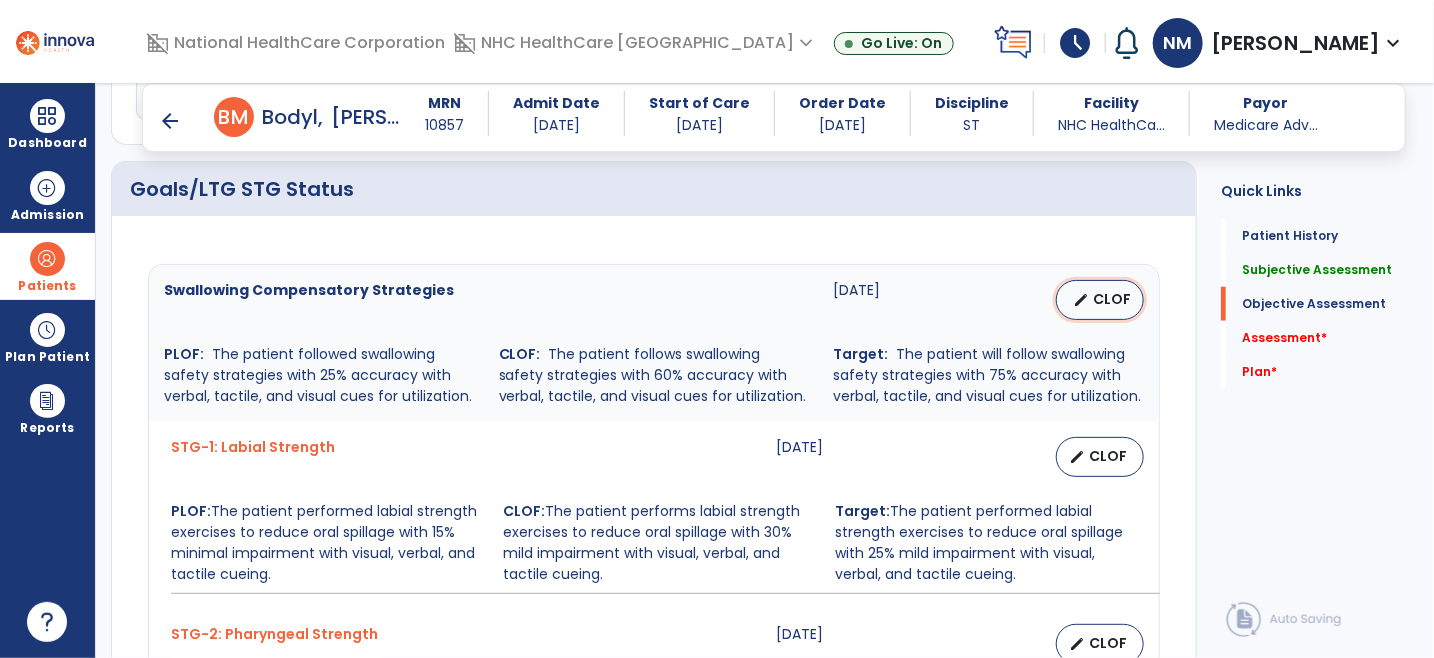 click on "edit" at bounding box center (1081, 300) 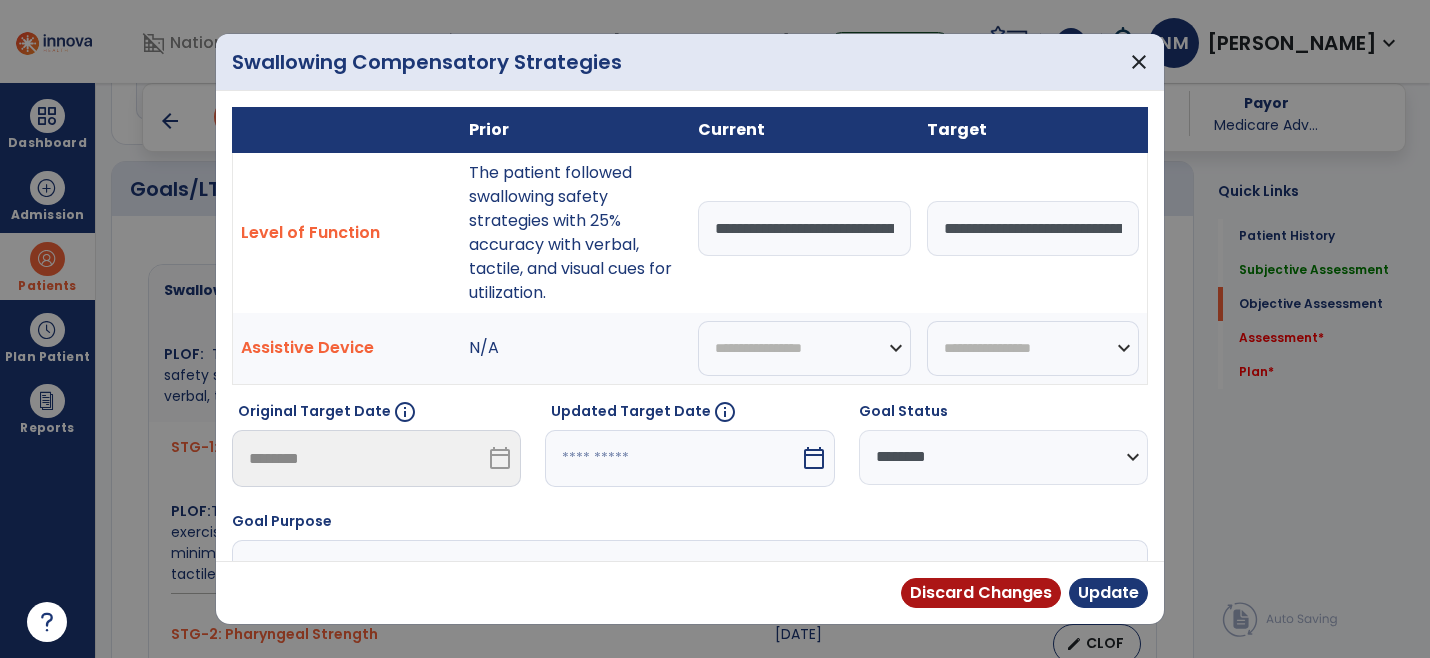 scroll, scrollTop: 666, scrollLeft: 0, axis: vertical 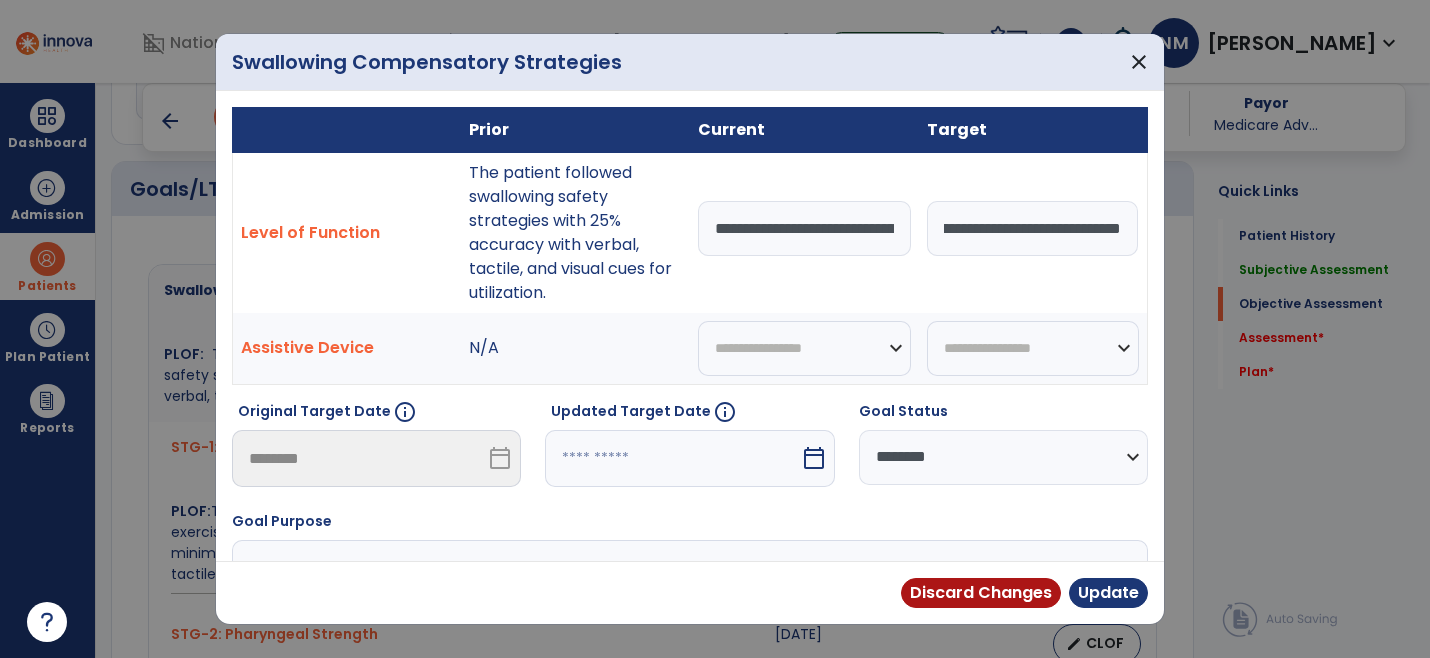 drag, startPoint x: 936, startPoint y: 226, endPoint x: 1157, endPoint y: 247, distance: 221.9955 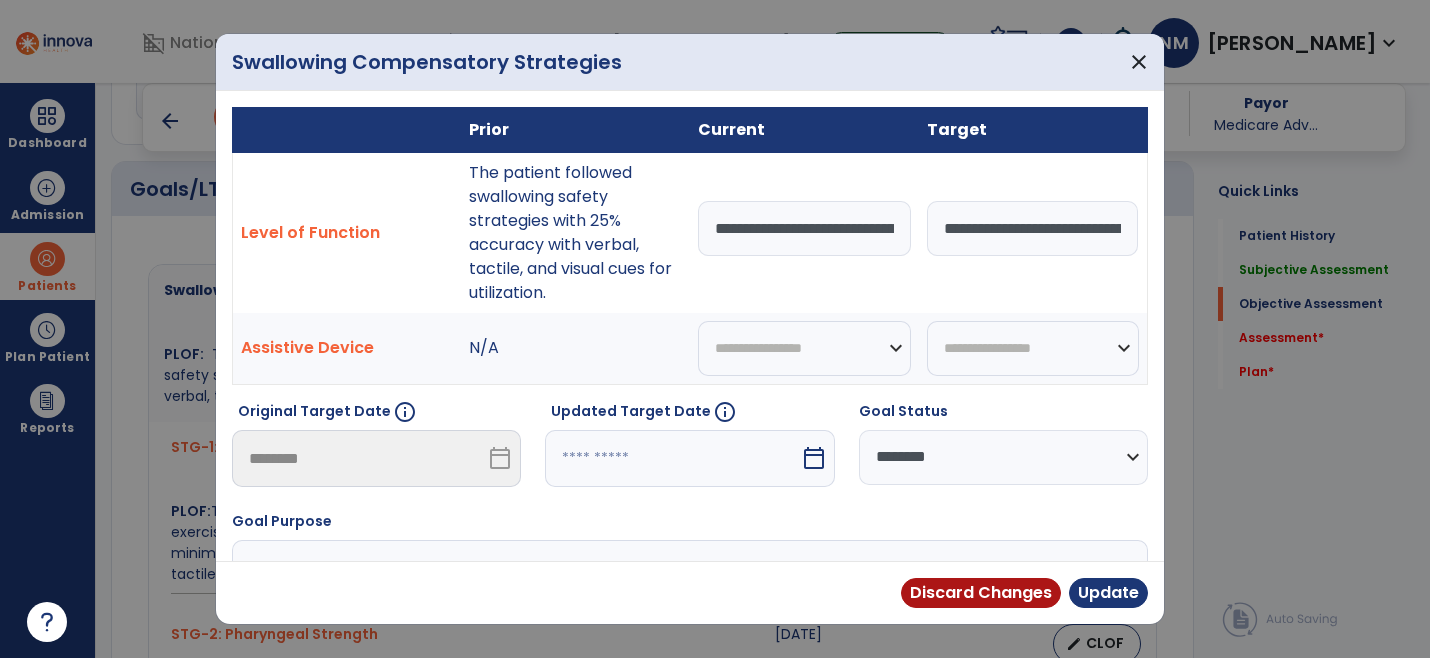 click on "**********" at bounding box center [804, 228] 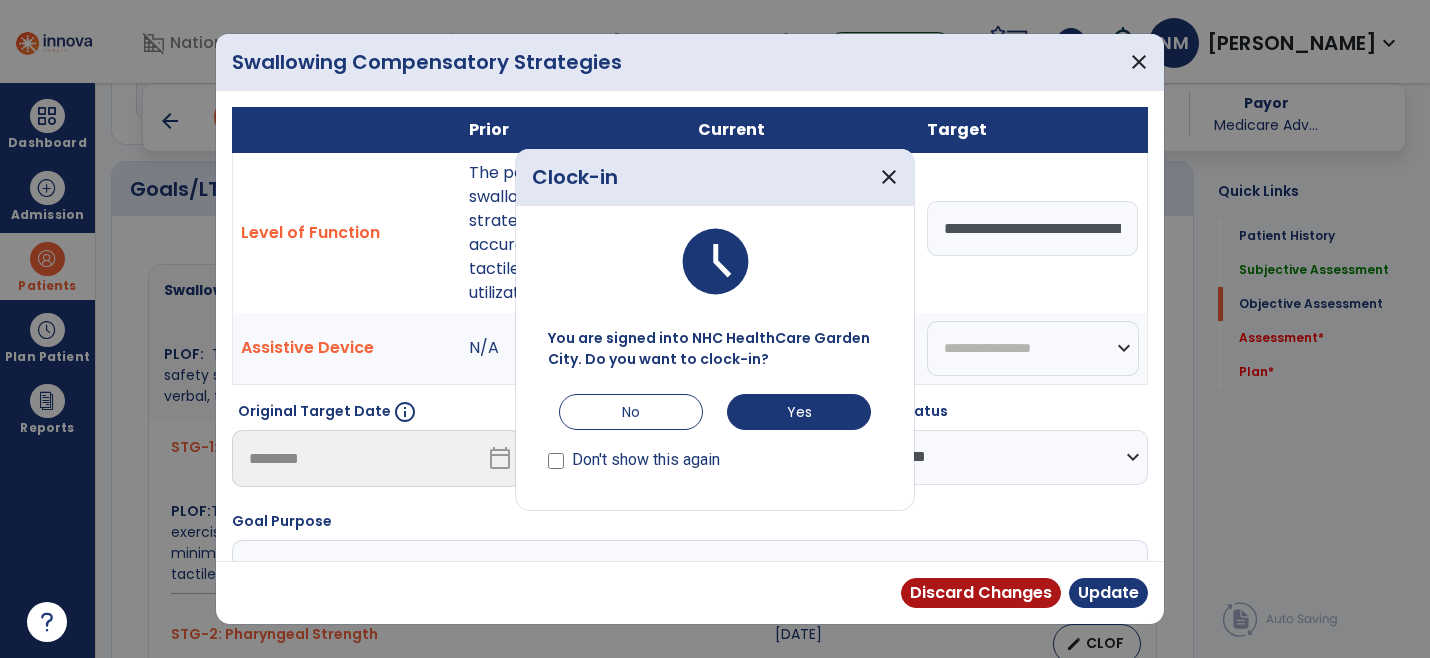scroll, scrollTop: 0, scrollLeft: 241, axis: horizontal 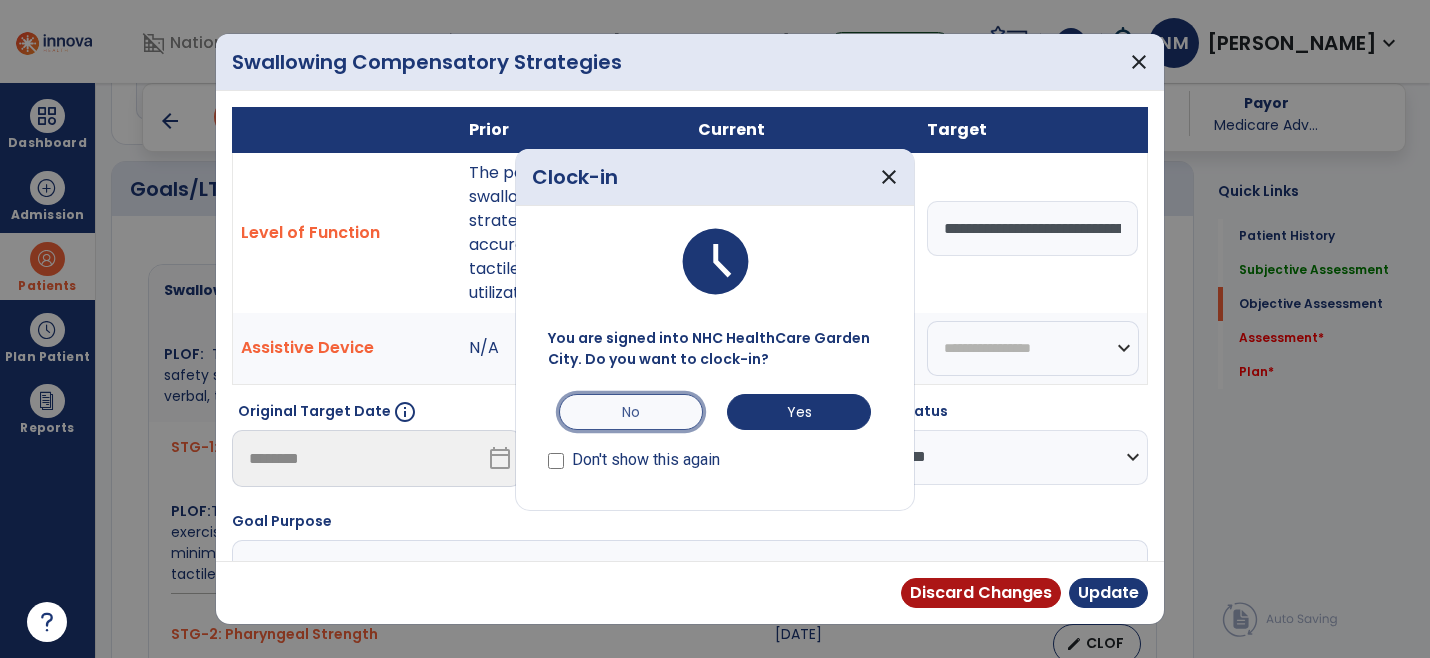 click on "No" at bounding box center (631, 412) 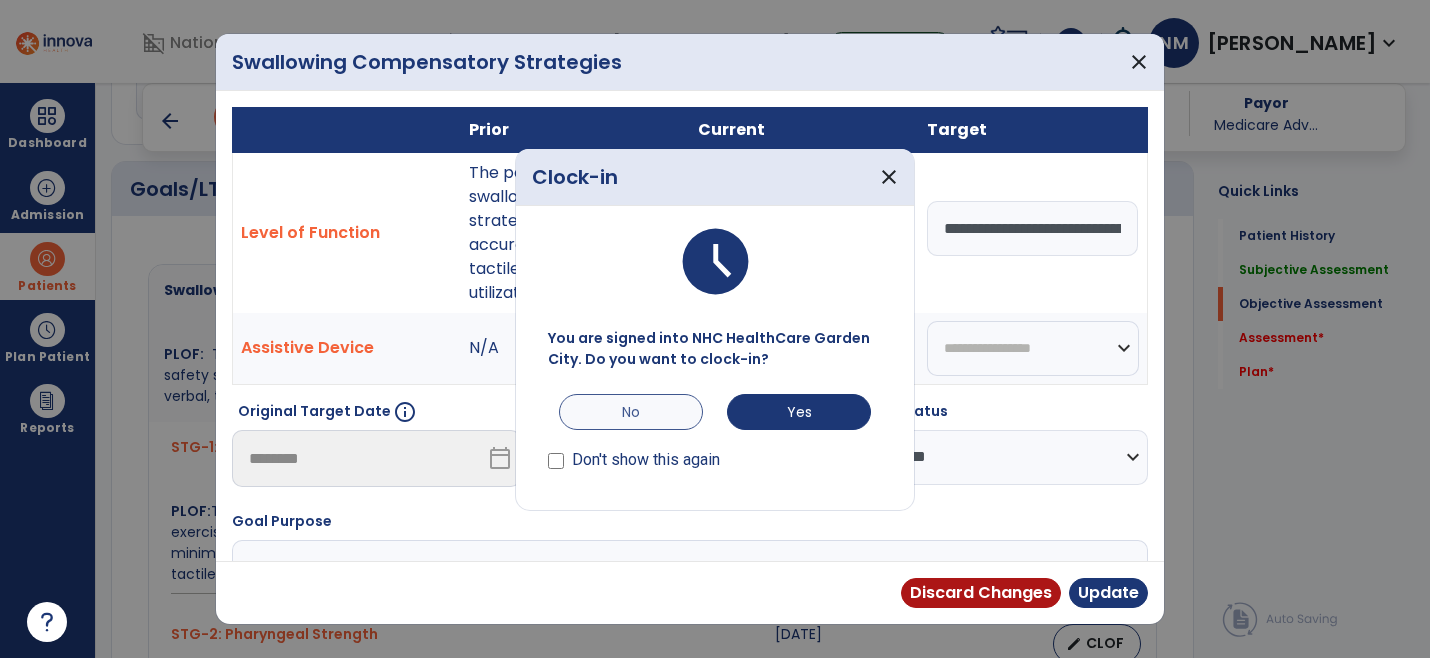 scroll, scrollTop: 0, scrollLeft: 0, axis: both 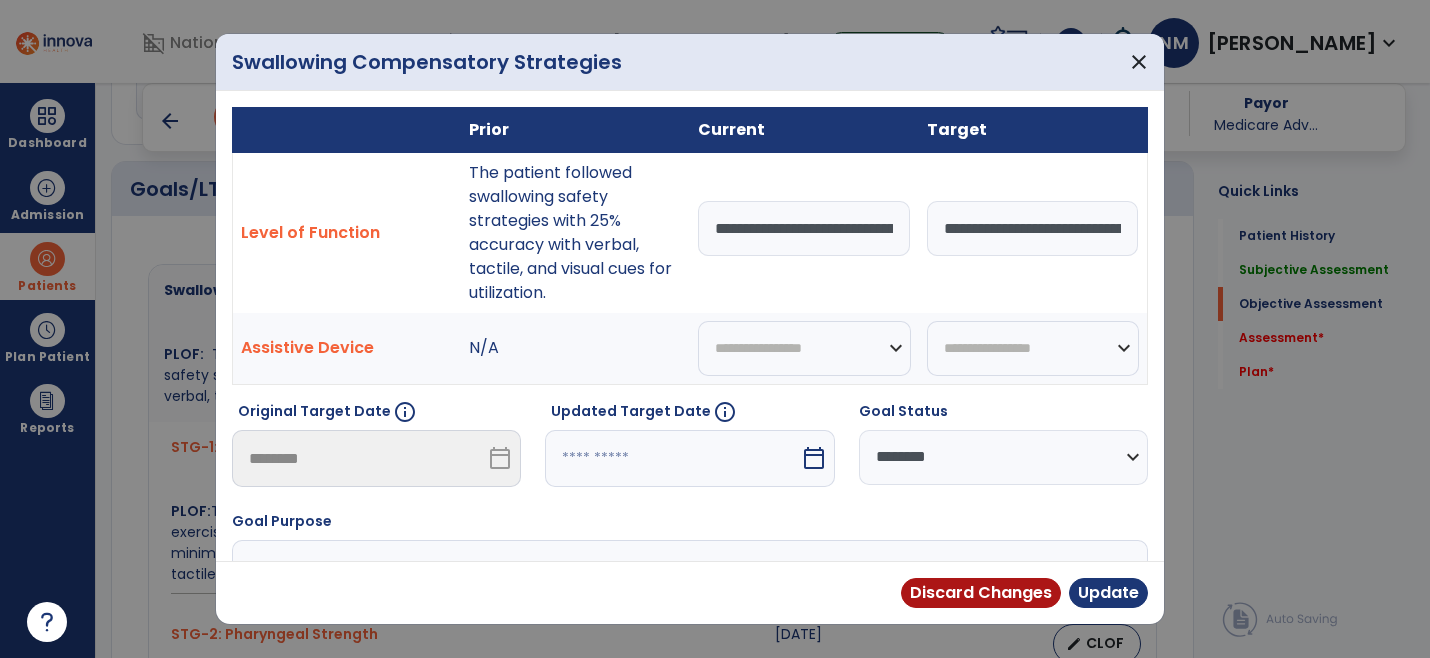 click on "**********" at bounding box center [804, 228] 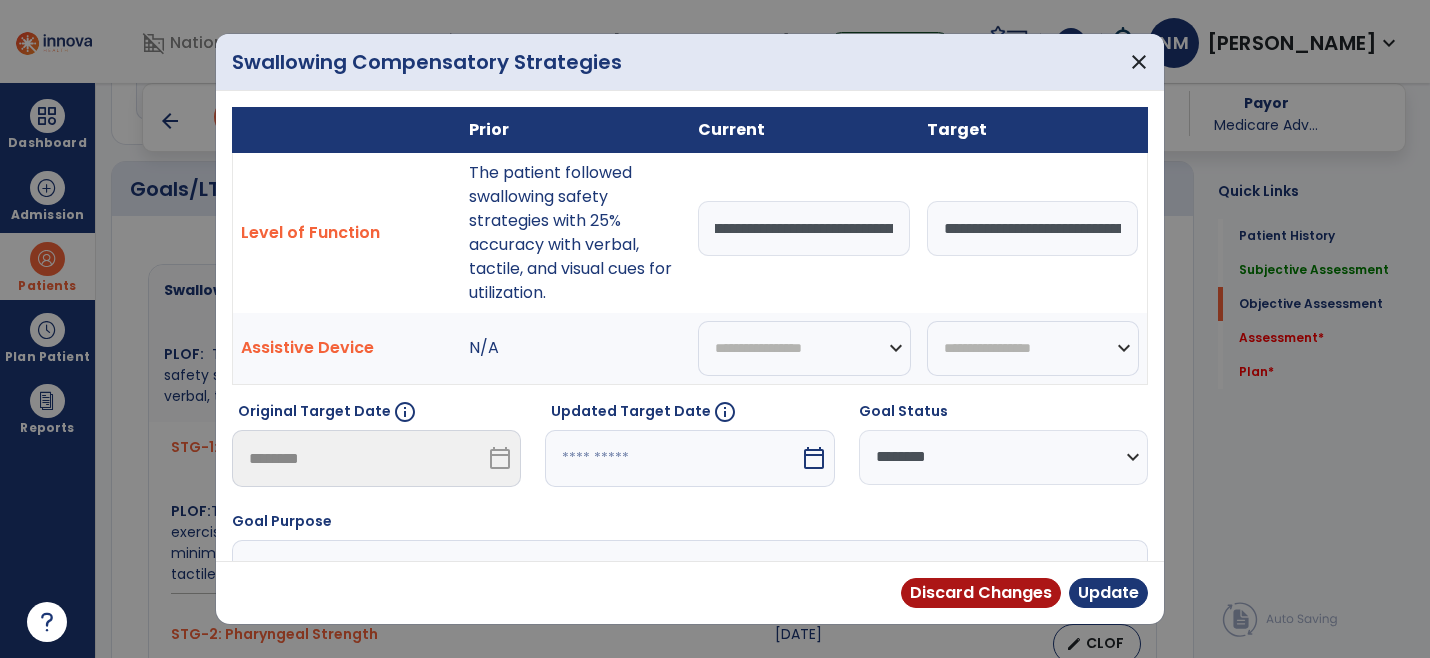 scroll, scrollTop: 0, scrollLeft: 0, axis: both 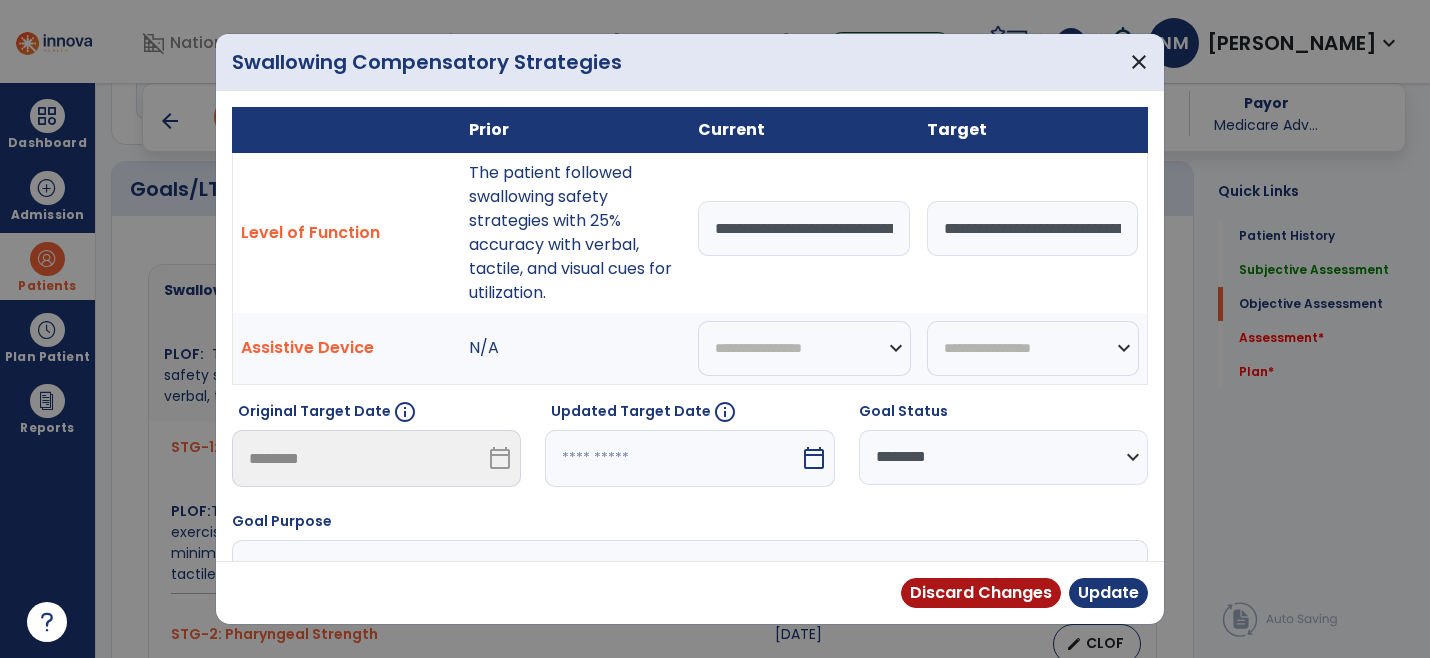 drag, startPoint x: 880, startPoint y: 231, endPoint x: 685, endPoint y: 214, distance: 195.73962 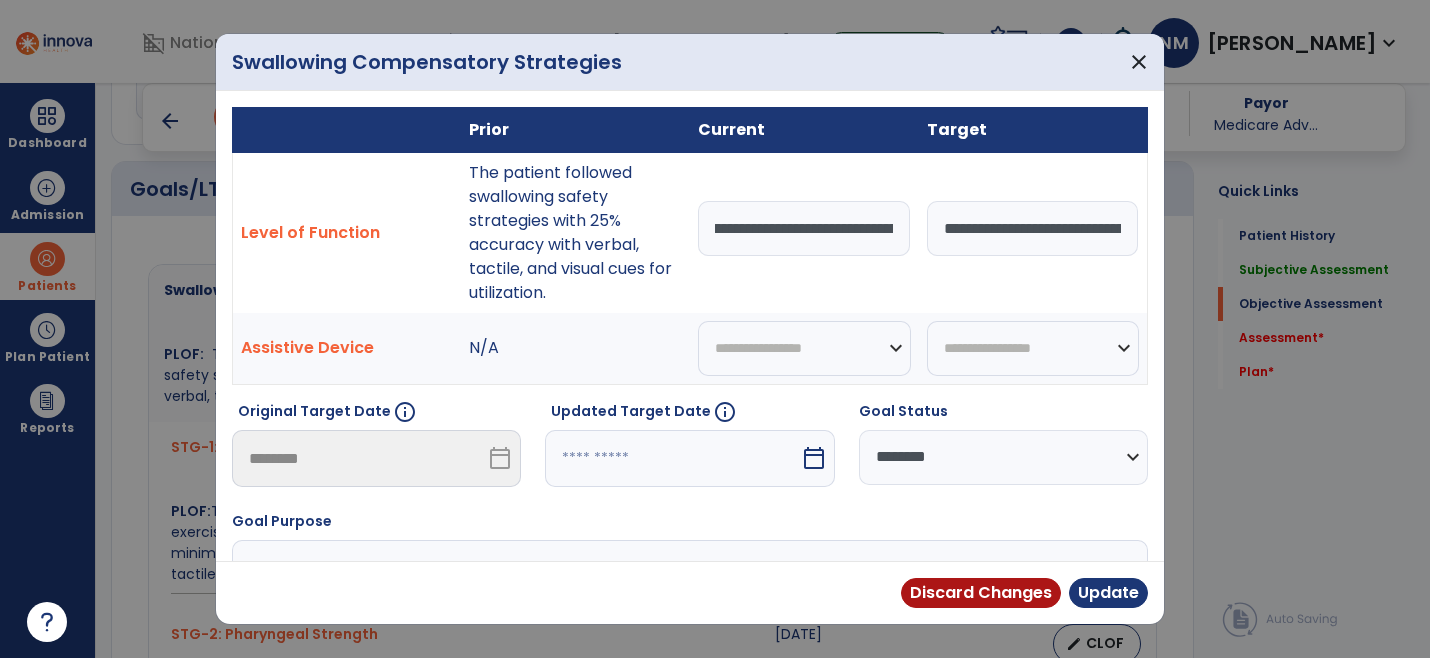 scroll, scrollTop: 0, scrollLeft: 0, axis: both 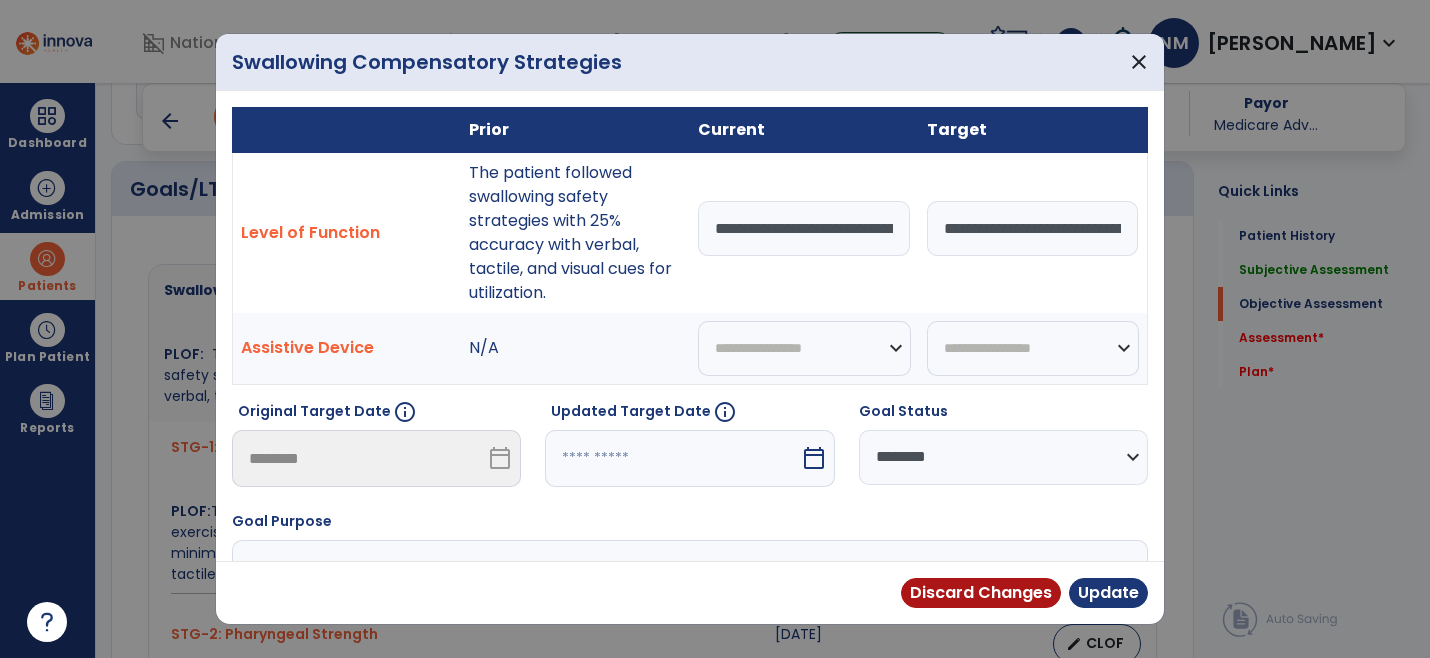 drag, startPoint x: 893, startPoint y: 233, endPoint x: 686, endPoint y: 218, distance: 207.54277 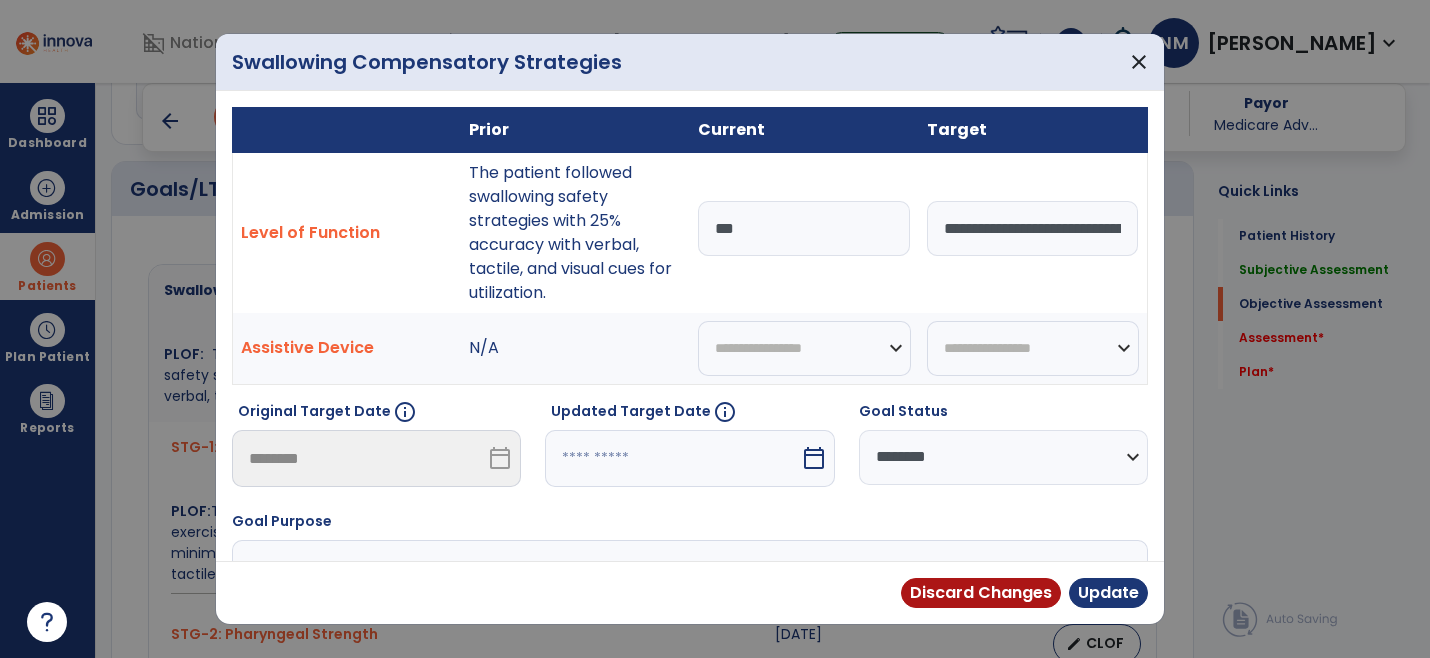 type on "*" 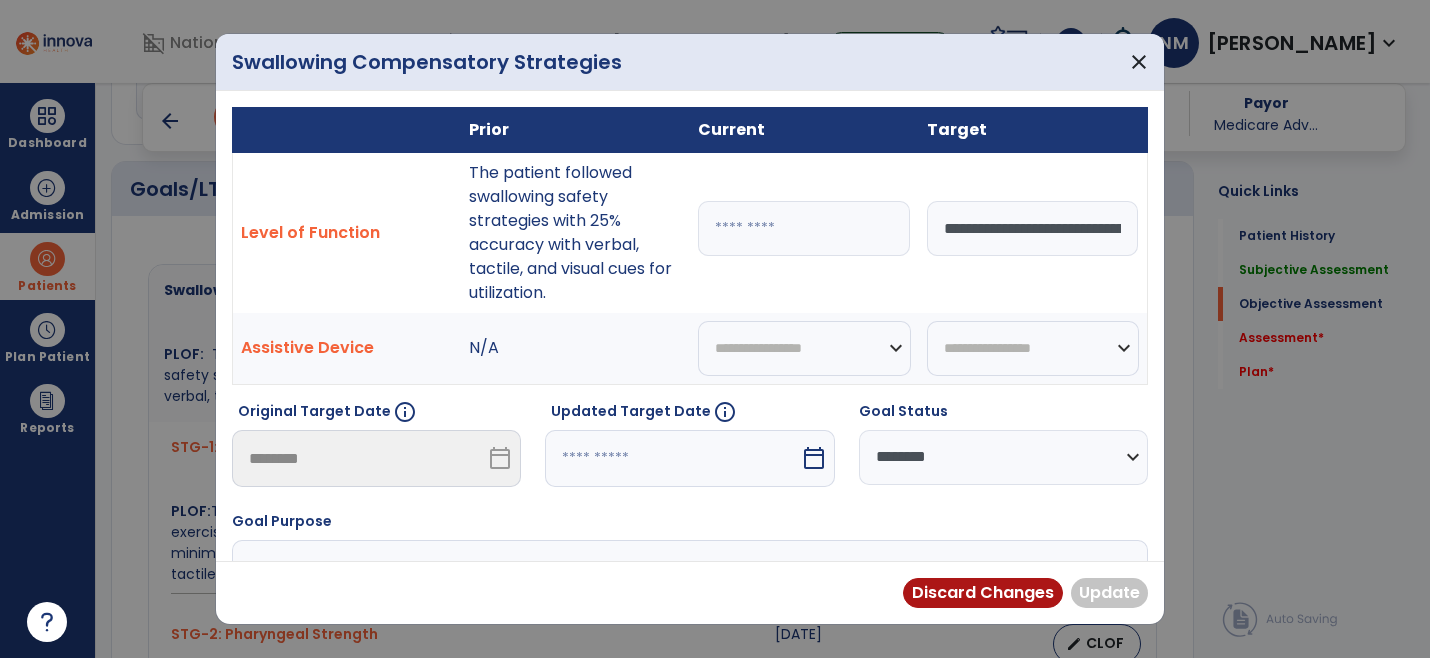 paste on "**********" 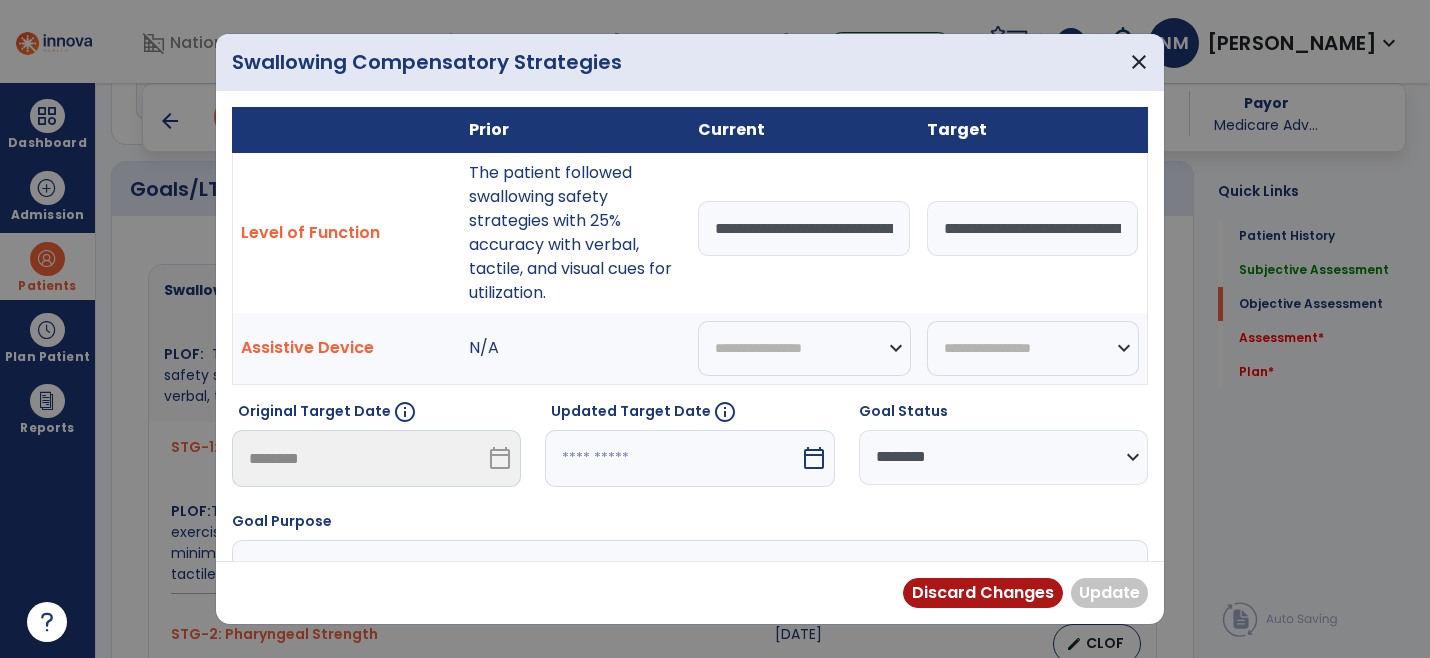 scroll, scrollTop: 0, scrollLeft: 772, axis: horizontal 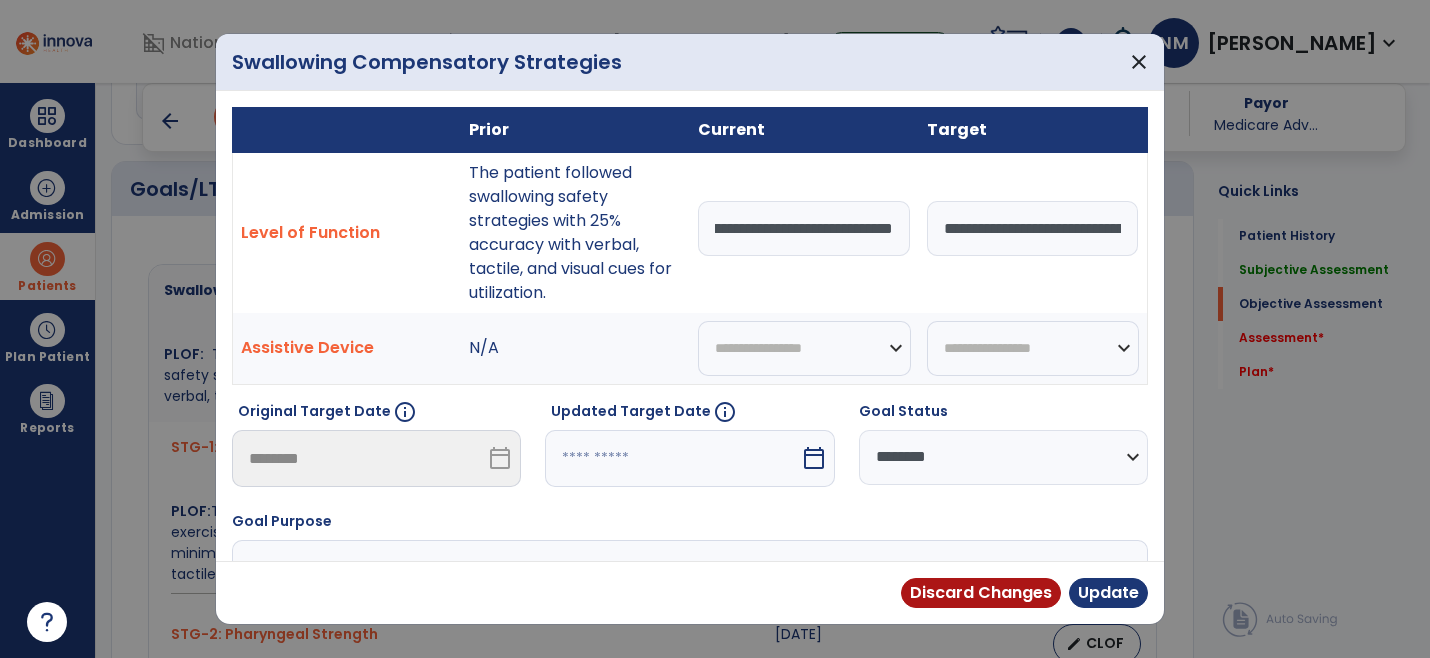 click on "**********" at bounding box center (804, 228) 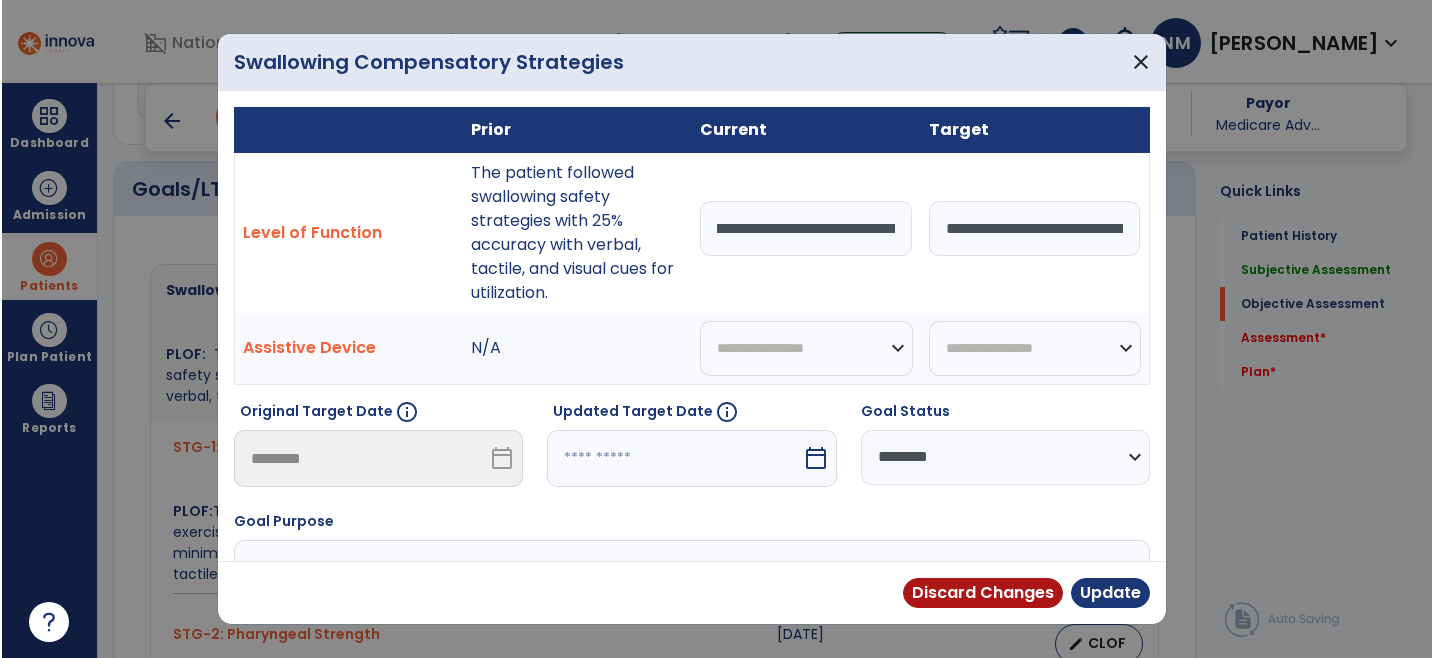 scroll, scrollTop: 0, scrollLeft: 0, axis: both 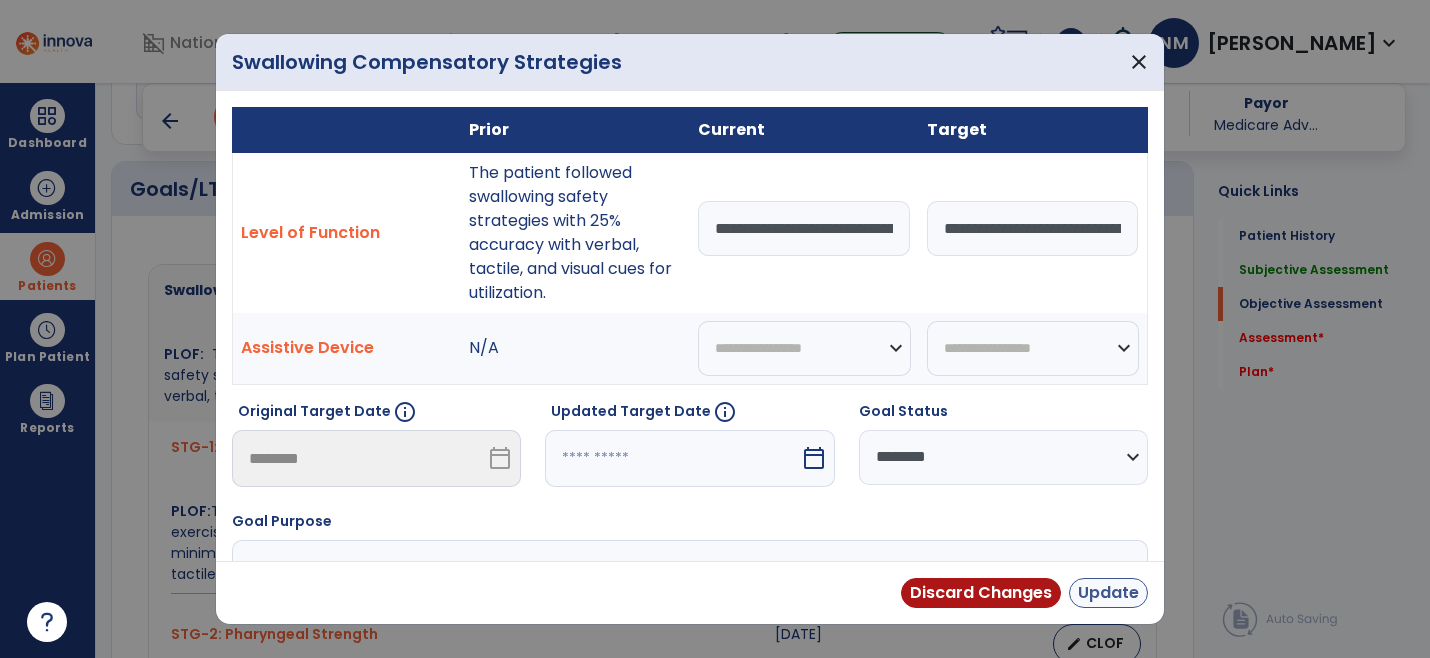 type on "**********" 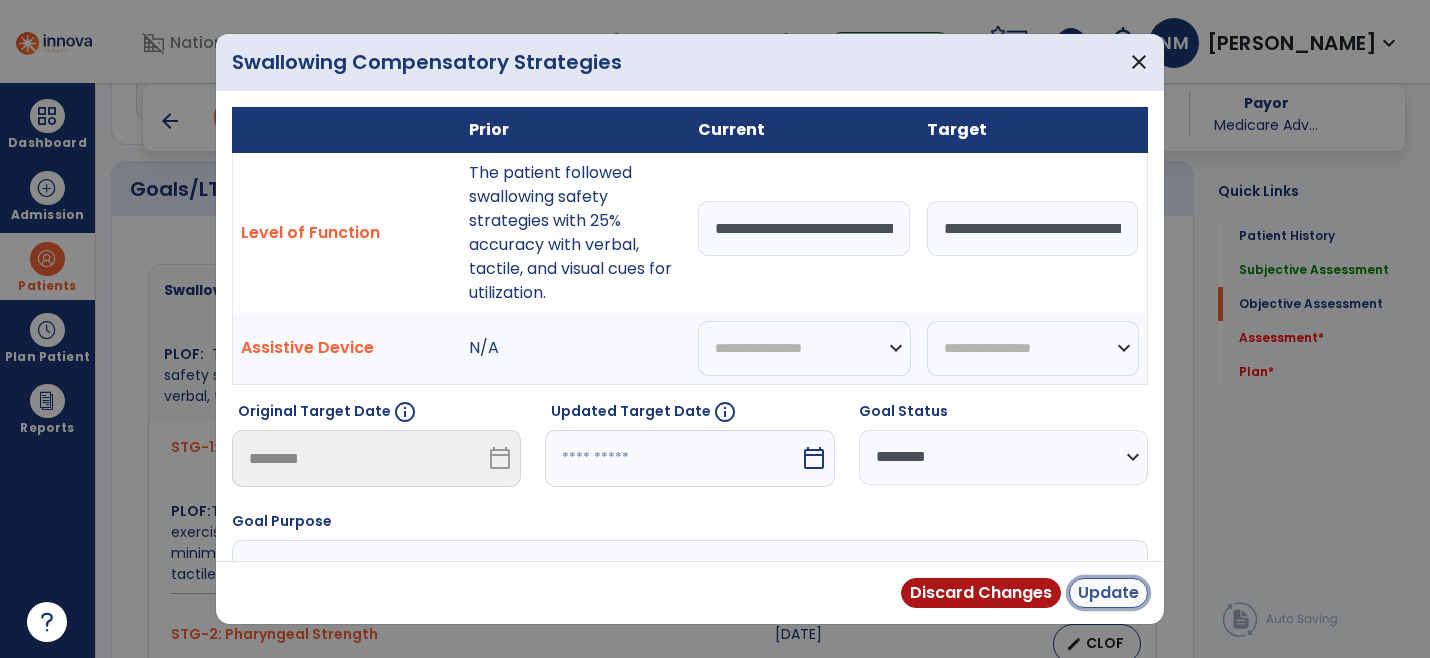 click on "Update" at bounding box center (1108, 593) 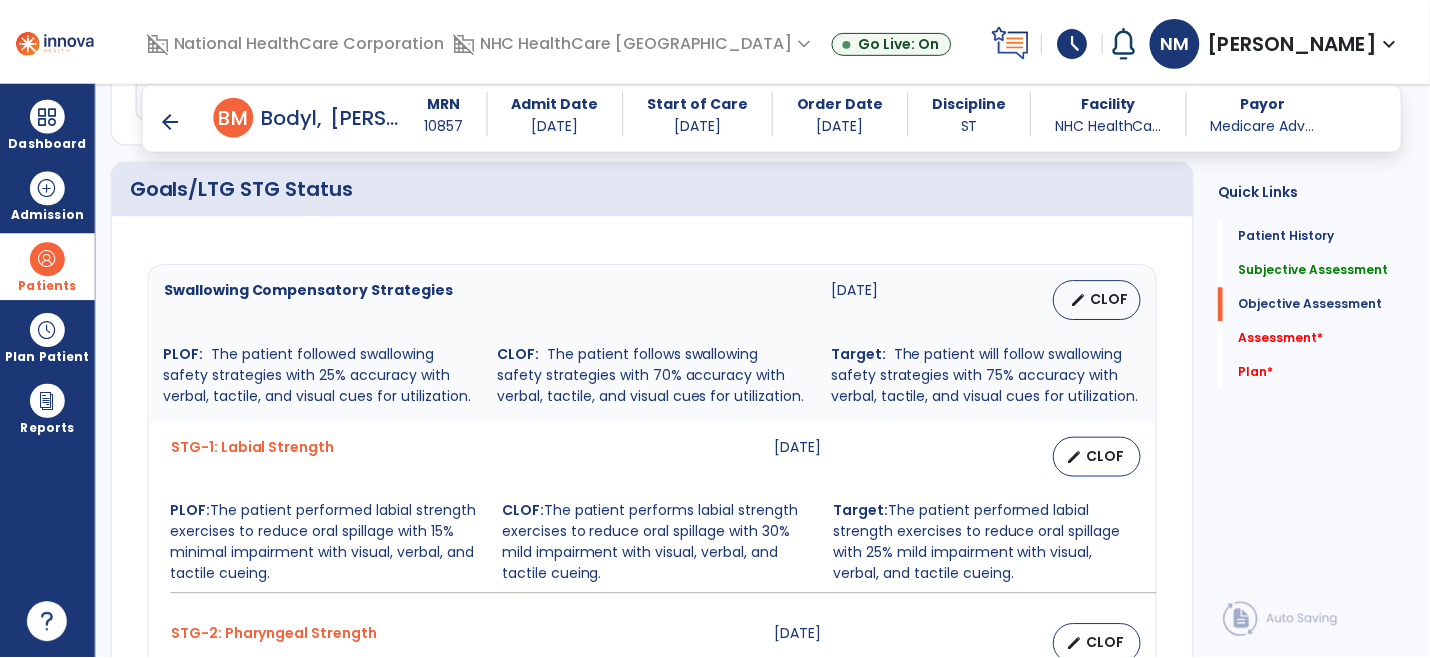 scroll, scrollTop: 777, scrollLeft: 0, axis: vertical 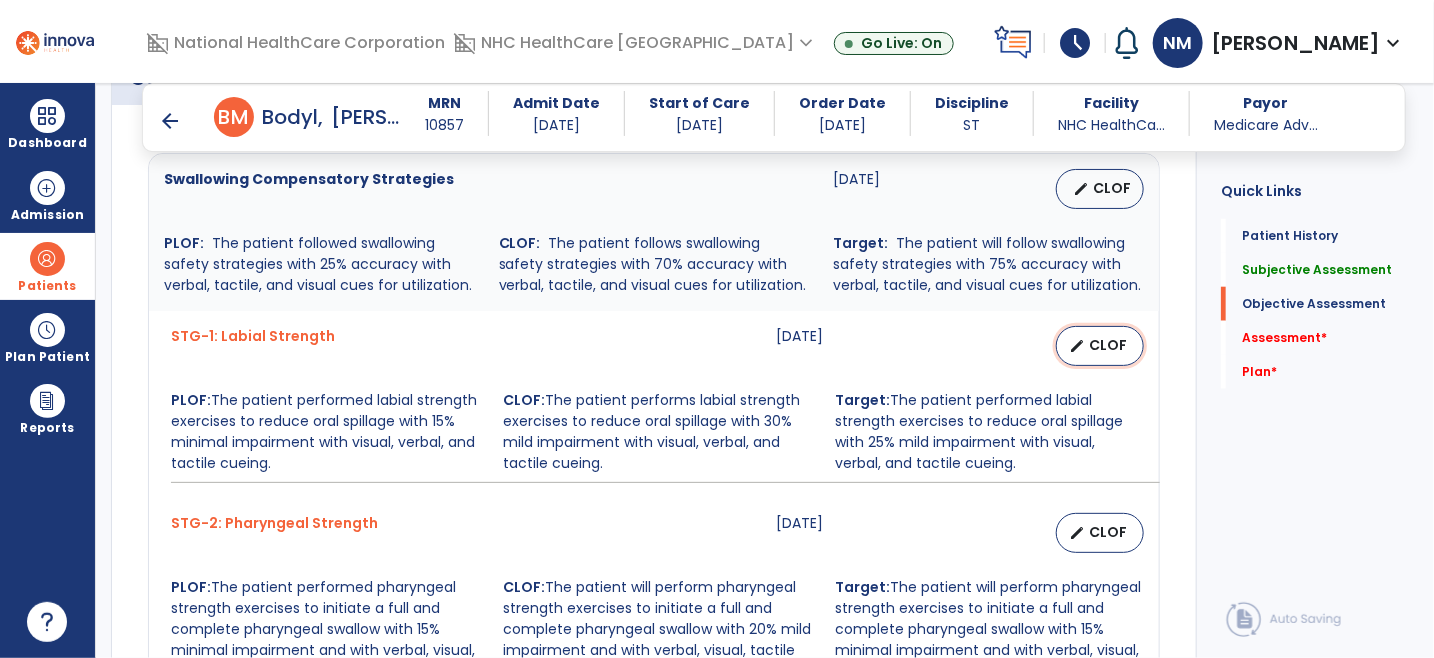 click on "CLOF" at bounding box center [1108, 345] 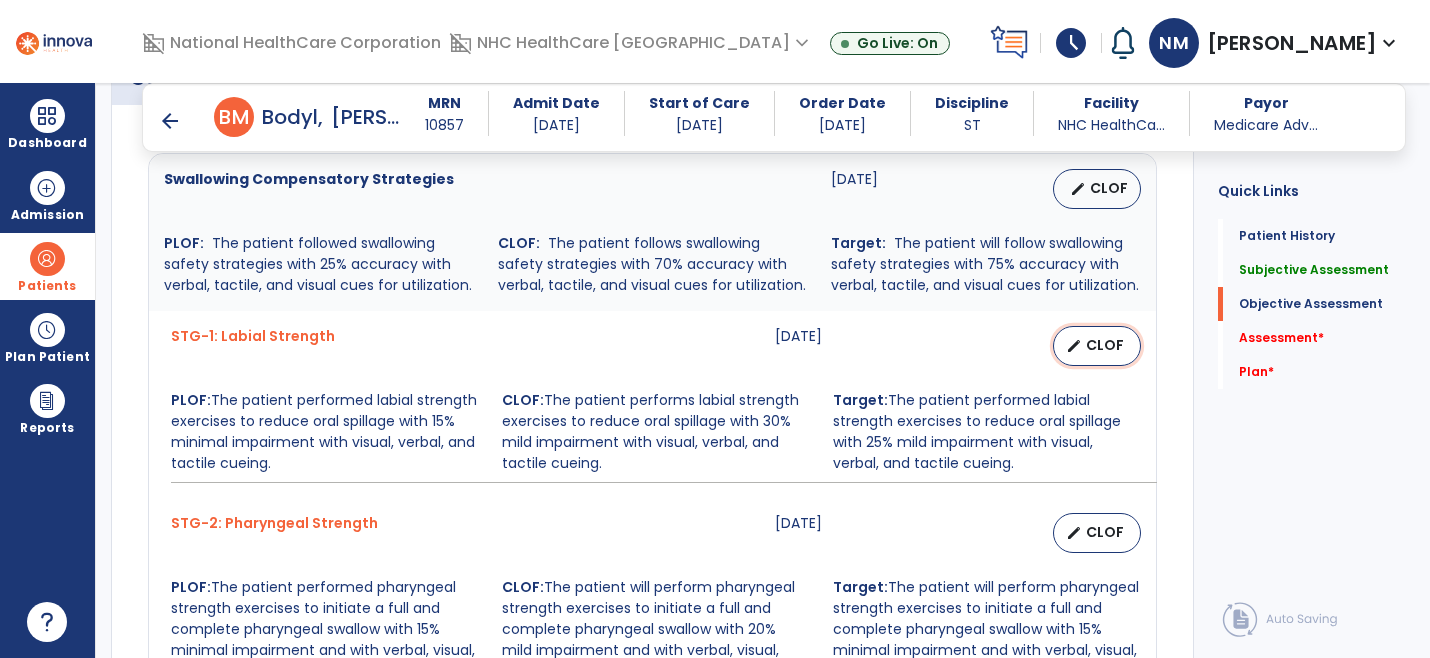 select on "********" 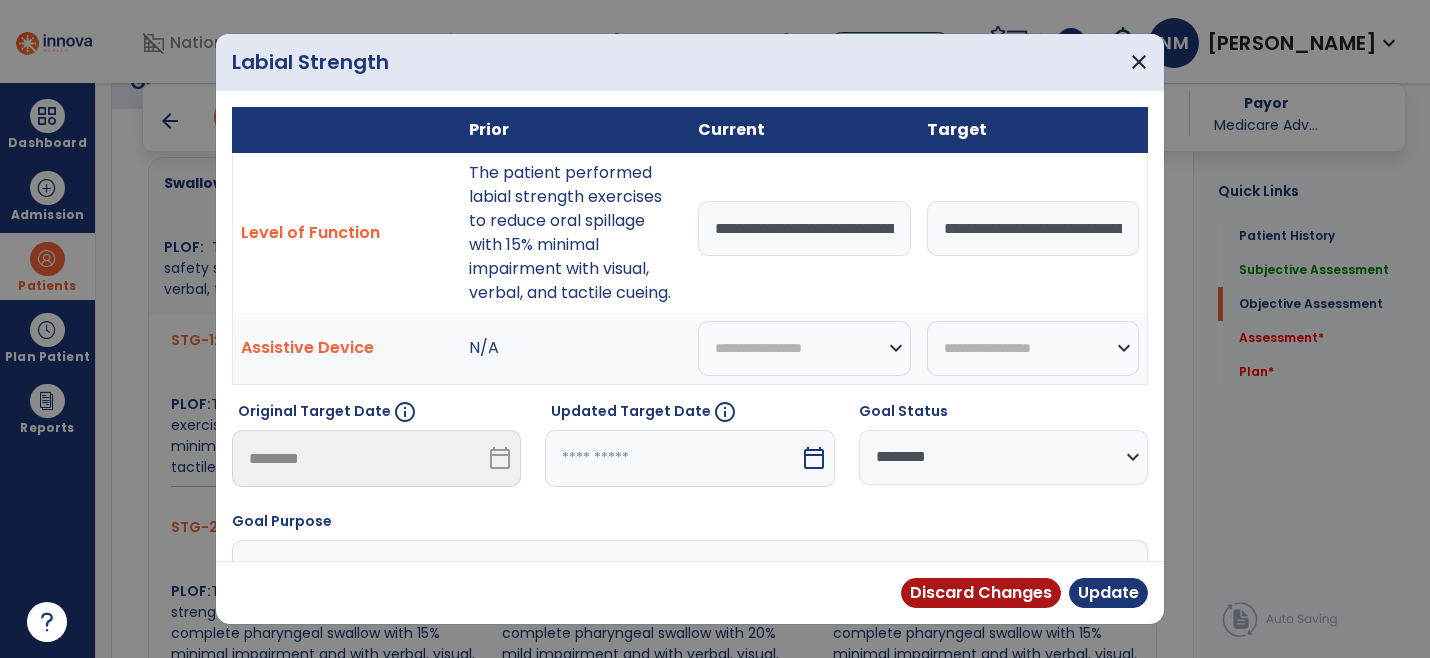 scroll, scrollTop: 777, scrollLeft: 0, axis: vertical 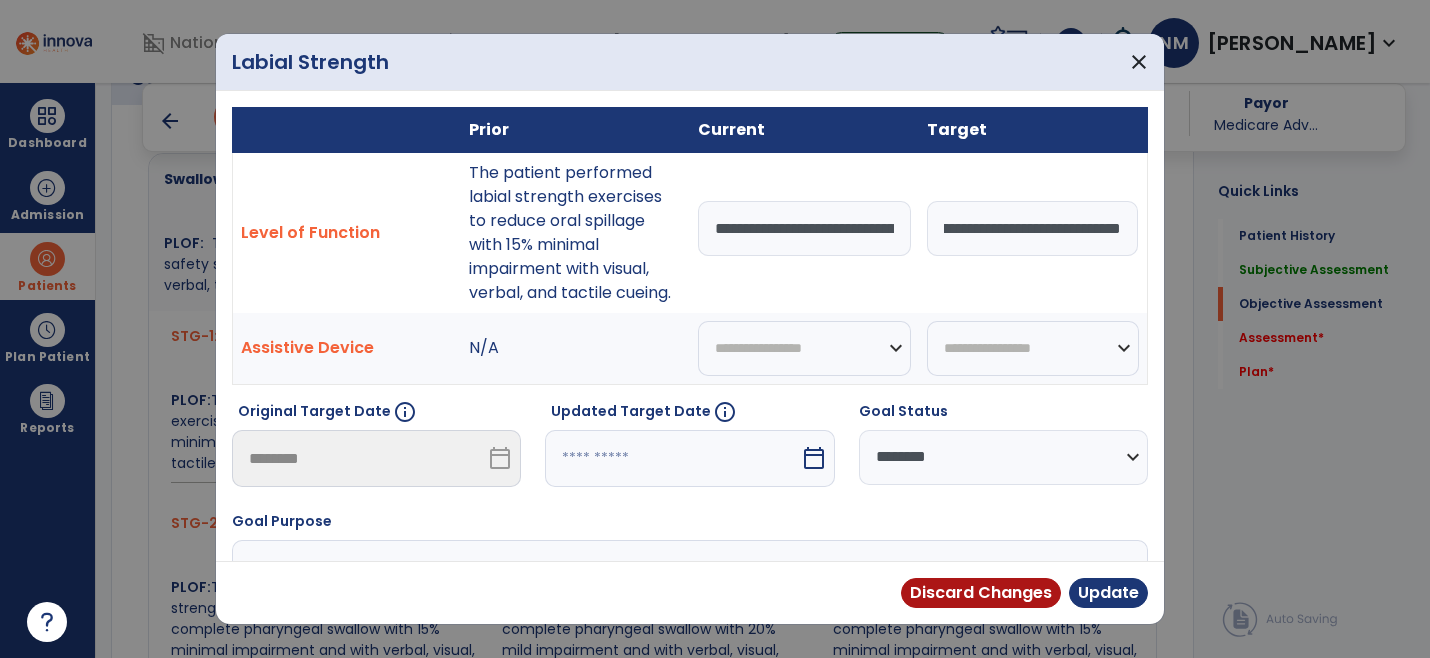 drag, startPoint x: 934, startPoint y: 228, endPoint x: 1157, endPoint y: 240, distance: 223.32263 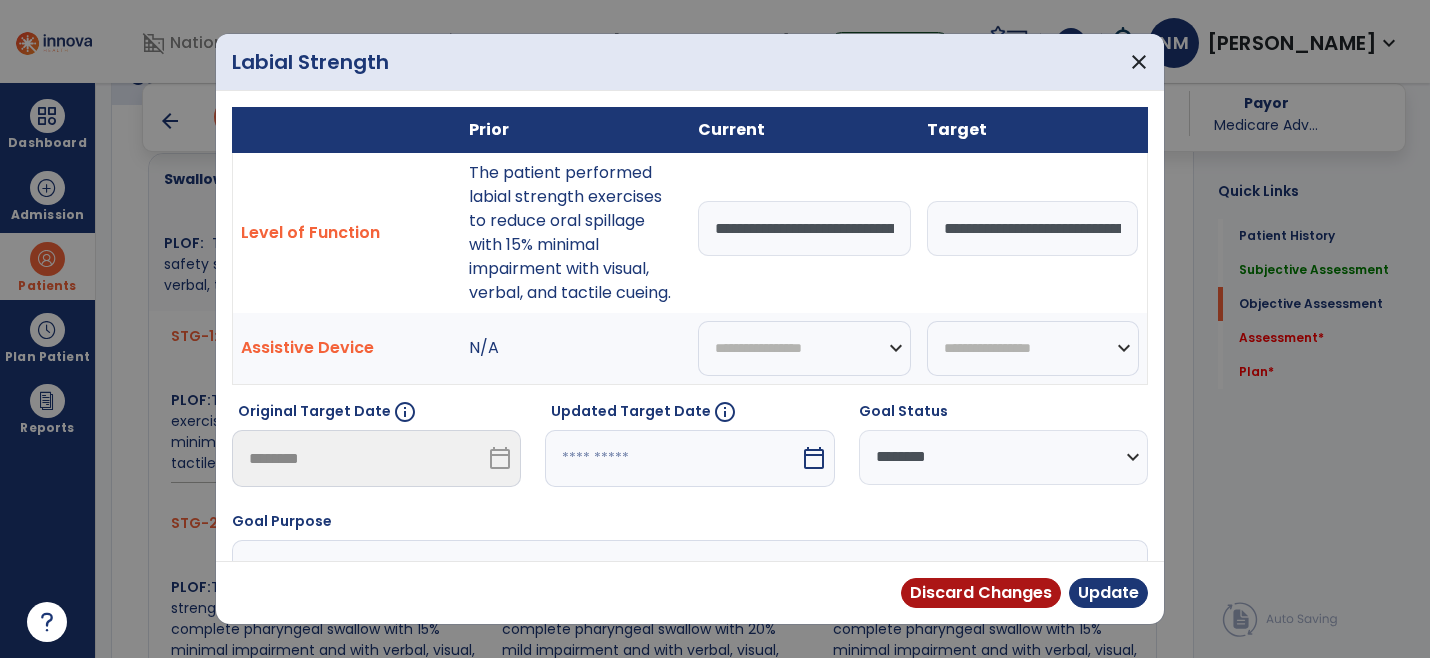 click on "**********" at bounding box center (804, 228) 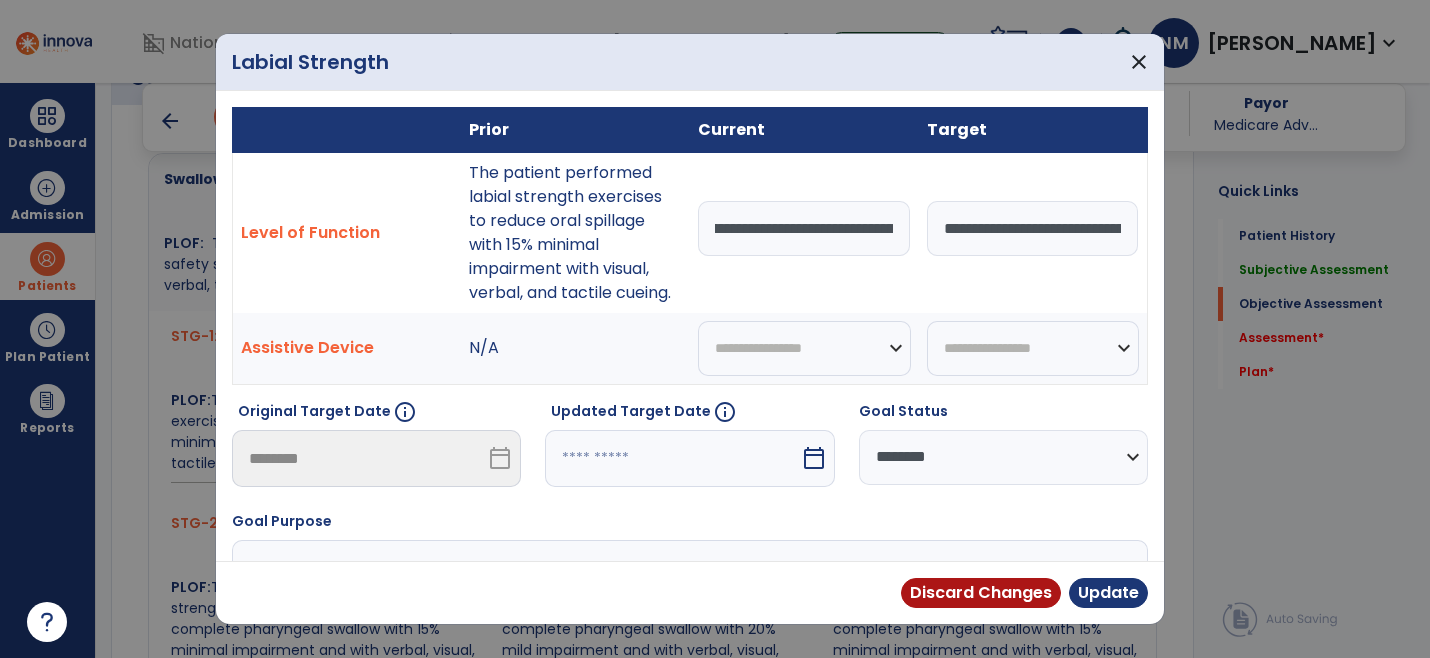 scroll, scrollTop: 0, scrollLeft: 557, axis: horizontal 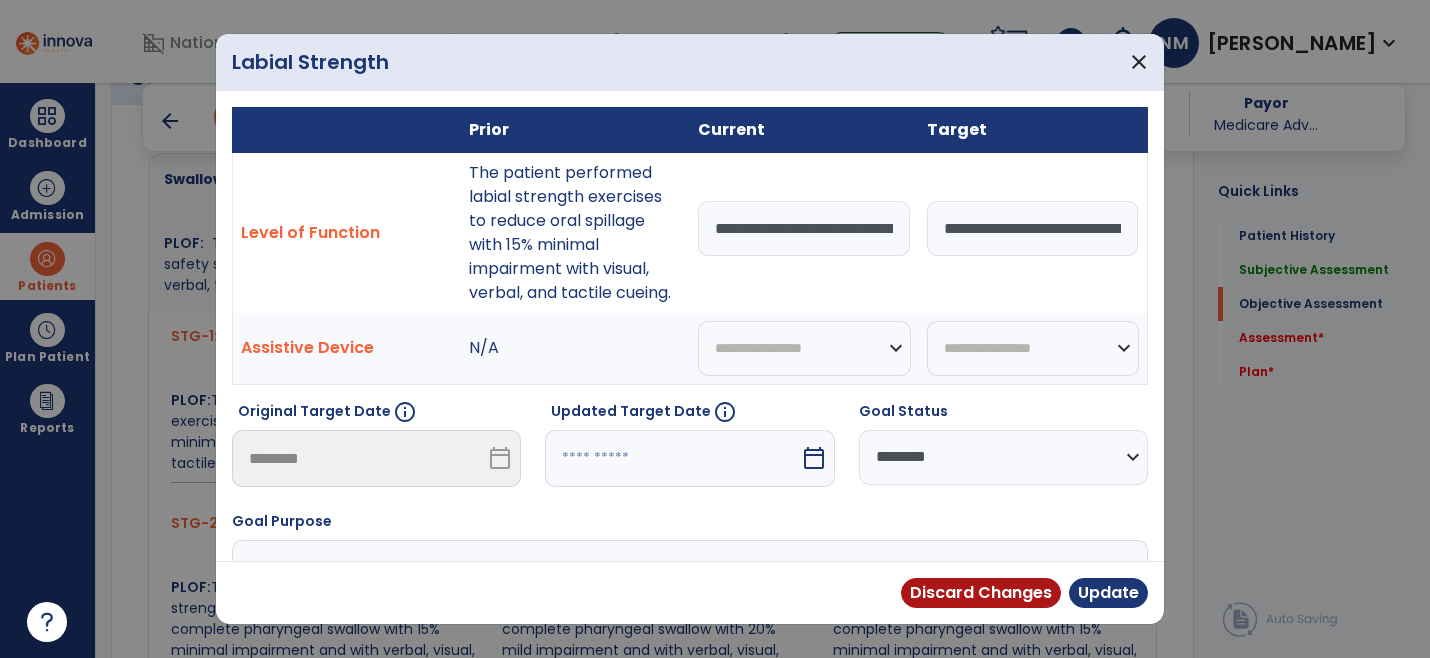 drag, startPoint x: 742, startPoint y: 204, endPoint x: 704, endPoint y: 202, distance: 38.052597 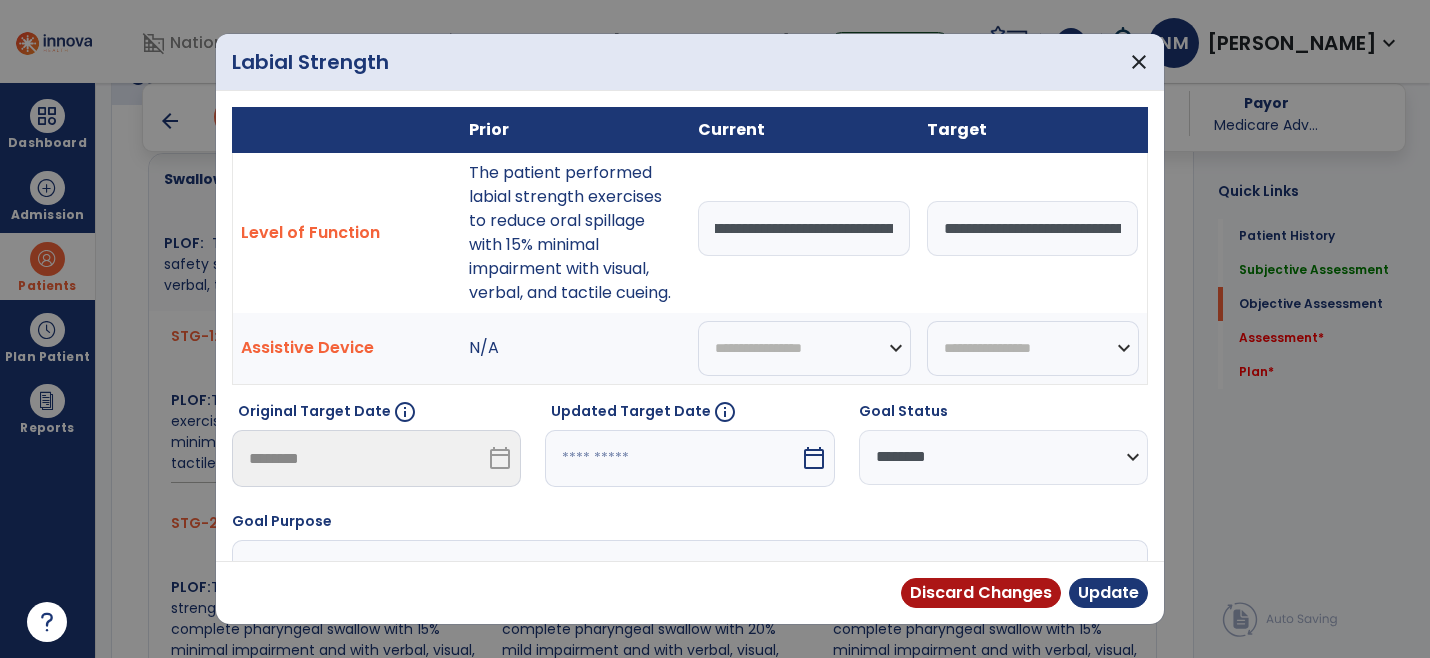 scroll, scrollTop: 0, scrollLeft: 884, axis: horizontal 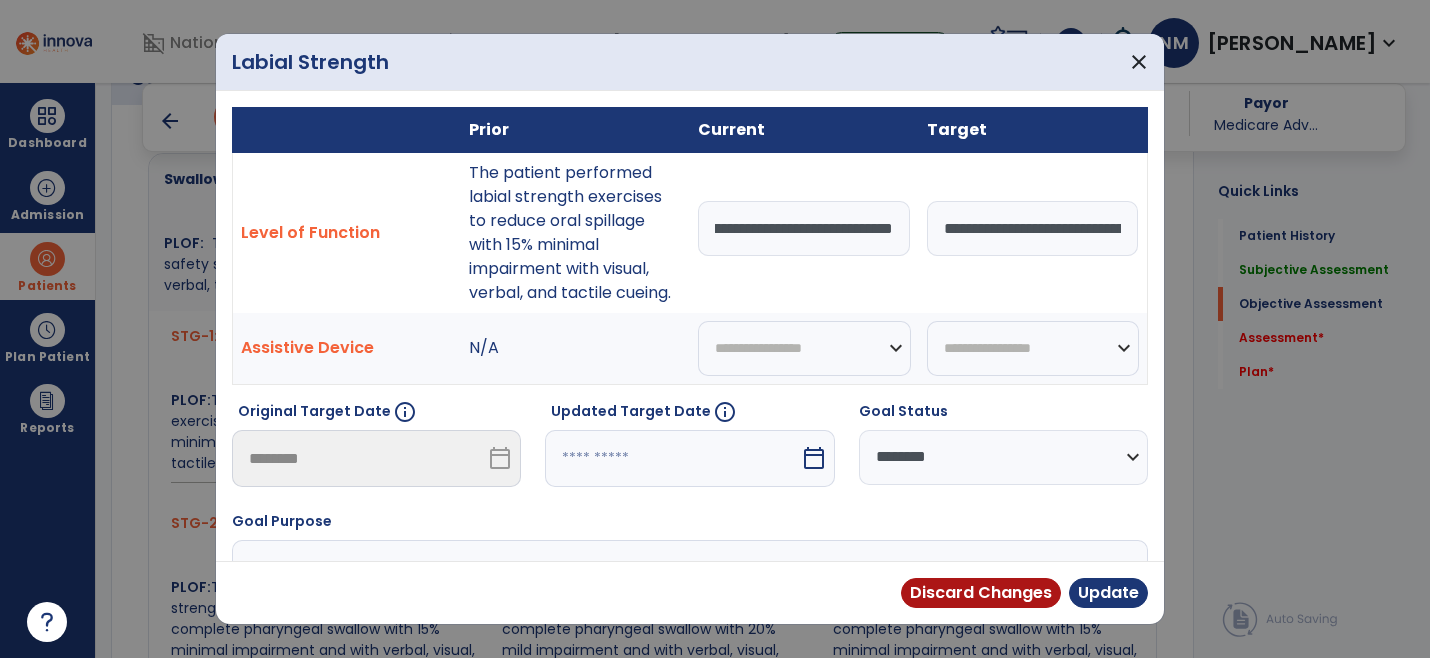 drag, startPoint x: 707, startPoint y: 224, endPoint x: 971, endPoint y: 248, distance: 265.08865 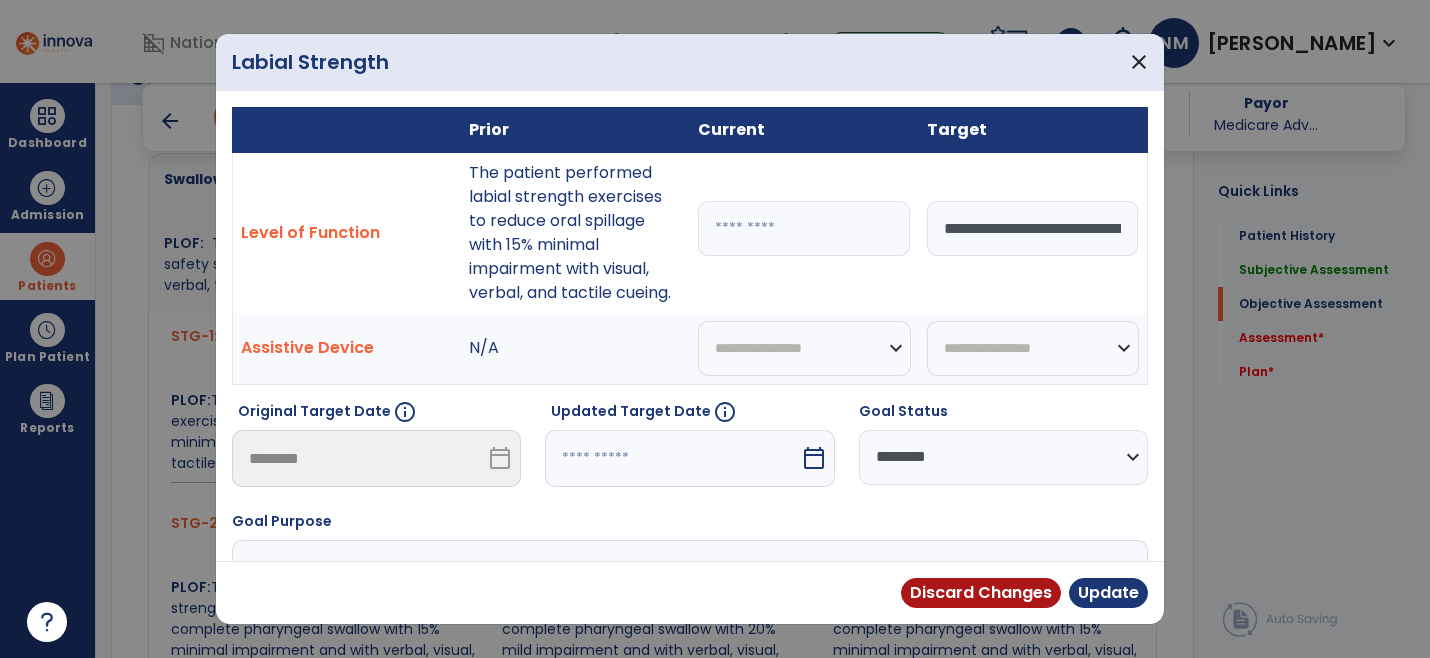 scroll, scrollTop: 0, scrollLeft: 0, axis: both 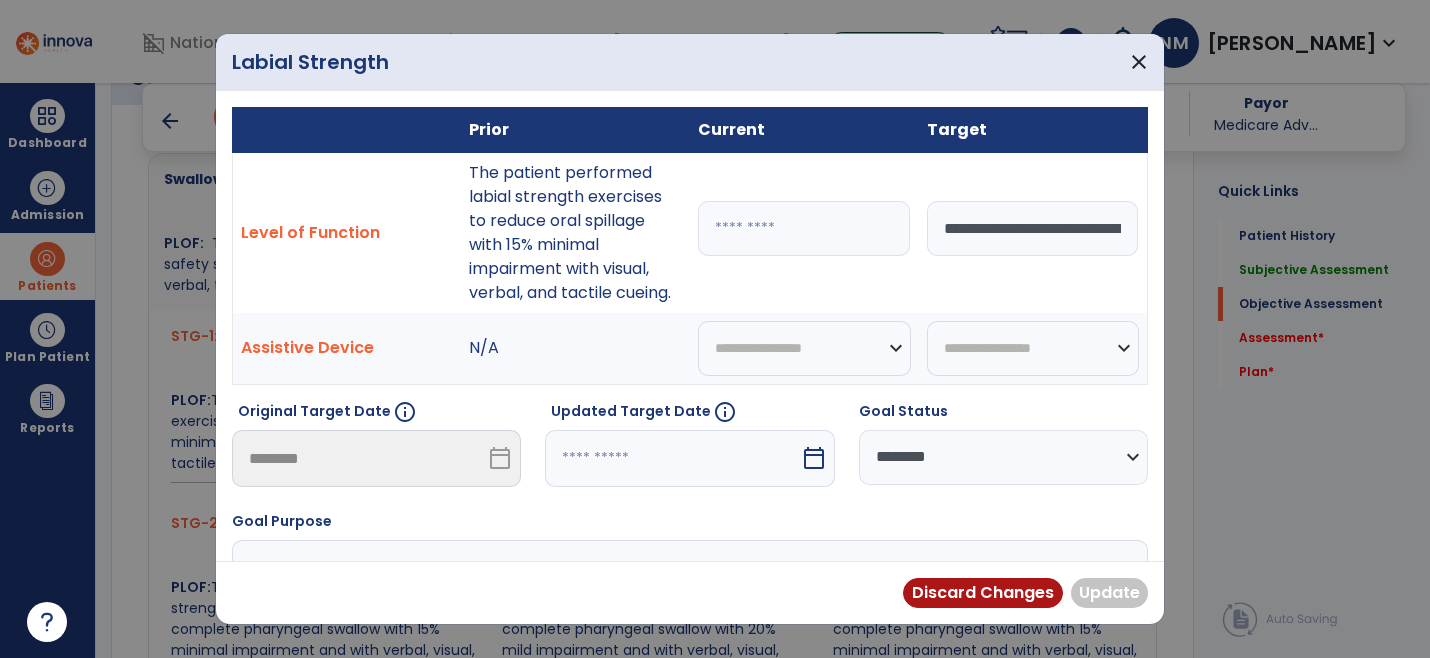 paste on "**********" 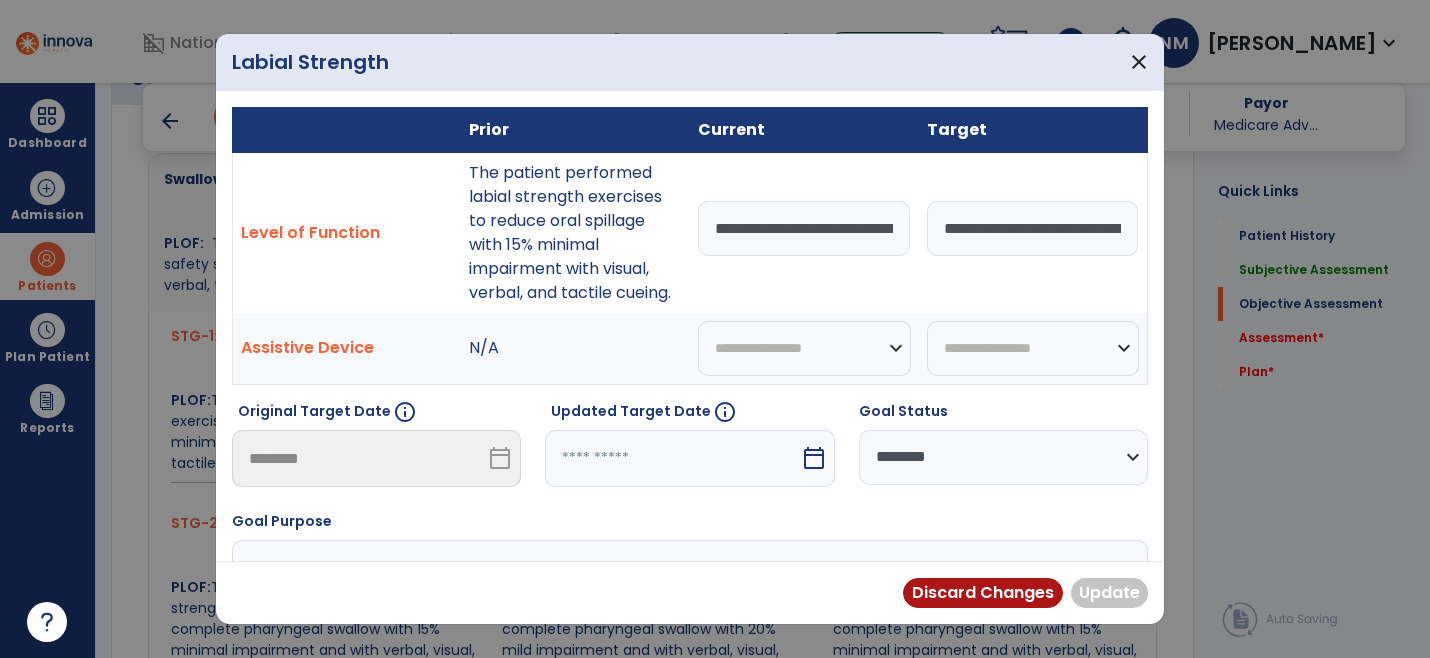 scroll, scrollTop: 0, scrollLeft: 896, axis: horizontal 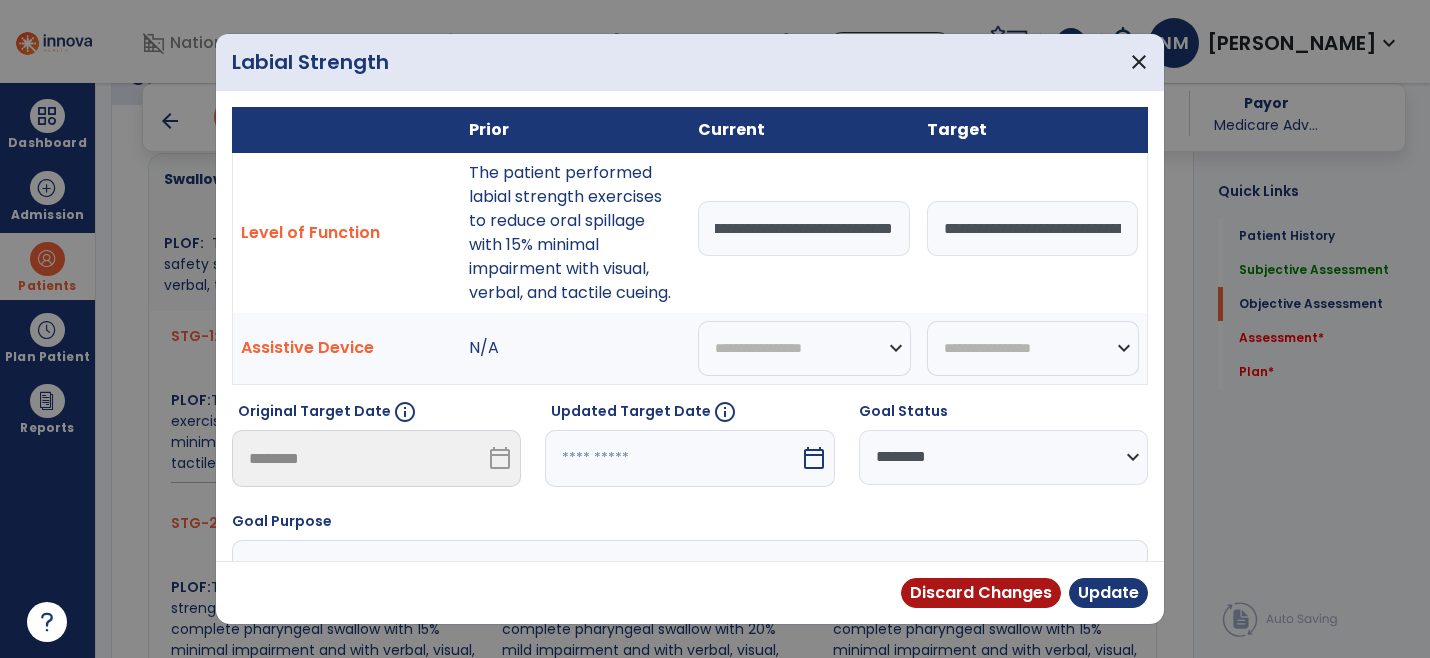 click on "**********" at bounding box center (804, 228) 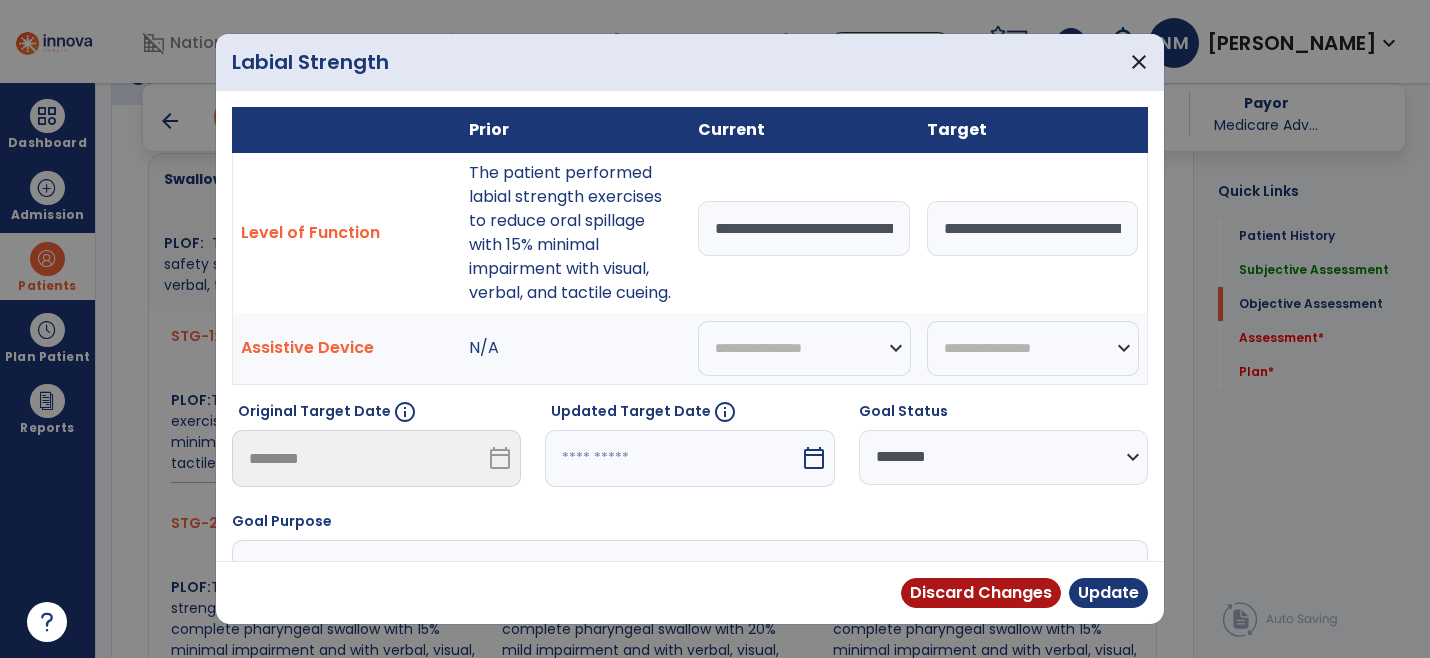 scroll, scrollTop: 0, scrollLeft: 48, axis: horizontal 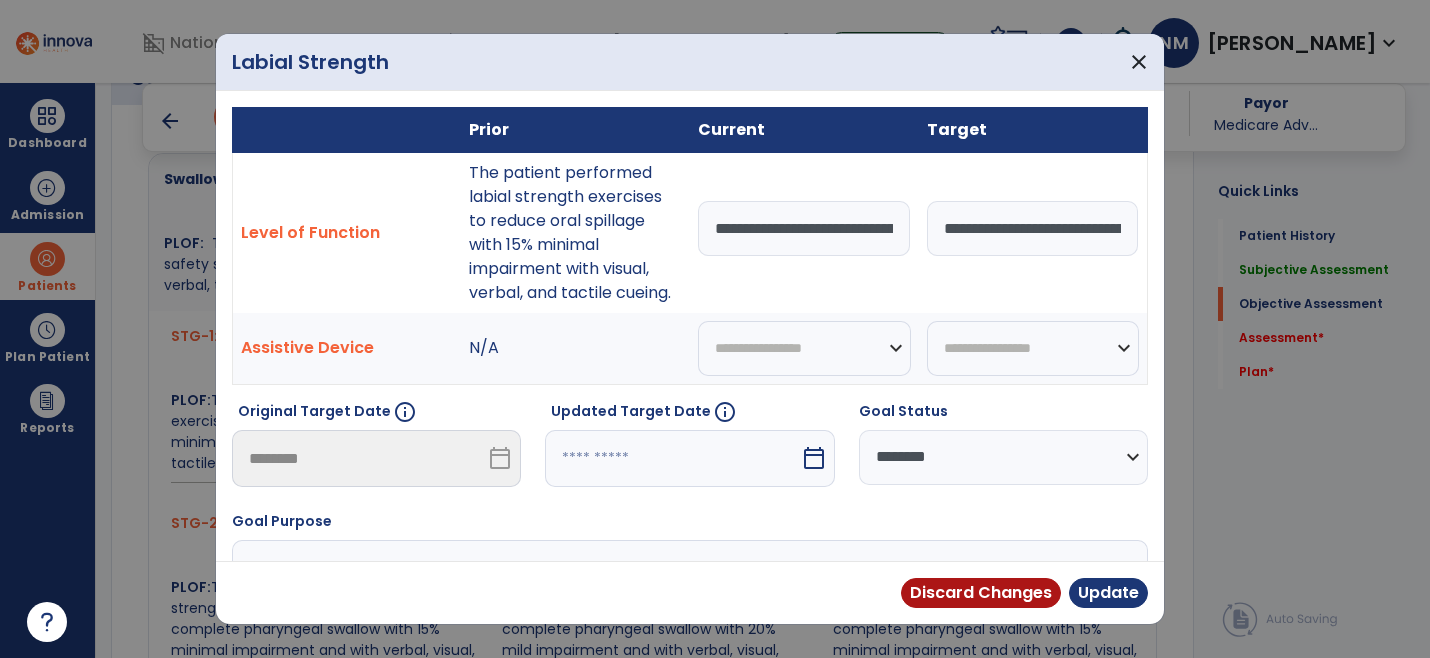 click on "**********" at bounding box center [1032, 228] 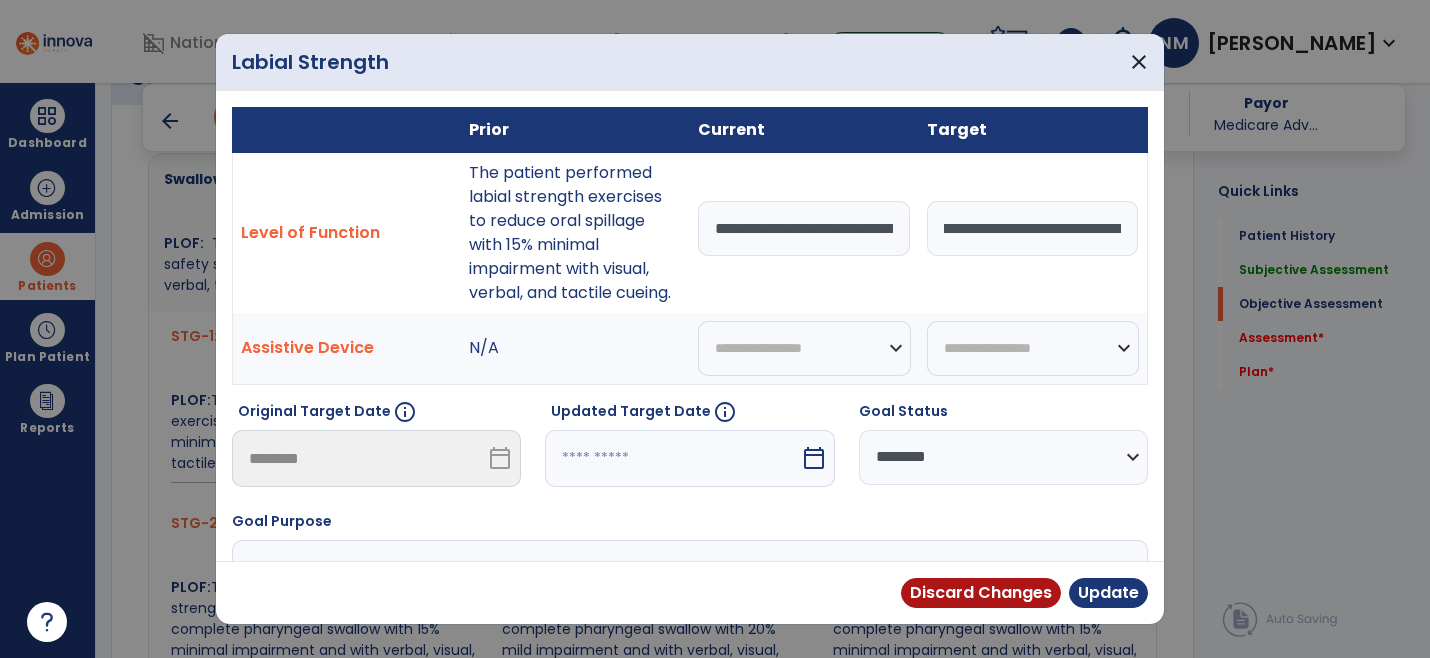scroll, scrollTop: 0, scrollLeft: 570, axis: horizontal 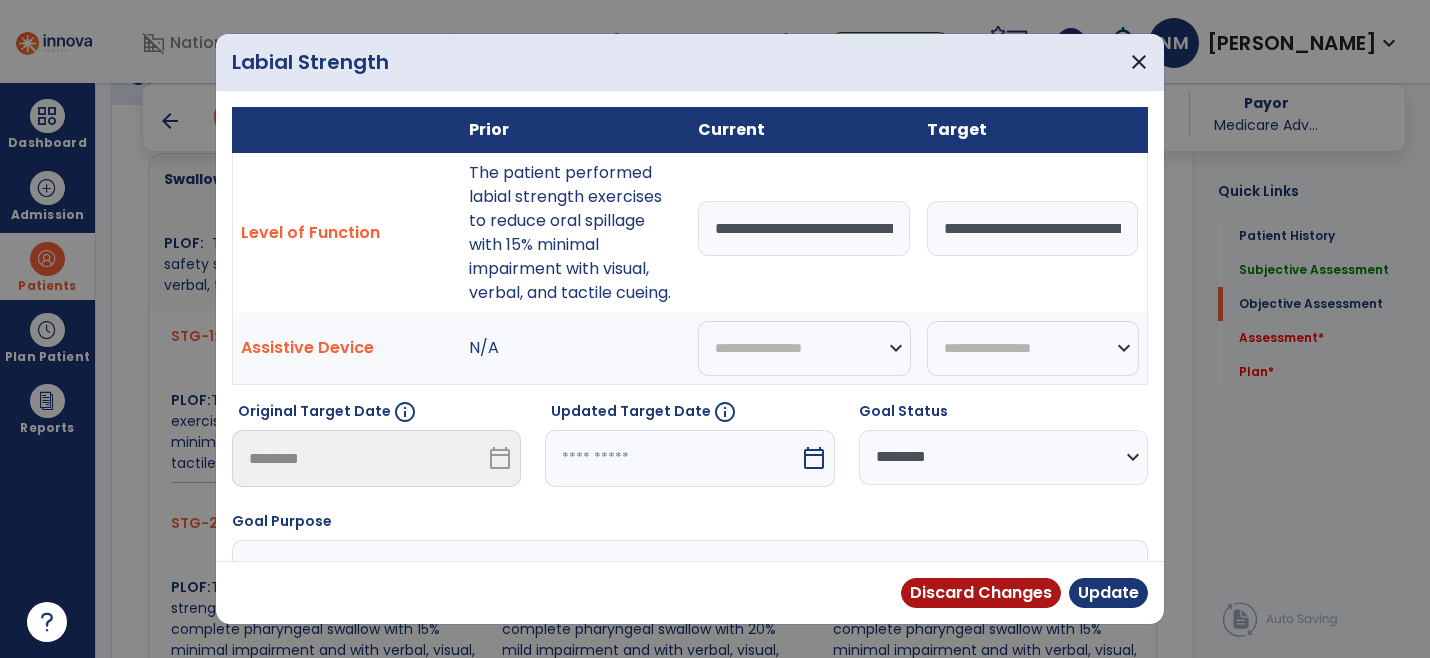 click on "**********" at bounding box center [804, 228] 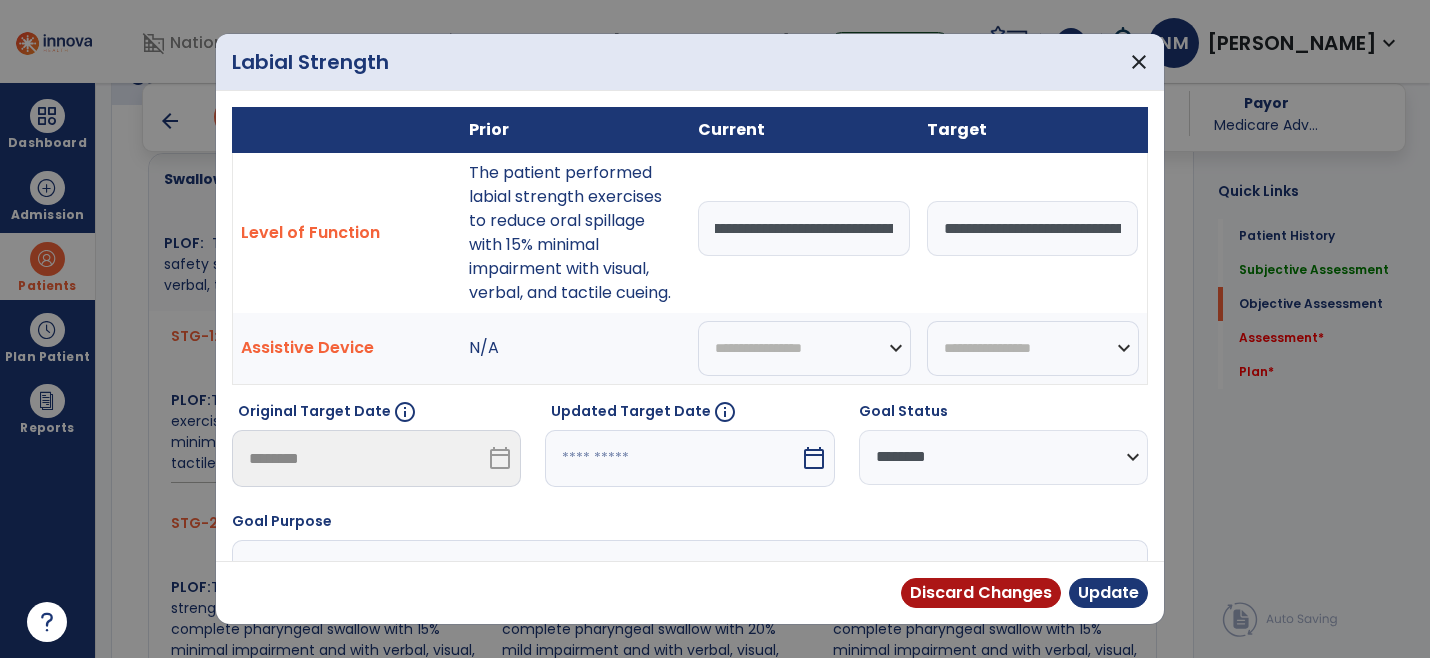 scroll, scrollTop: 0, scrollLeft: 541, axis: horizontal 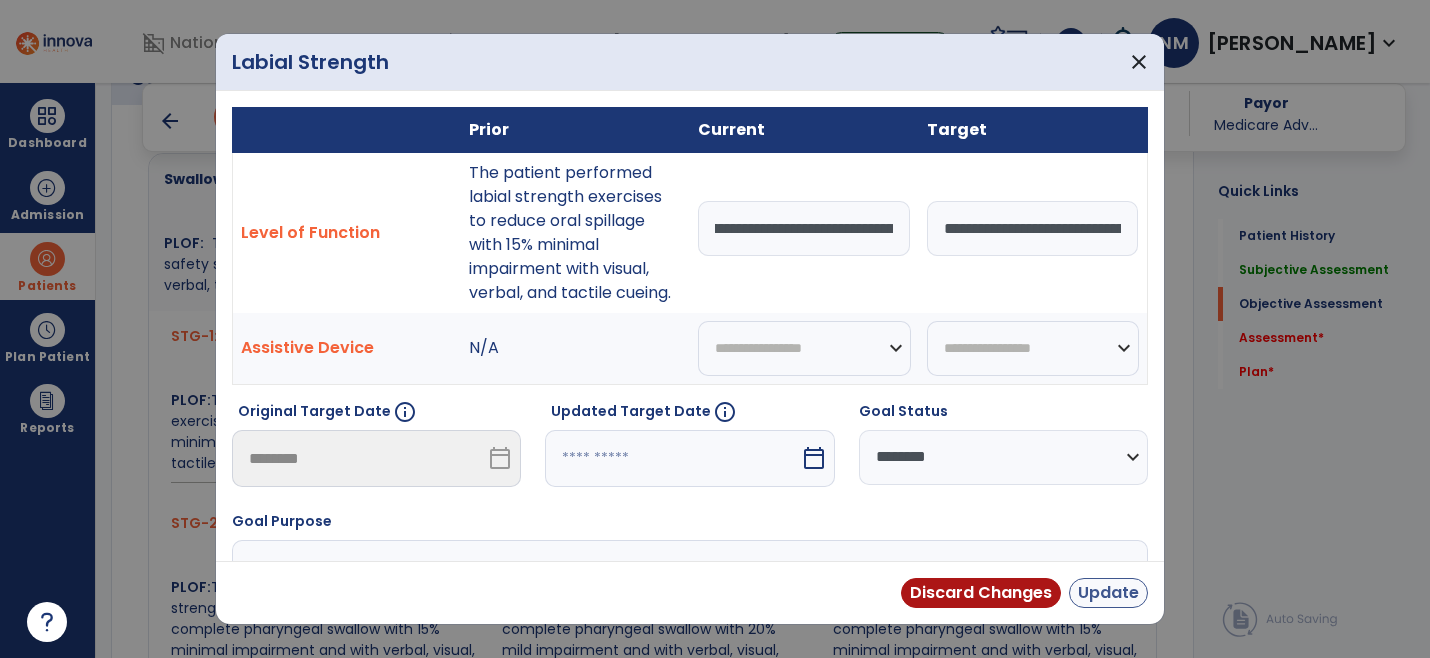 type on "**********" 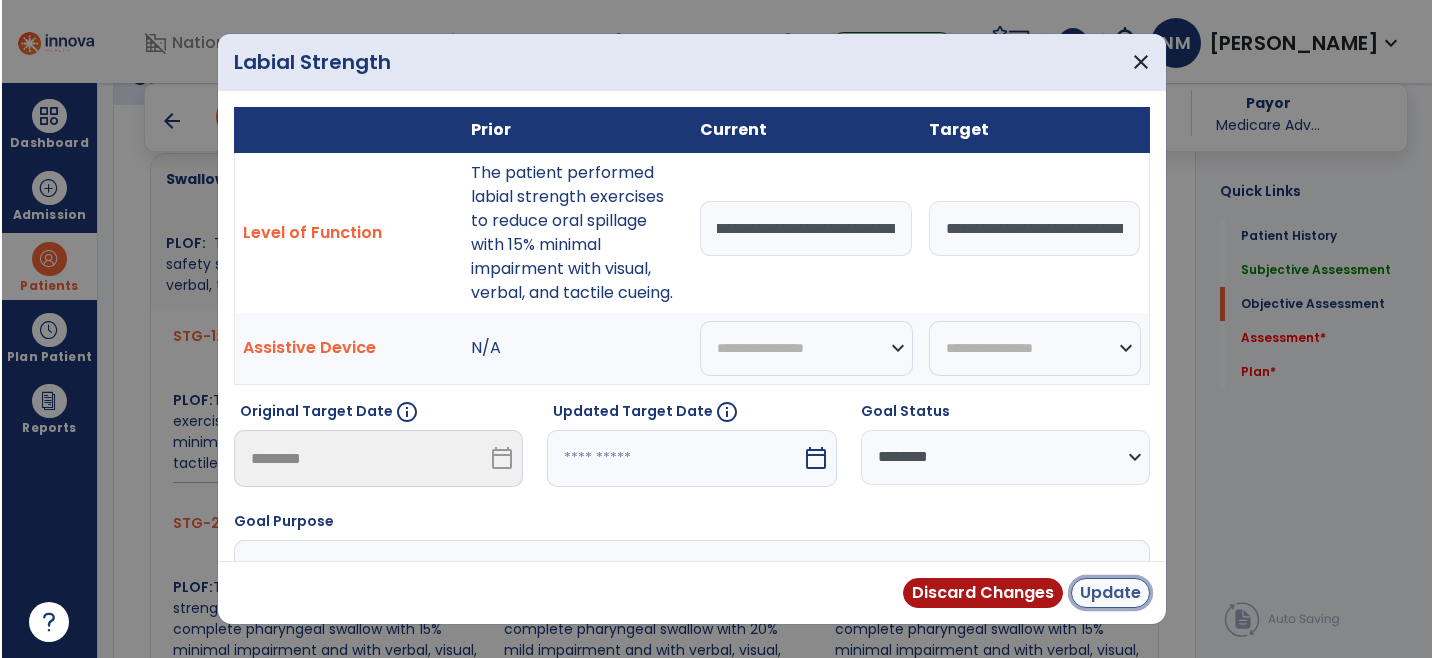 scroll, scrollTop: 0, scrollLeft: 0, axis: both 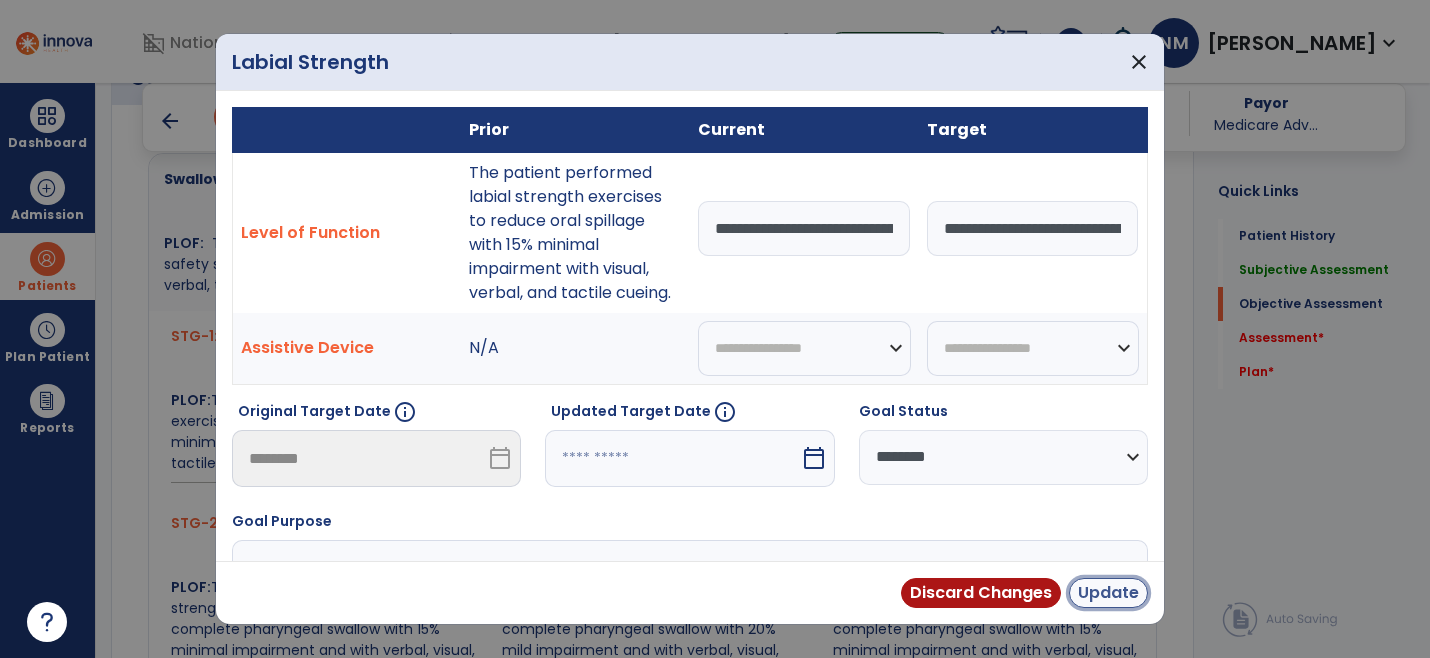 click on "Update" at bounding box center [1108, 593] 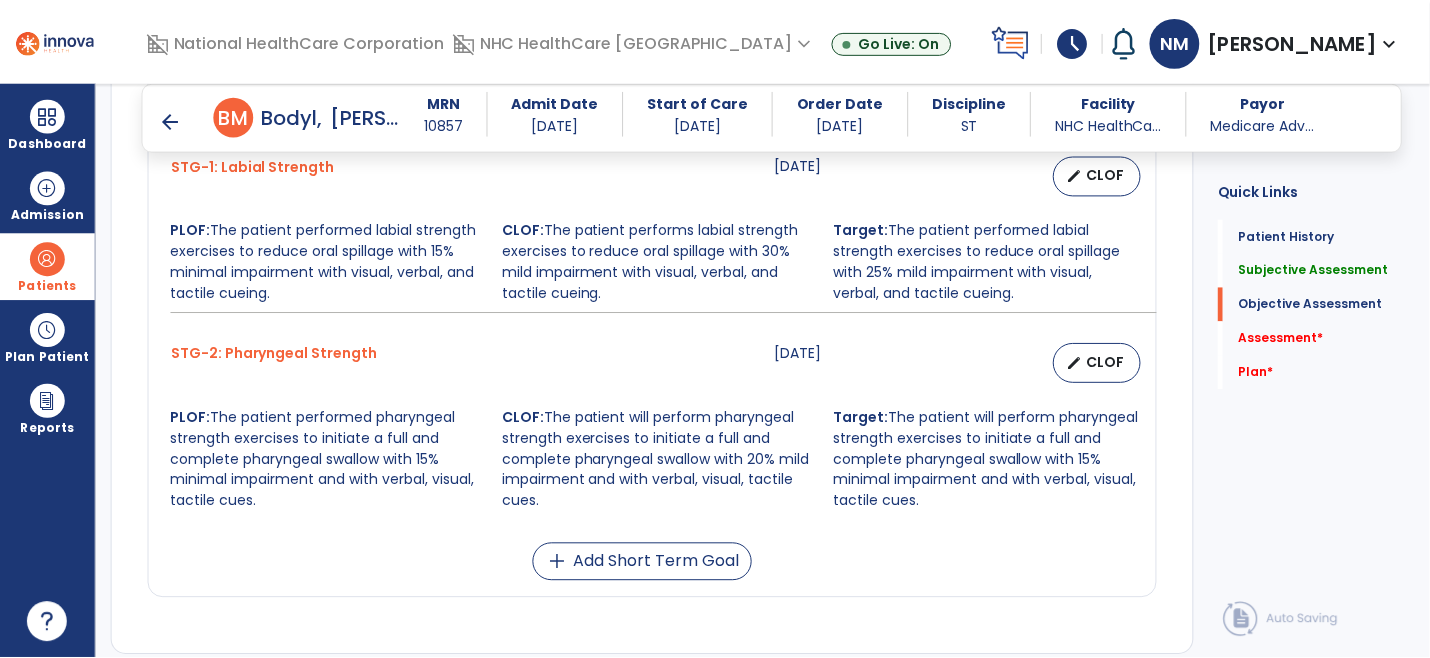scroll, scrollTop: 1000, scrollLeft: 0, axis: vertical 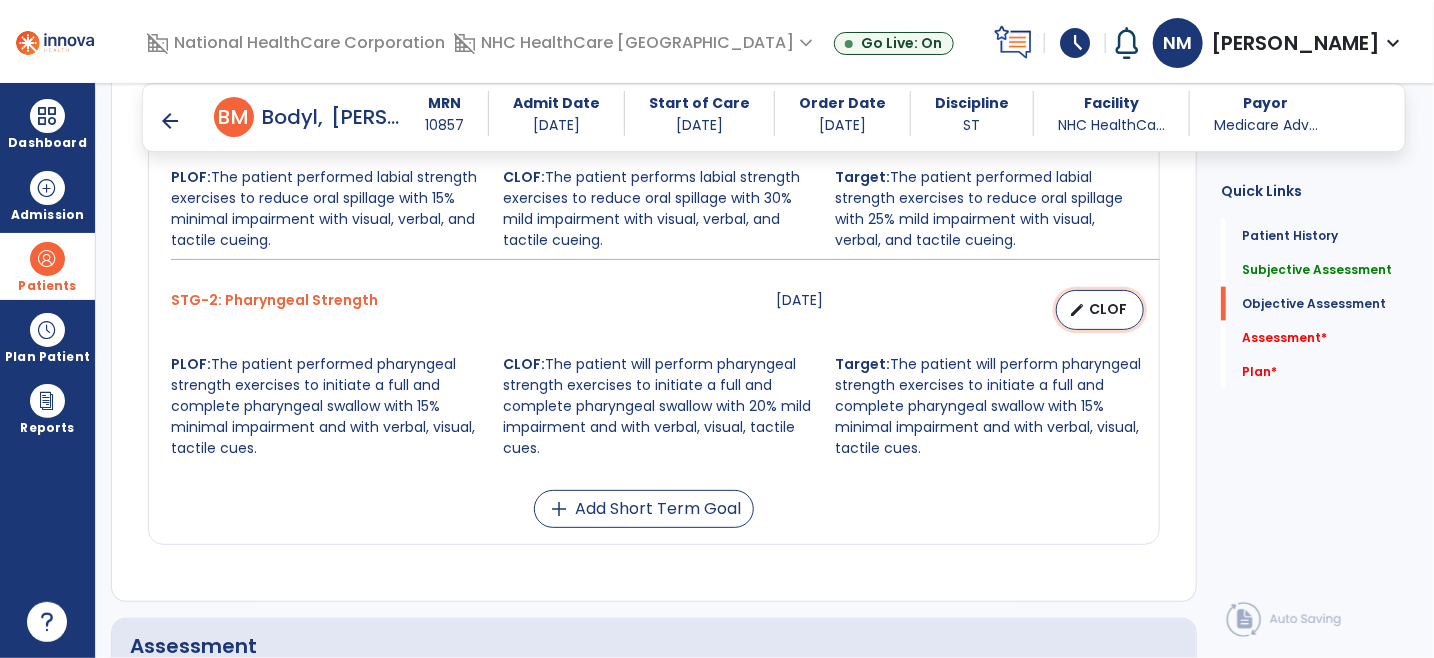 click on "CLOF" at bounding box center (1108, 309) 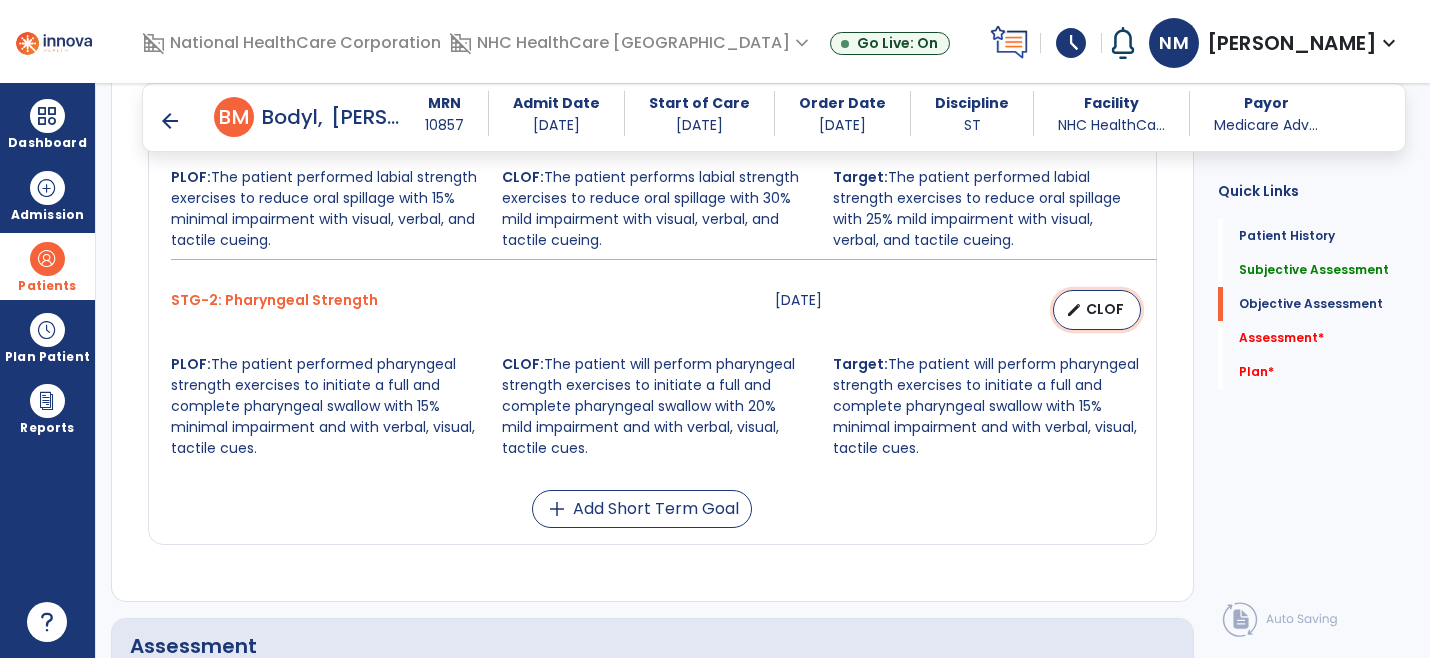 select on "********" 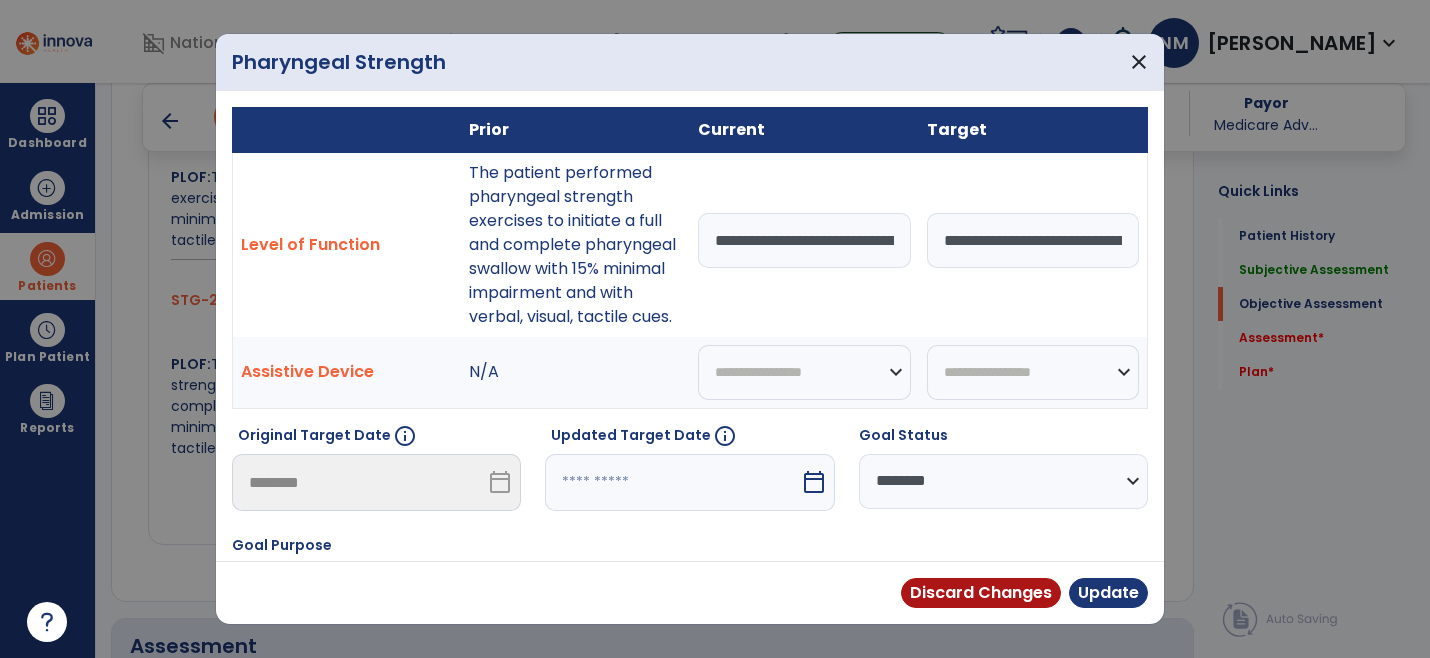 scroll, scrollTop: 1000, scrollLeft: 0, axis: vertical 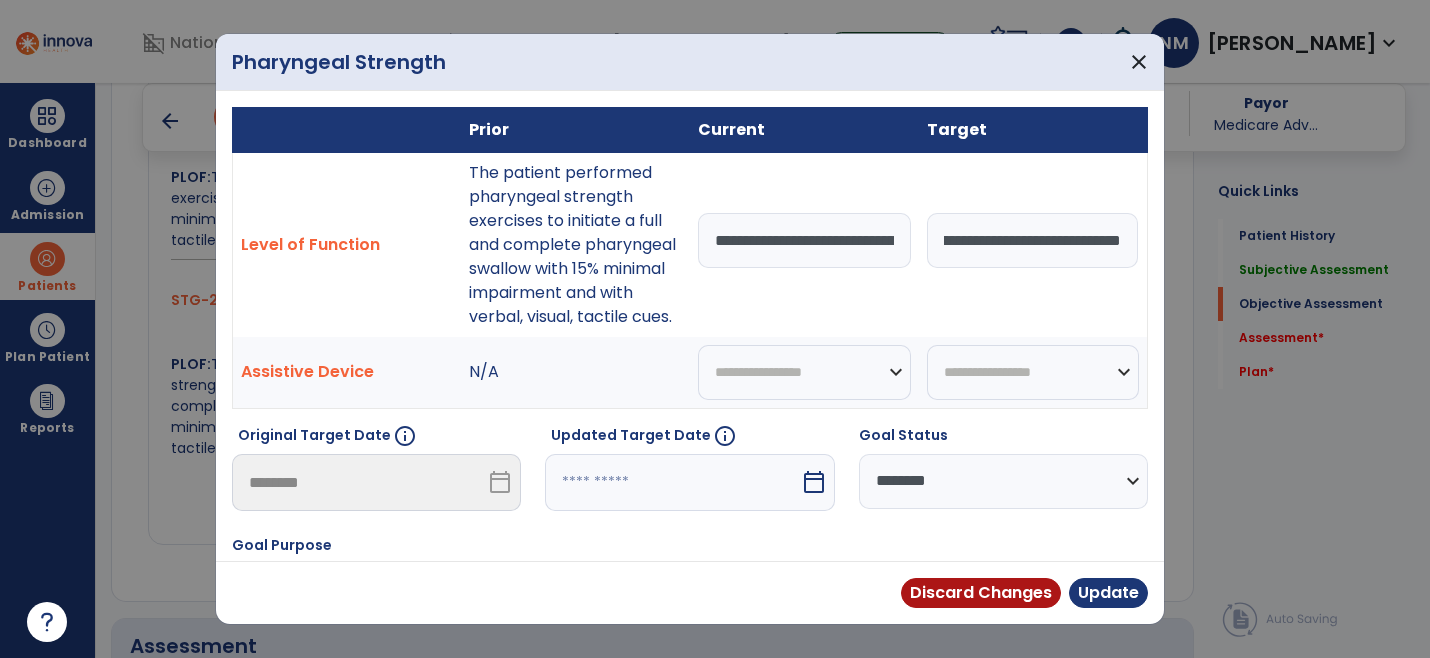 drag, startPoint x: 936, startPoint y: 240, endPoint x: 1151, endPoint y: 244, distance: 215.0372 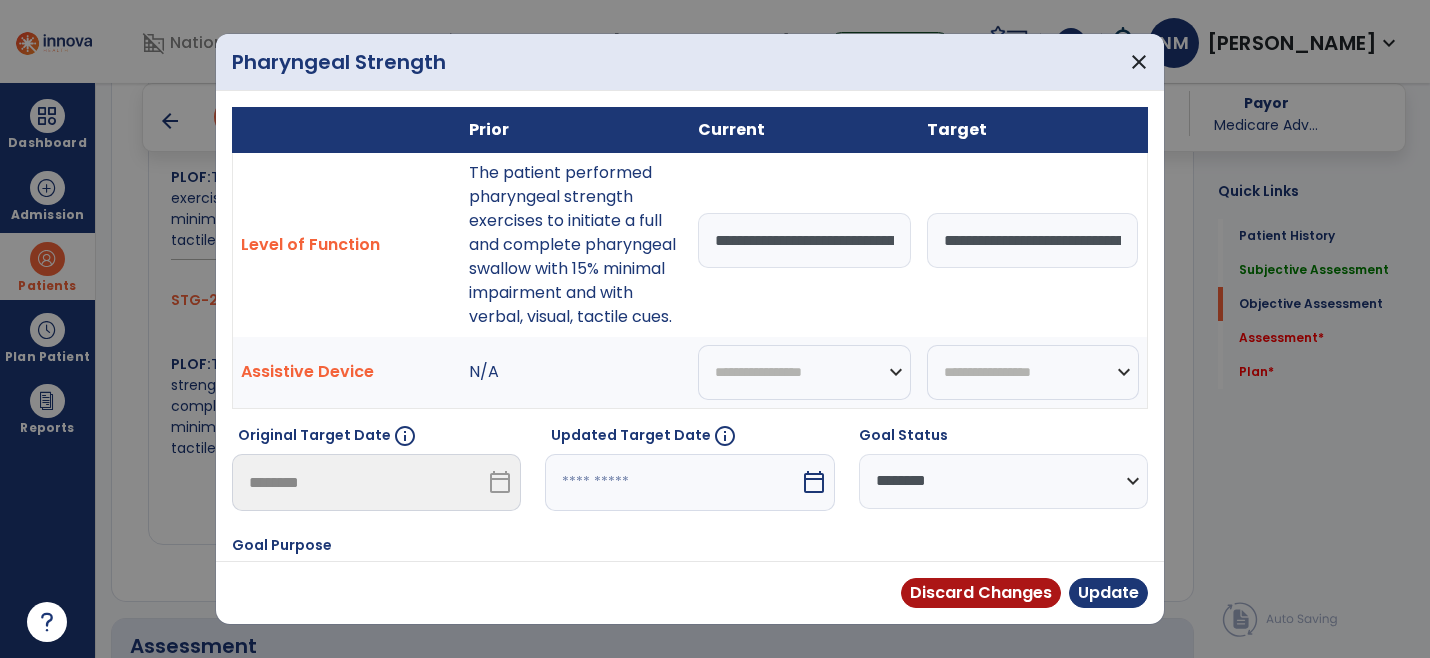 click on "**********" at bounding box center (804, 240) 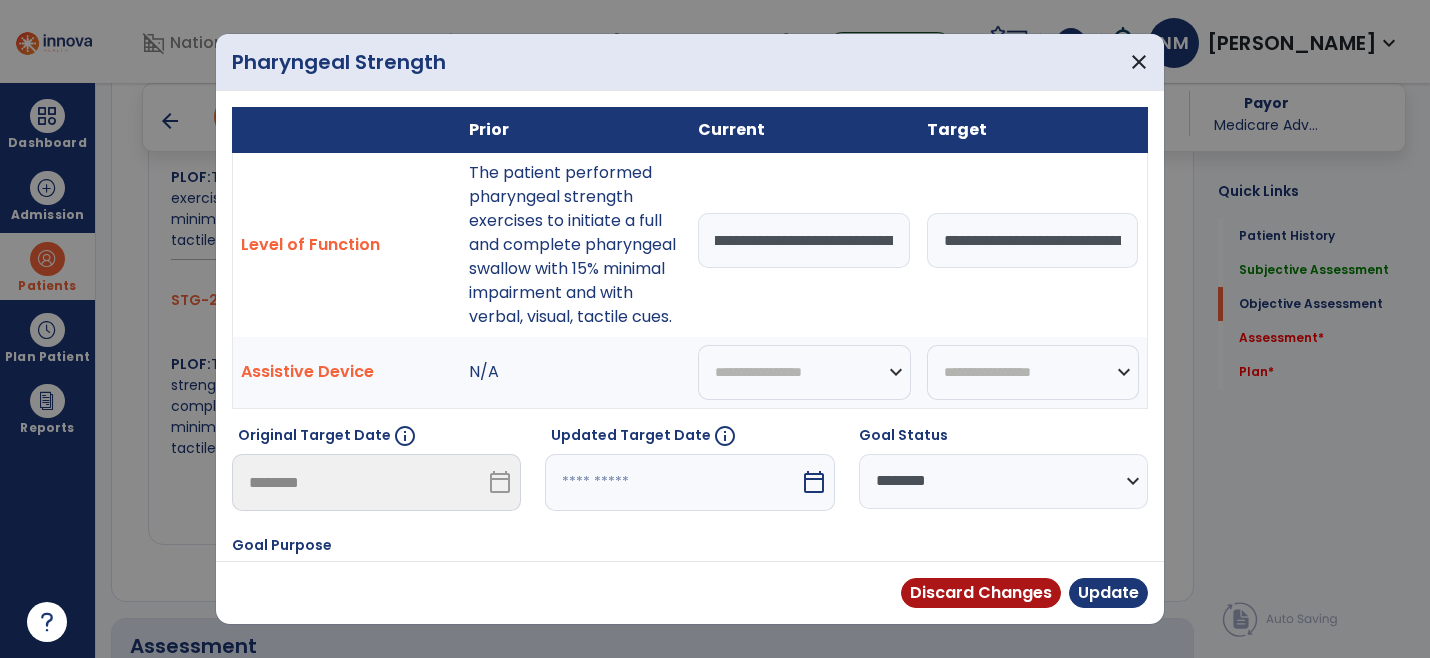 scroll, scrollTop: 0, scrollLeft: 867, axis: horizontal 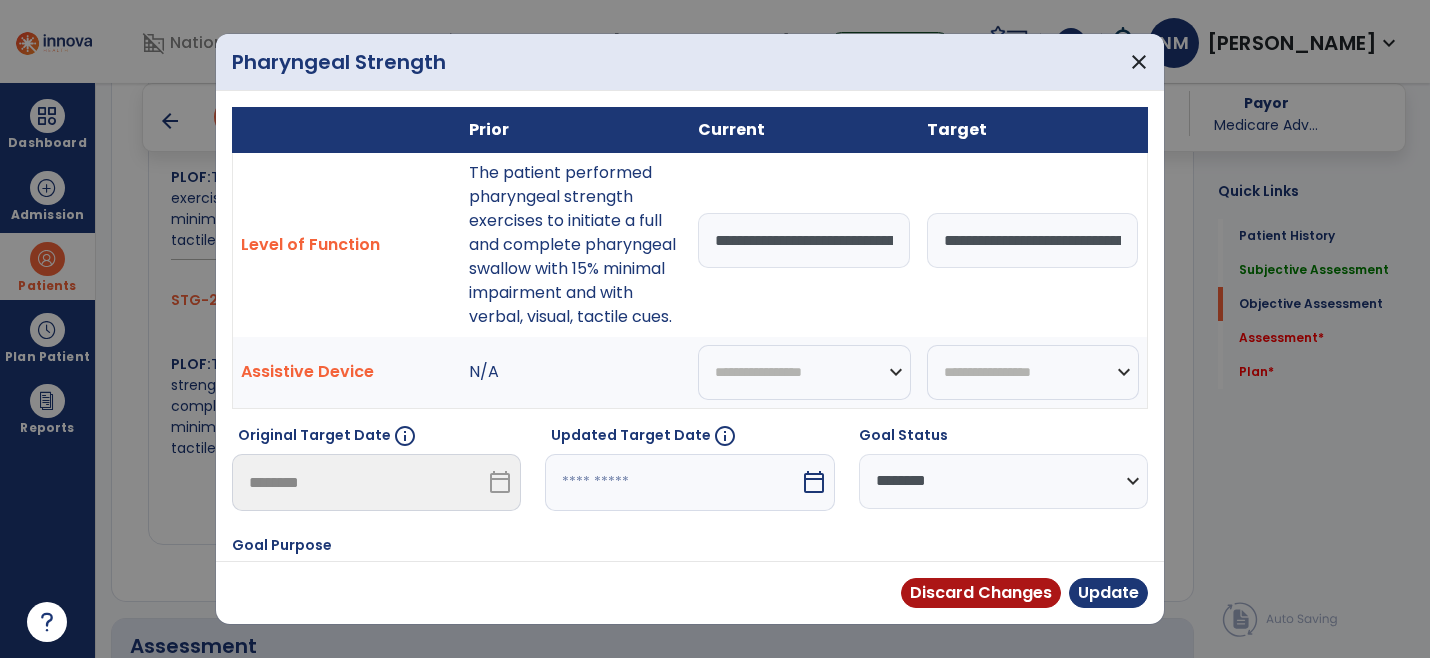 drag, startPoint x: 875, startPoint y: 238, endPoint x: 663, endPoint y: 227, distance: 212.28519 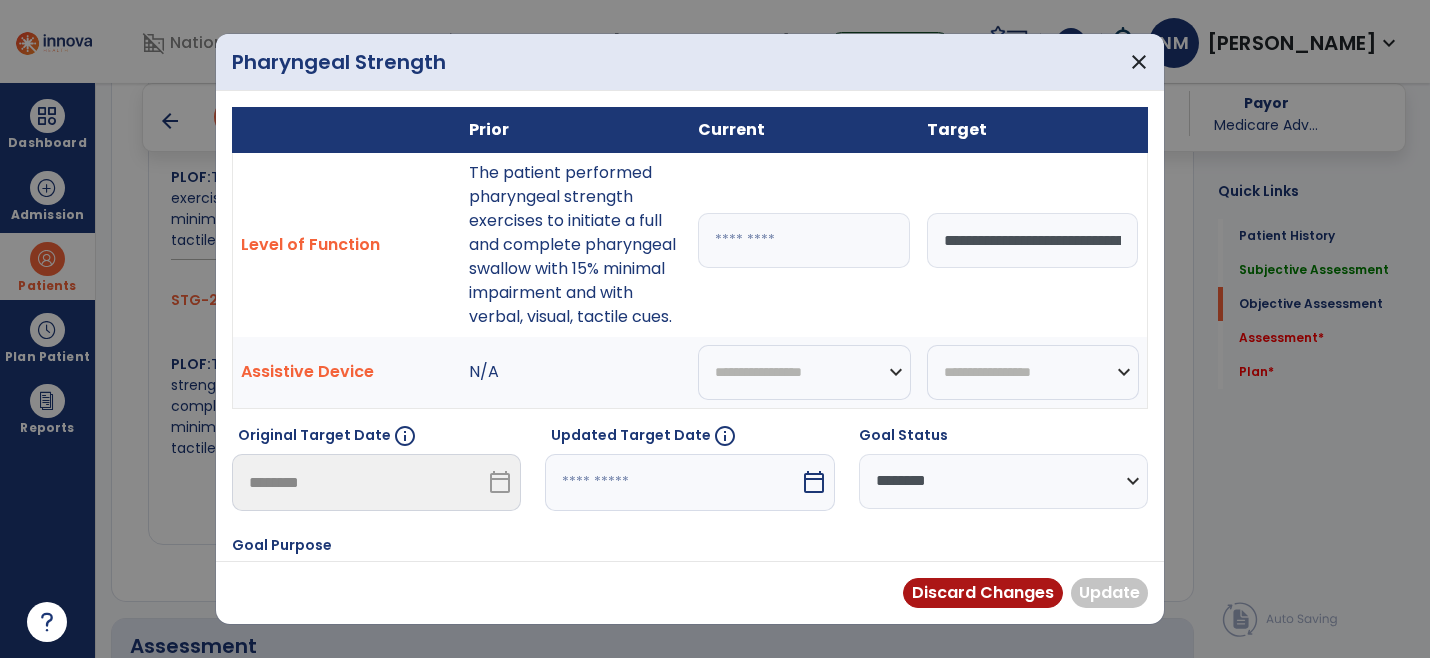 paste on "**********" 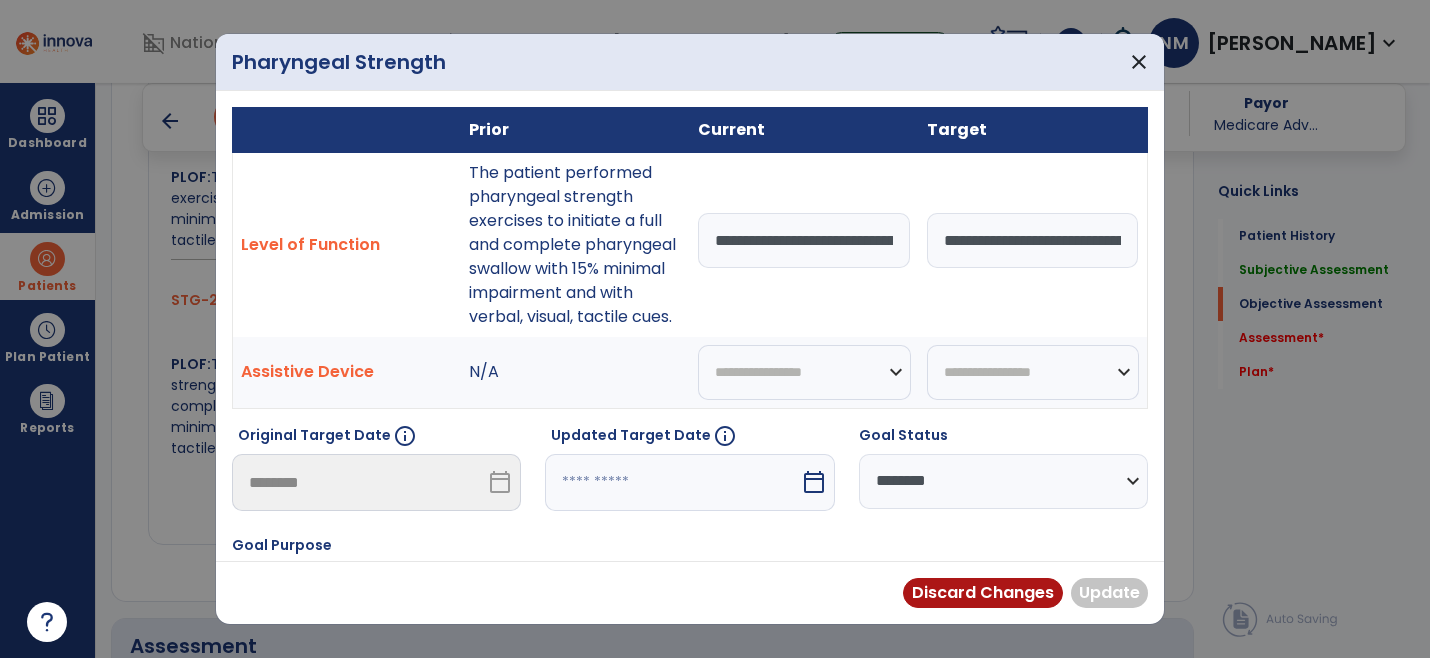 scroll, scrollTop: 0, scrollLeft: 1183, axis: horizontal 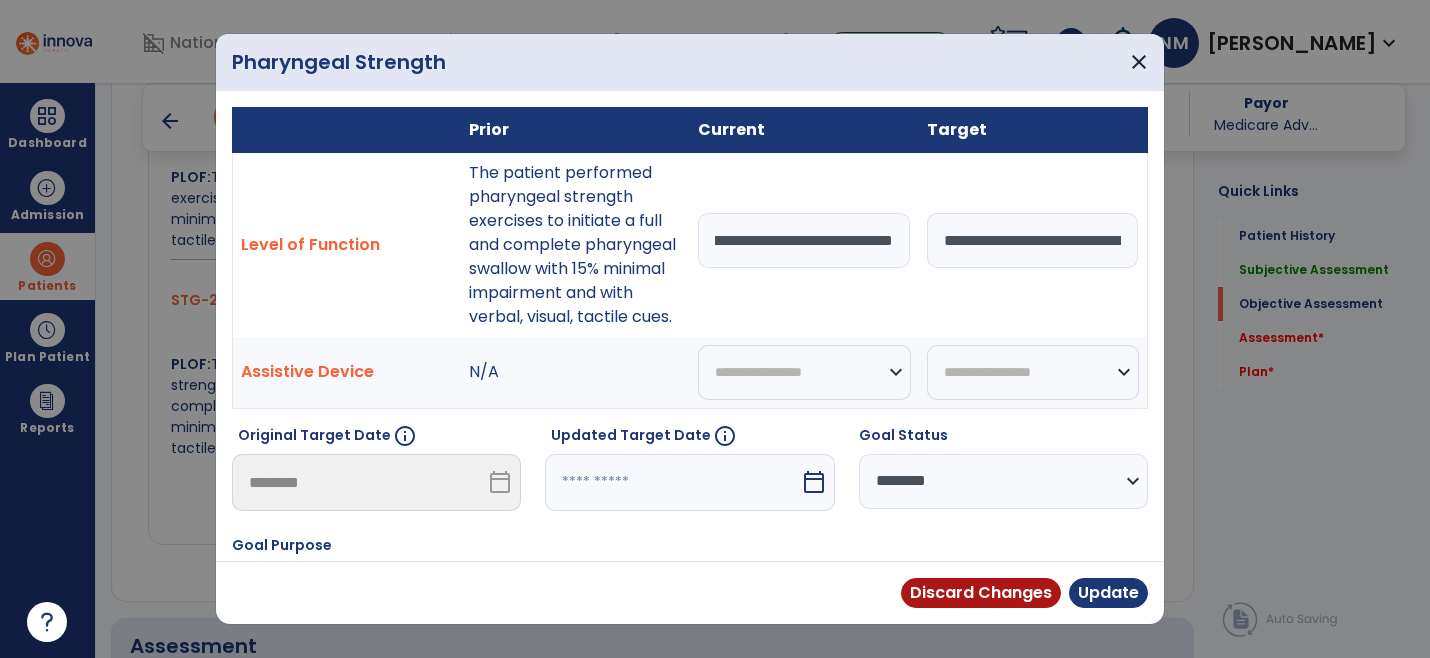 click on "**********" at bounding box center [804, 240] 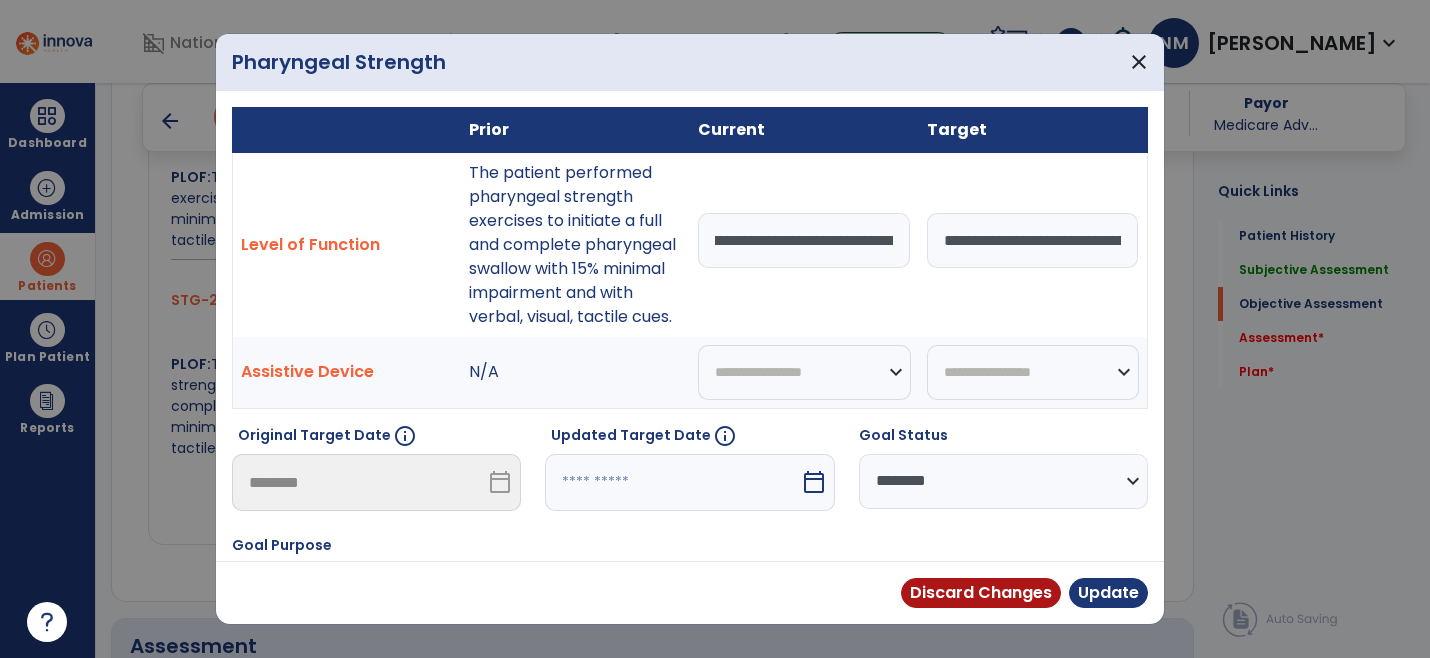 scroll, scrollTop: 0, scrollLeft: 84, axis: horizontal 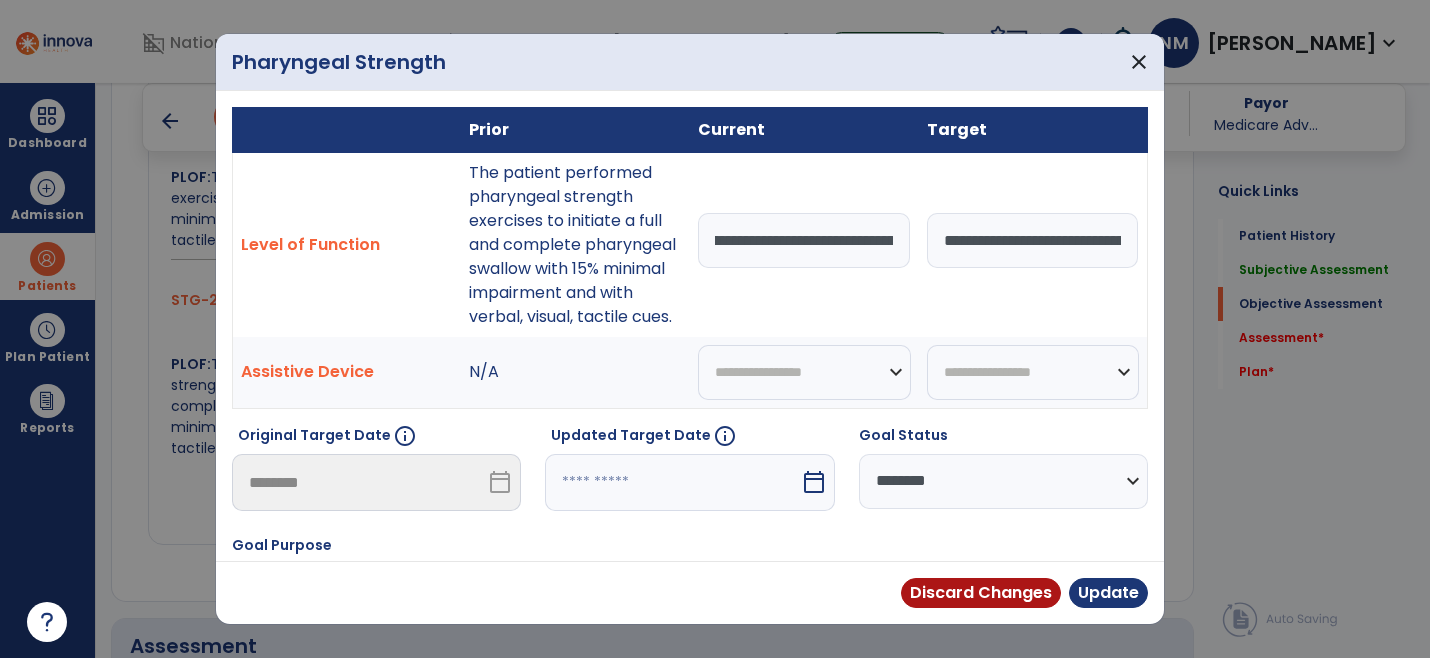 click on "**********" at bounding box center [804, 240] 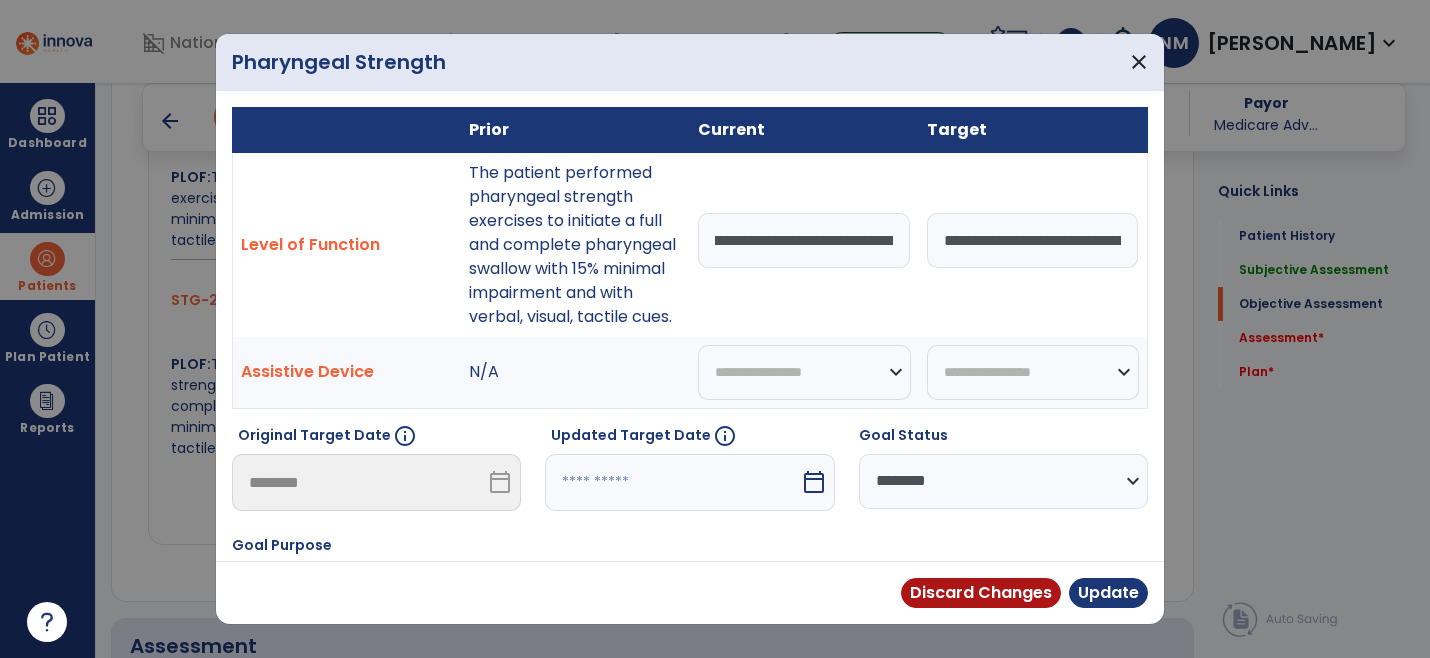 scroll, scrollTop: 0, scrollLeft: 788, axis: horizontal 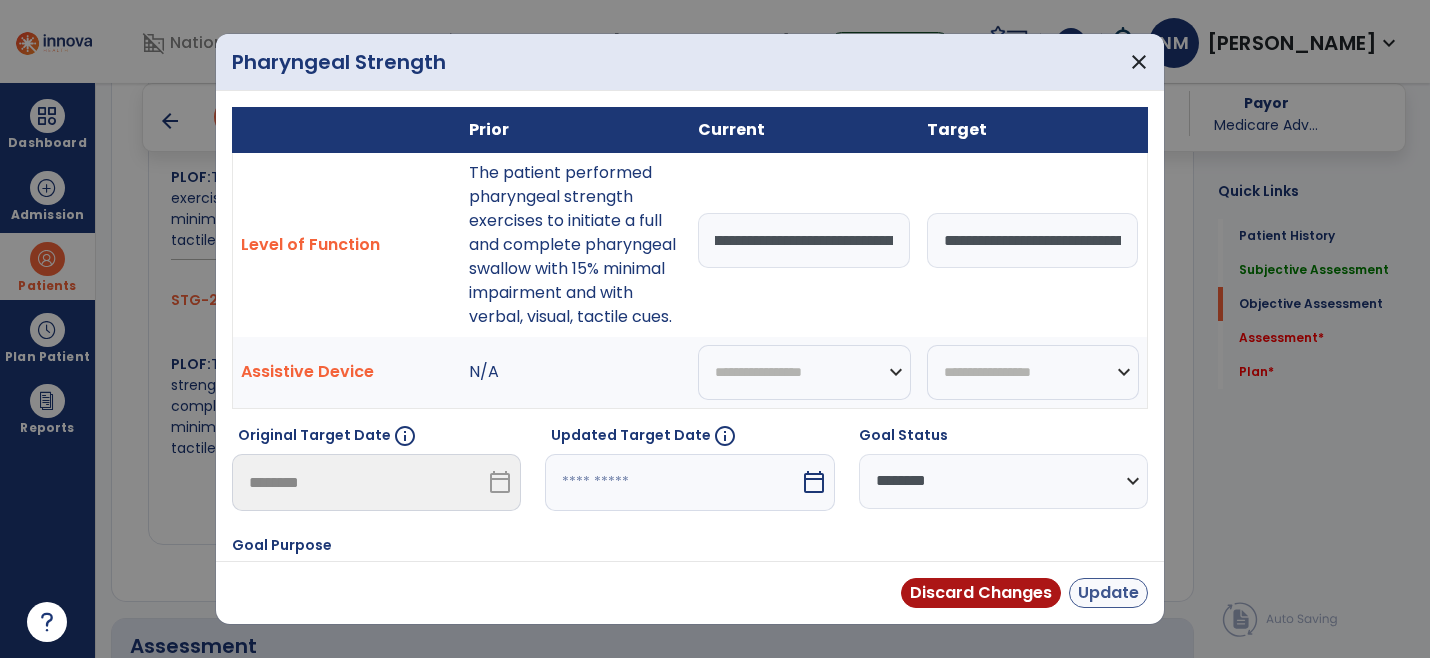 type on "**********" 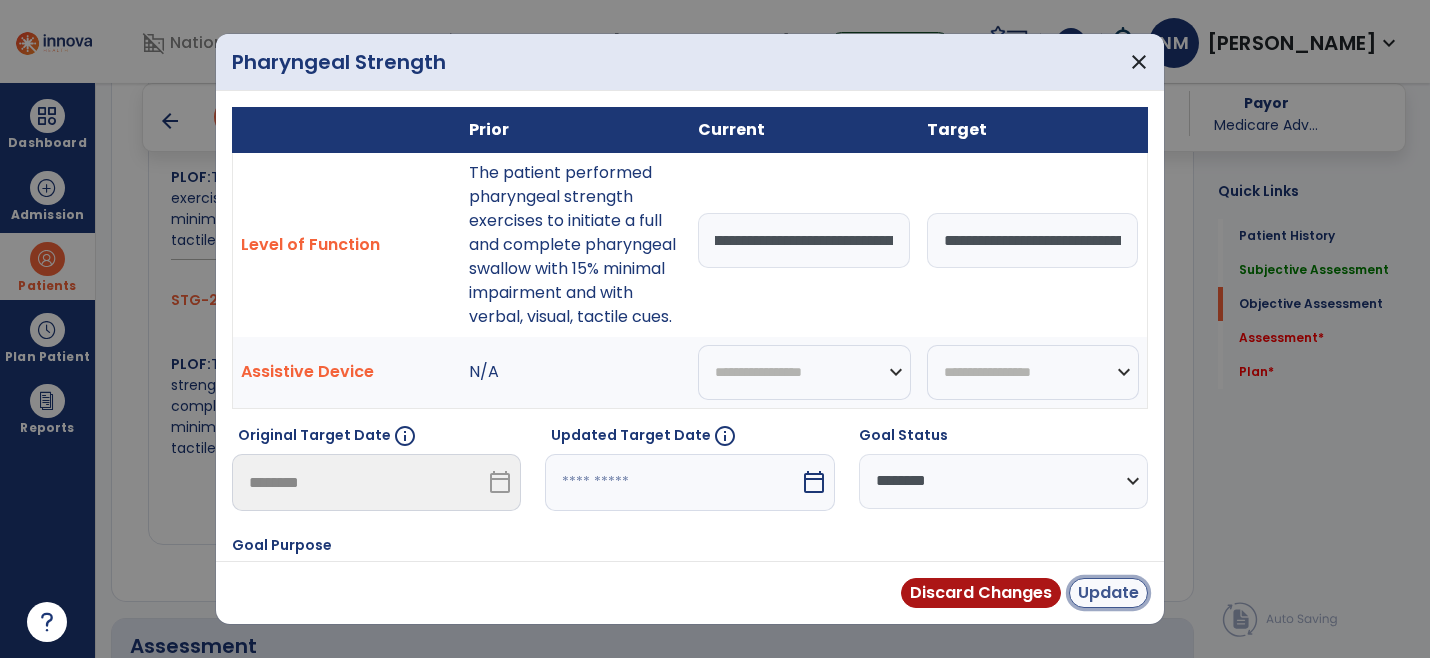 click on "Update" at bounding box center (1108, 593) 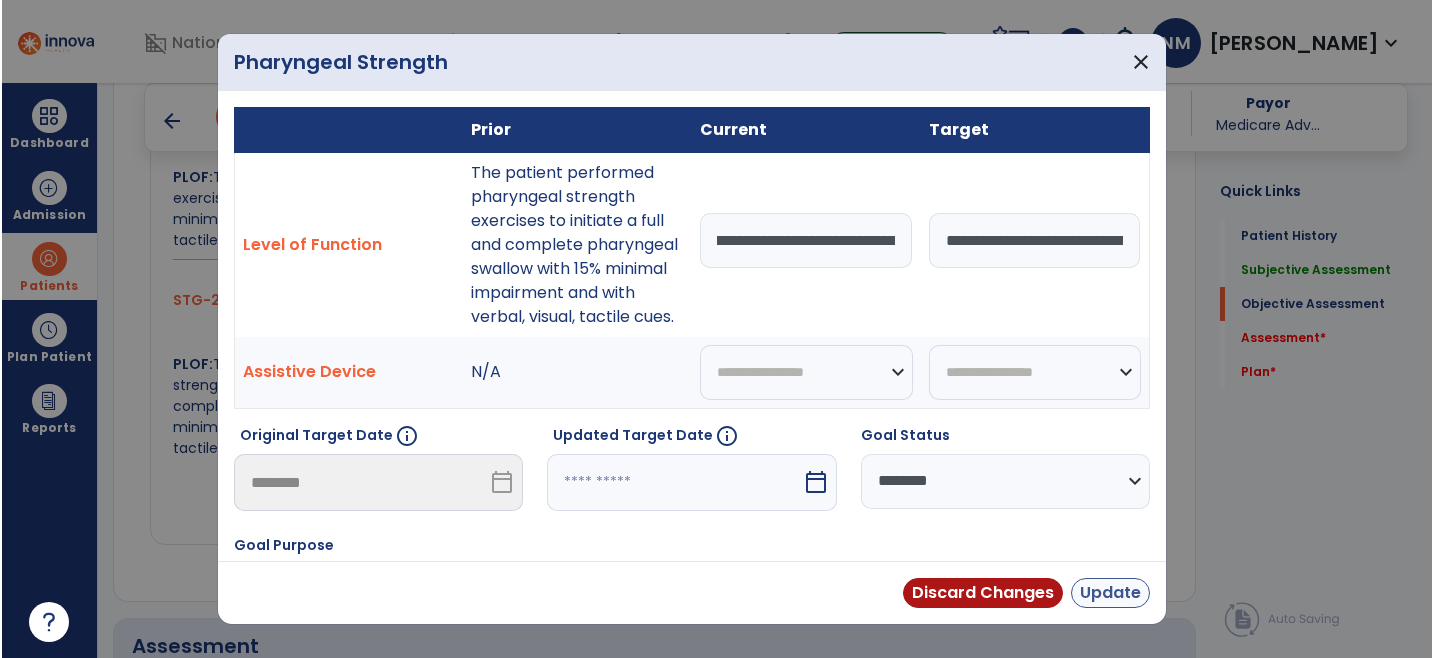 scroll, scrollTop: 0, scrollLeft: 0, axis: both 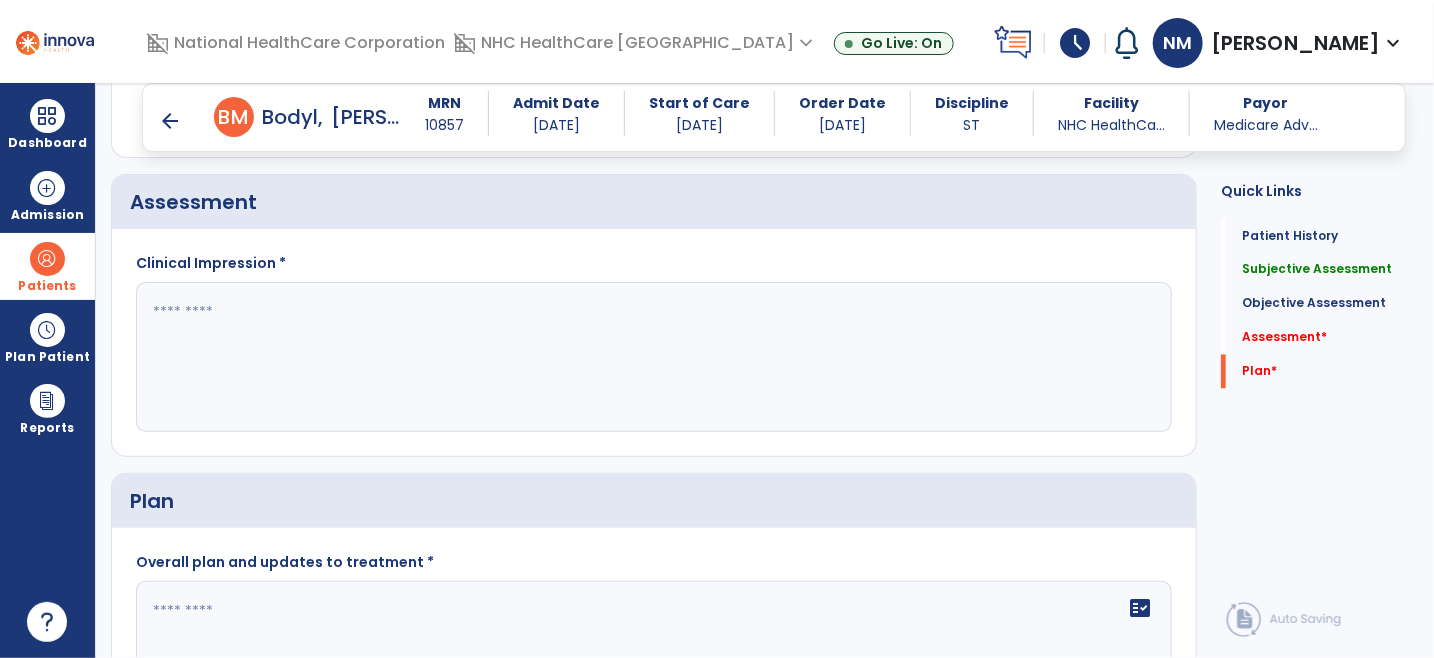 click 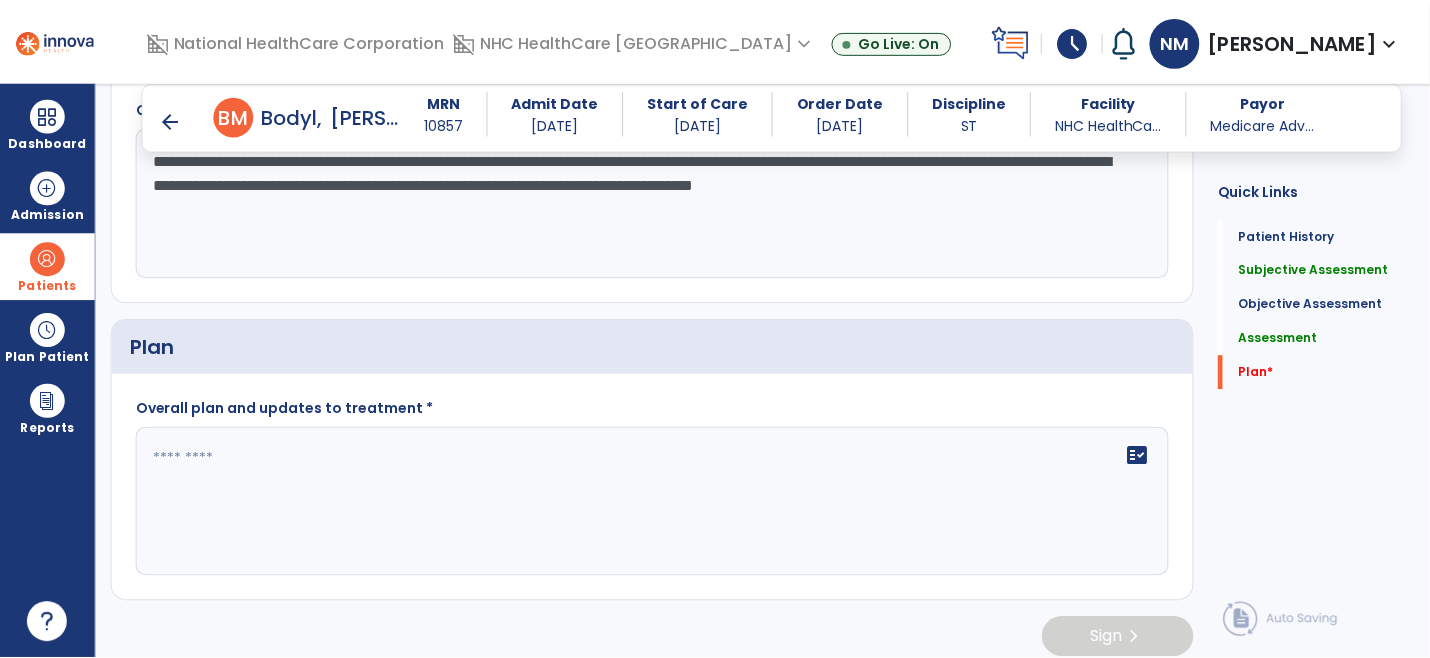 scroll, scrollTop: 1614, scrollLeft: 0, axis: vertical 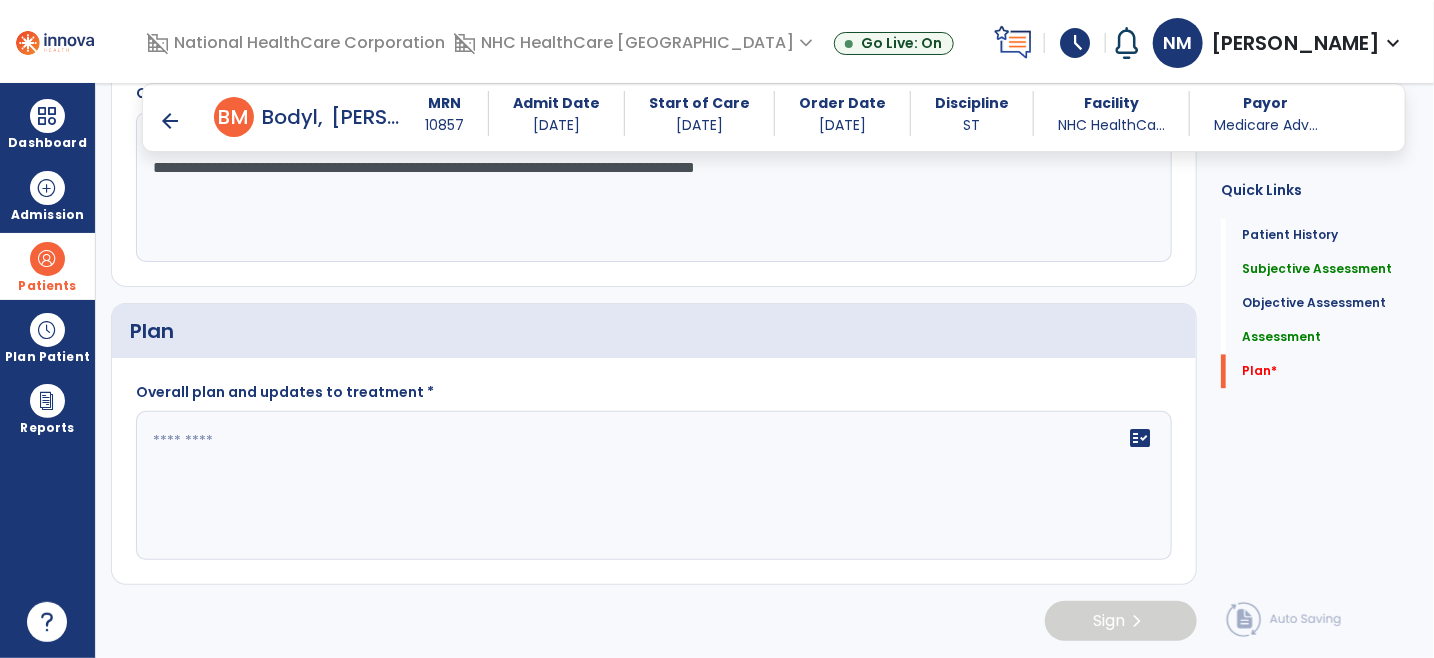 type on "**********" 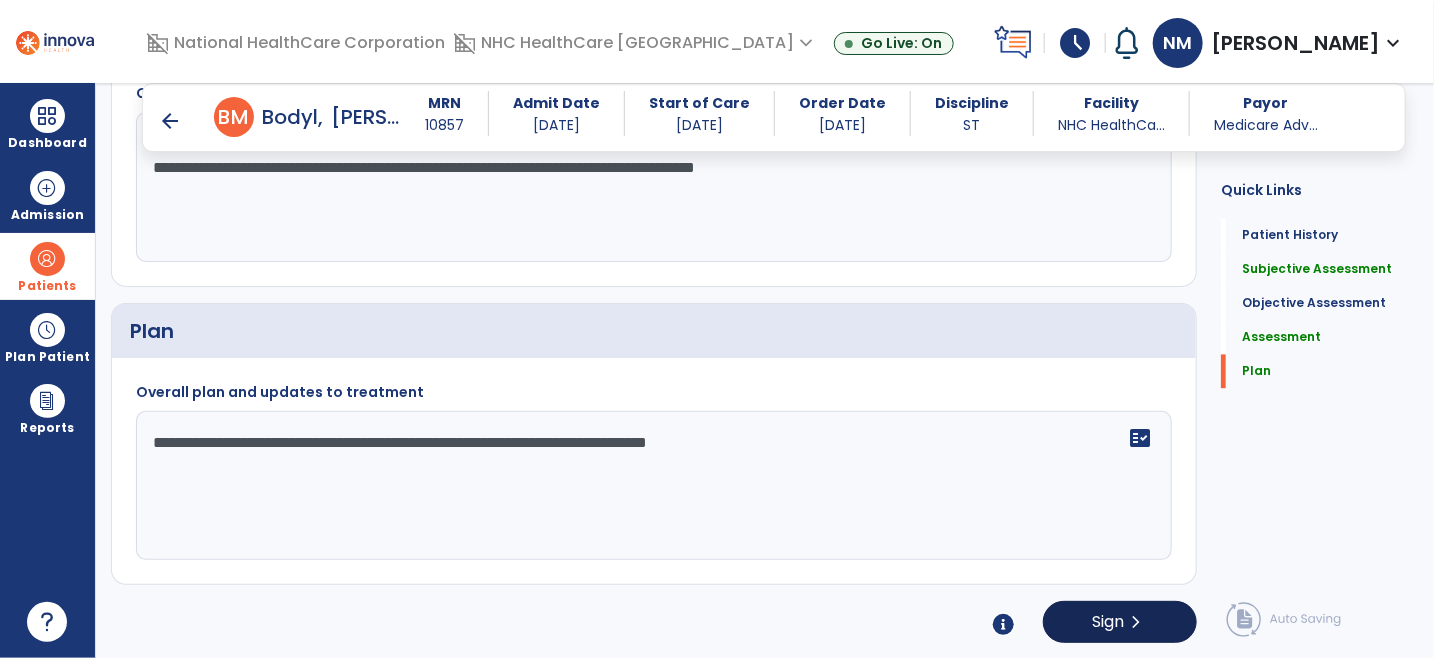 type on "**********" 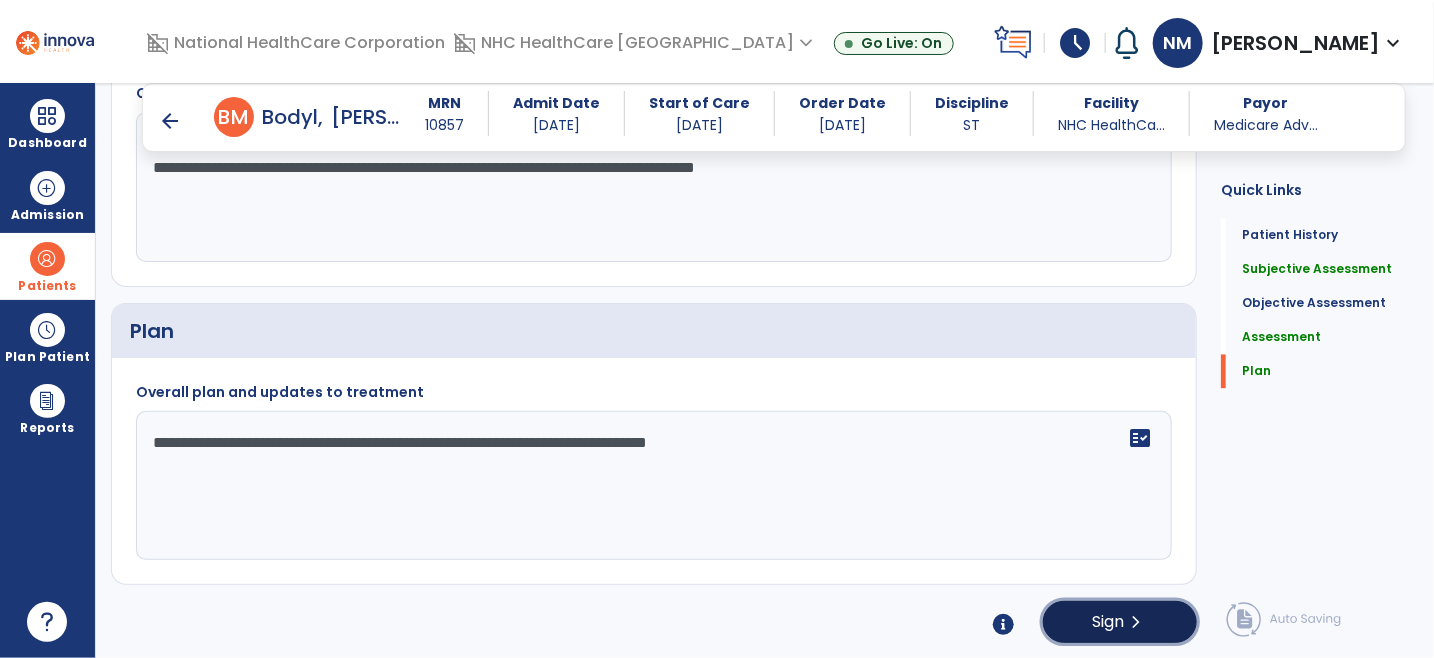 click on "Sign" 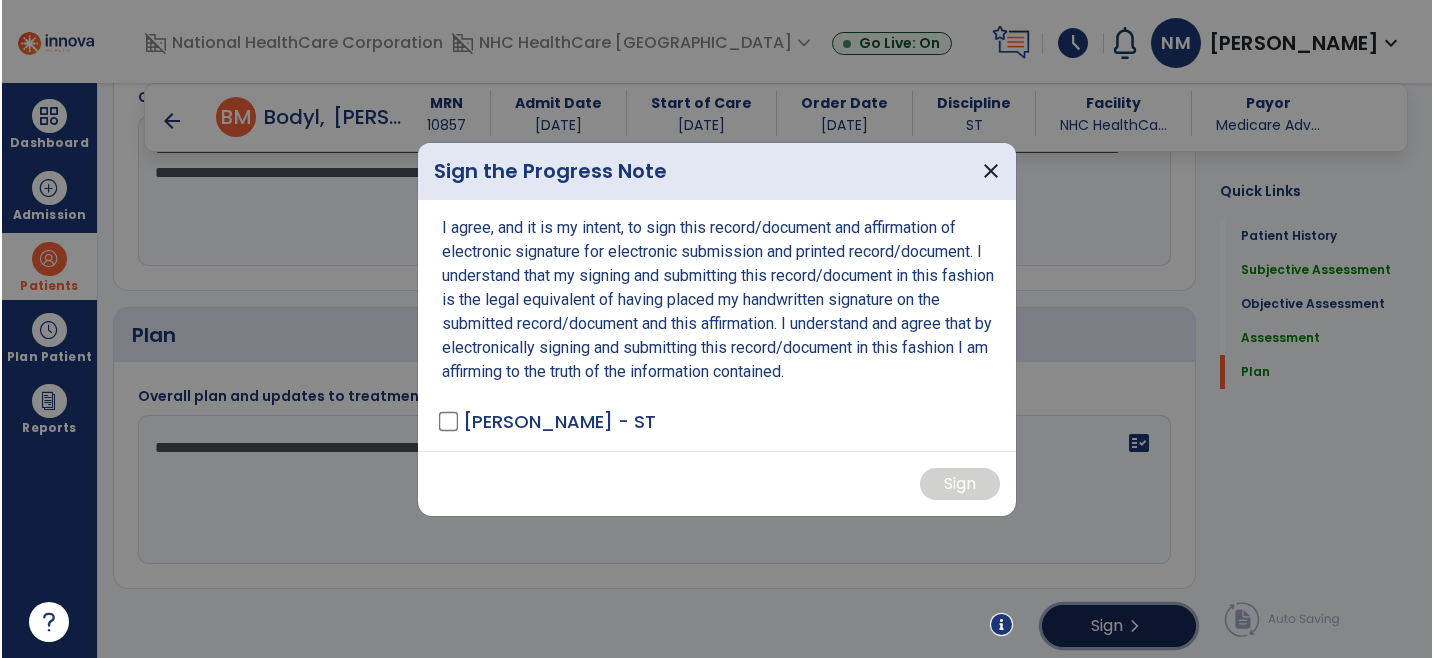 scroll, scrollTop: 1614, scrollLeft: 0, axis: vertical 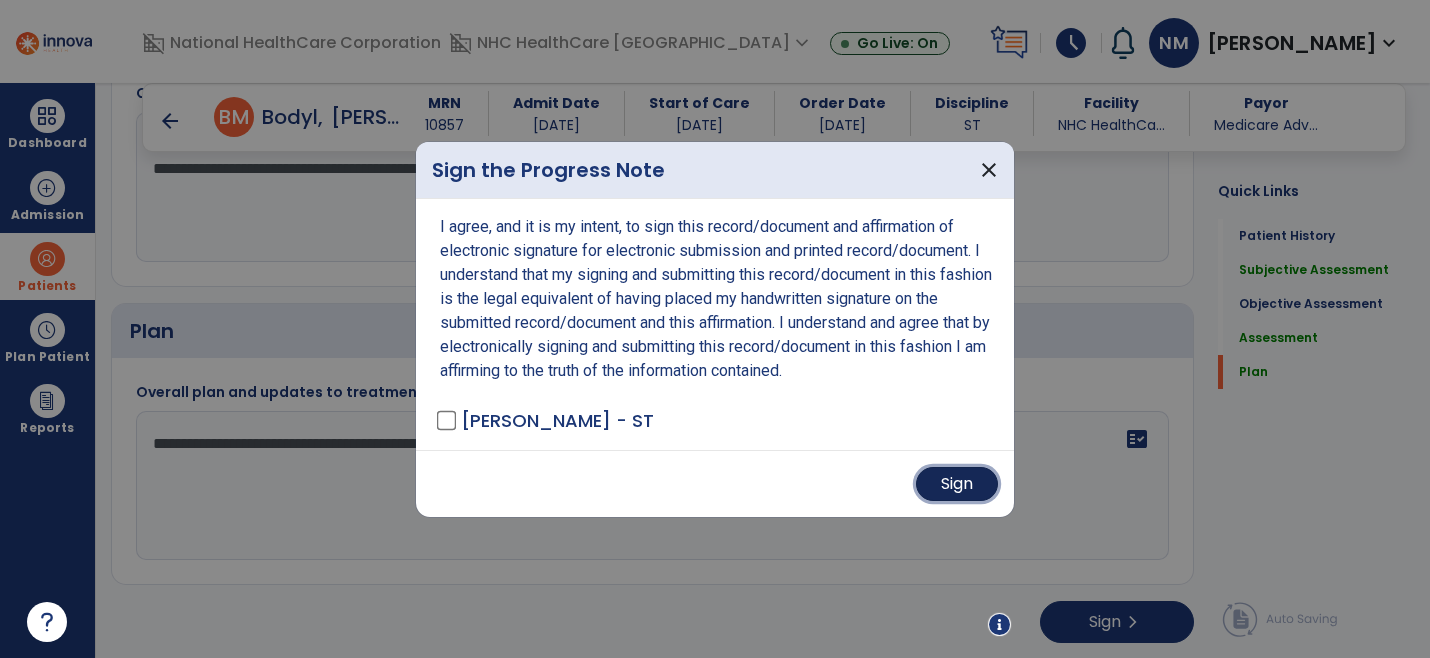 click on "Sign" at bounding box center (957, 484) 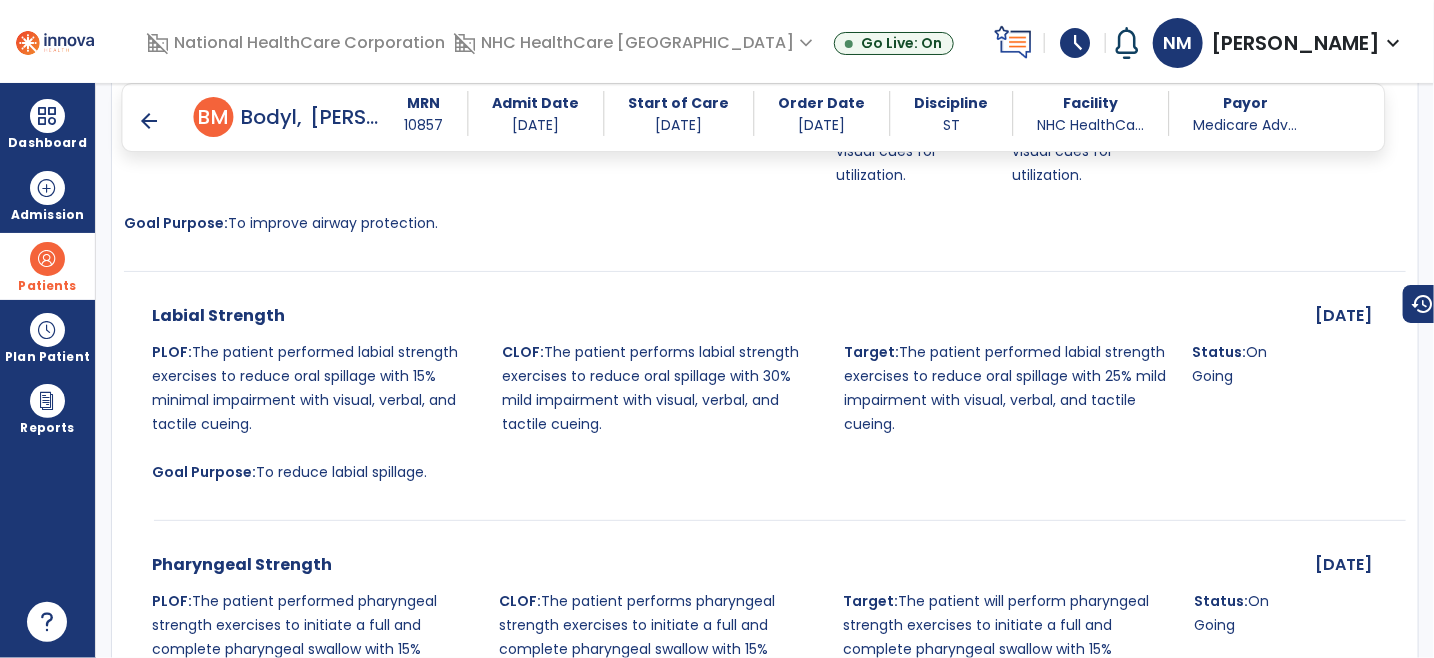 scroll, scrollTop: 846, scrollLeft: 0, axis: vertical 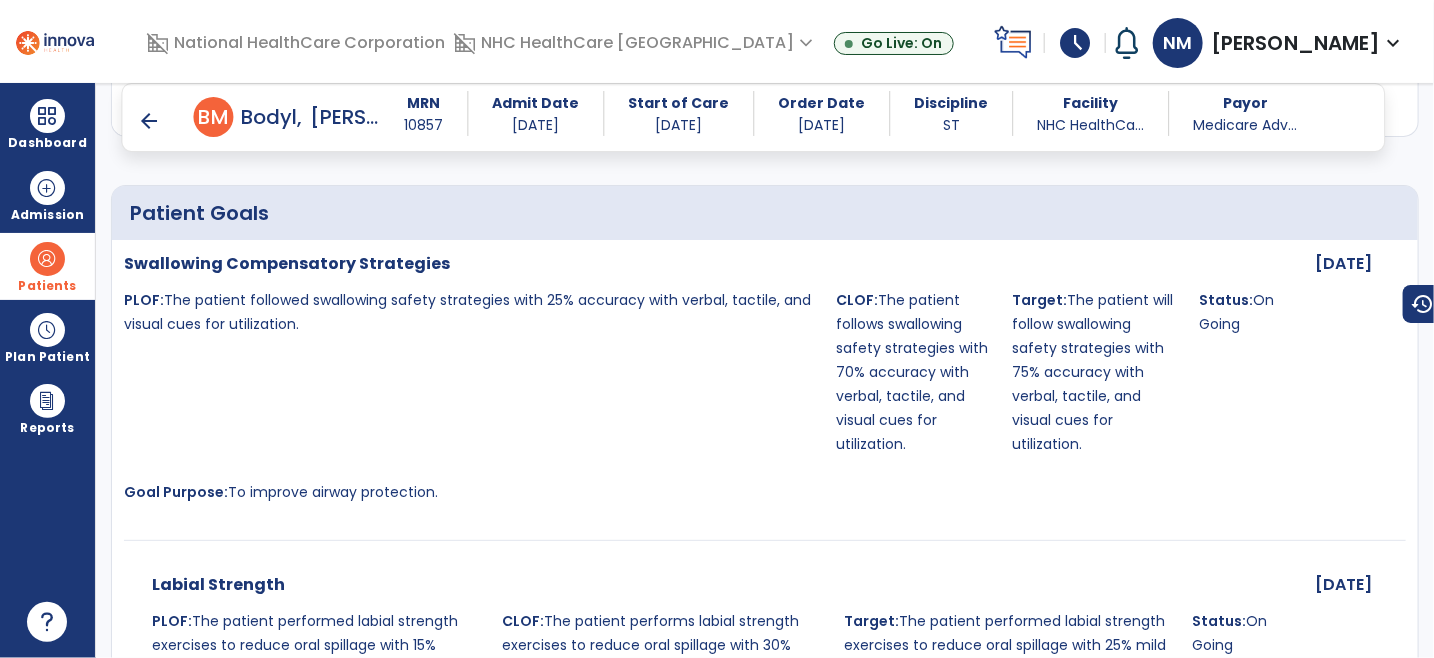 click on "arrow_back" at bounding box center (150, 121) 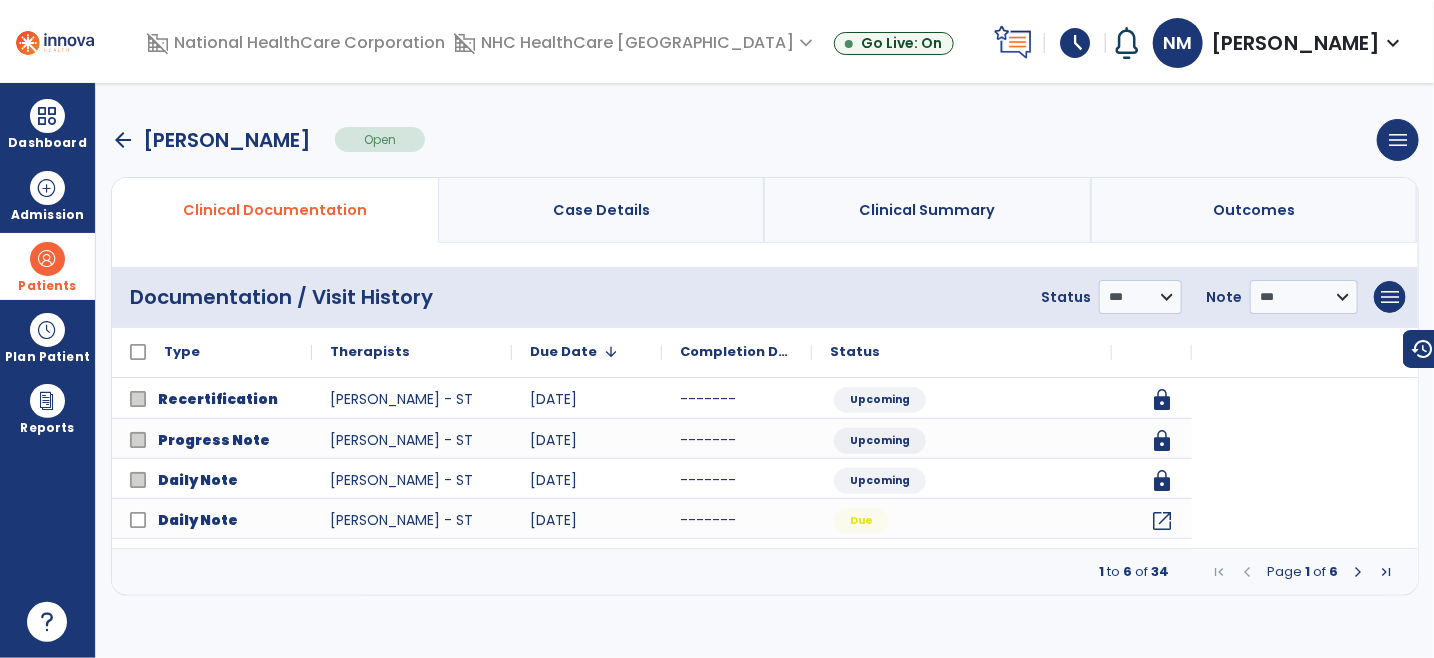 scroll, scrollTop: 0, scrollLeft: 0, axis: both 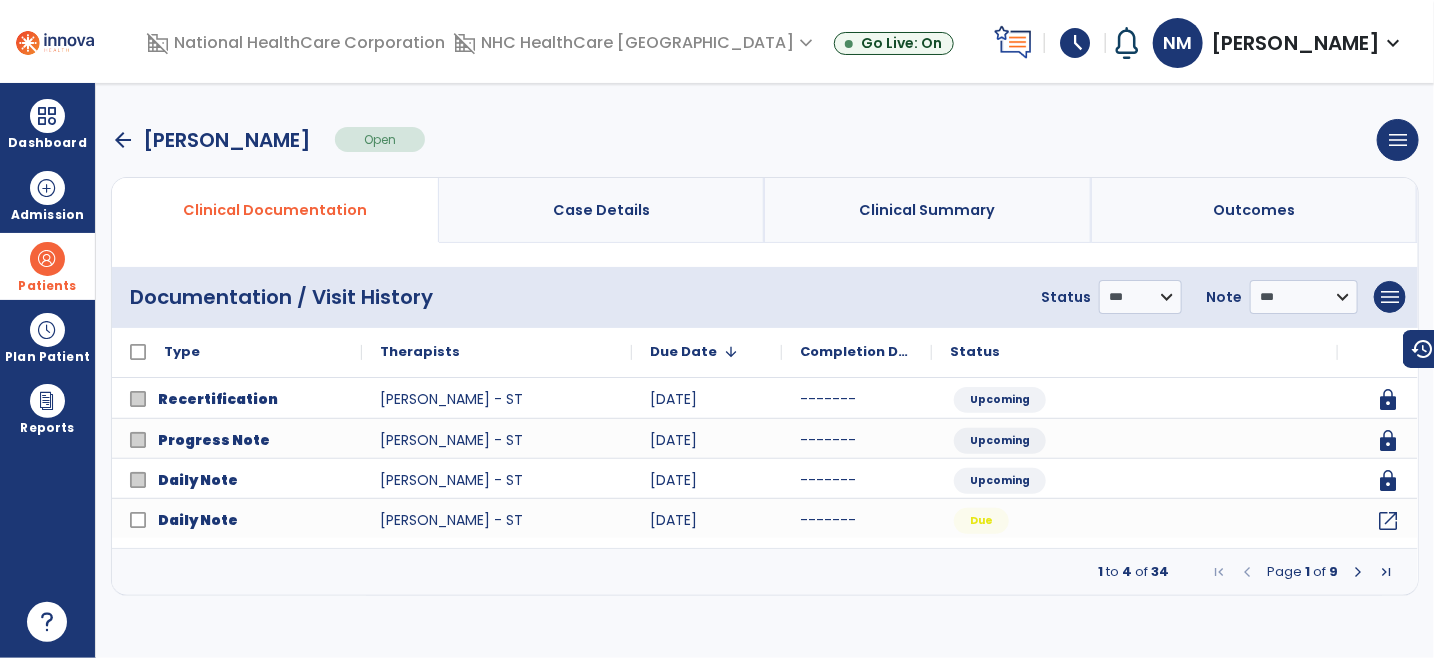 click at bounding box center [1358, 572] 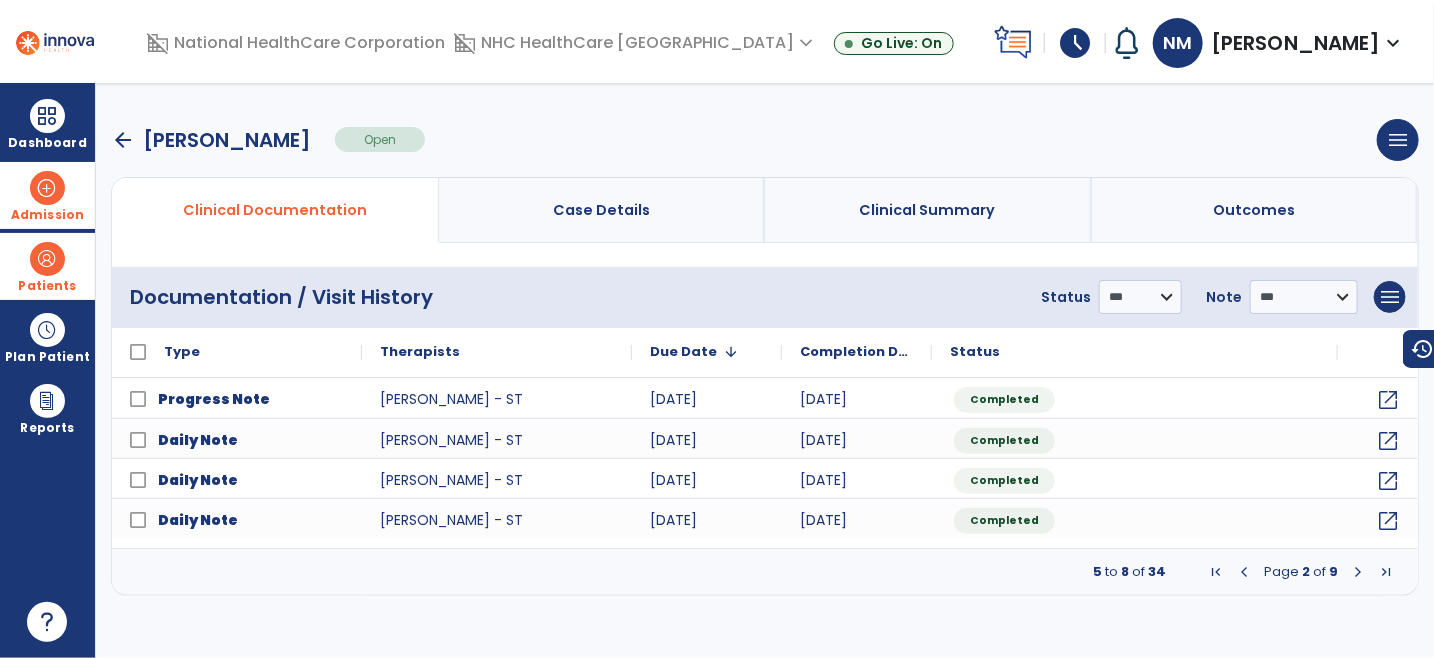 click on "Admission" at bounding box center [47, 215] 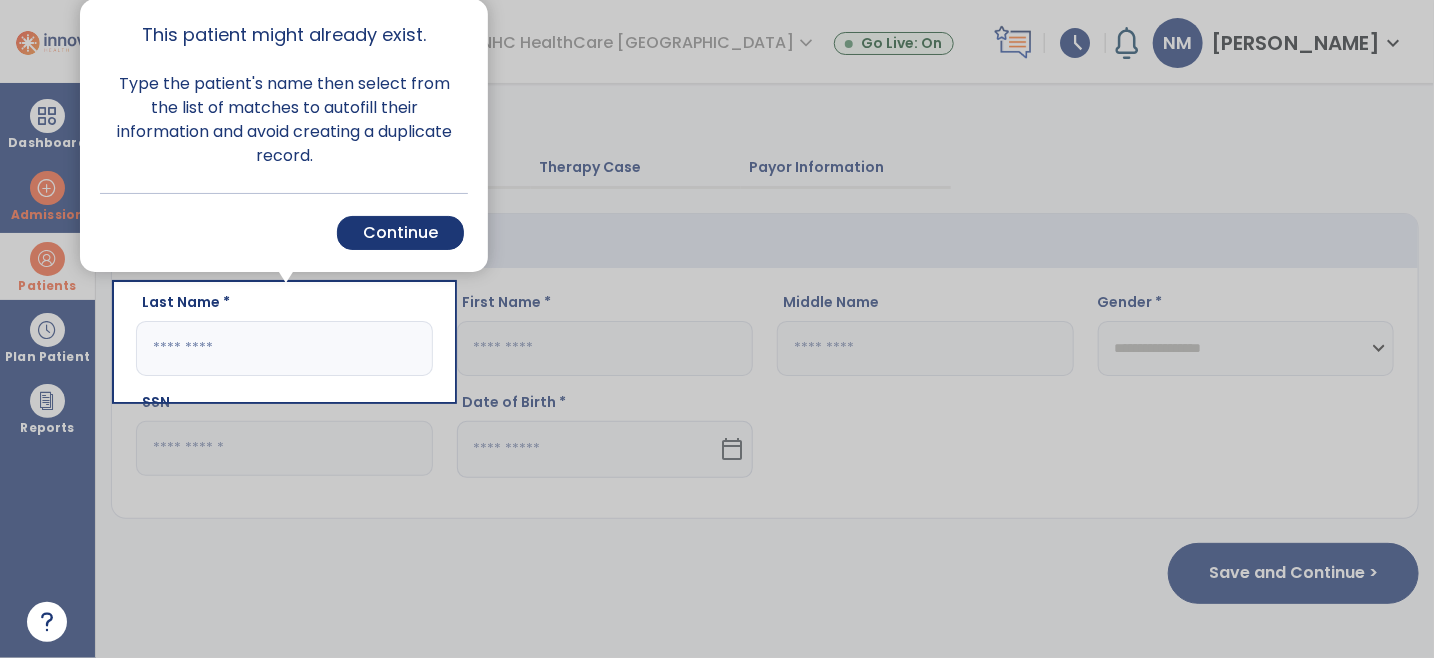 click at bounding box center [58, 329] 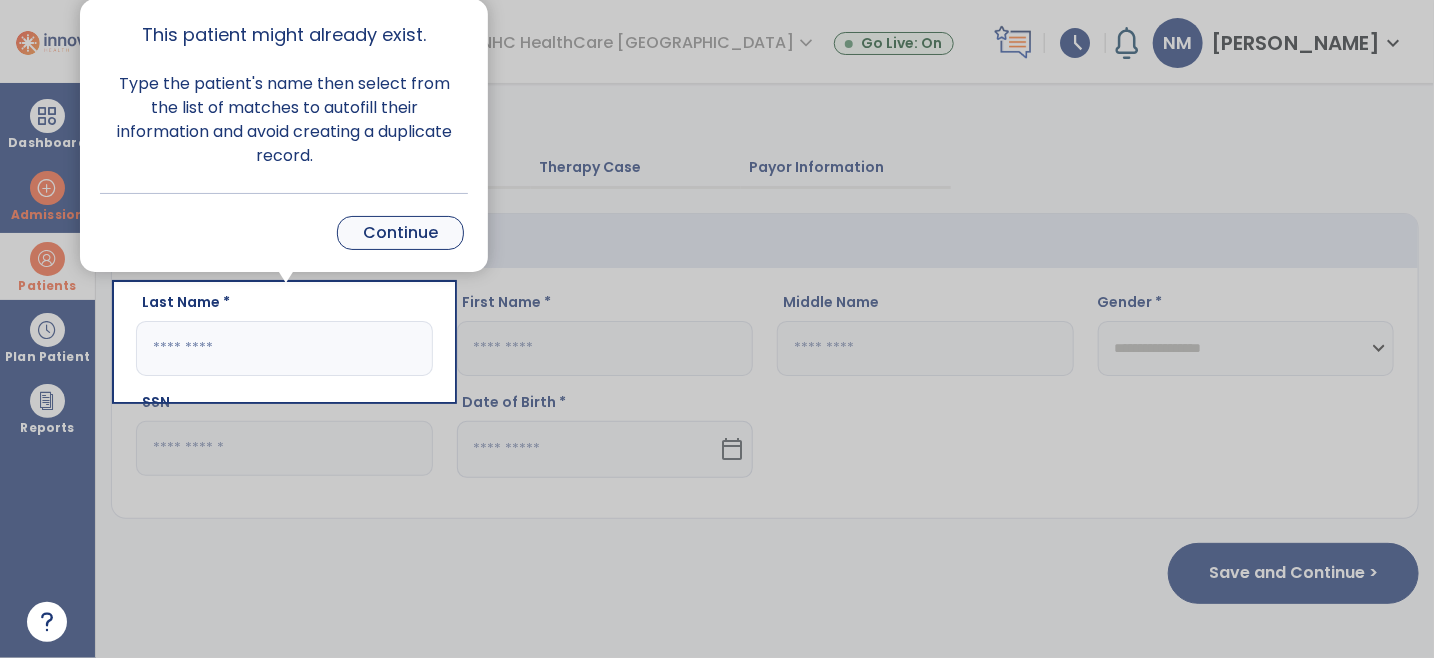 click on "Continue" at bounding box center (400, 233) 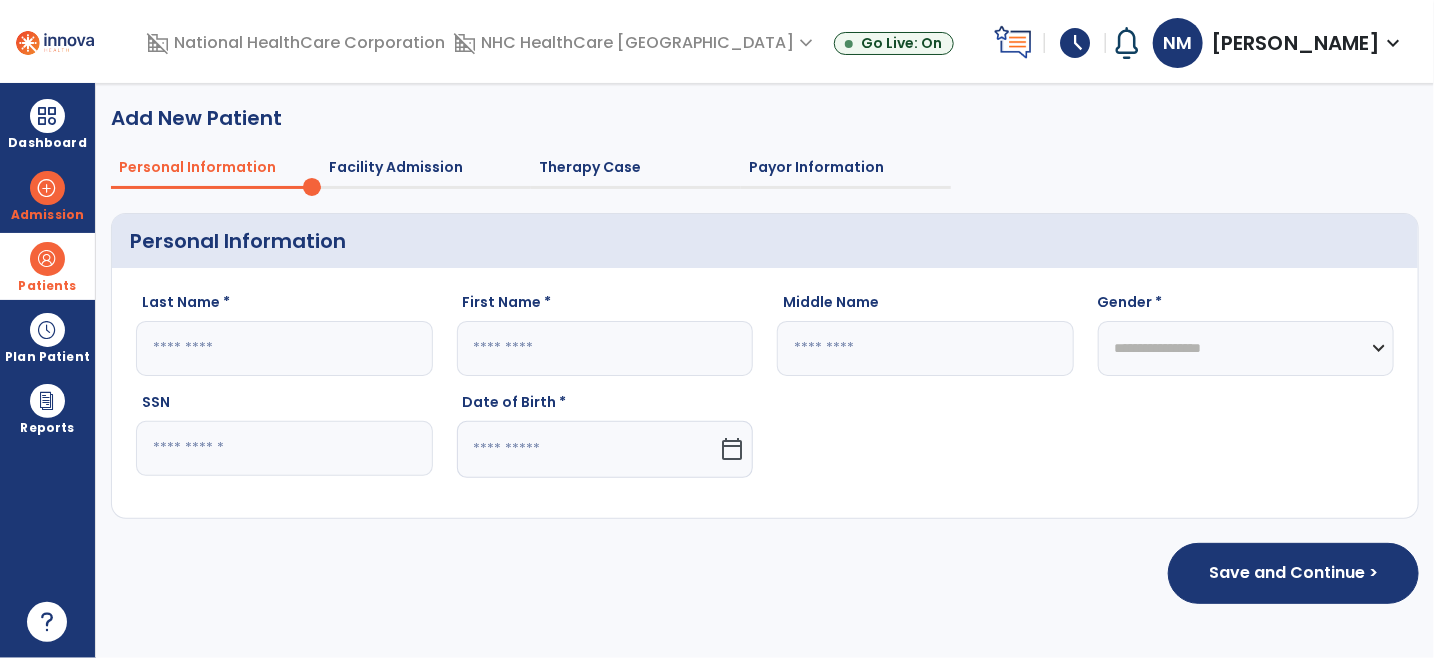 click at bounding box center (47, 259) 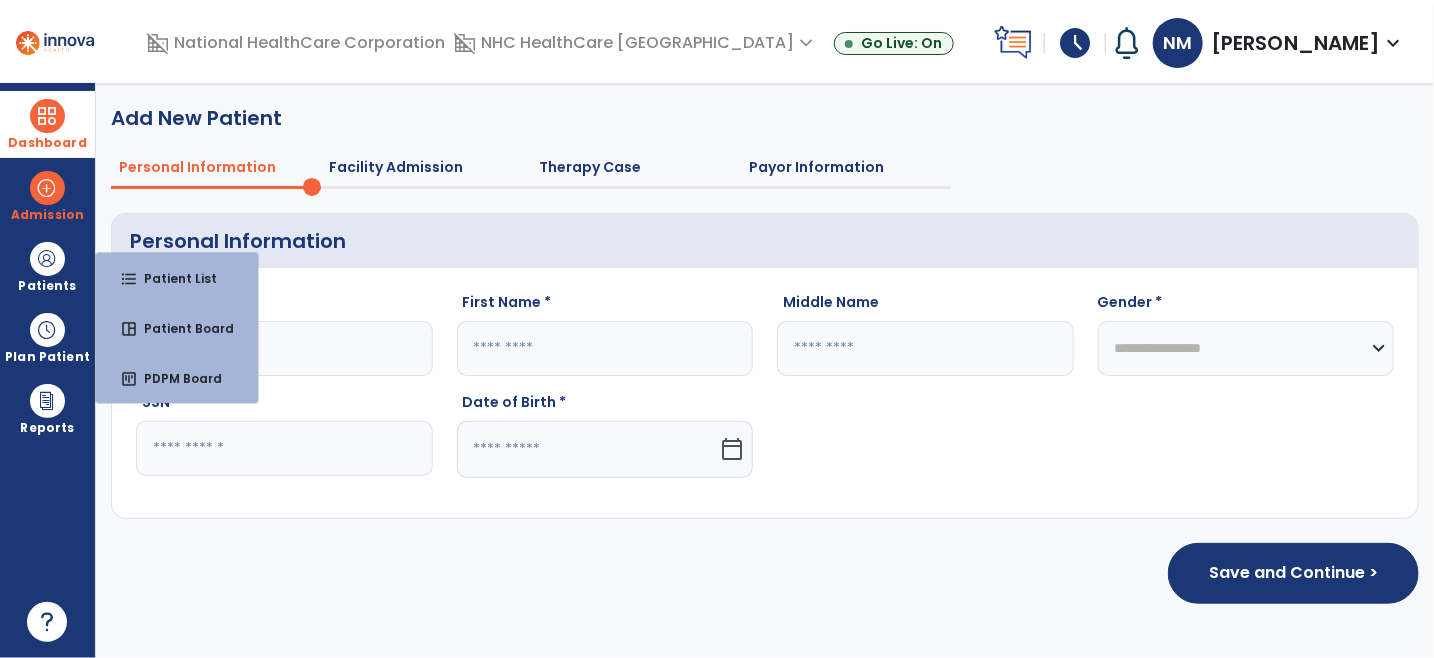 click on "Dashboard" at bounding box center (47, 124) 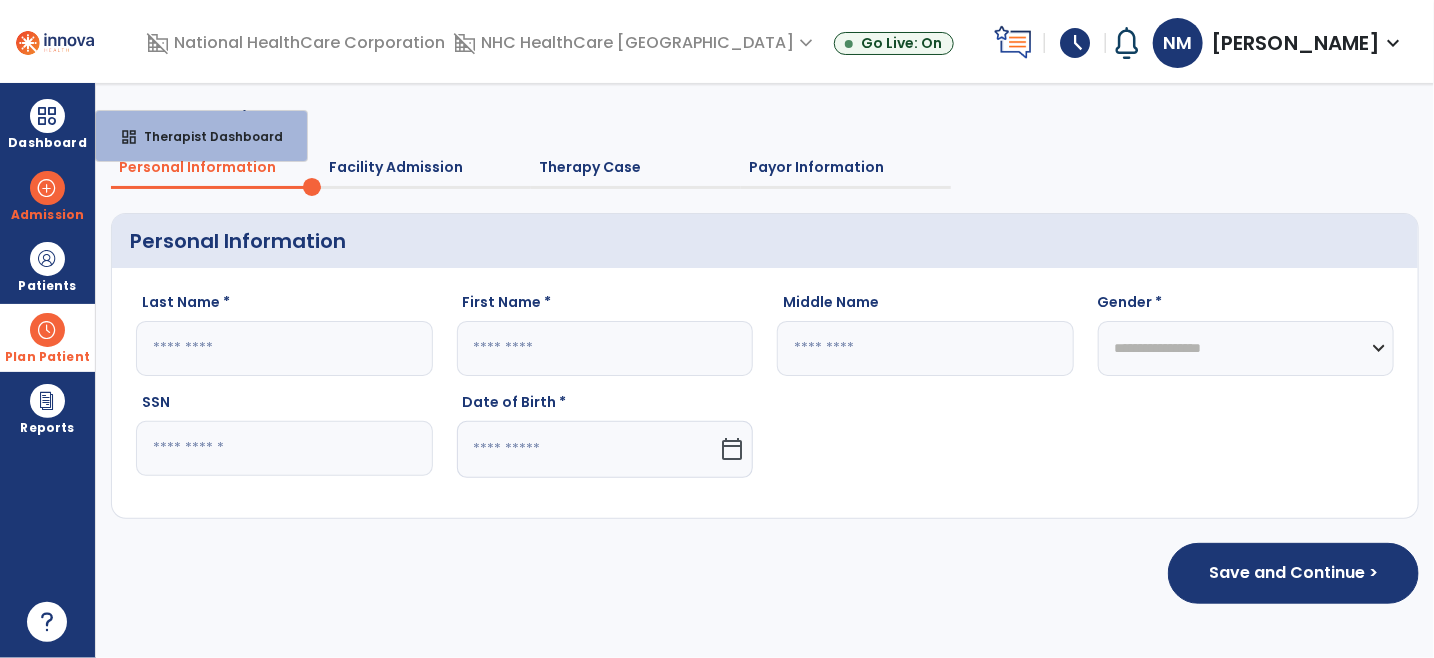 click at bounding box center (47, 330) 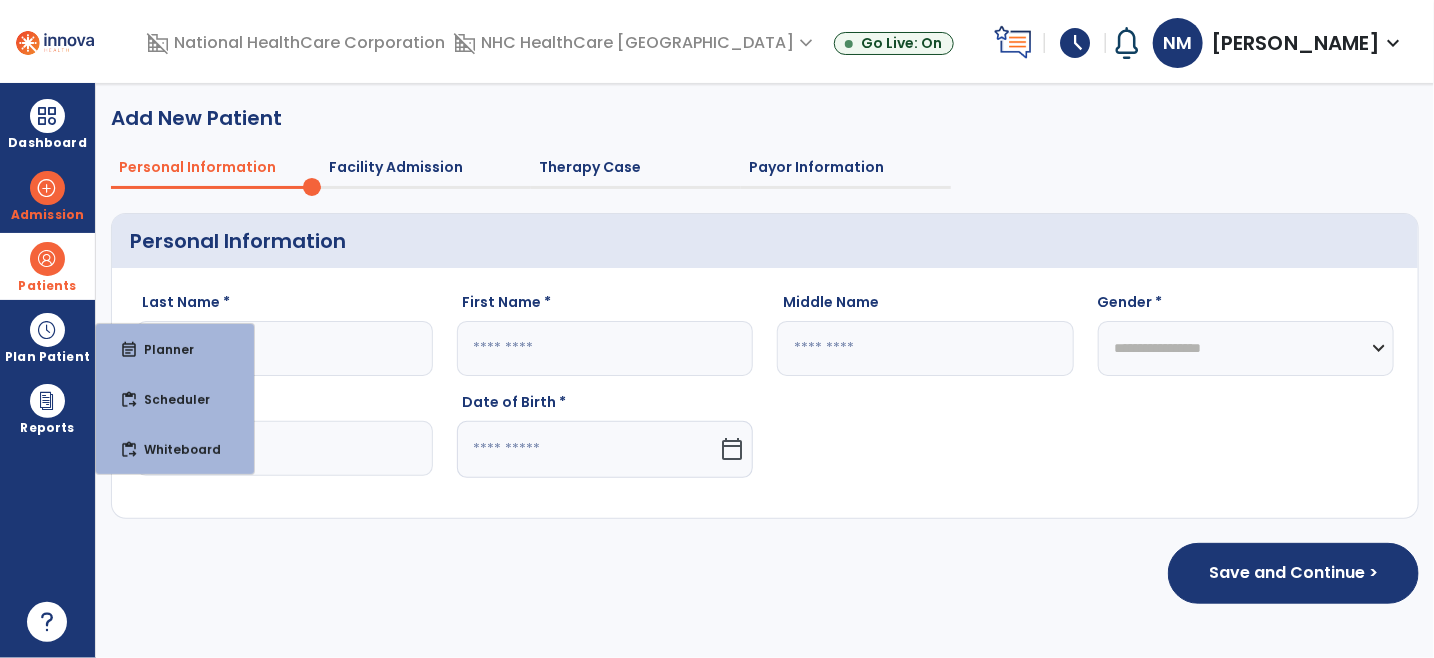 click at bounding box center [47, 259] 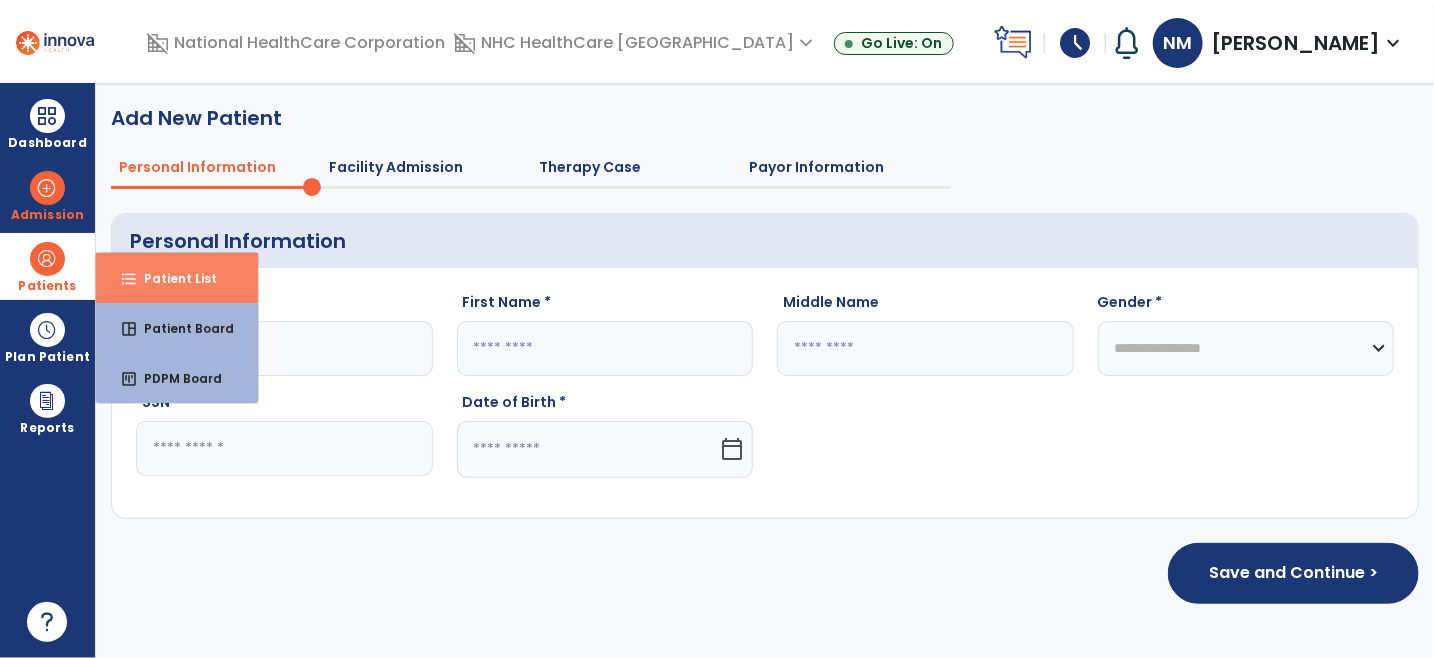 click on "format_list_bulleted  Patient List" at bounding box center [177, 278] 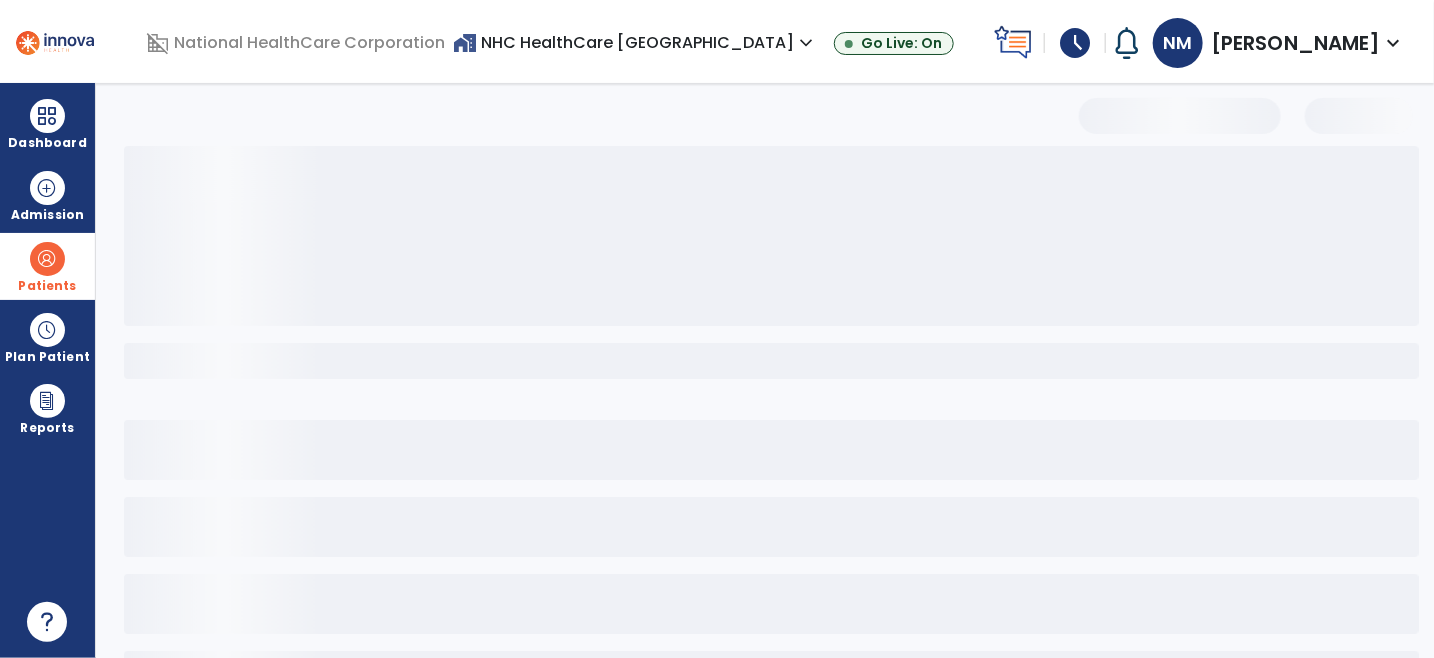 select on "***" 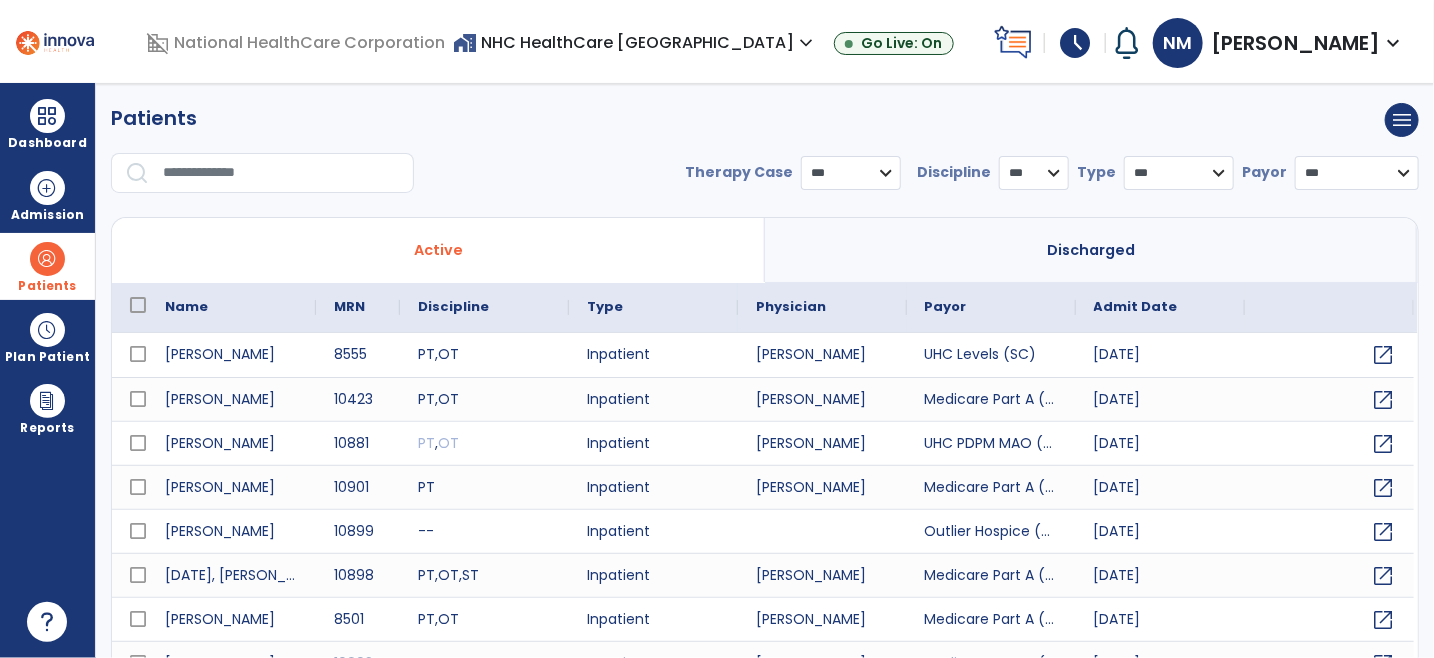 click at bounding box center (281, 173) 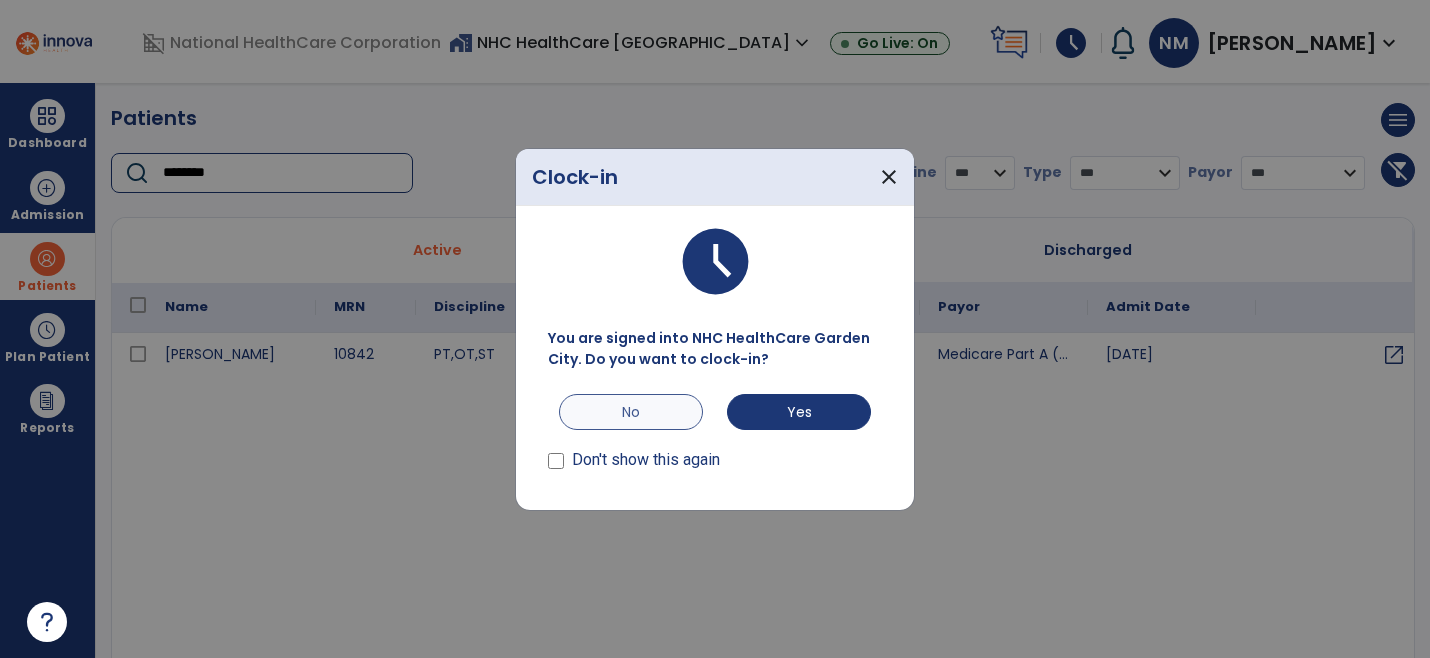 type on "********" 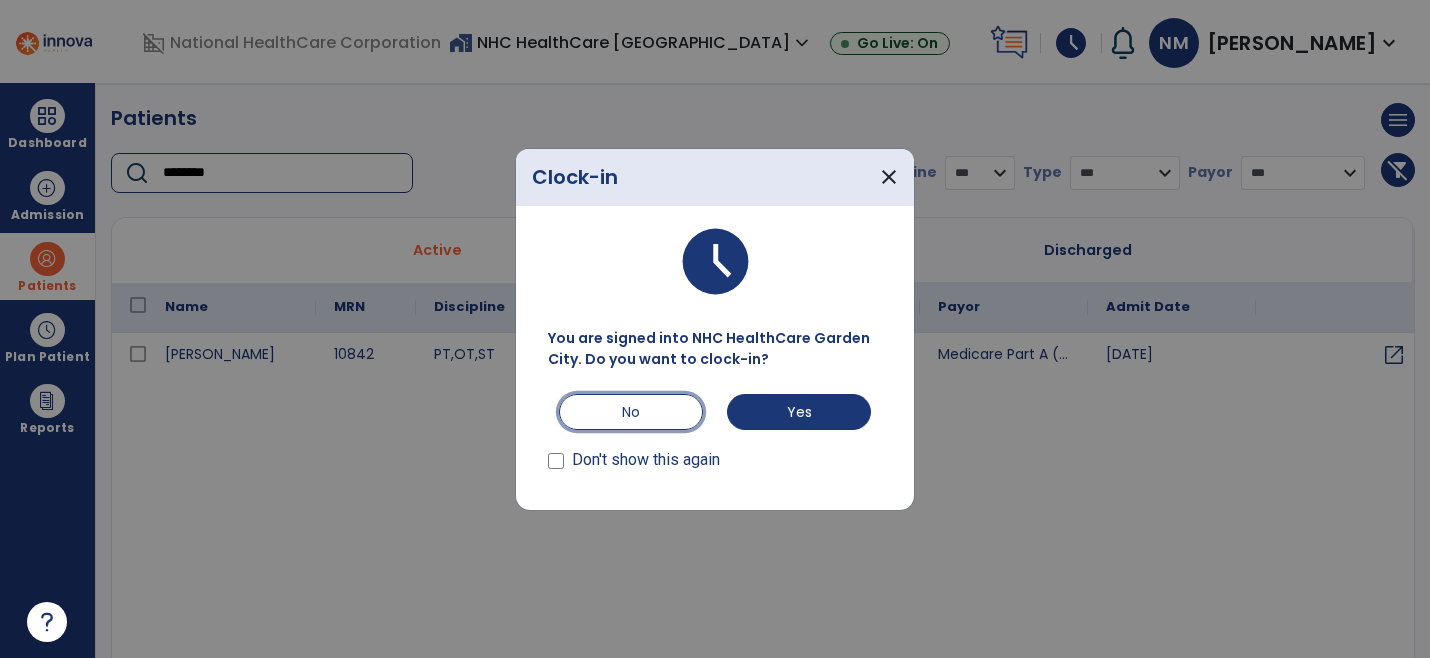 click on "No" at bounding box center [631, 412] 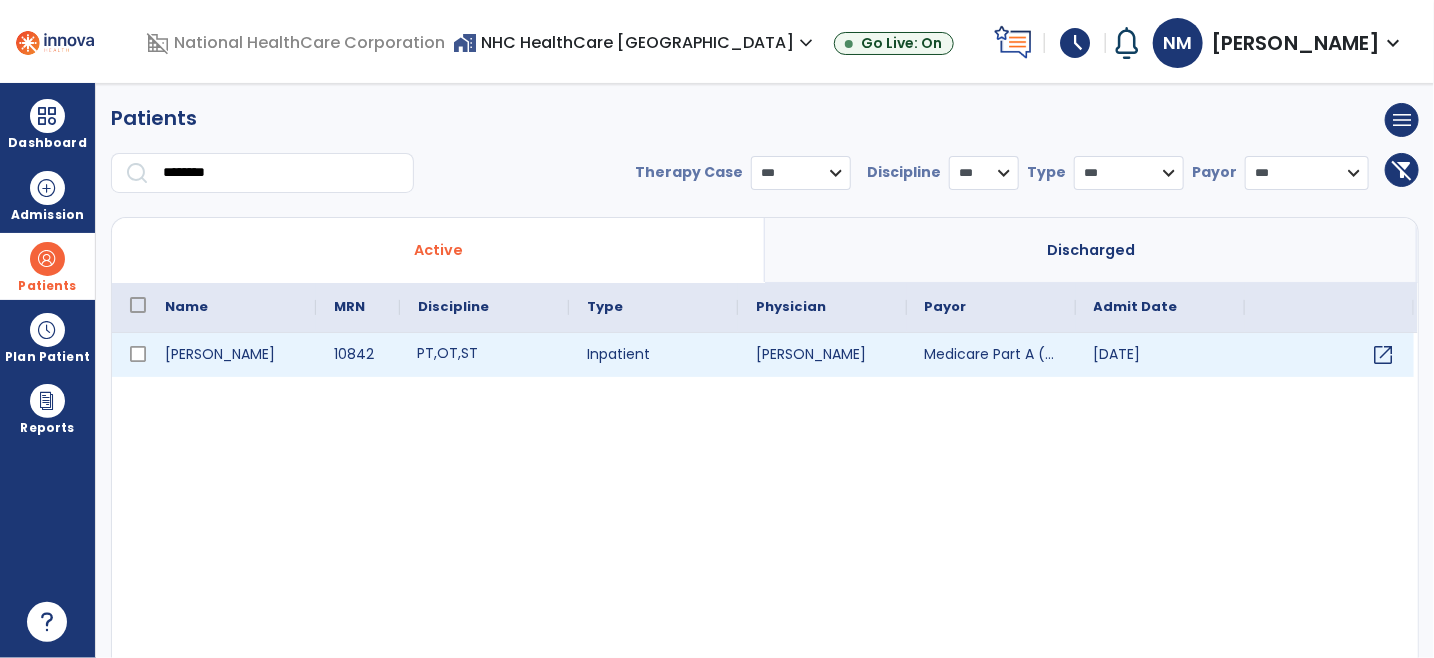 click on "ST" at bounding box center [469, 353] 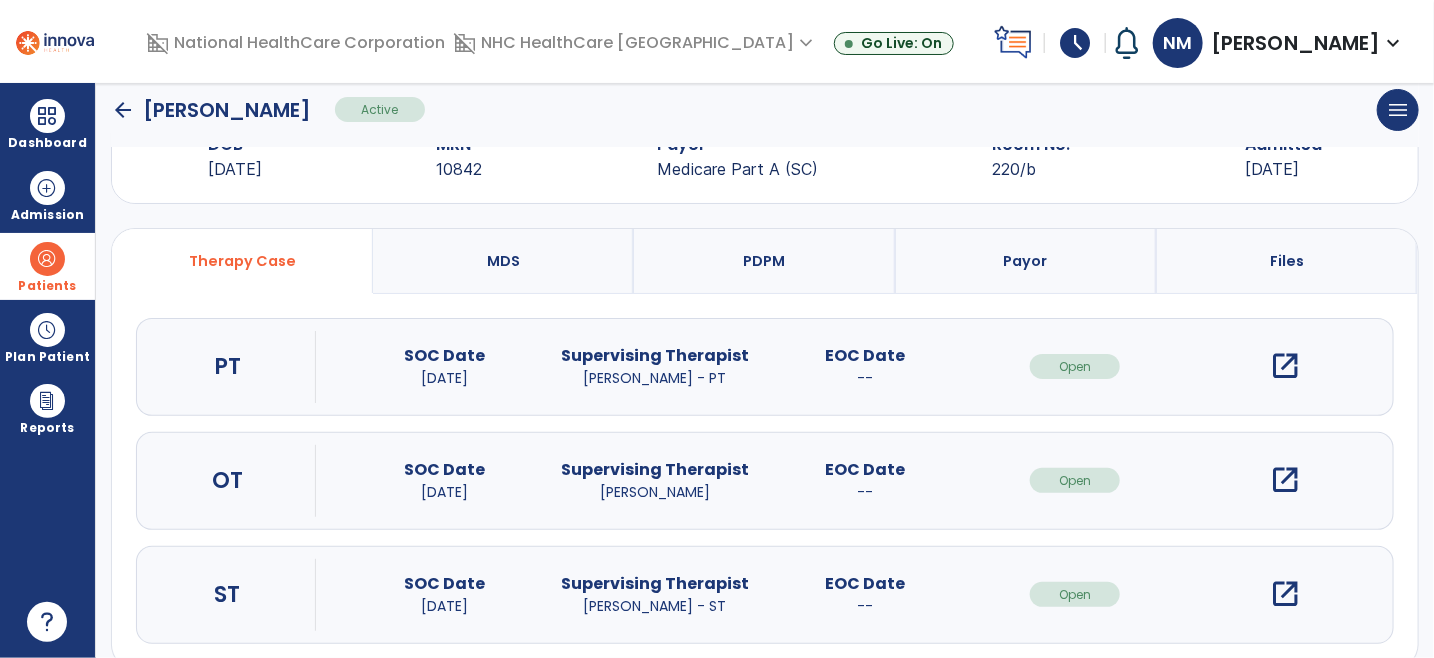 scroll, scrollTop: 103, scrollLeft: 0, axis: vertical 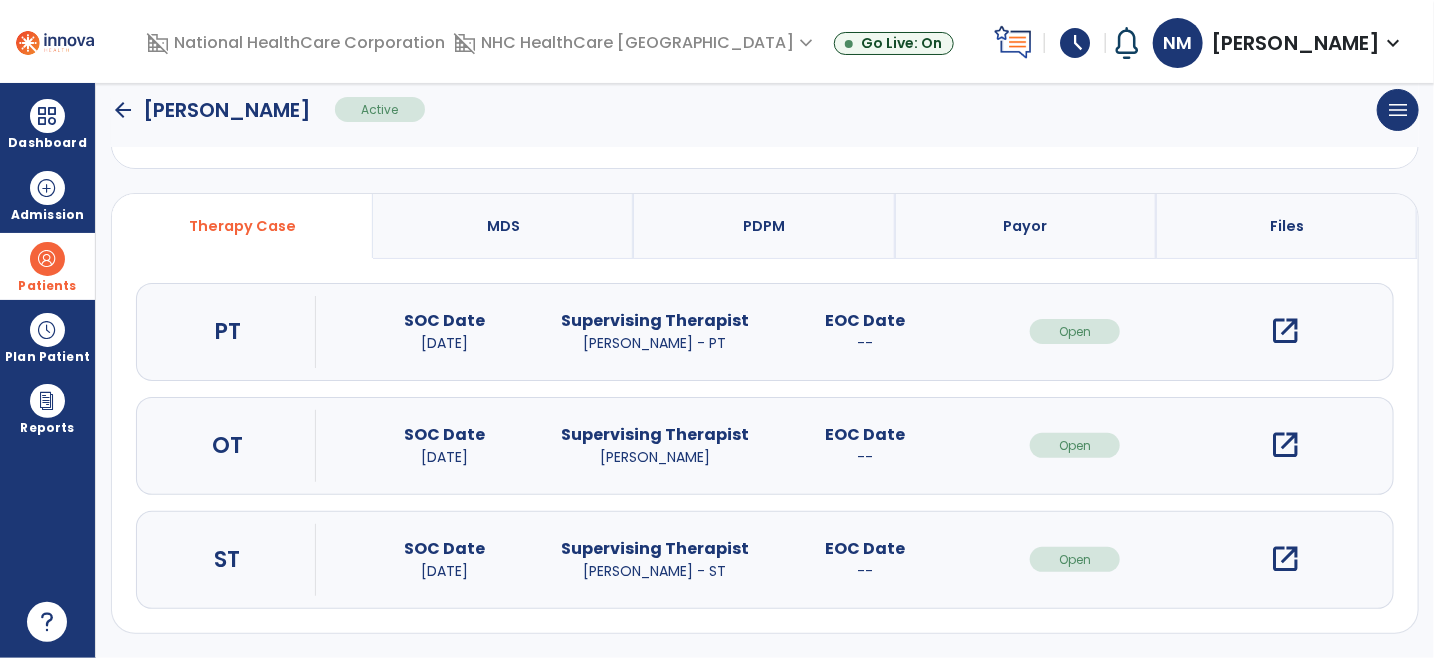 click on "open_in_new" at bounding box center (1285, 559) 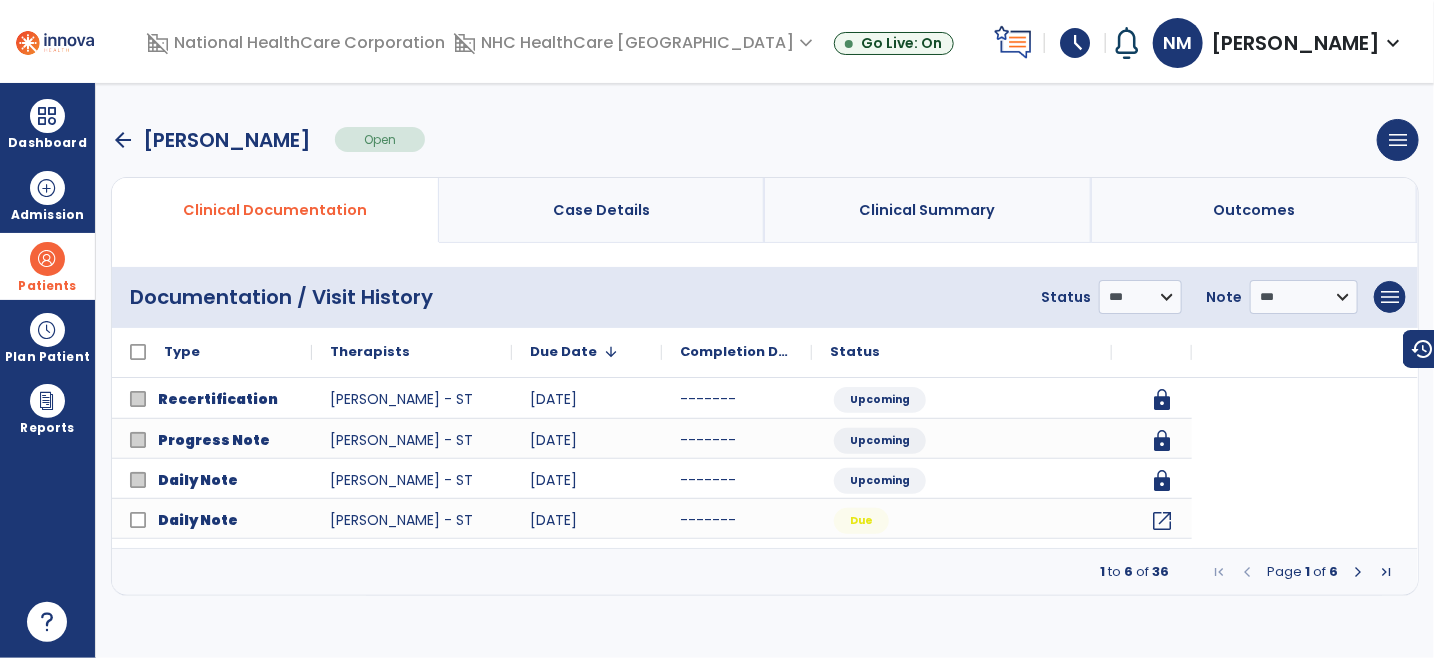 scroll, scrollTop: 0, scrollLeft: 0, axis: both 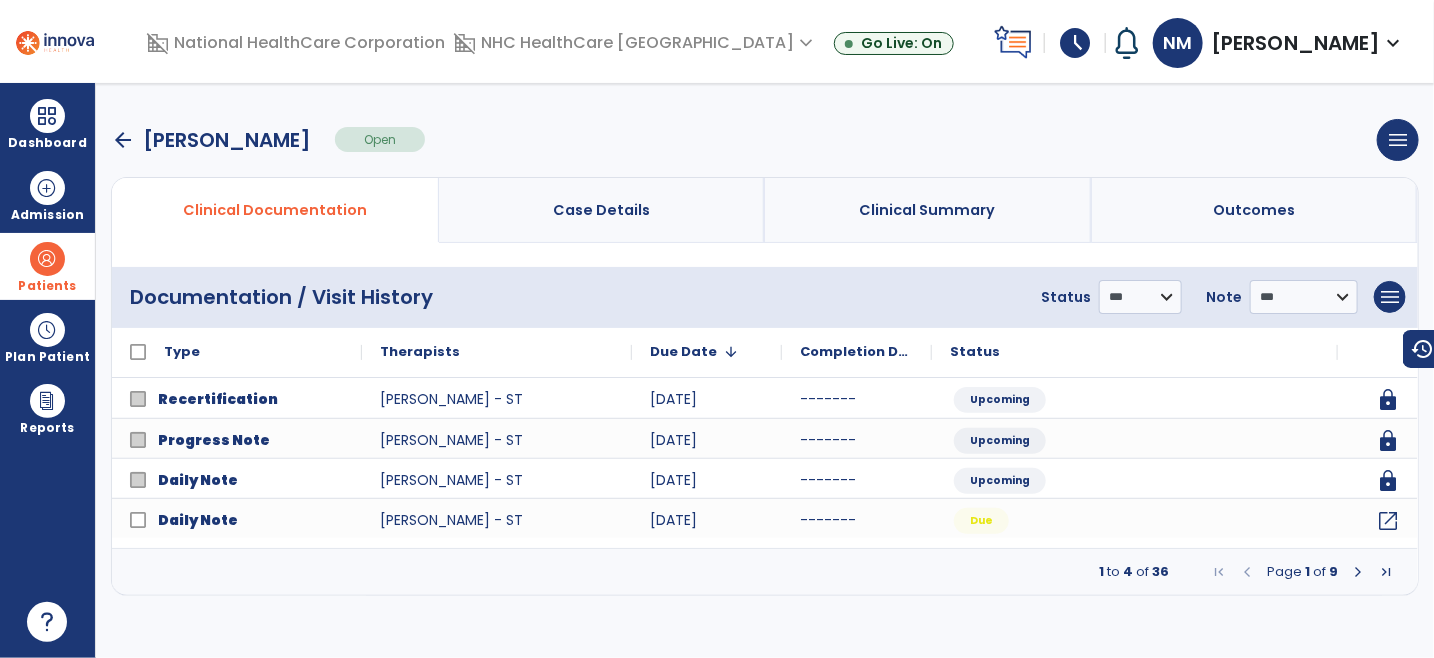 click at bounding box center [1358, 572] 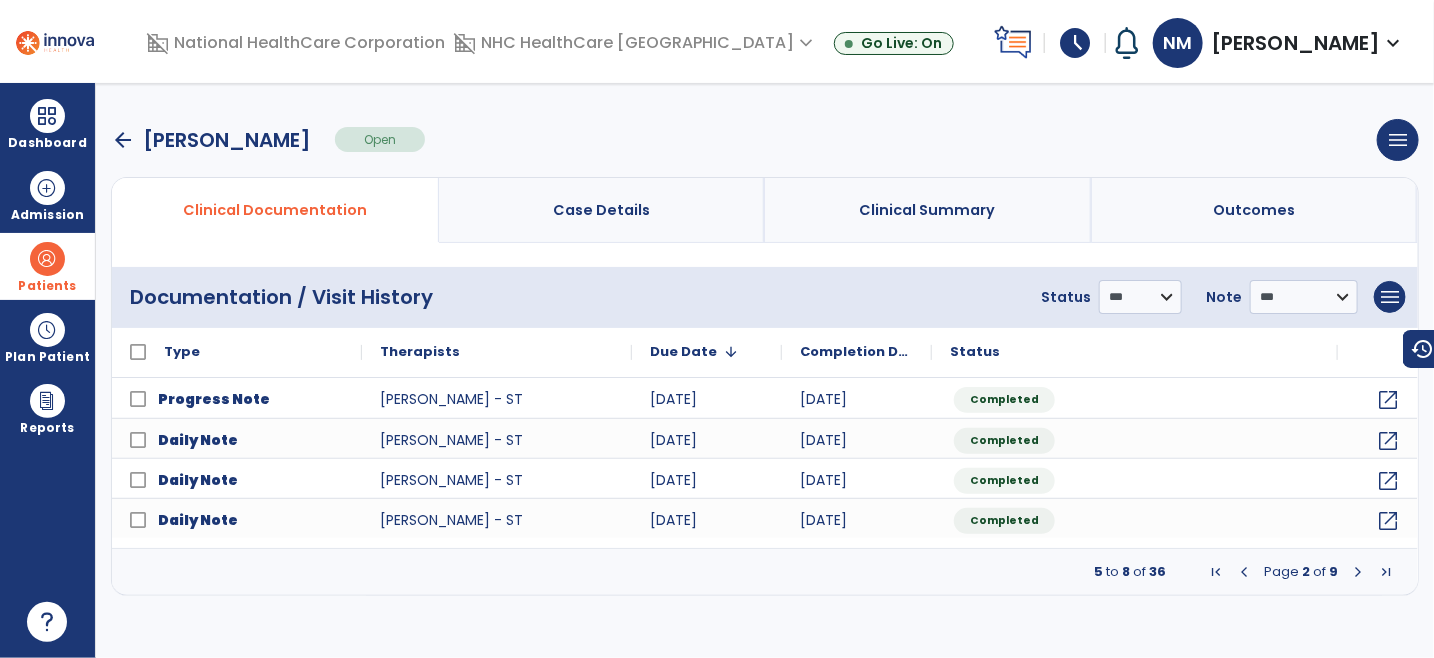 click on "arrow_back" at bounding box center (123, 140) 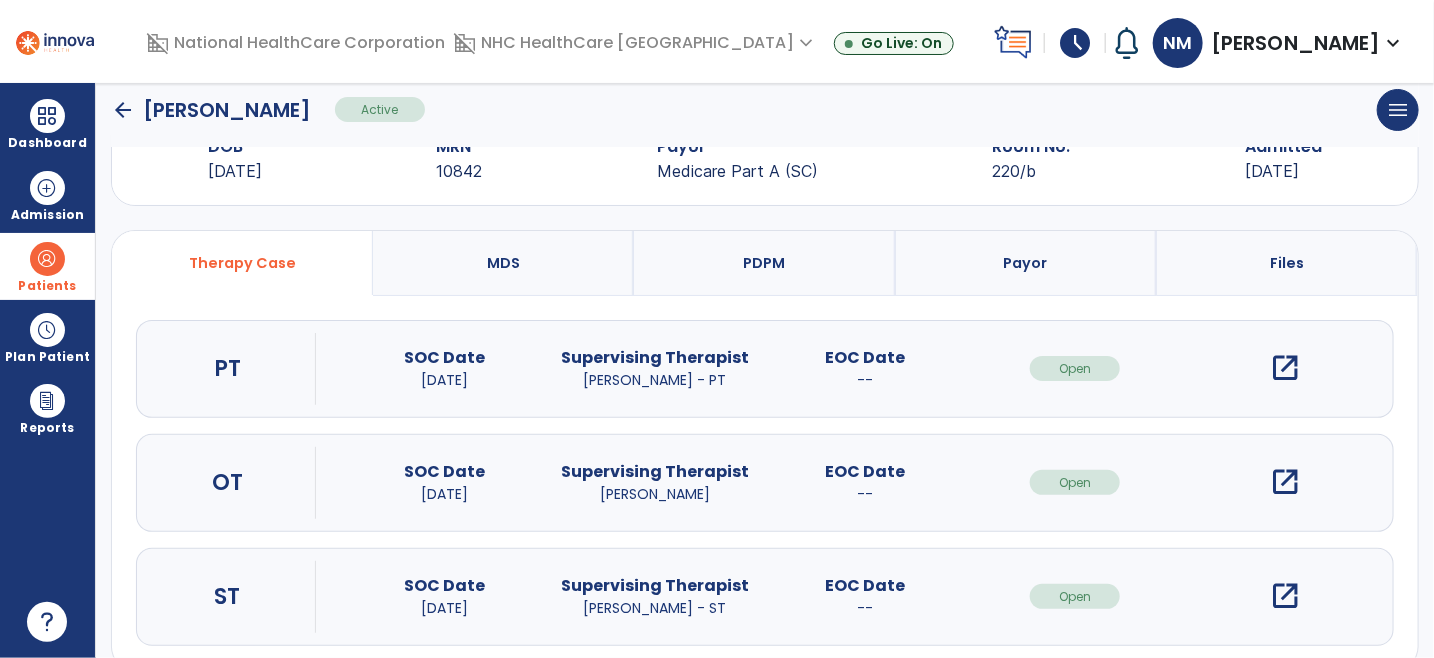 scroll, scrollTop: 103, scrollLeft: 0, axis: vertical 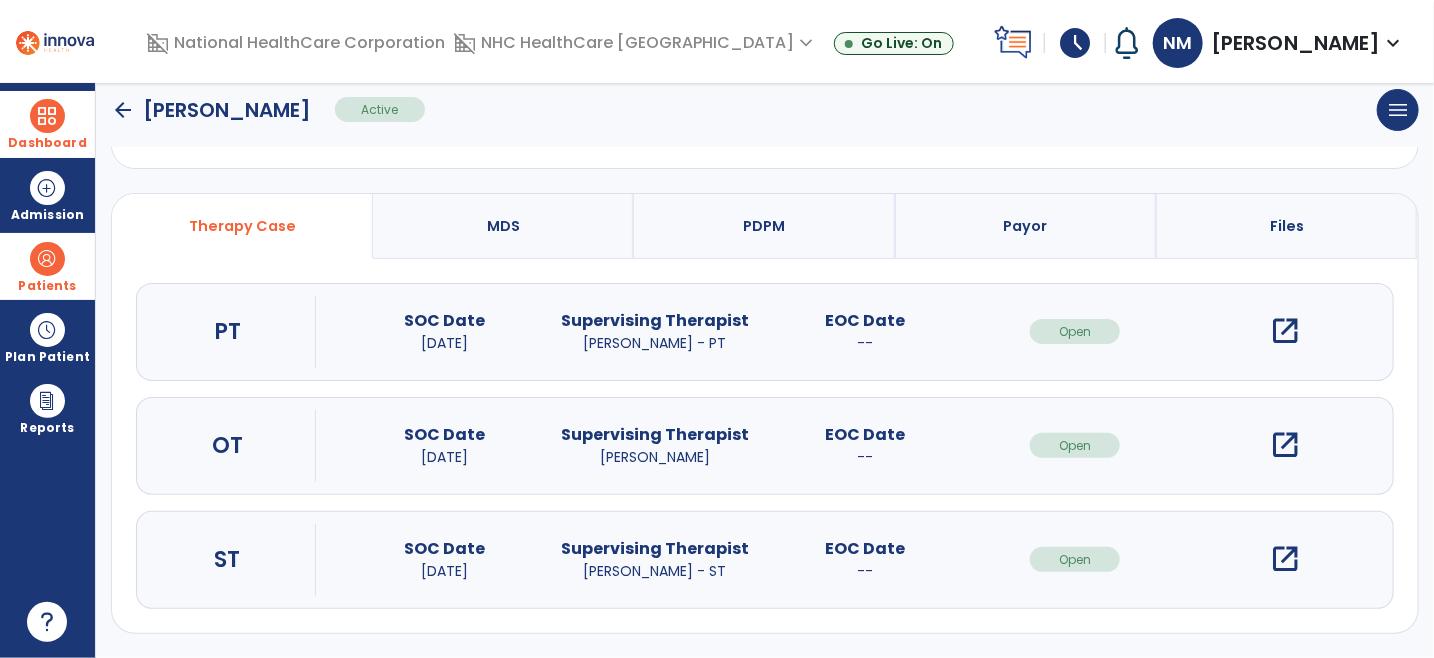 click at bounding box center (47, 116) 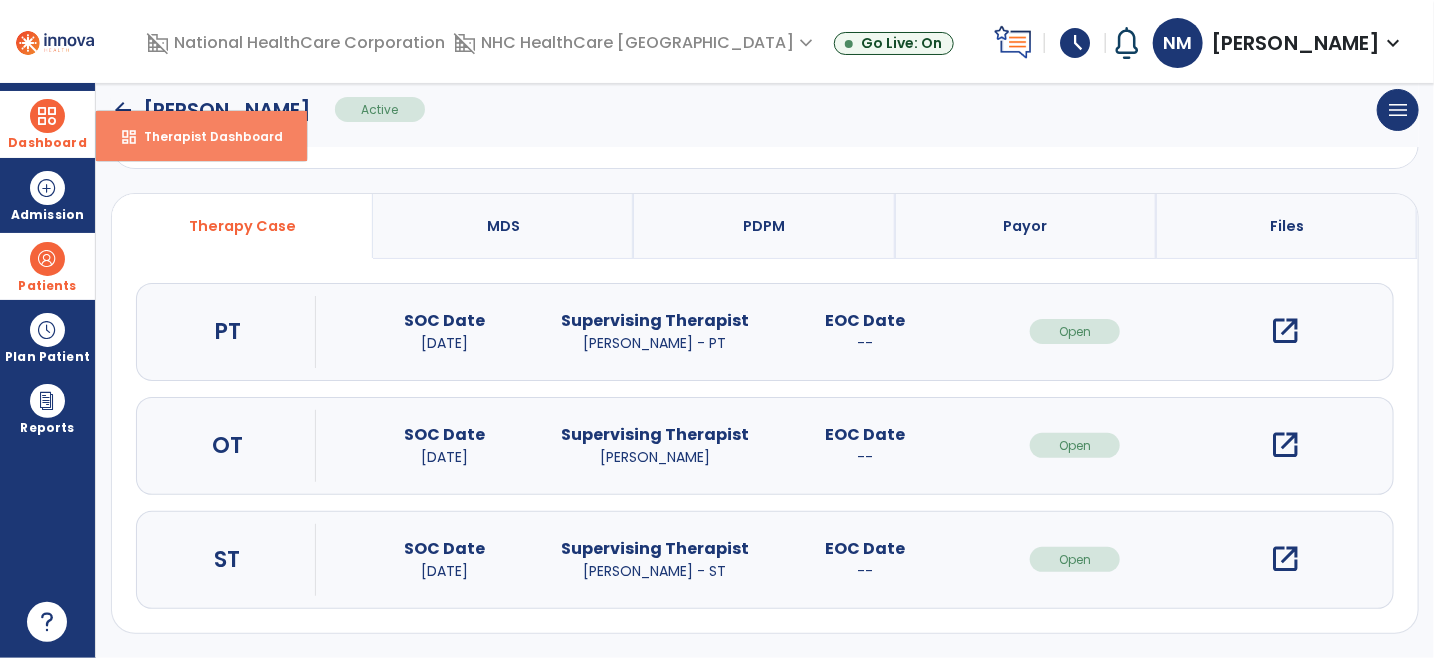 click on "dashboard" at bounding box center (129, 137) 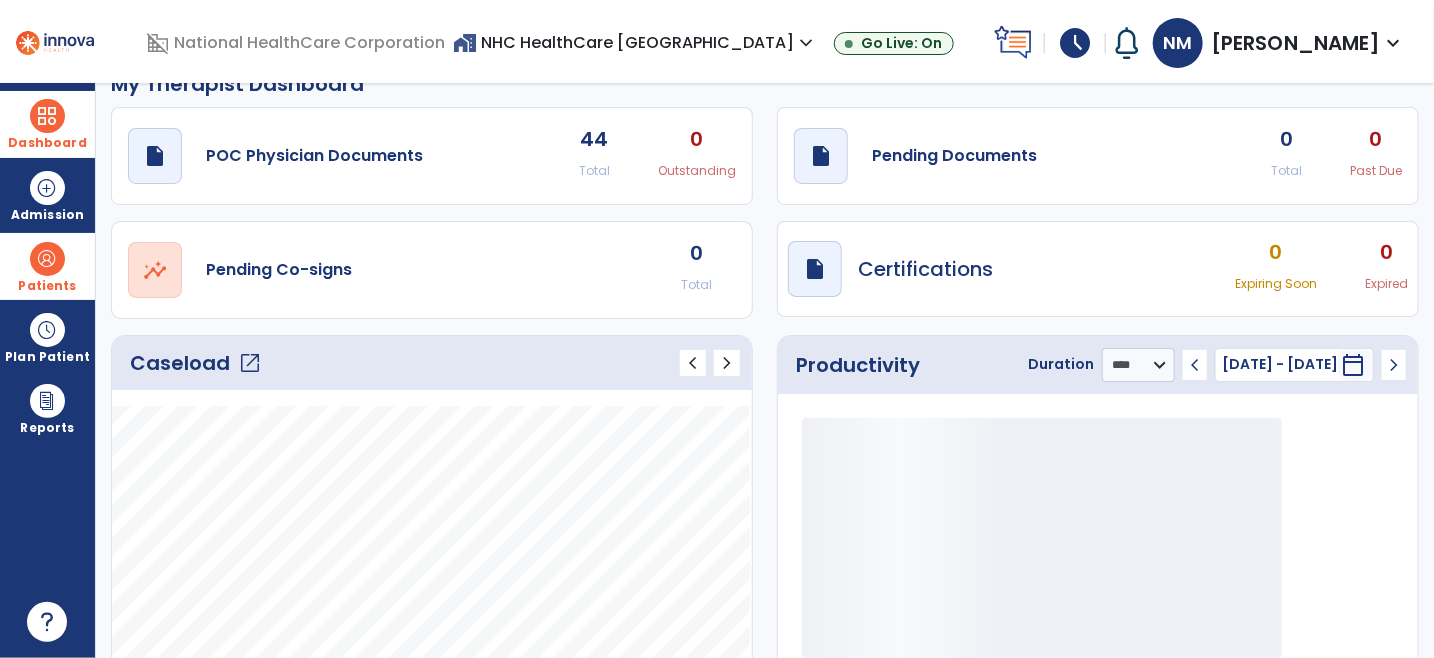 scroll, scrollTop: 0, scrollLeft: 0, axis: both 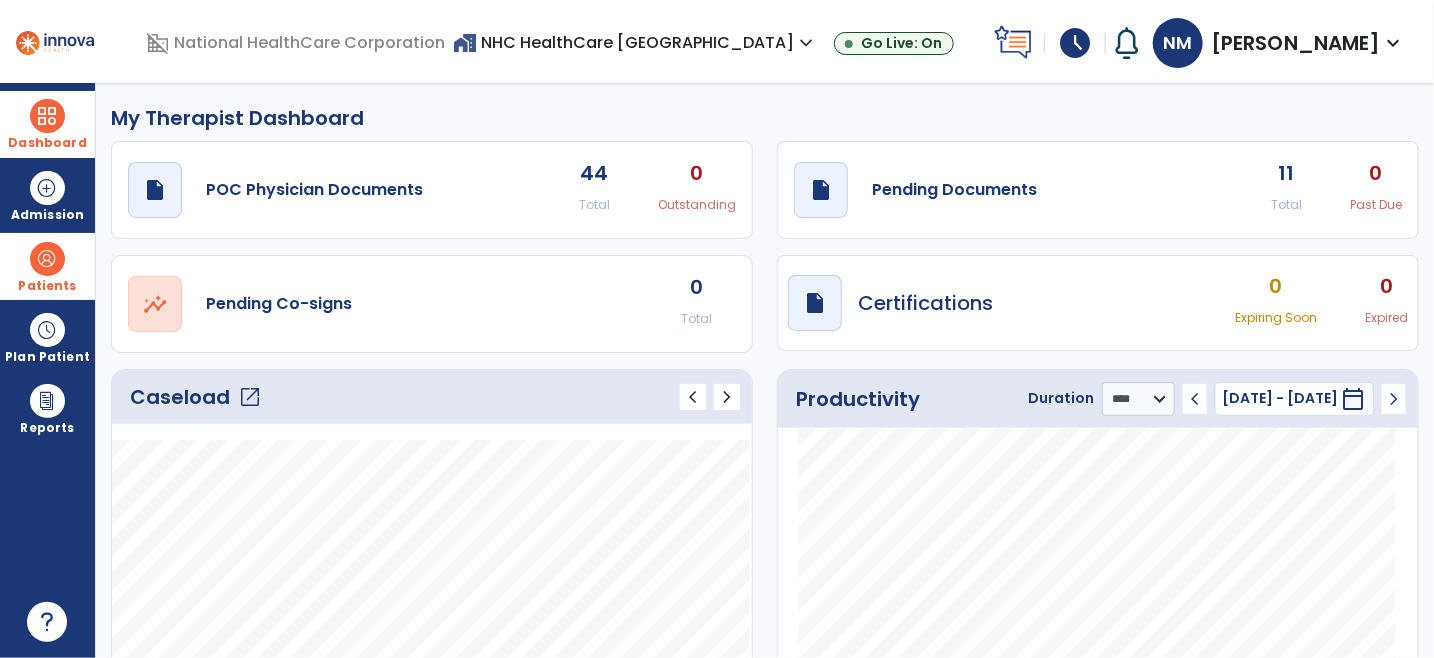 click at bounding box center [47, 259] 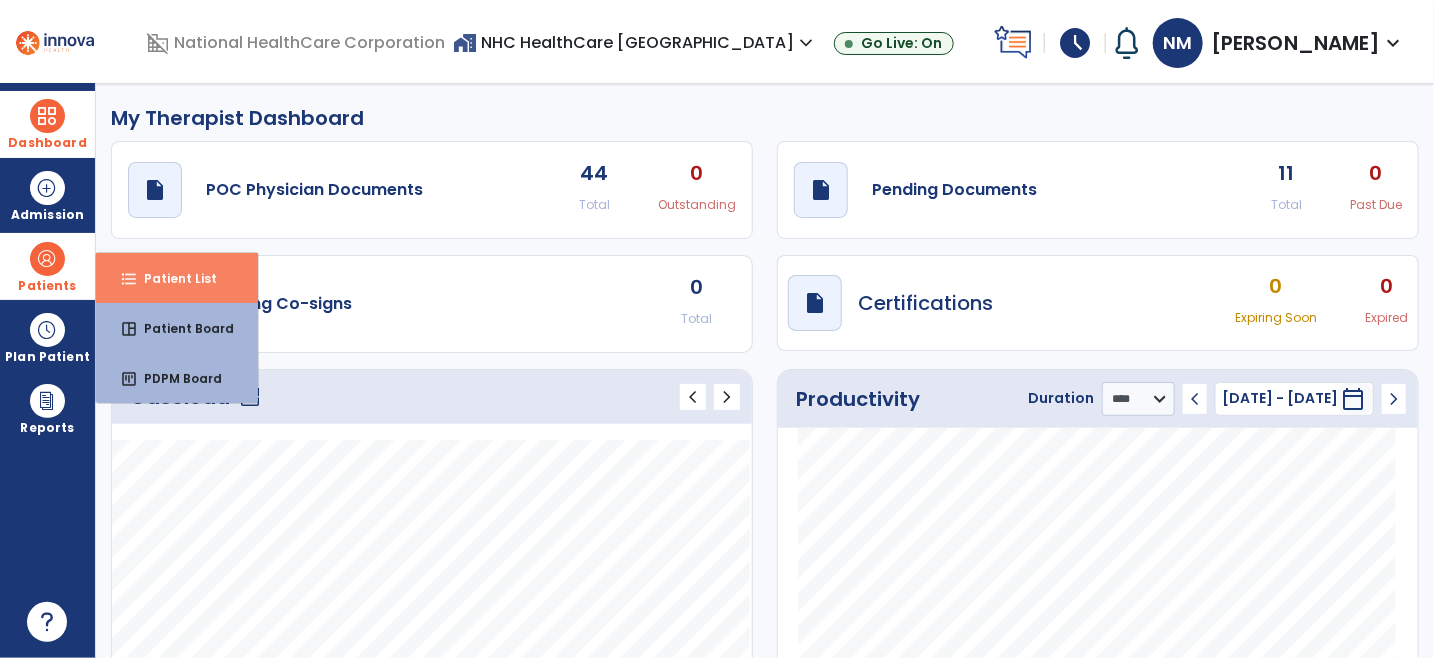 click on "format_list_bulleted  Patient List" at bounding box center [177, 278] 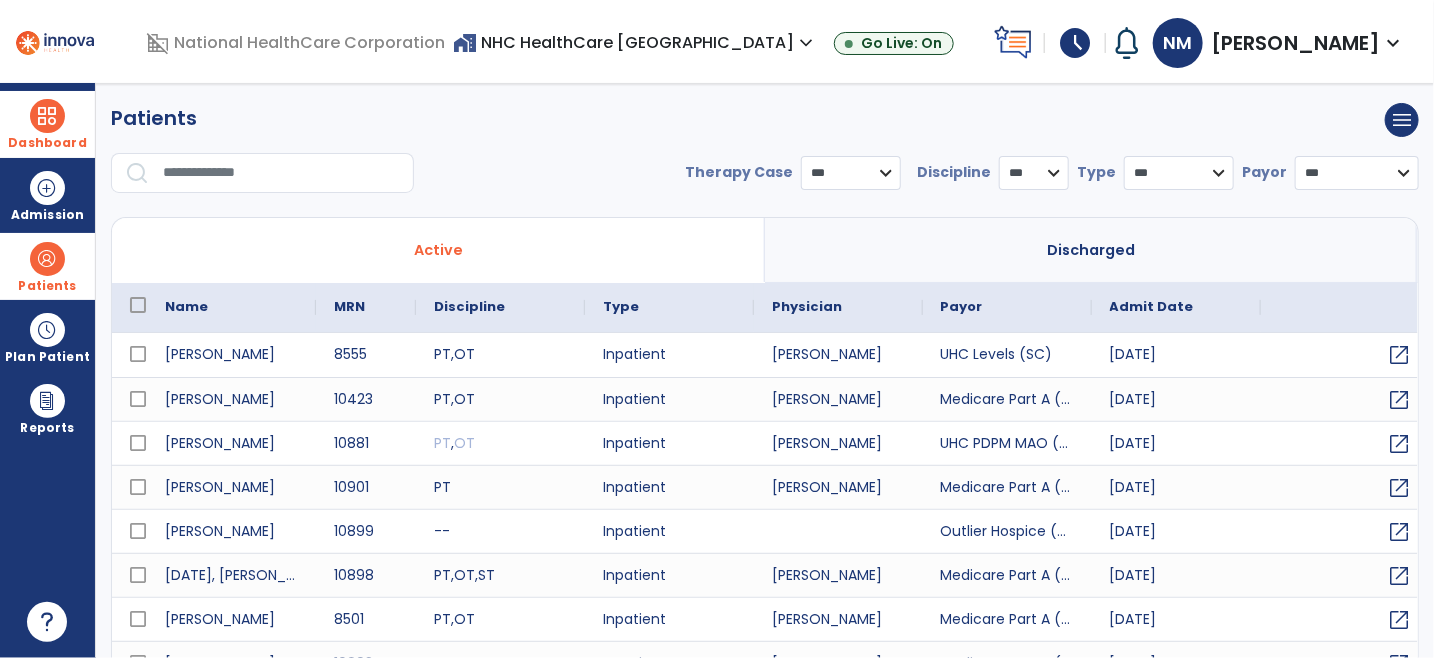 select on "***" 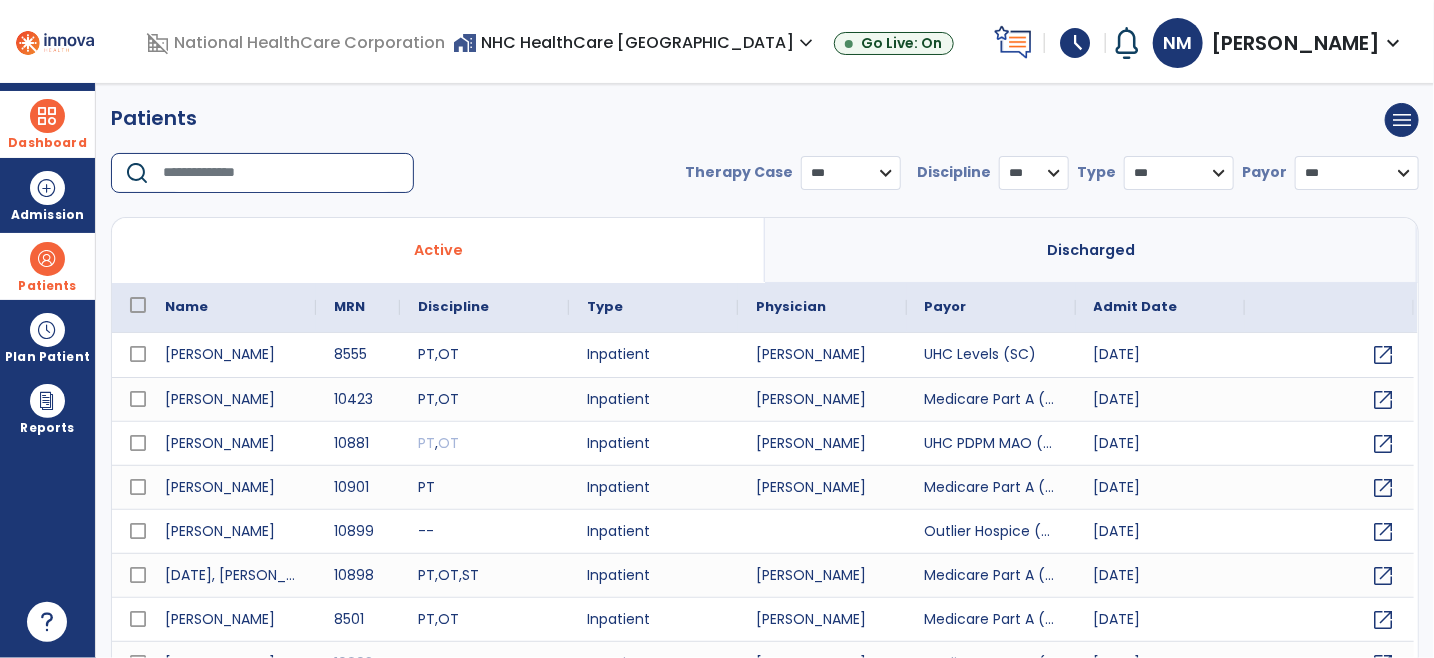 click at bounding box center [281, 173] 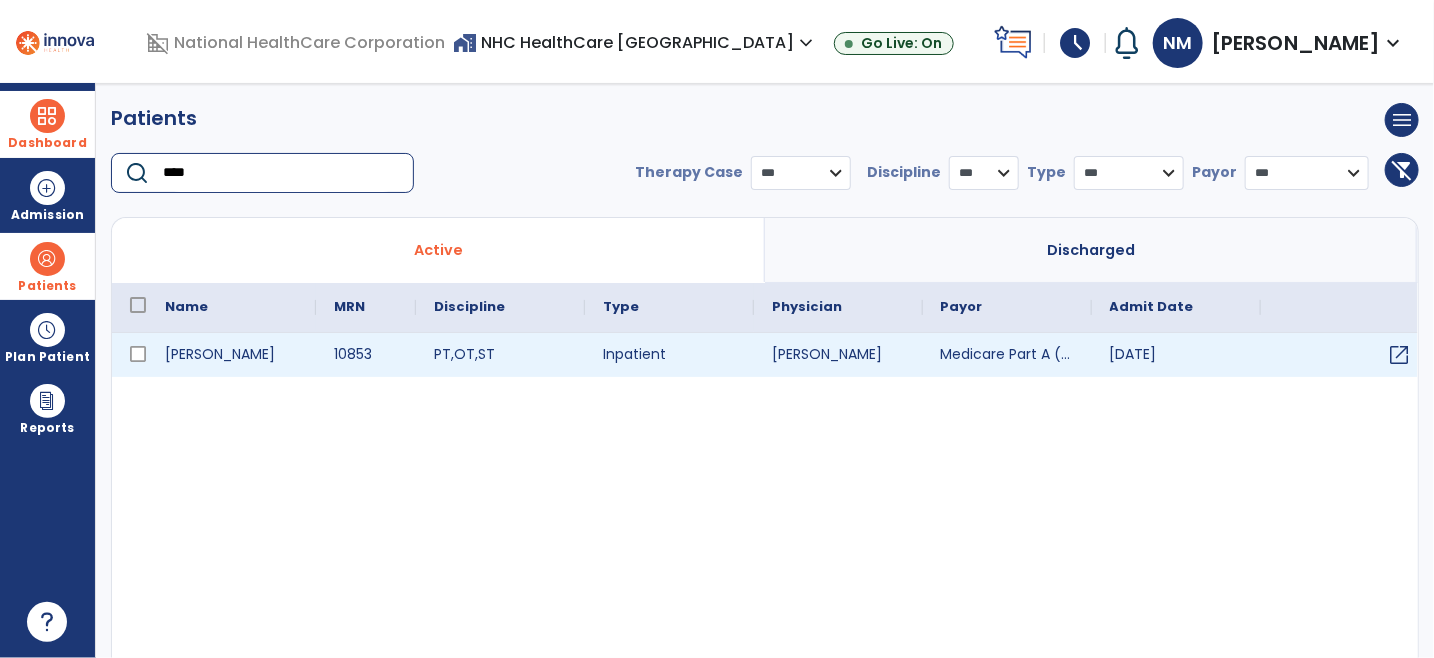 type on "****" 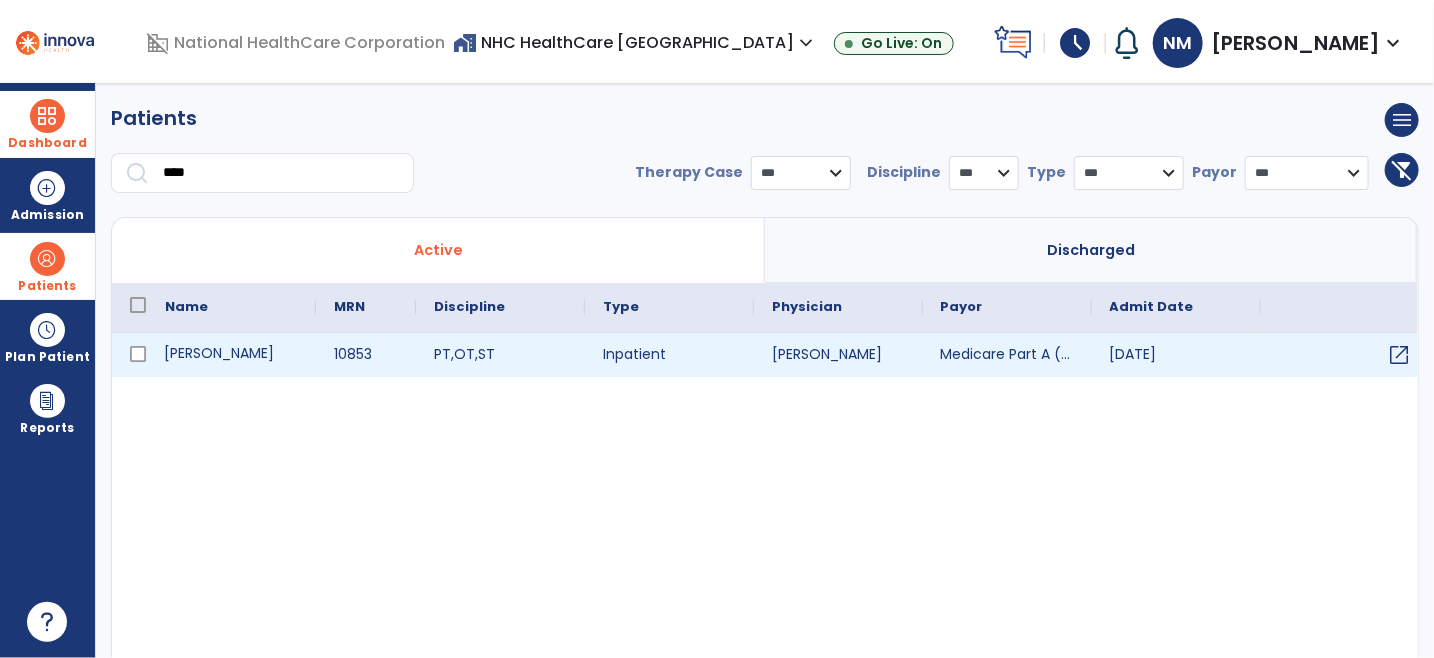 click on "[PERSON_NAME]" at bounding box center [231, 355] 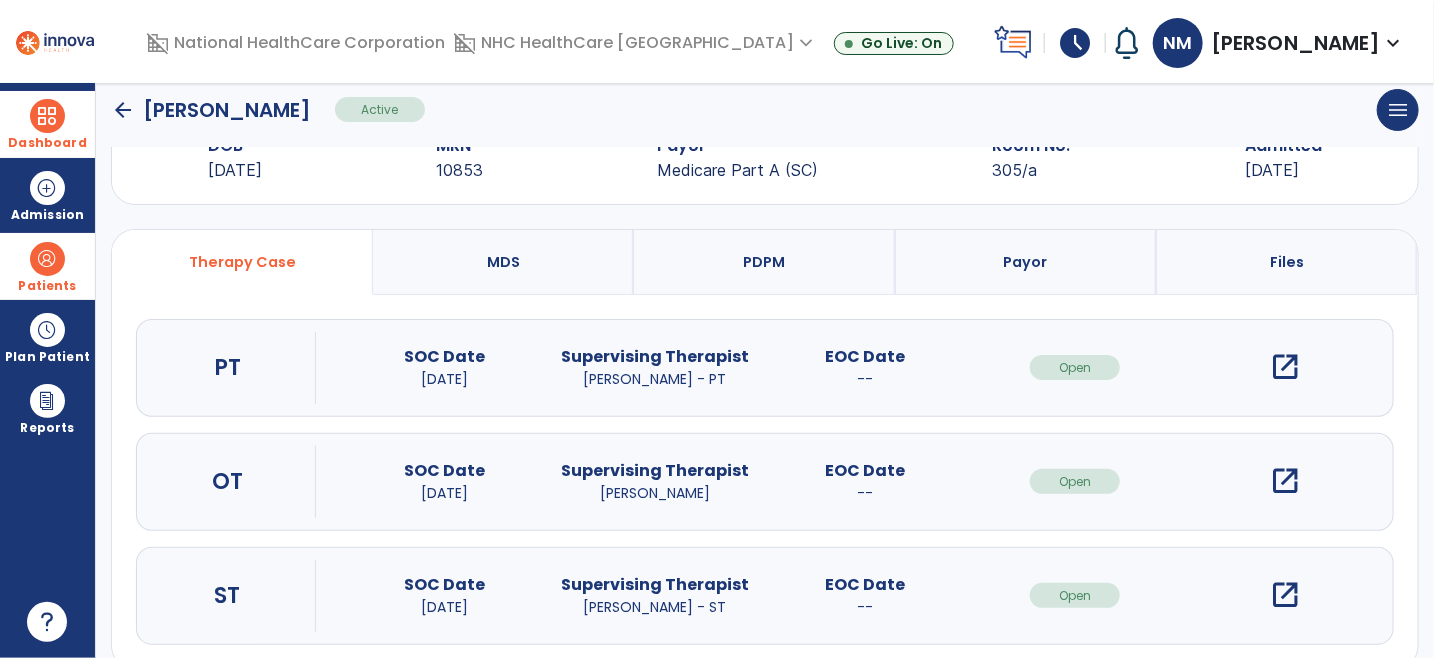 scroll, scrollTop: 103, scrollLeft: 0, axis: vertical 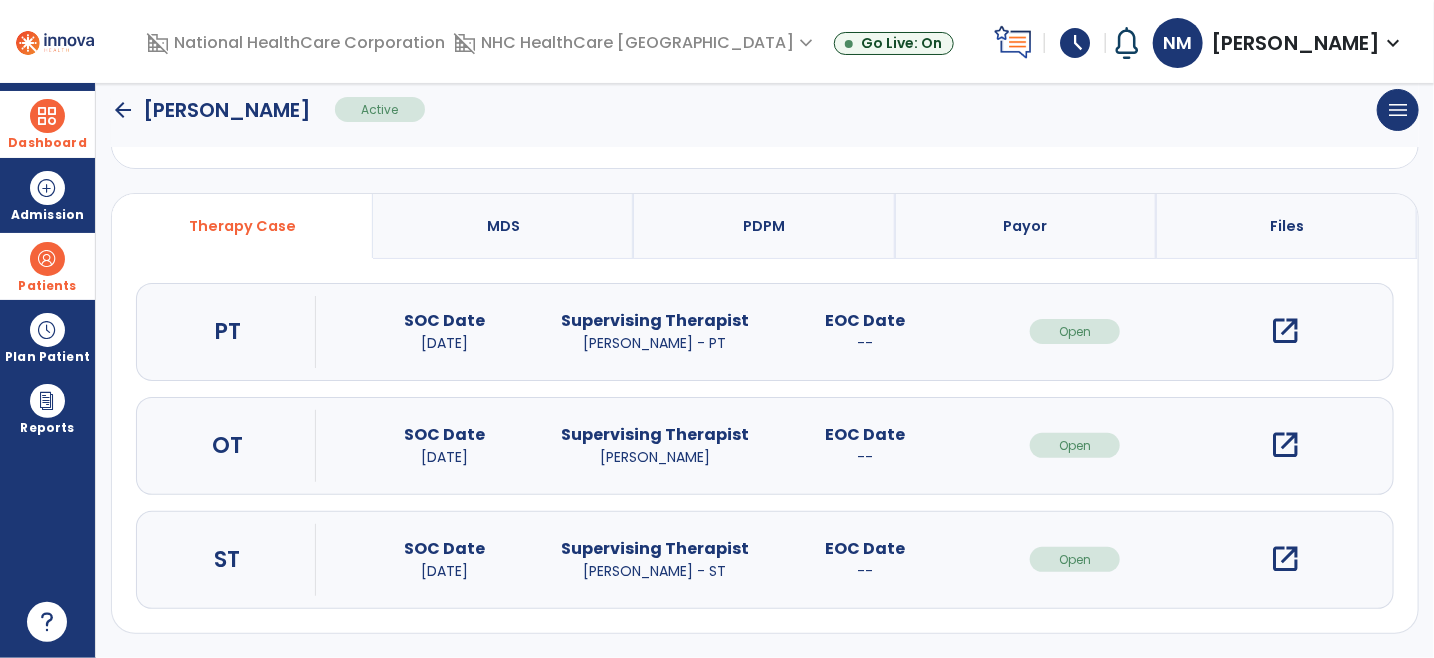 click on "open_in_new" at bounding box center [1285, 559] 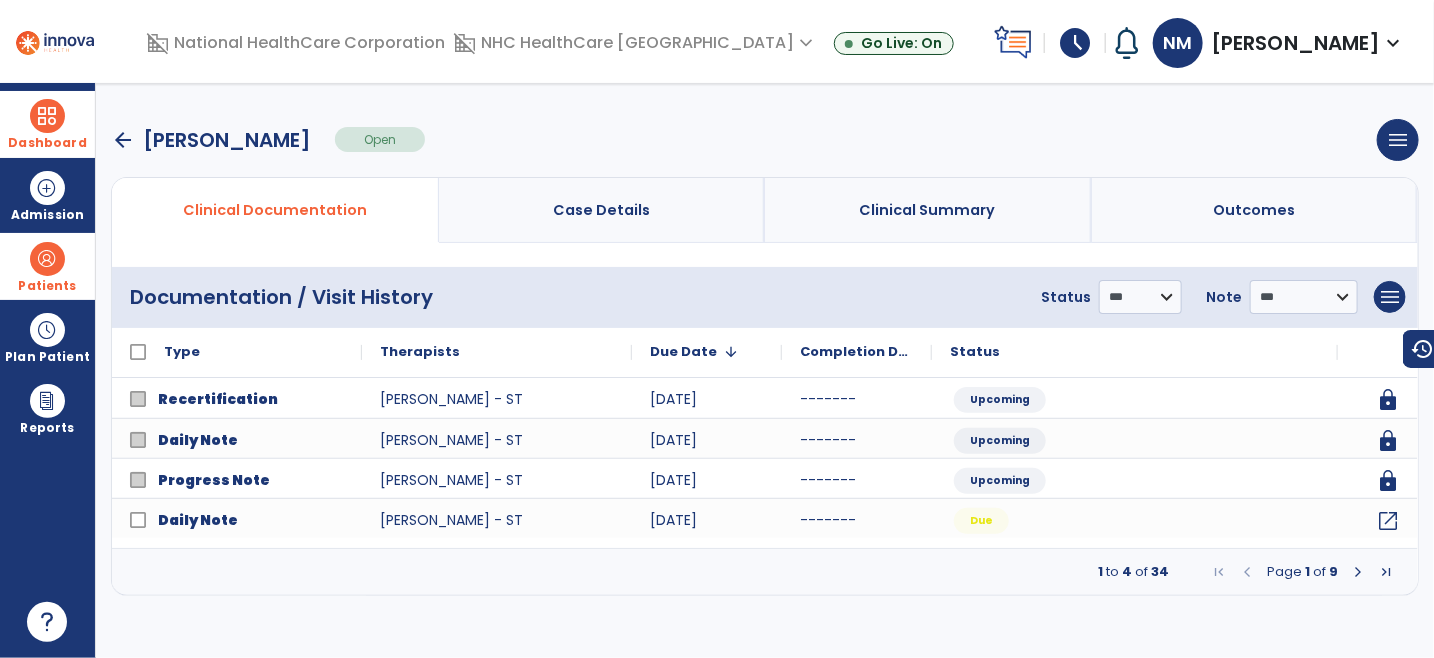 scroll, scrollTop: 0, scrollLeft: 0, axis: both 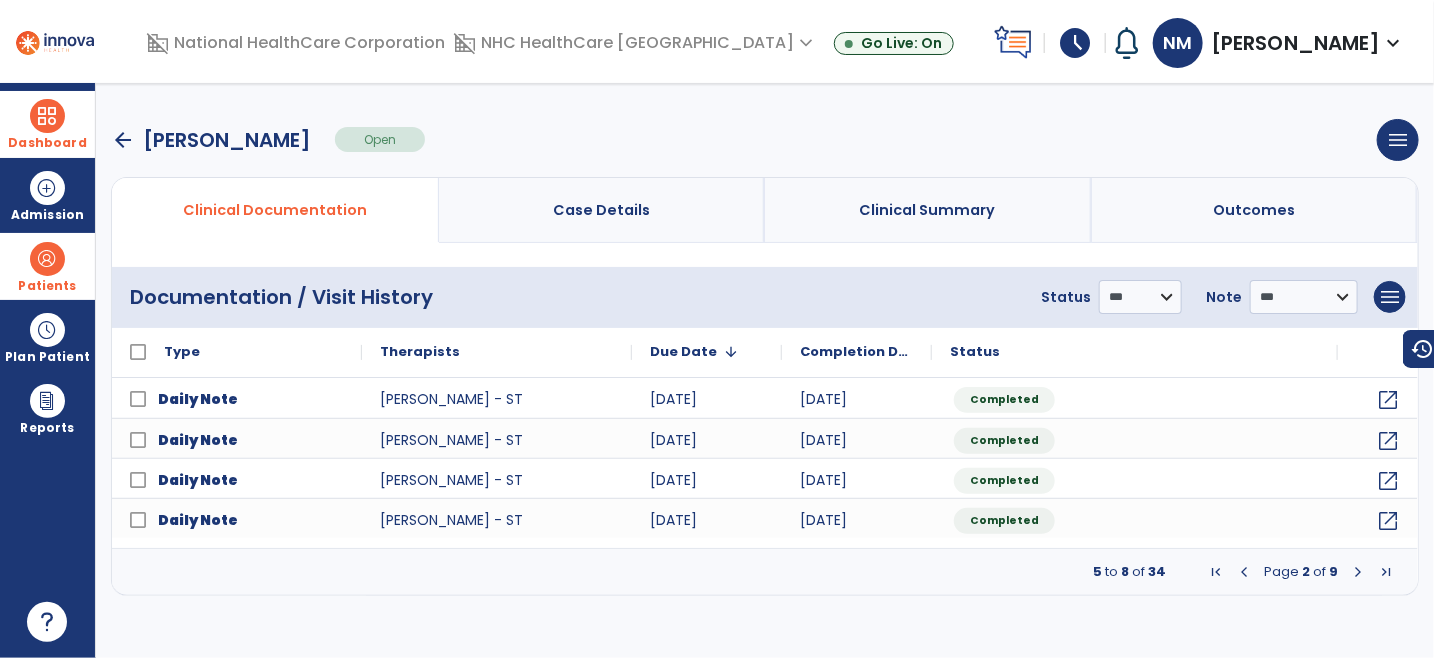 click at bounding box center [1244, 572] 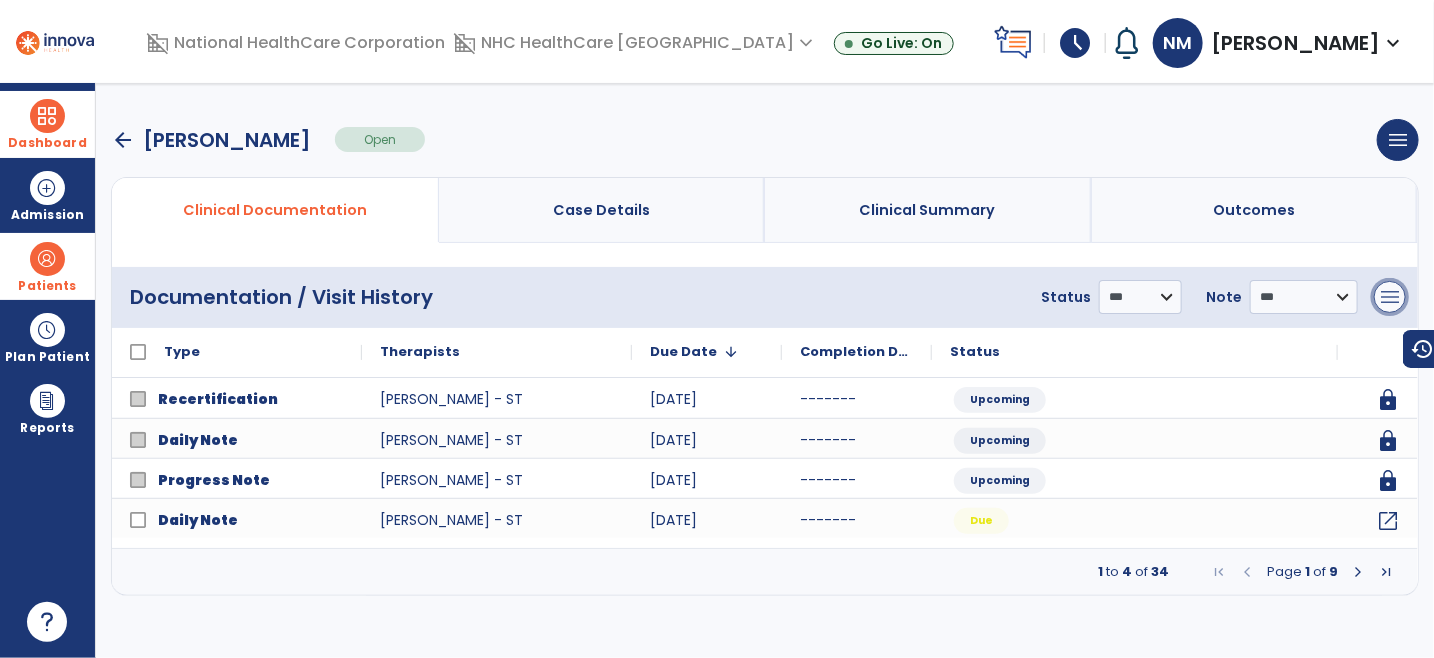 click on "menu" at bounding box center [1390, 297] 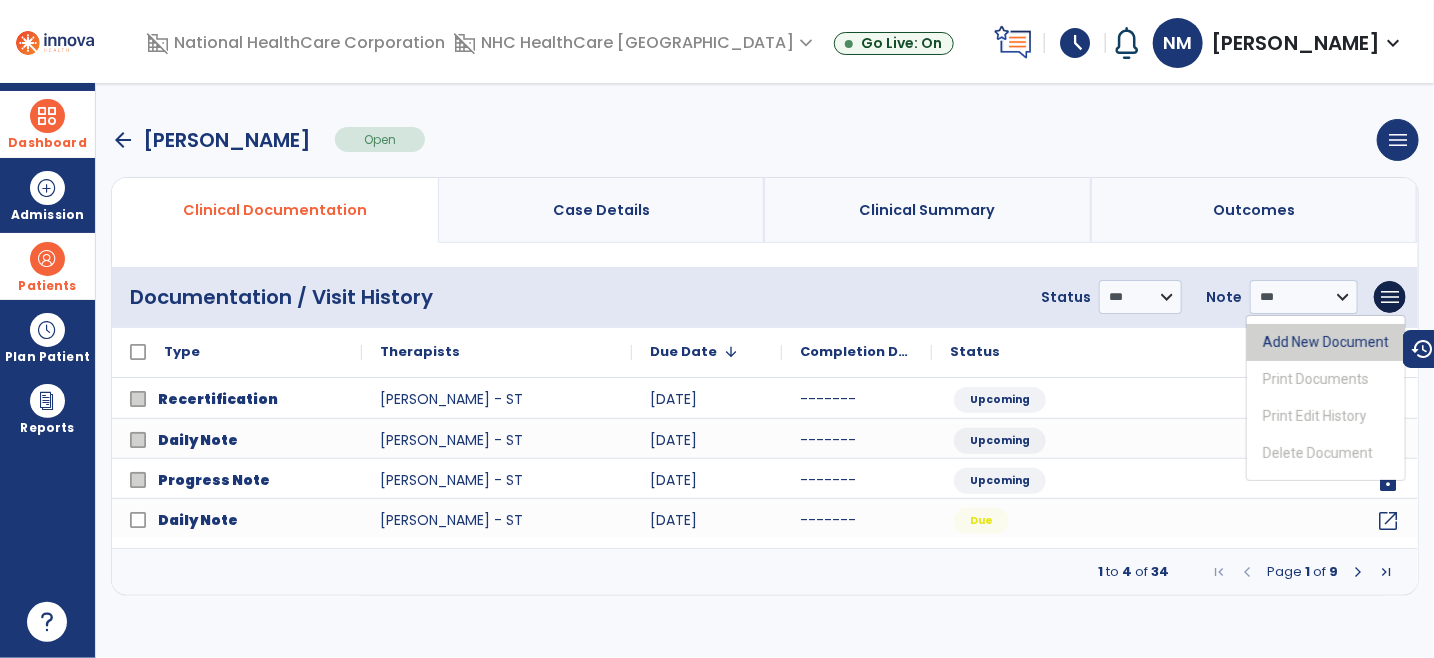 click on "Add New Document" at bounding box center (1326, 342) 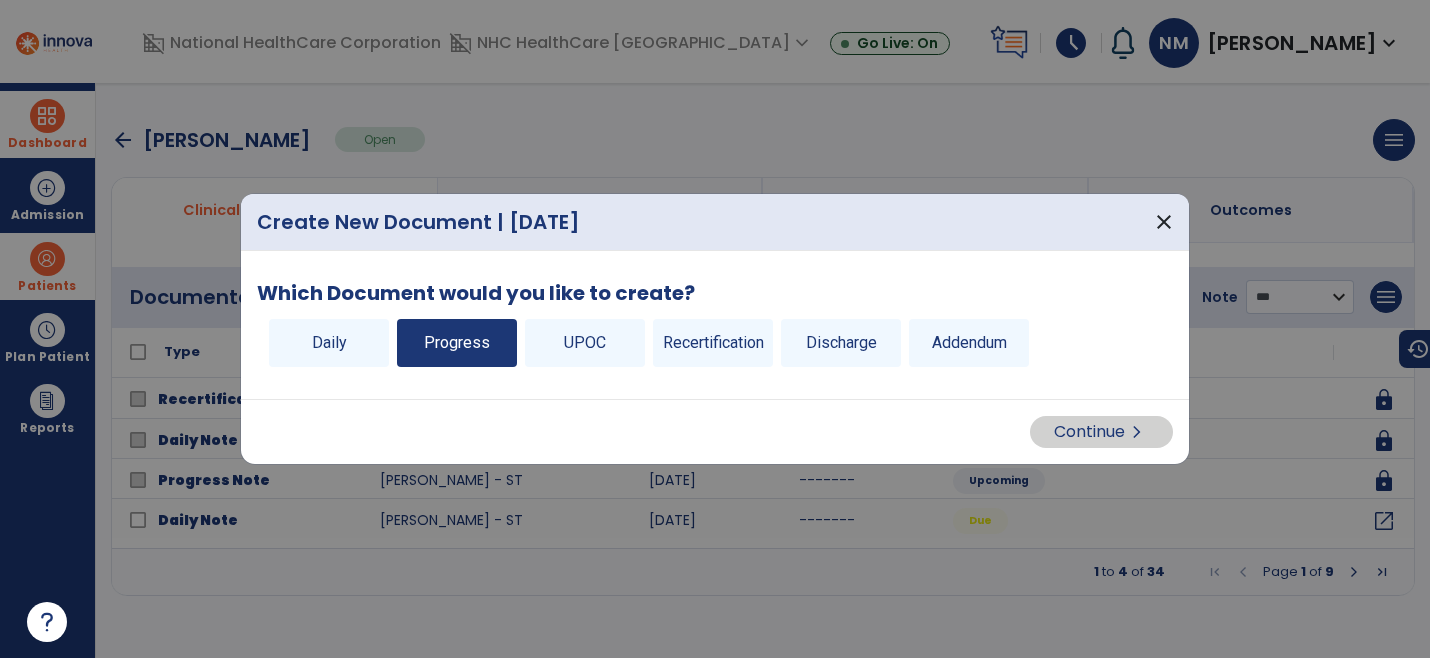 click on "Progress" at bounding box center [457, 343] 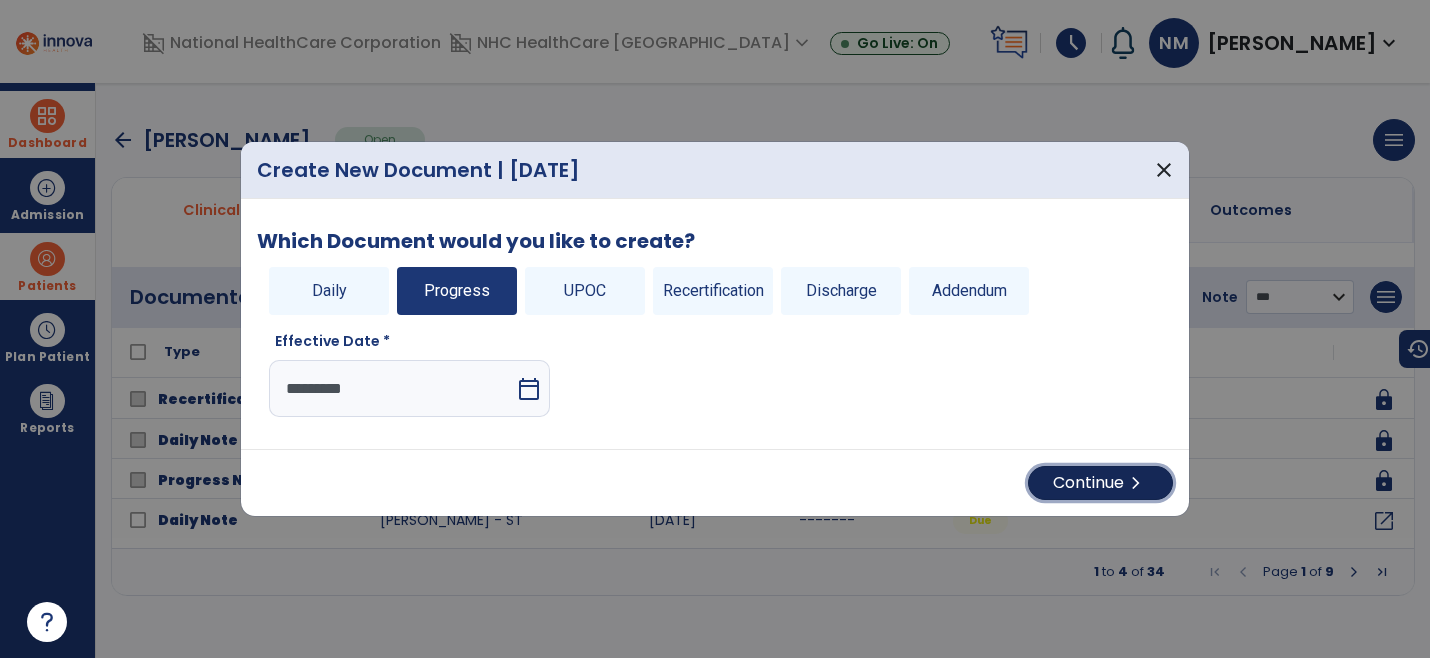 click on "Continue   chevron_right" at bounding box center (1100, 483) 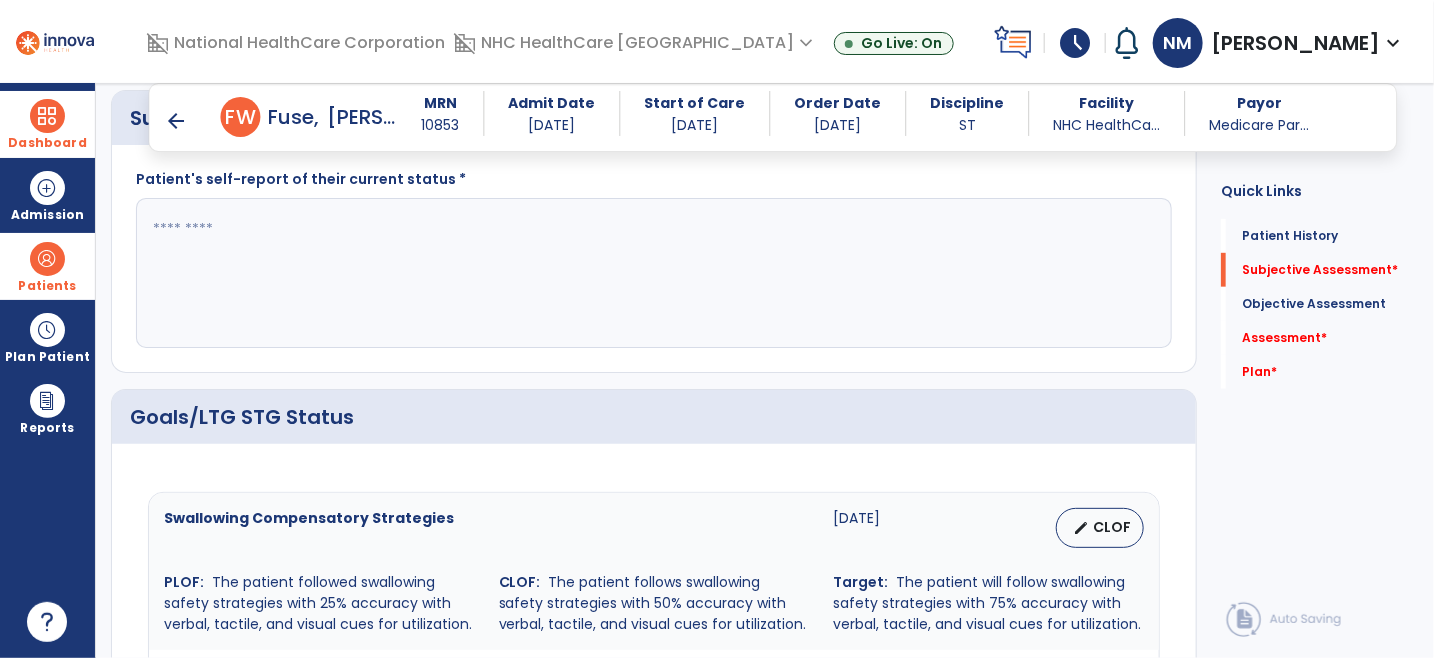 scroll, scrollTop: 444, scrollLeft: 0, axis: vertical 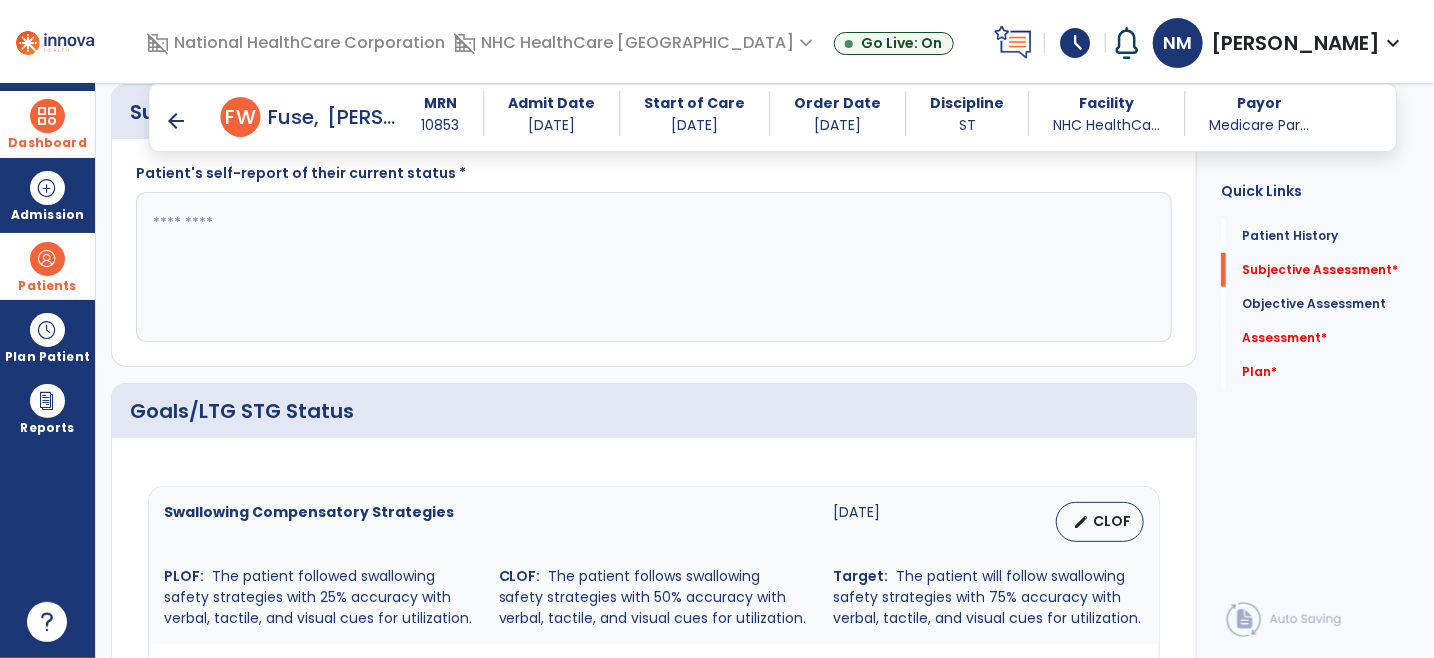 click 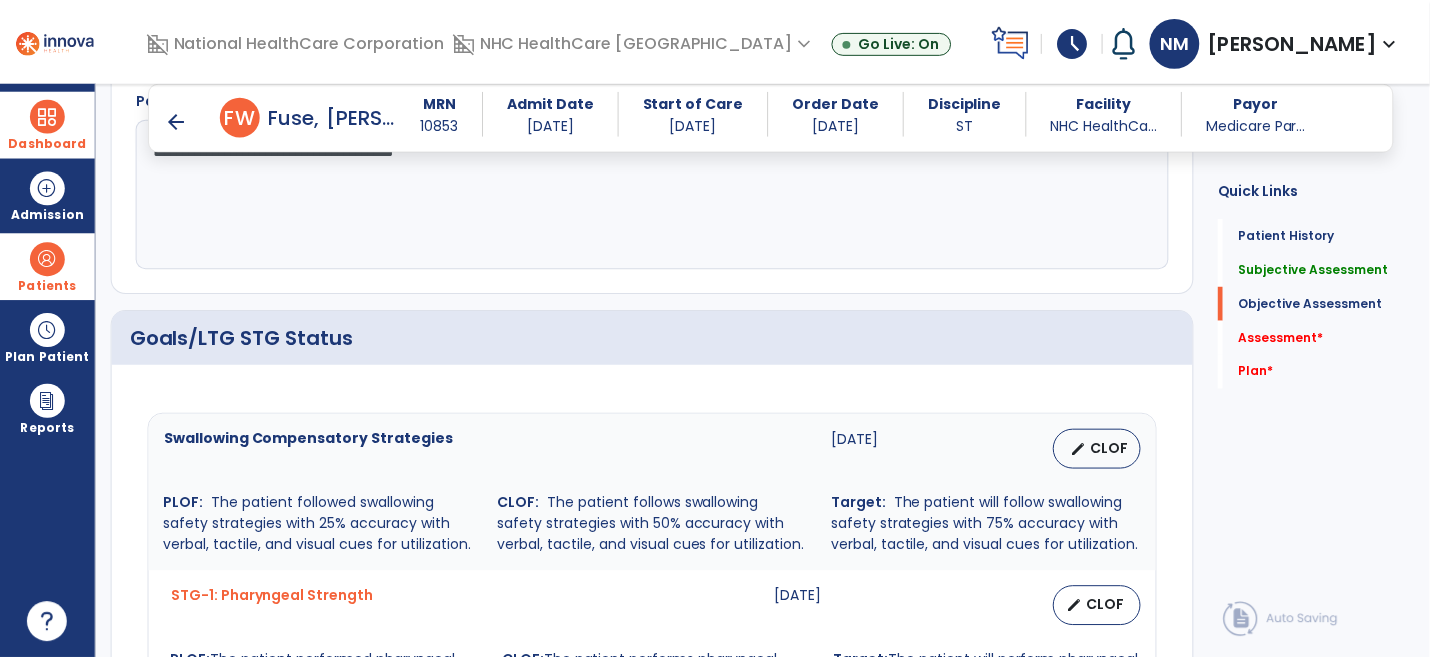 scroll, scrollTop: 555, scrollLeft: 0, axis: vertical 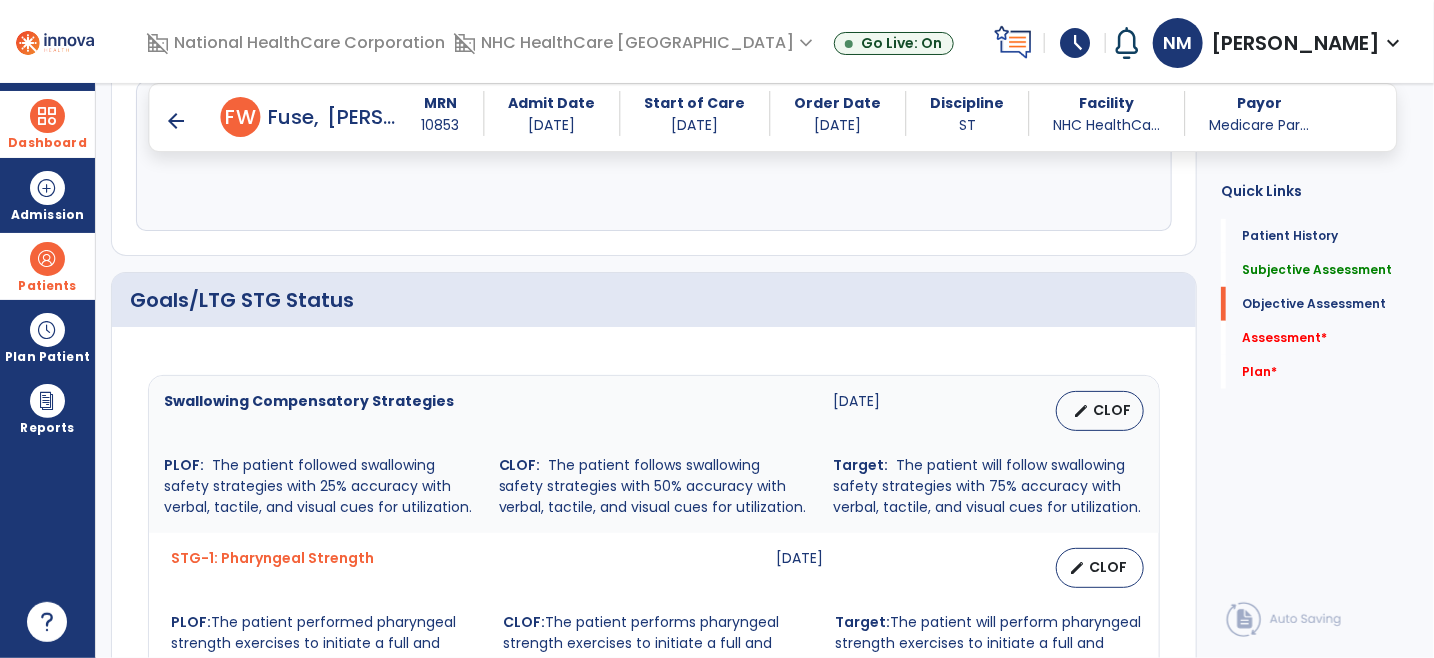 type on "**********" 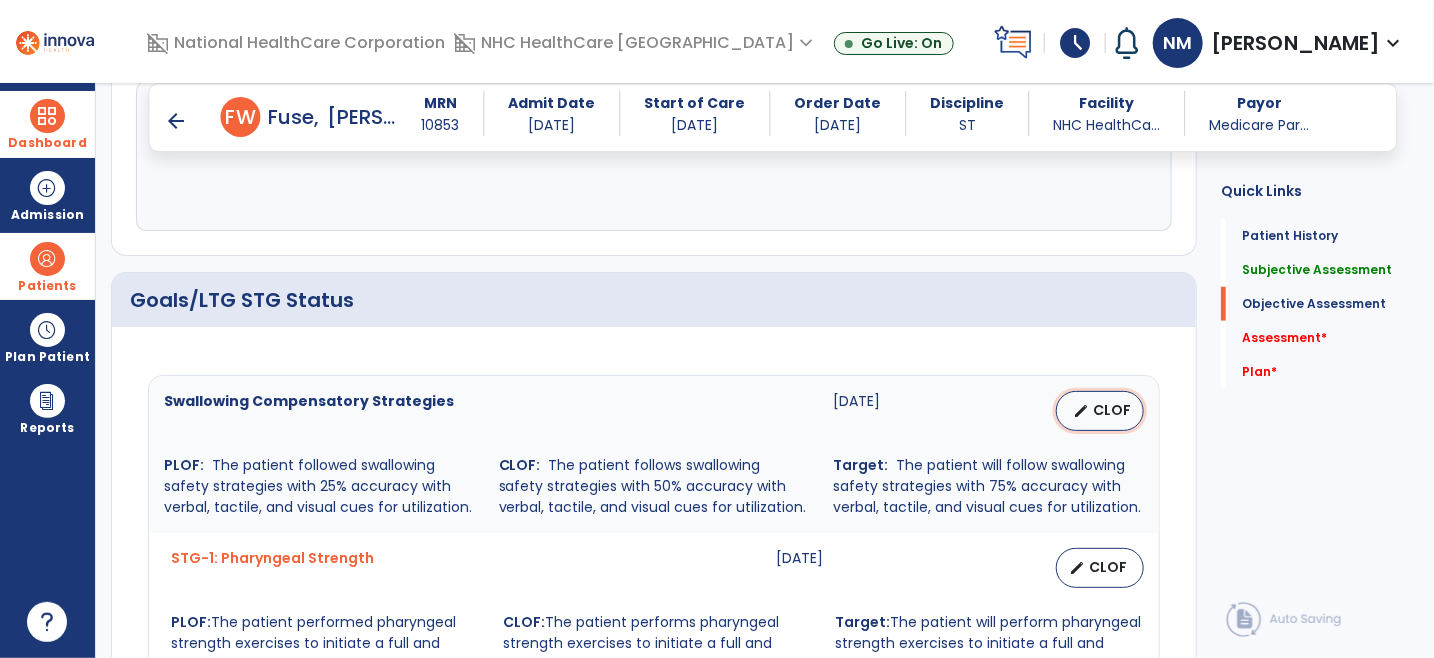 click on "CLOF" at bounding box center (1112, 410) 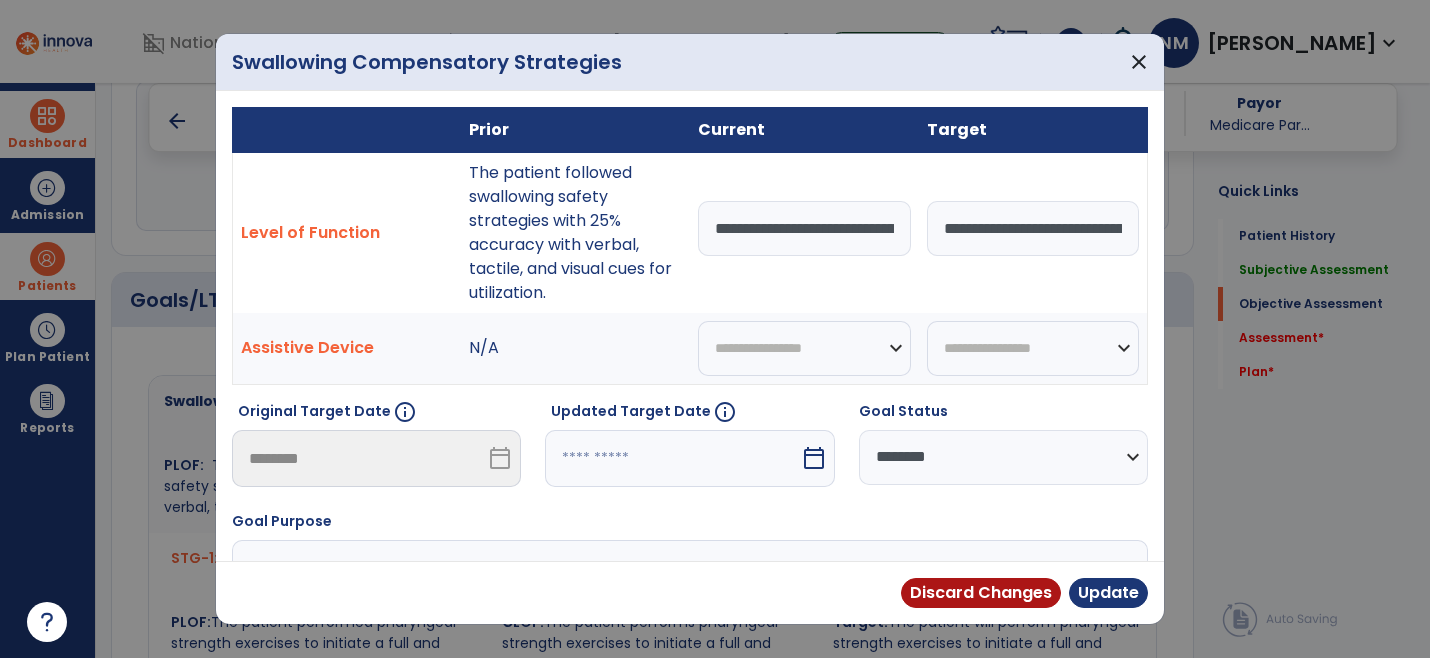 scroll, scrollTop: 555, scrollLeft: 0, axis: vertical 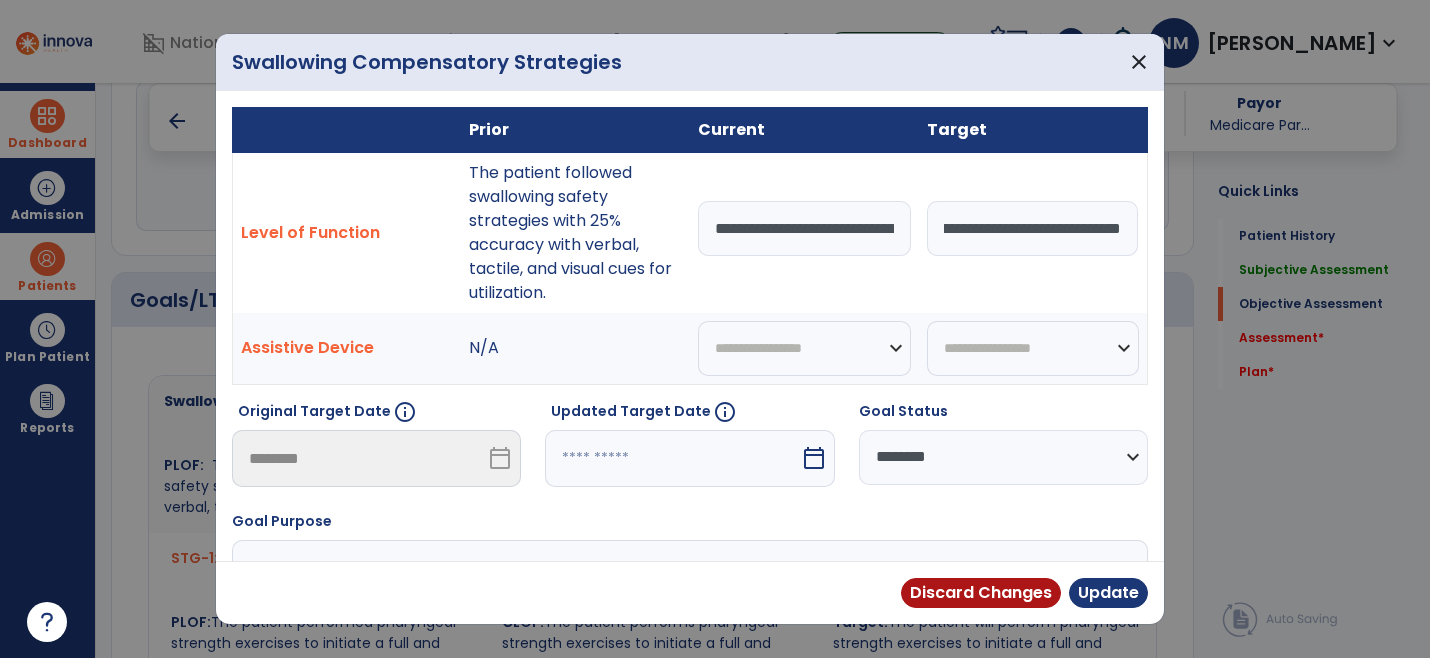 drag, startPoint x: 933, startPoint y: 232, endPoint x: 1194, endPoint y: 260, distance: 262.49762 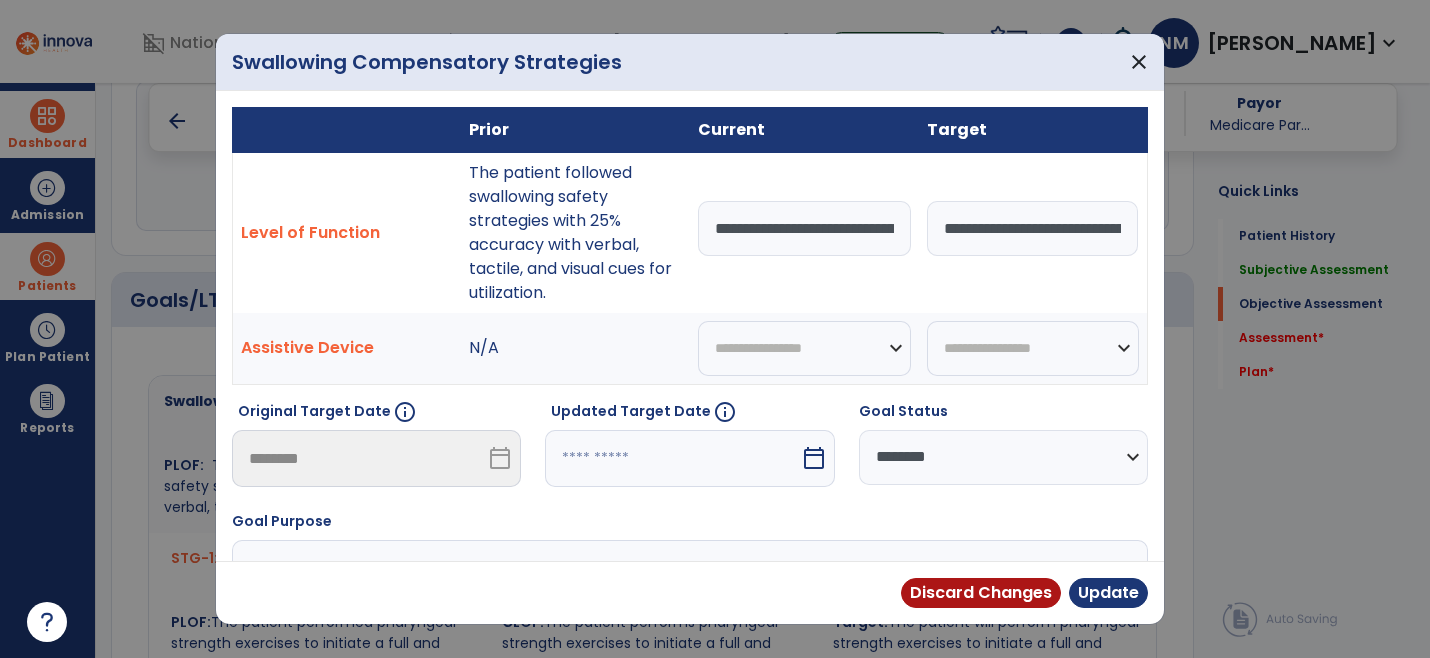 click on "**********" at bounding box center [804, 228] 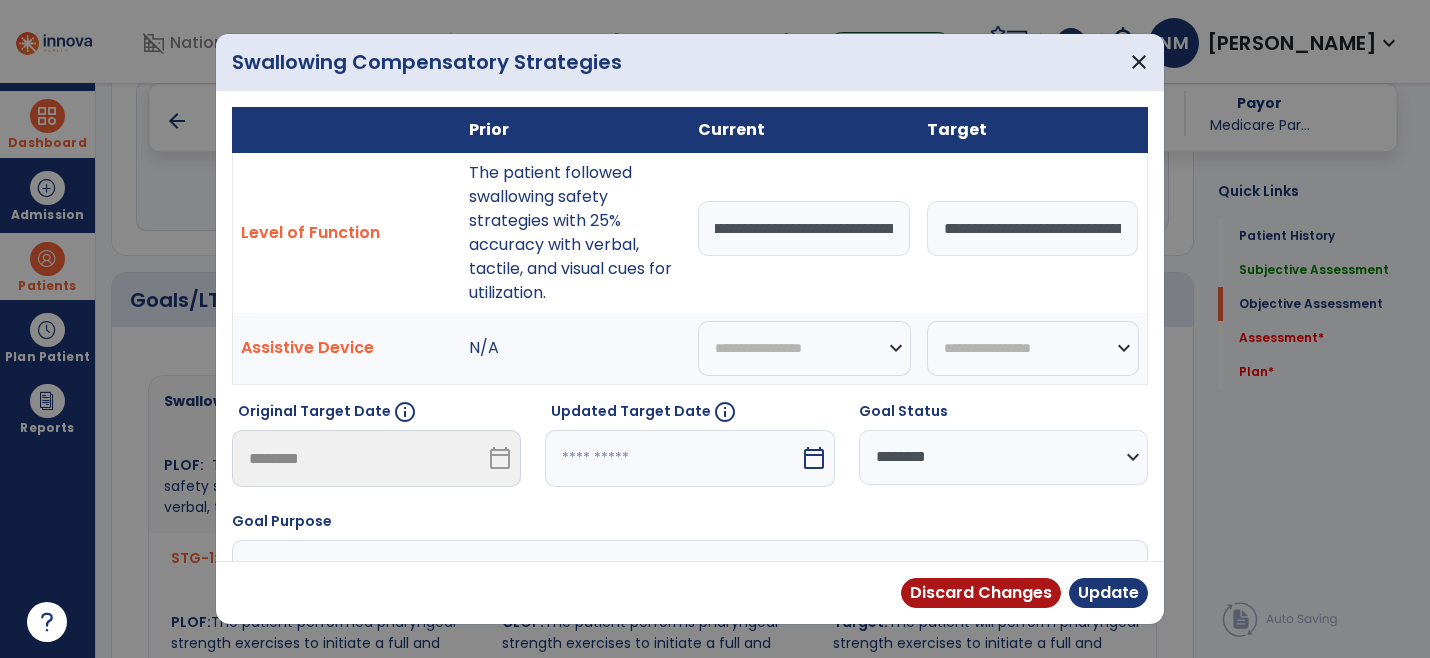 scroll, scrollTop: 0, scrollLeft: 0, axis: both 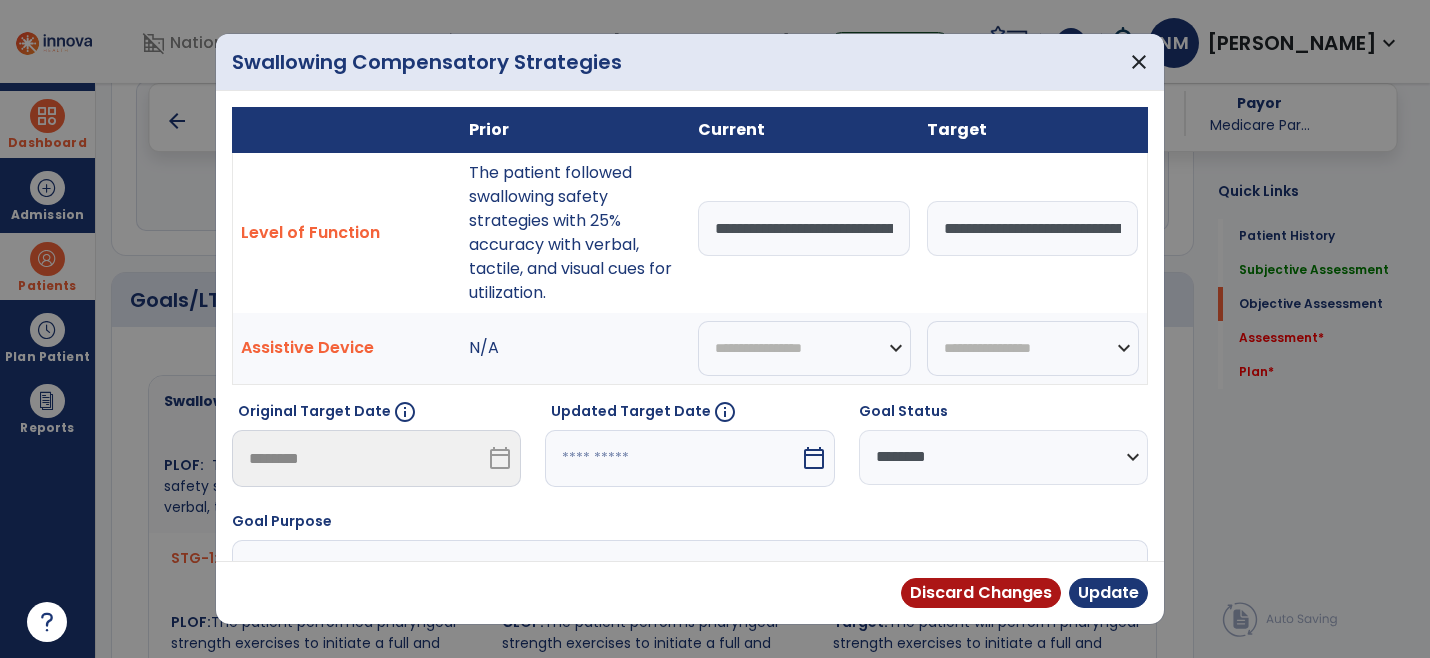drag, startPoint x: 882, startPoint y: 230, endPoint x: 665, endPoint y: 211, distance: 217.83022 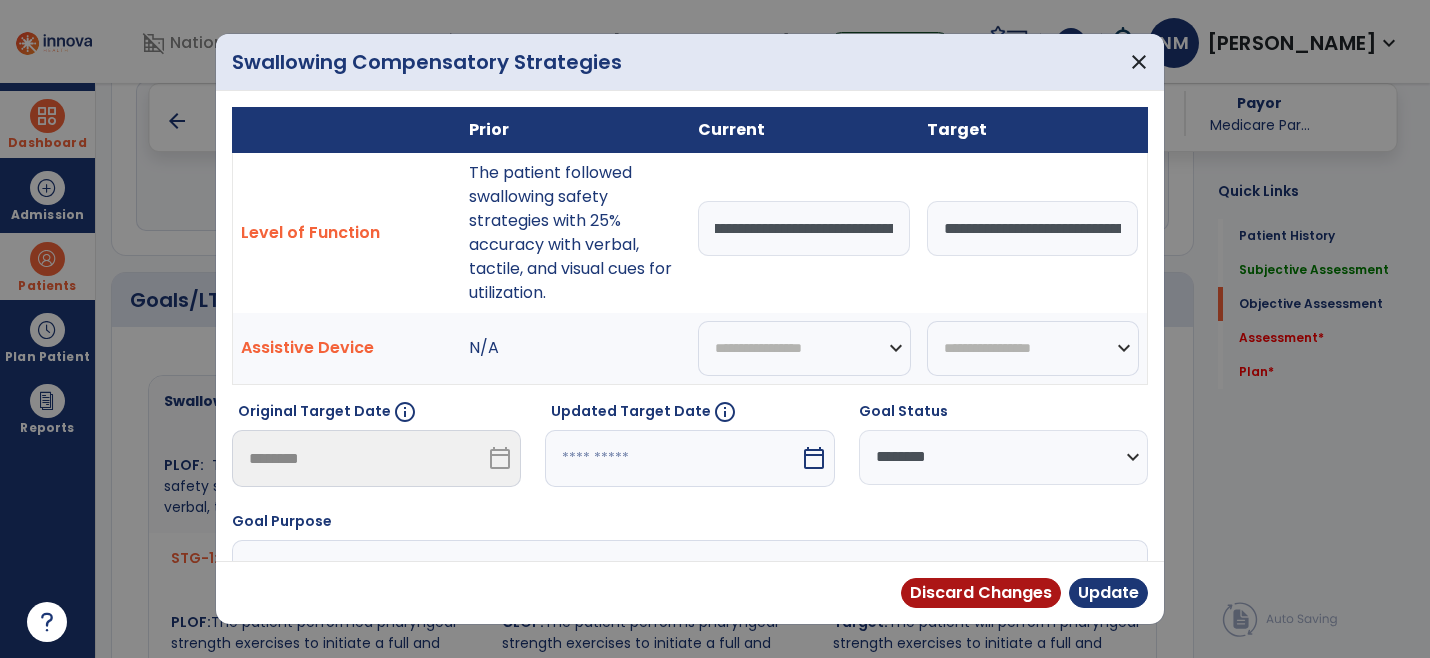 drag, startPoint x: 703, startPoint y: 227, endPoint x: 887, endPoint y: 227, distance: 184 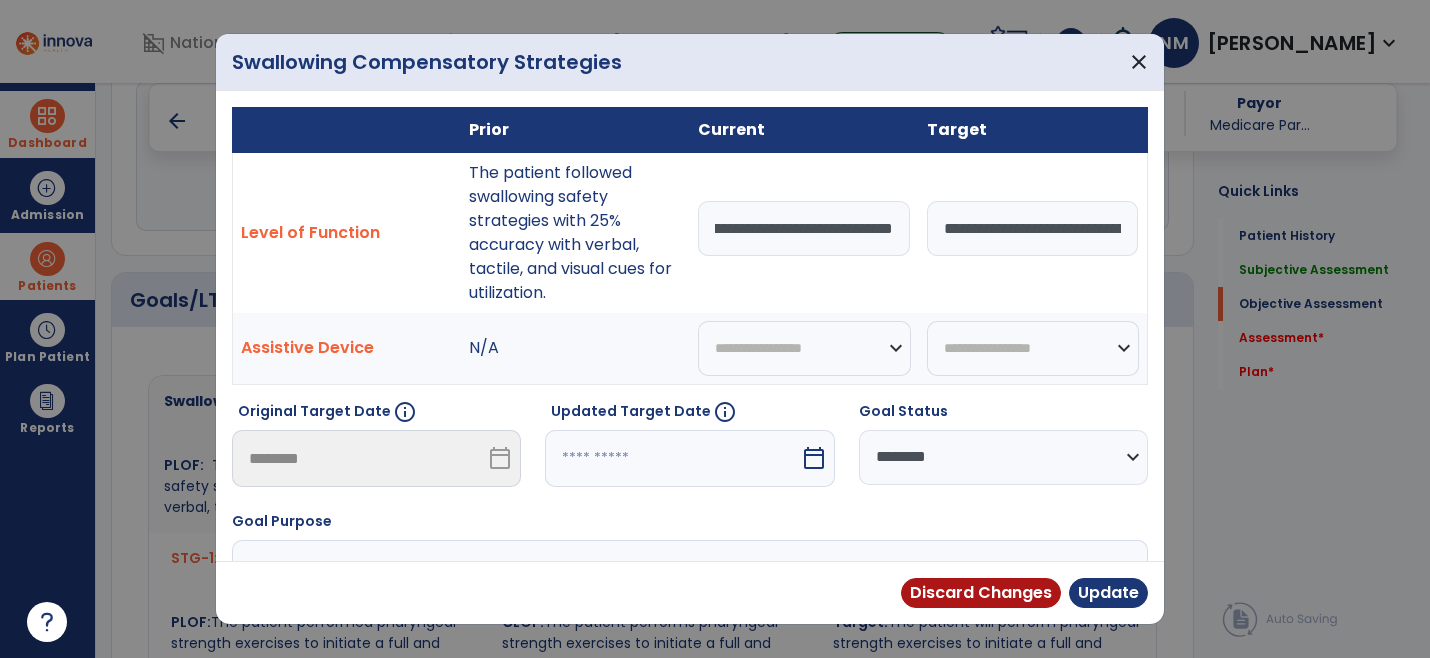 scroll, scrollTop: 0, scrollLeft: 0, axis: both 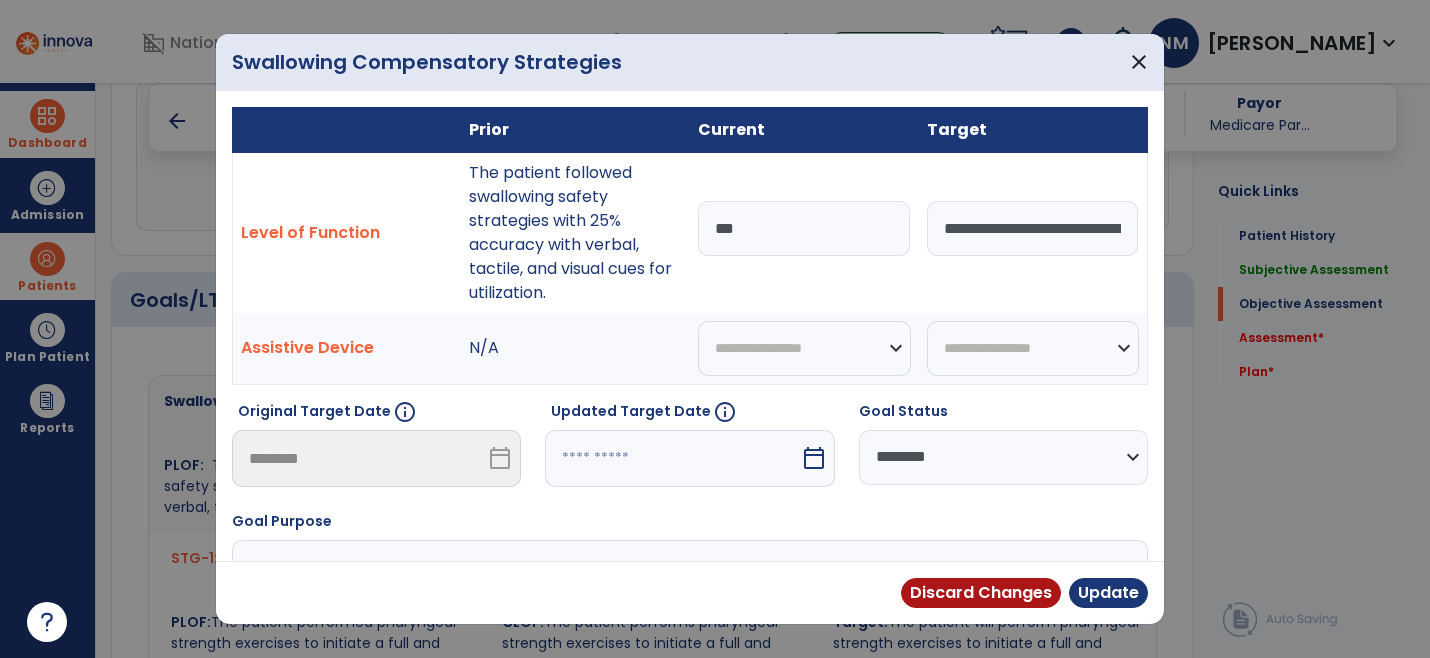 type on "*" 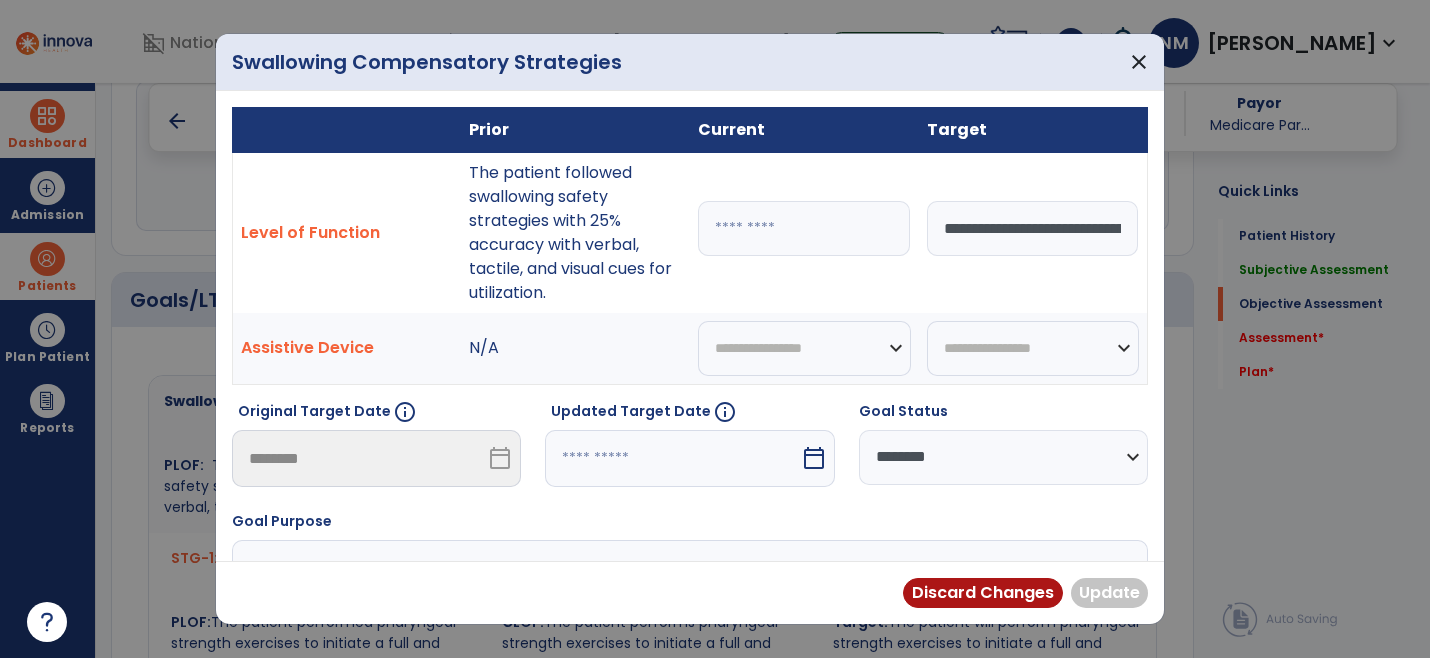 paste on "**********" 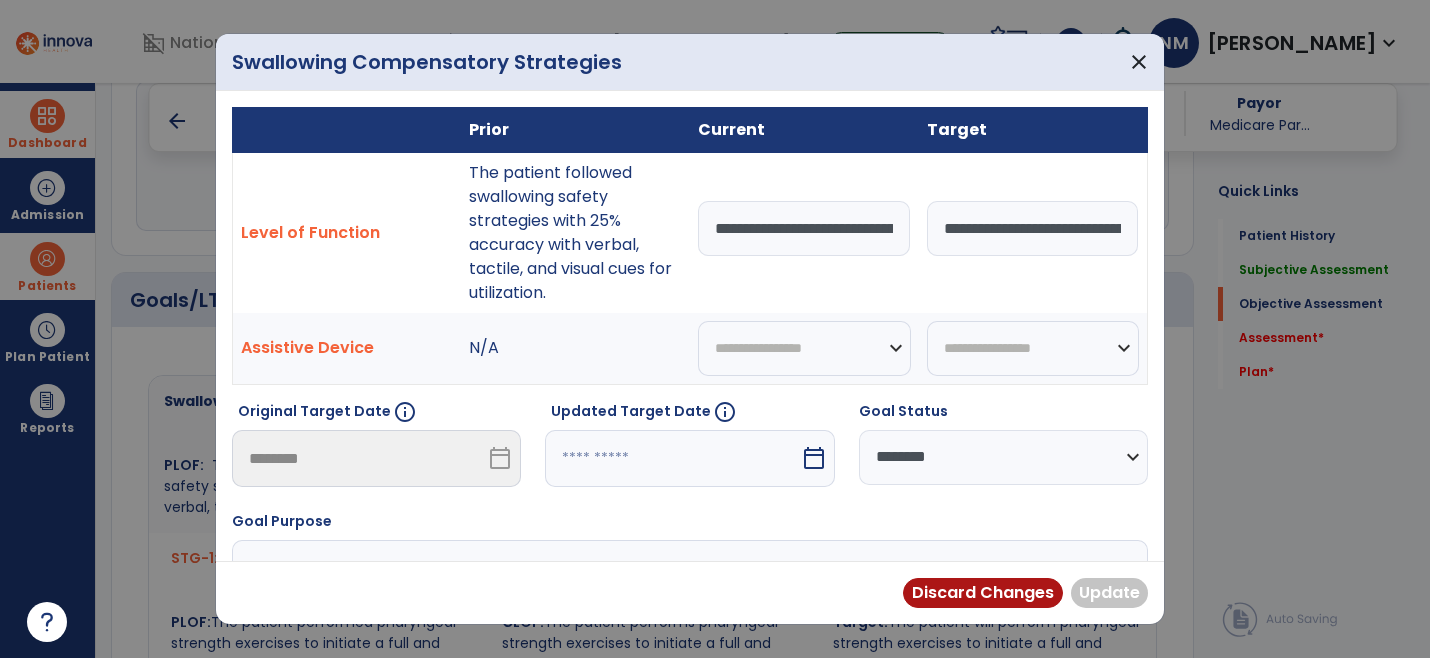 scroll, scrollTop: 0, scrollLeft: 772, axis: horizontal 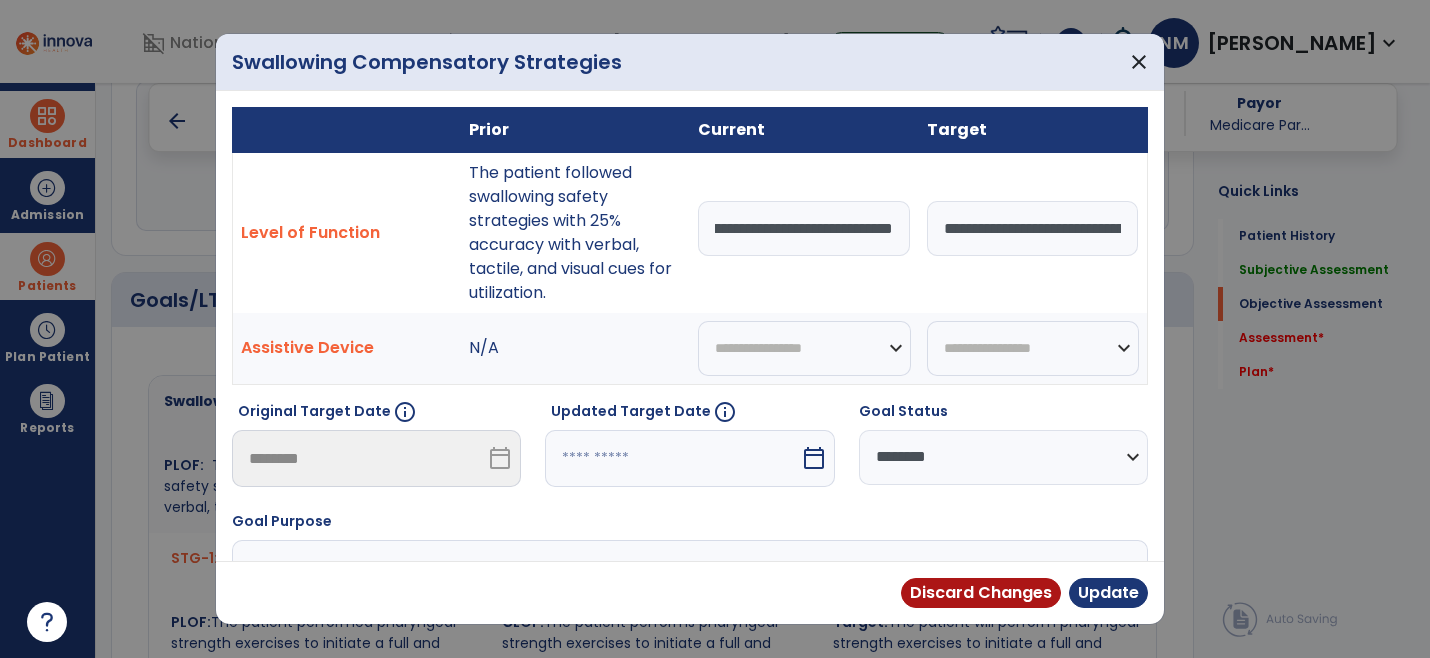 click on "**********" at bounding box center [804, 228] 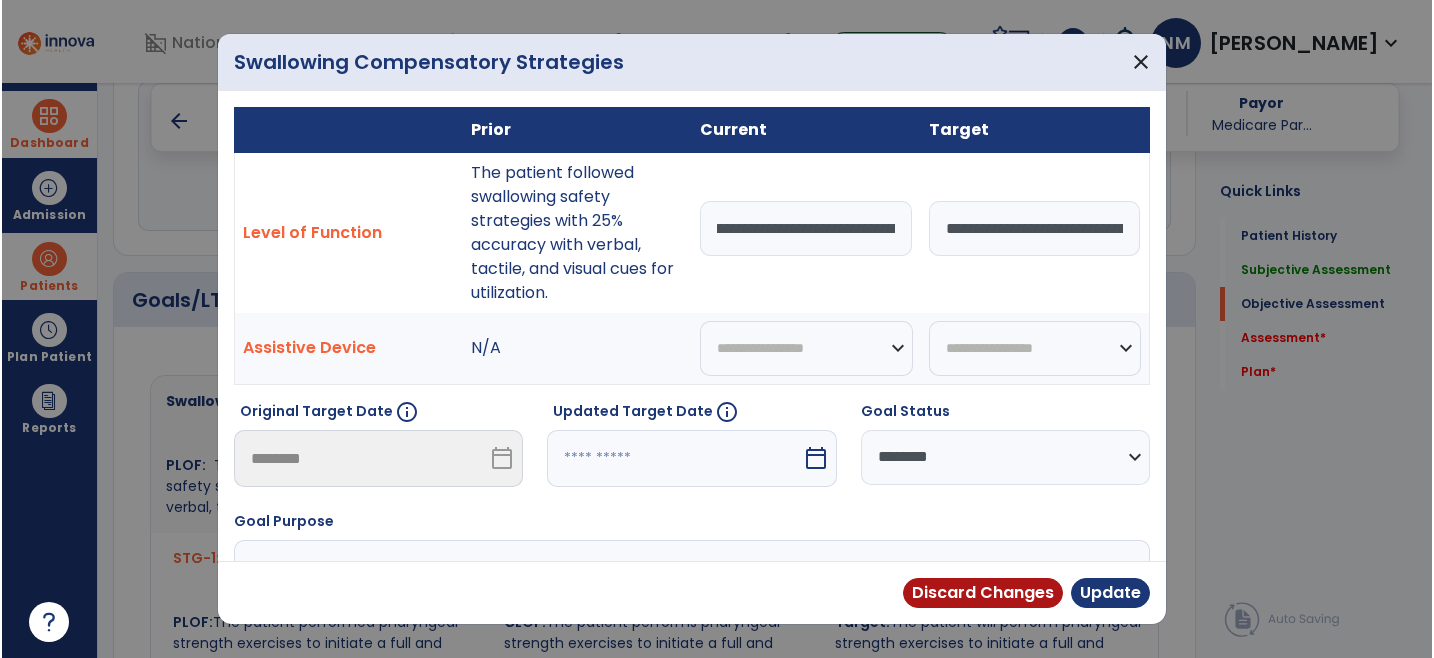 scroll, scrollTop: 0, scrollLeft: 0, axis: both 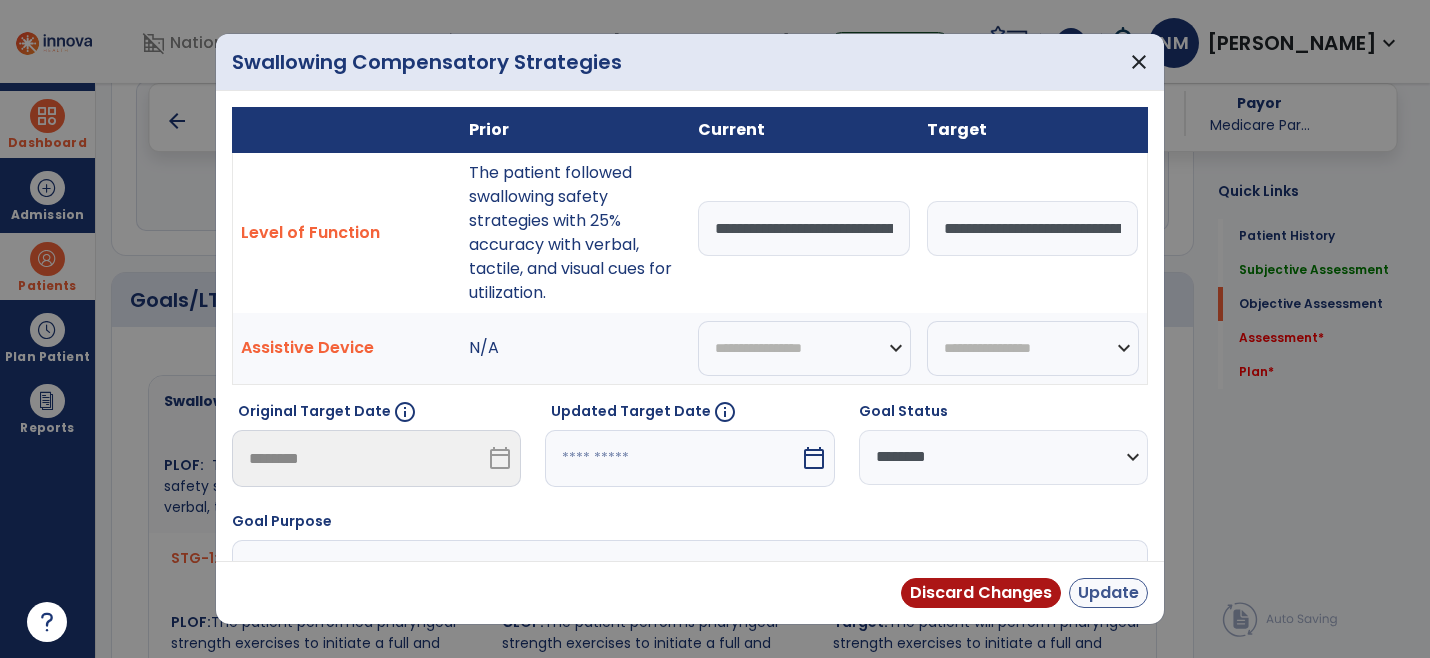 type on "**********" 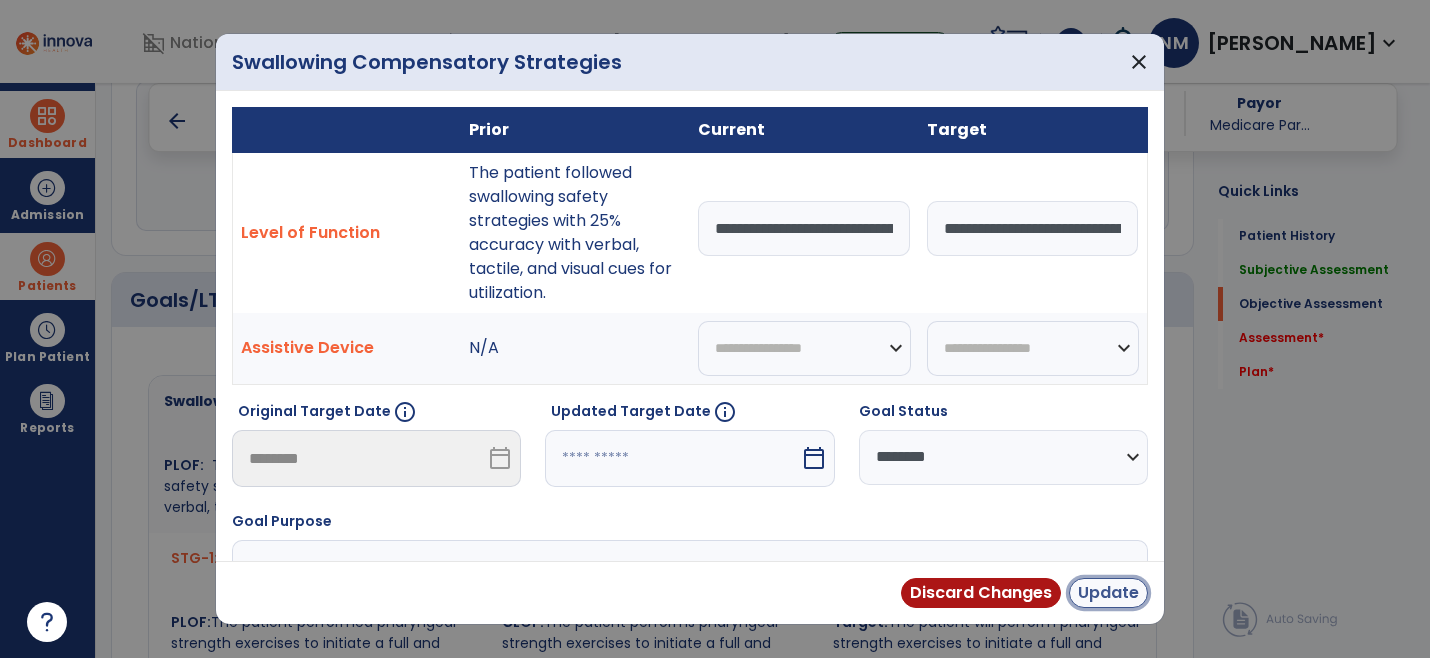 click on "Update" at bounding box center (1108, 593) 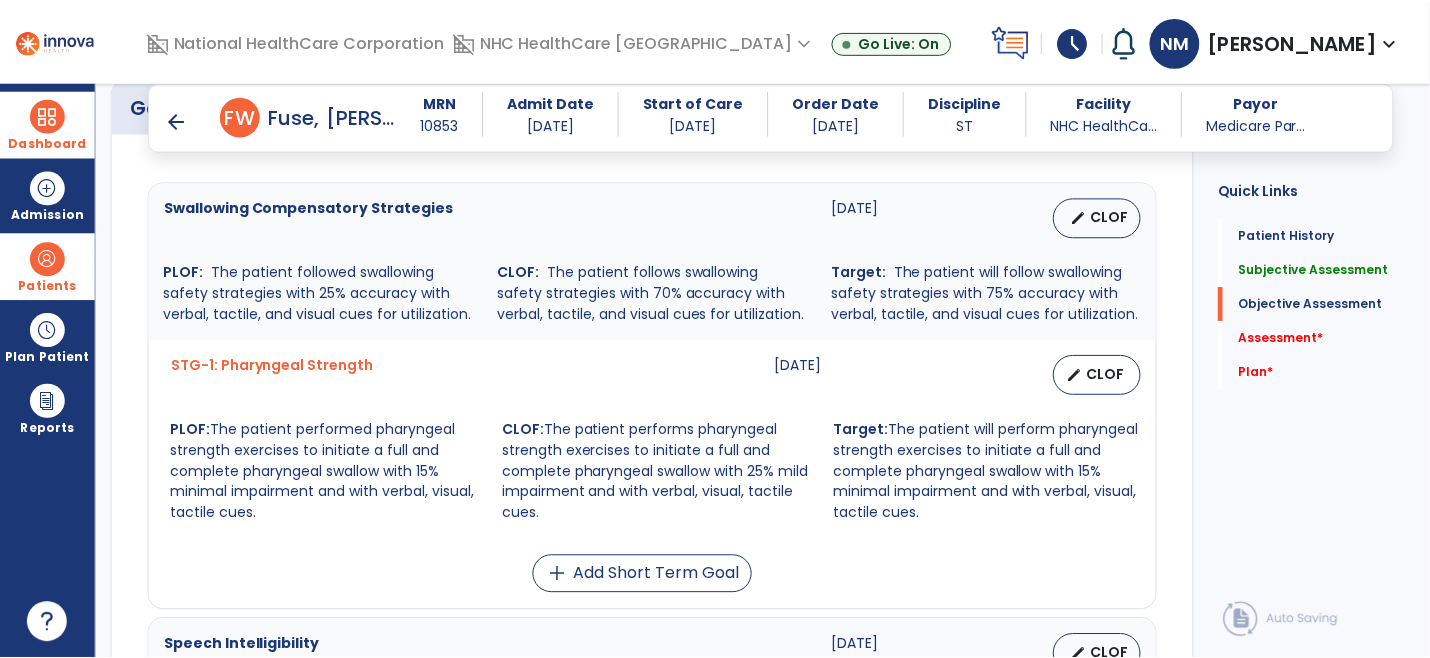 scroll, scrollTop: 777, scrollLeft: 0, axis: vertical 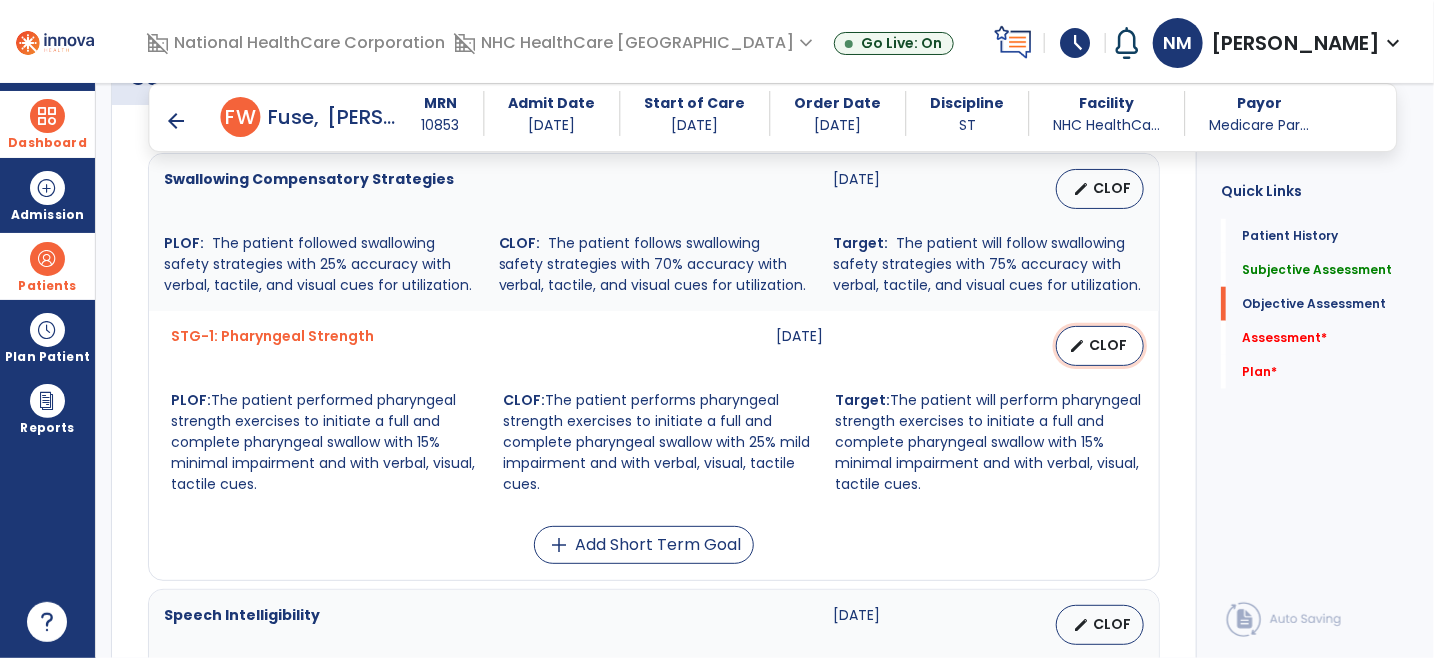 click on "CLOF" at bounding box center [1108, 345] 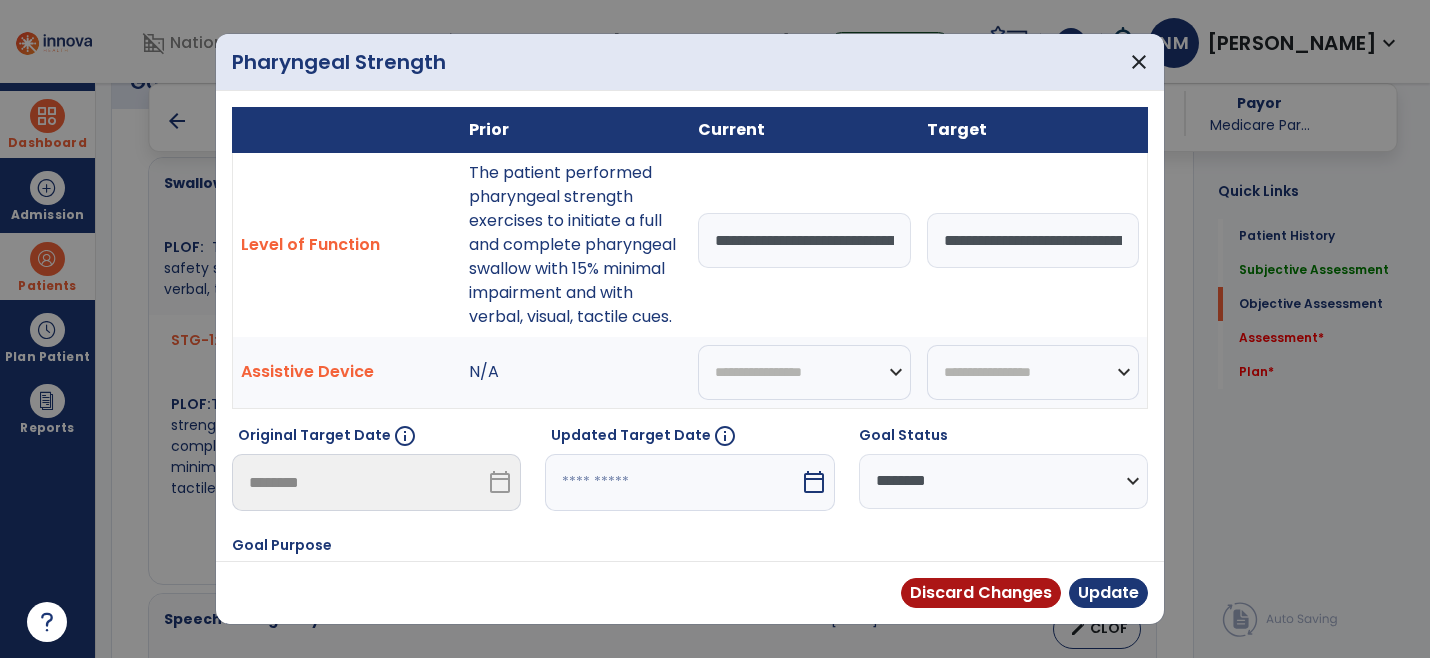 scroll, scrollTop: 777, scrollLeft: 0, axis: vertical 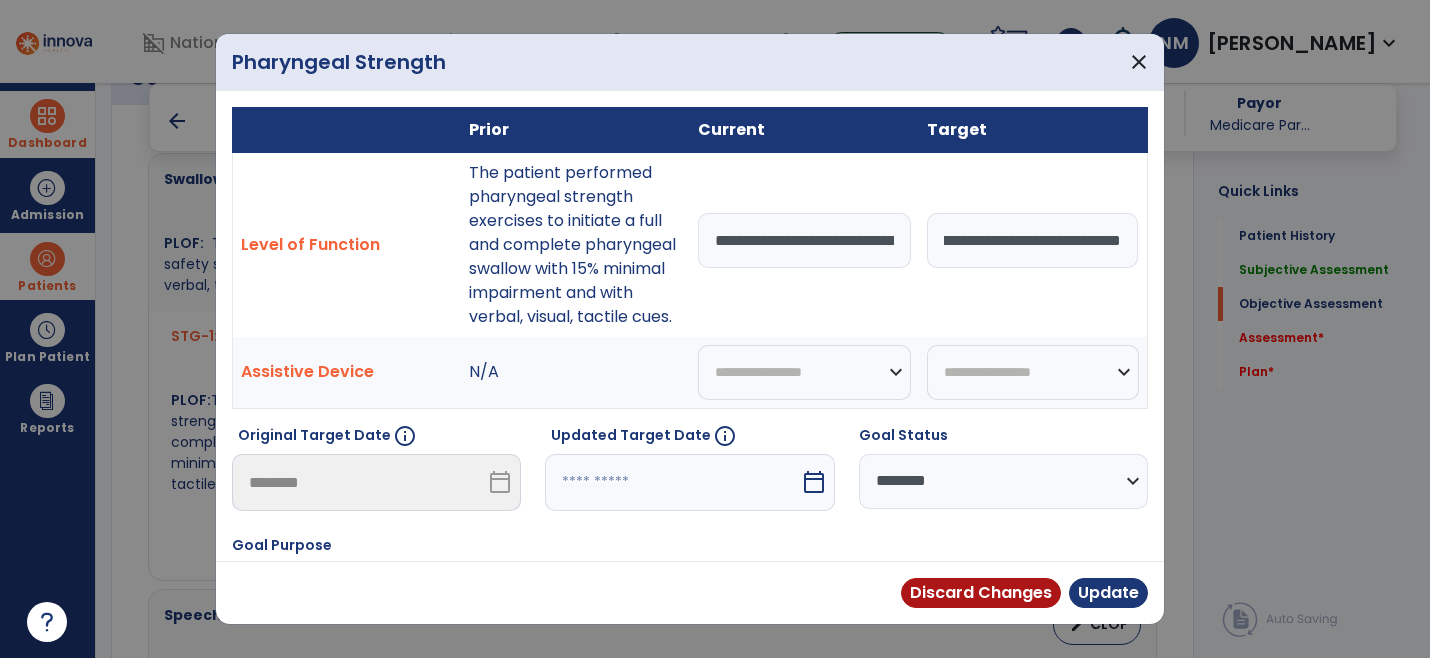 drag, startPoint x: 932, startPoint y: 242, endPoint x: 1138, endPoint y: 260, distance: 206.78491 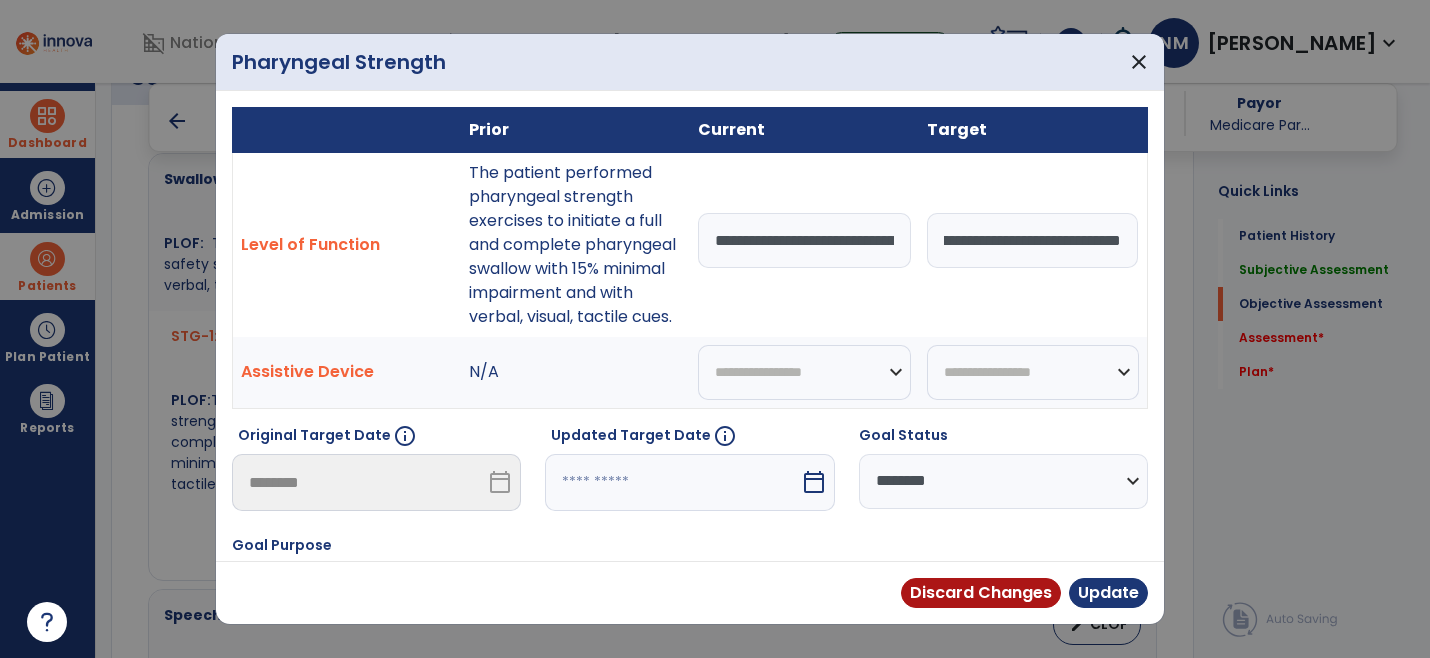 click on "**********" at bounding box center [1033, 244] 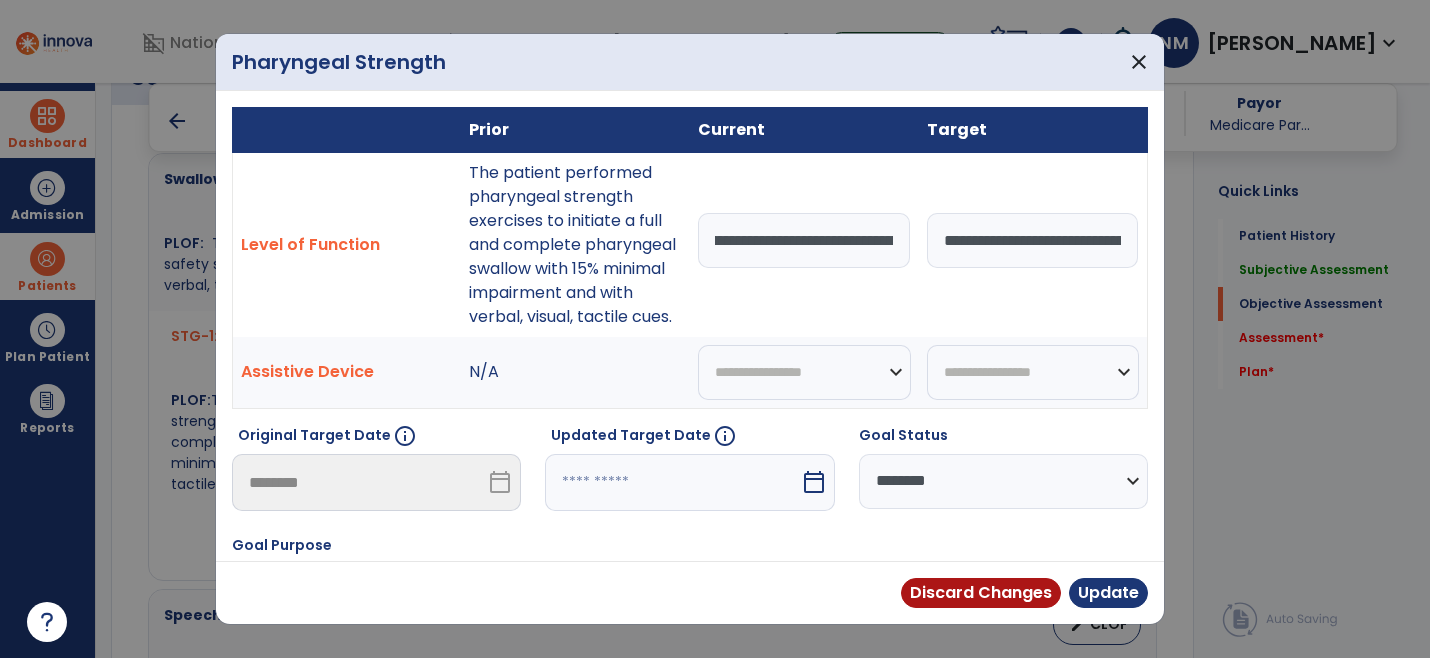 scroll, scrollTop: 0, scrollLeft: 800, axis: horizontal 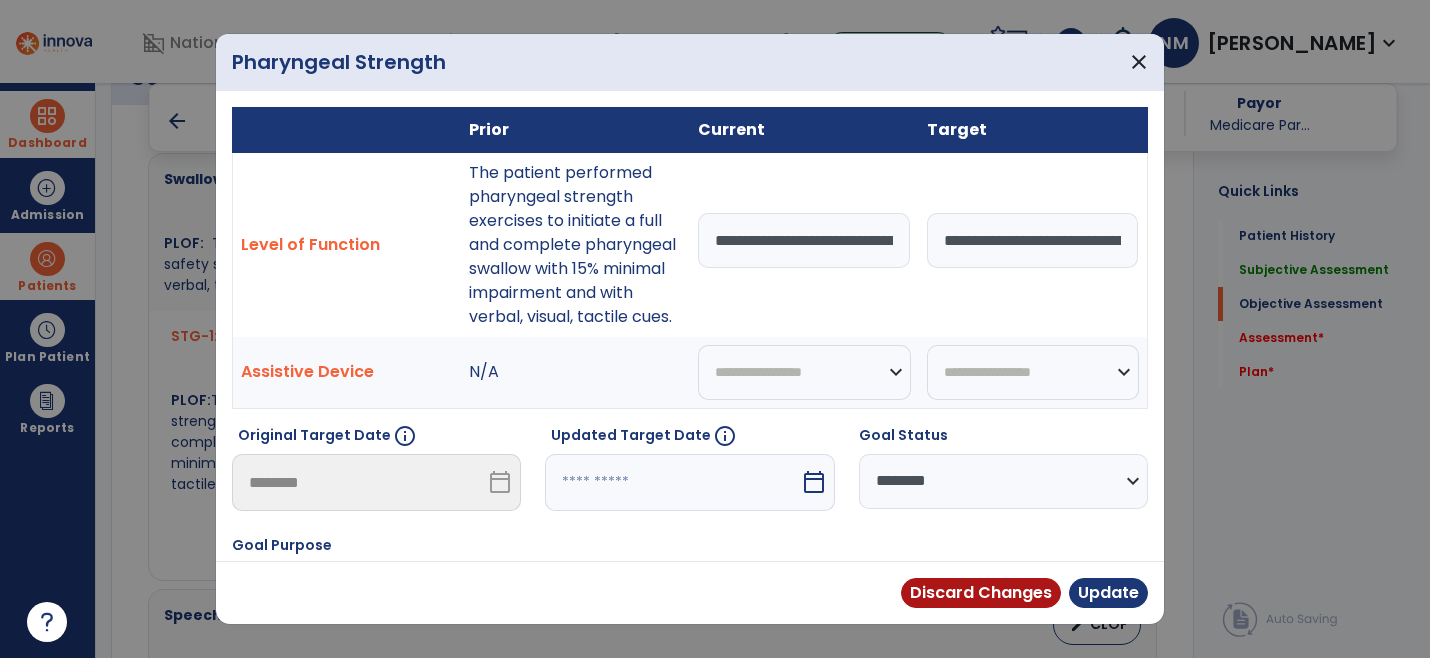 drag, startPoint x: 880, startPoint y: 241, endPoint x: 581, endPoint y: 227, distance: 299.32758 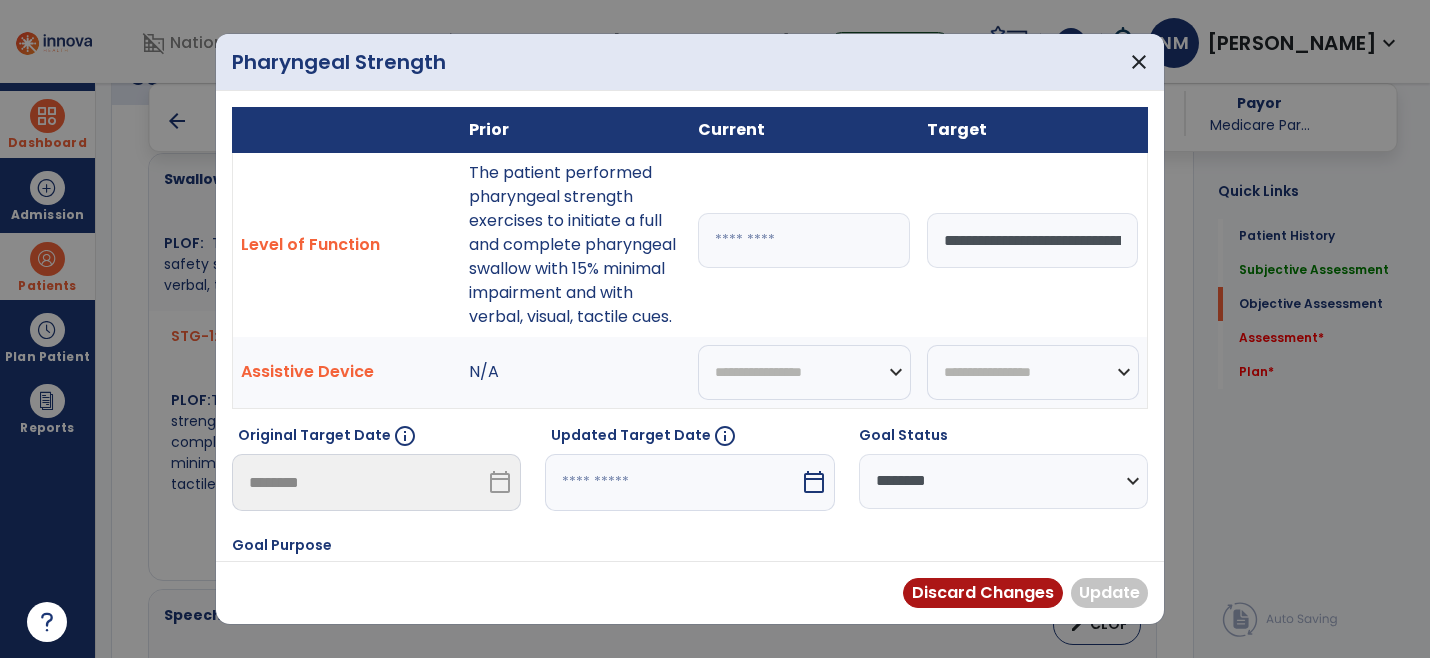 paste on "**********" 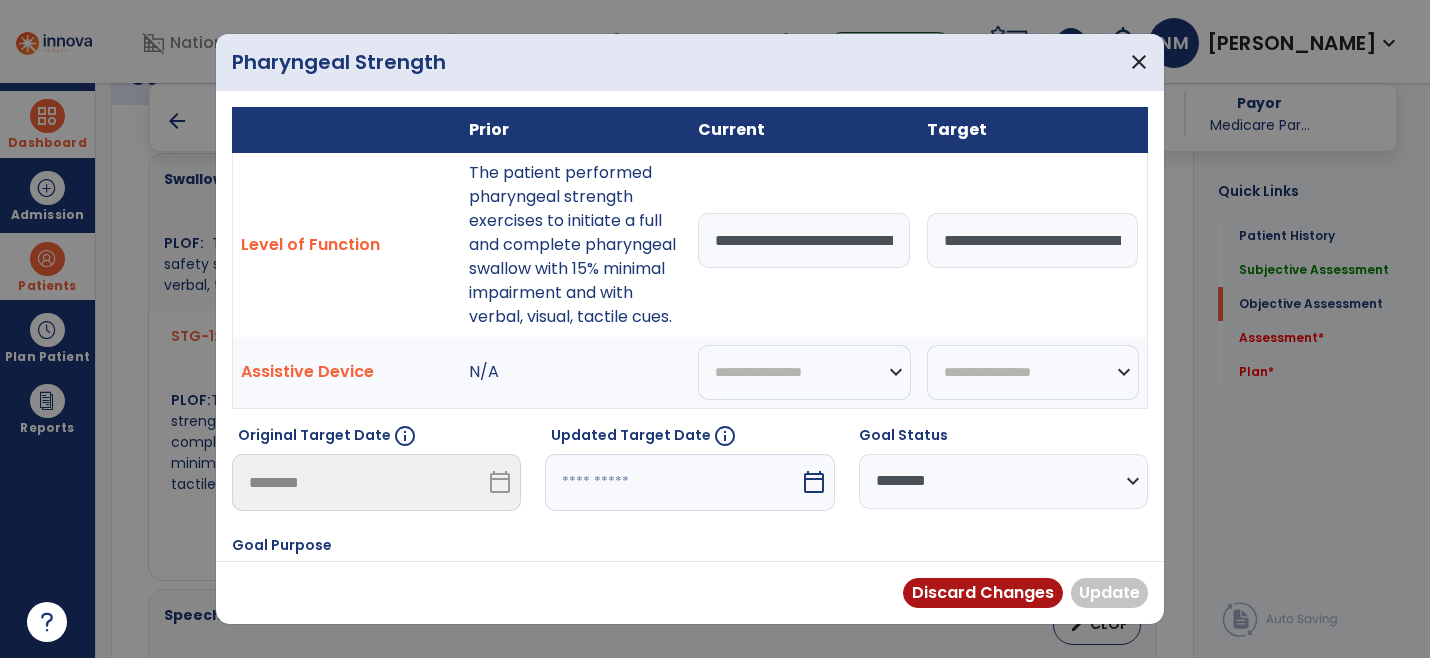 scroll, scrollTop: 0, scrollLeft: 1183, axis: horizontal 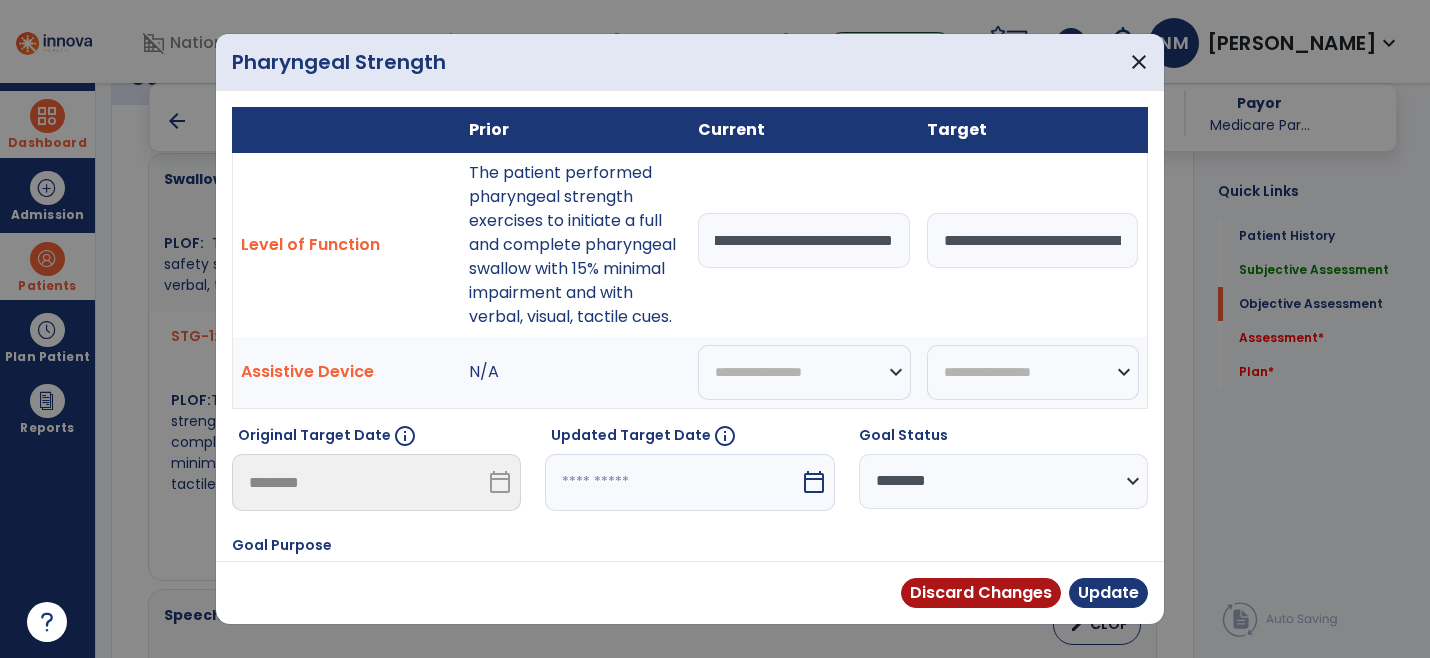 click on "**********" at bounding box center (804, 240) 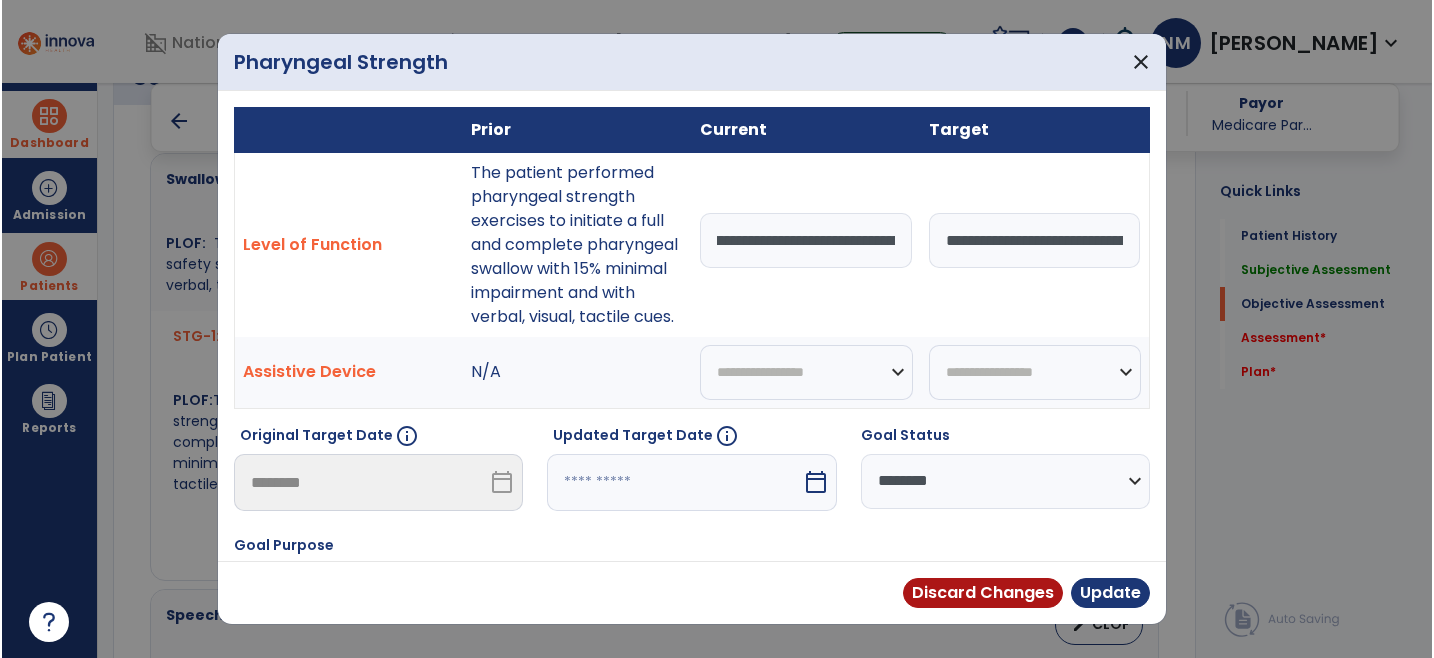scroll, scrollTop: 0, scrollLeft: 0, axis: both 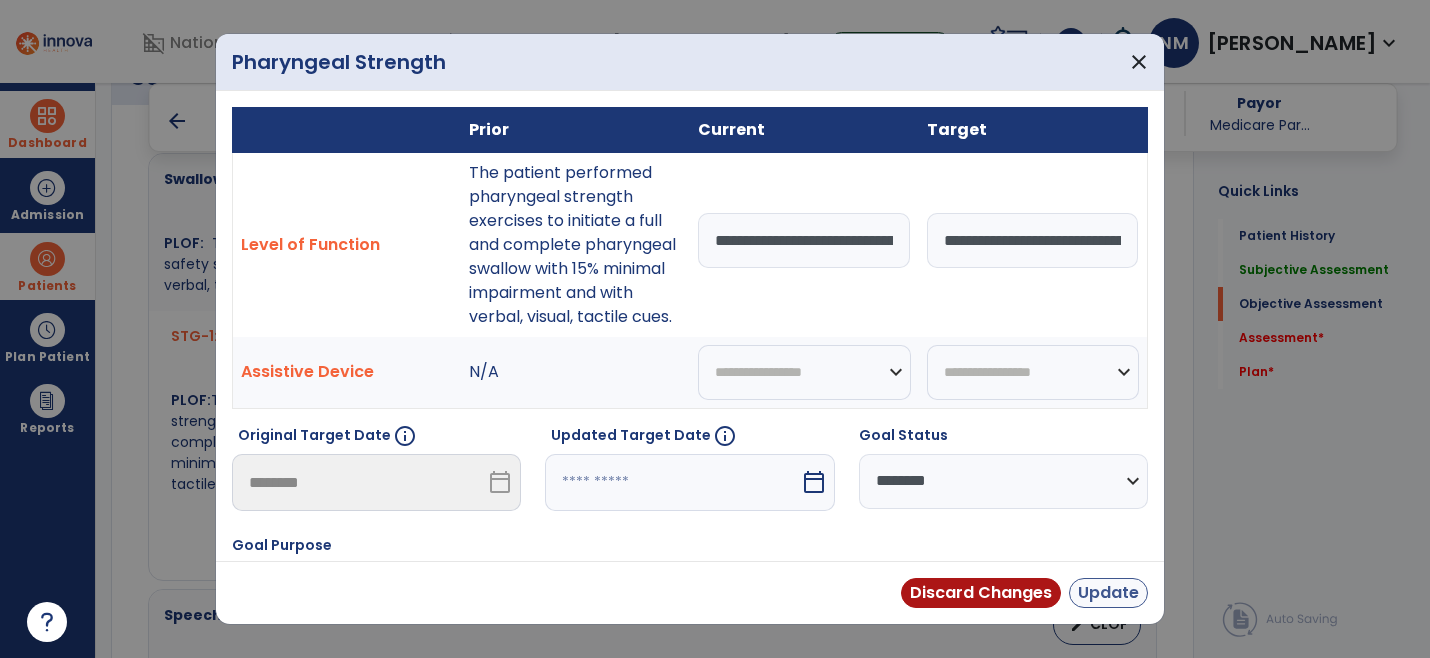 type on "**********" 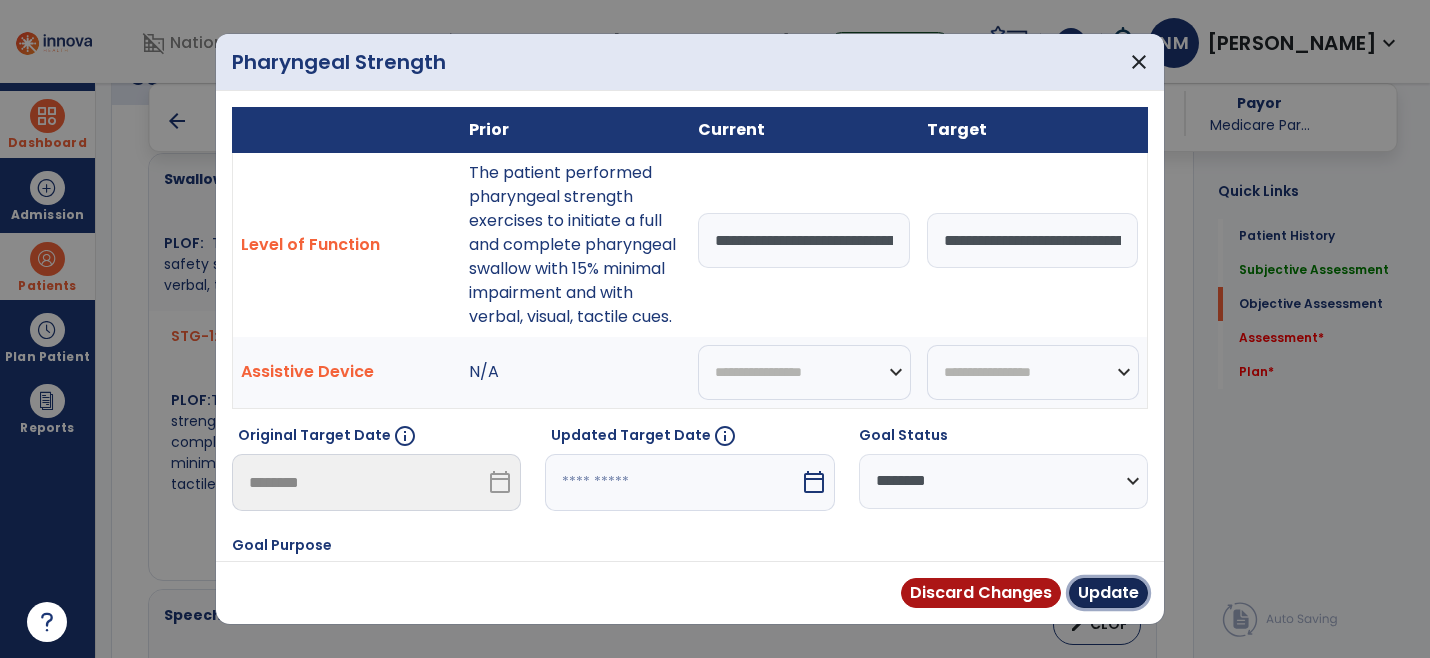 click on "Update" at bounding box center [1108, 593] 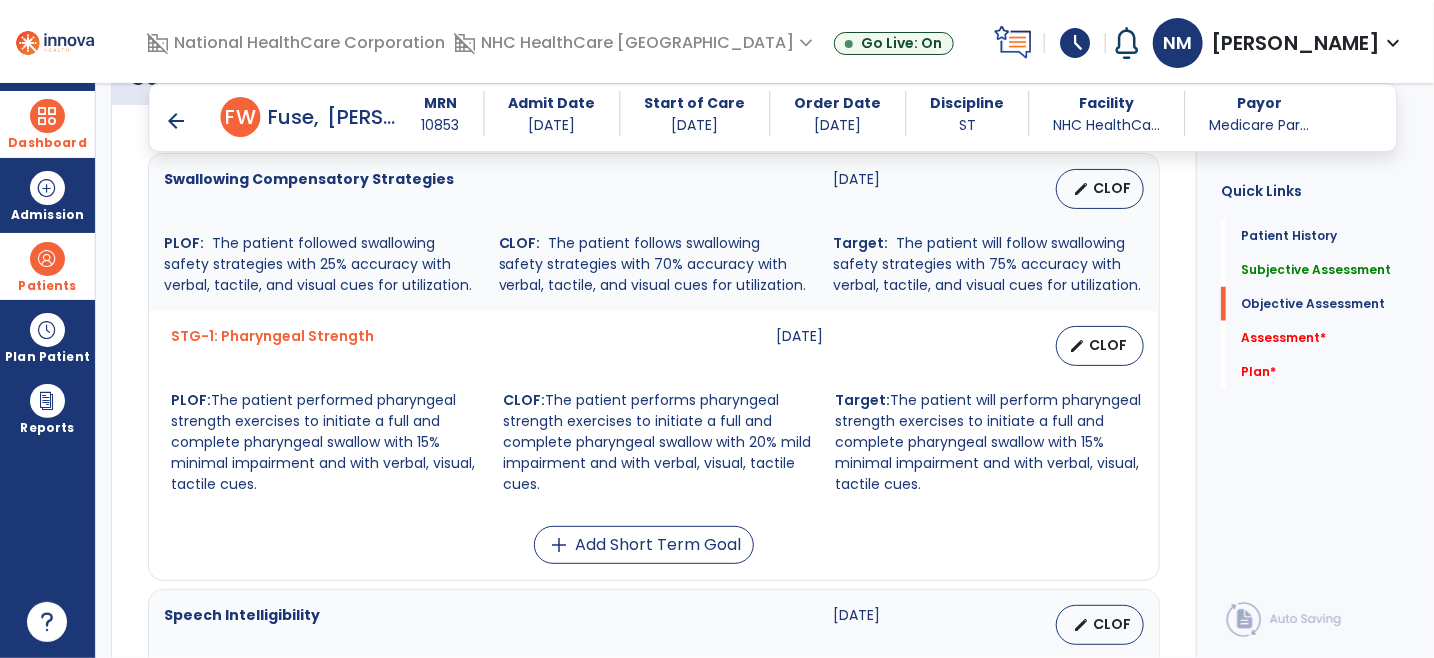 scroll, scrollTop: 888, scrollLeft: 0, axis: vertical 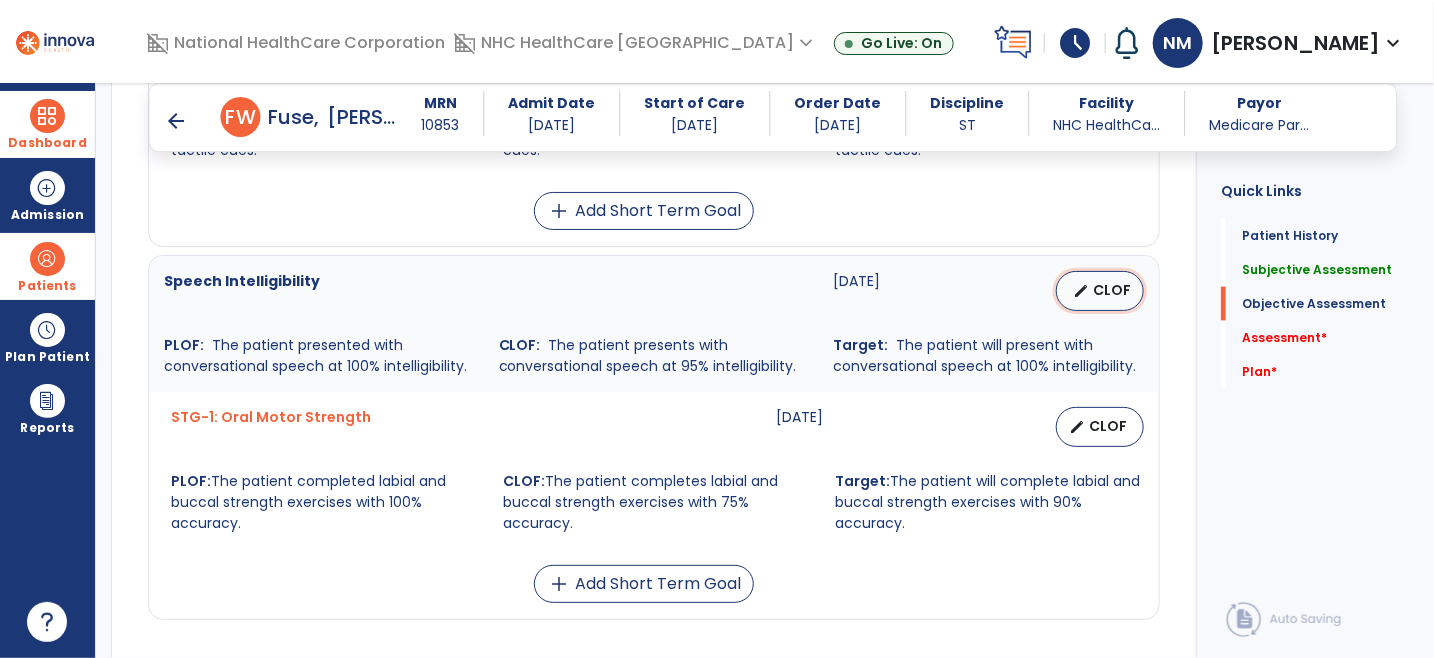 click on "edit" at bounding box center (1081, 291) 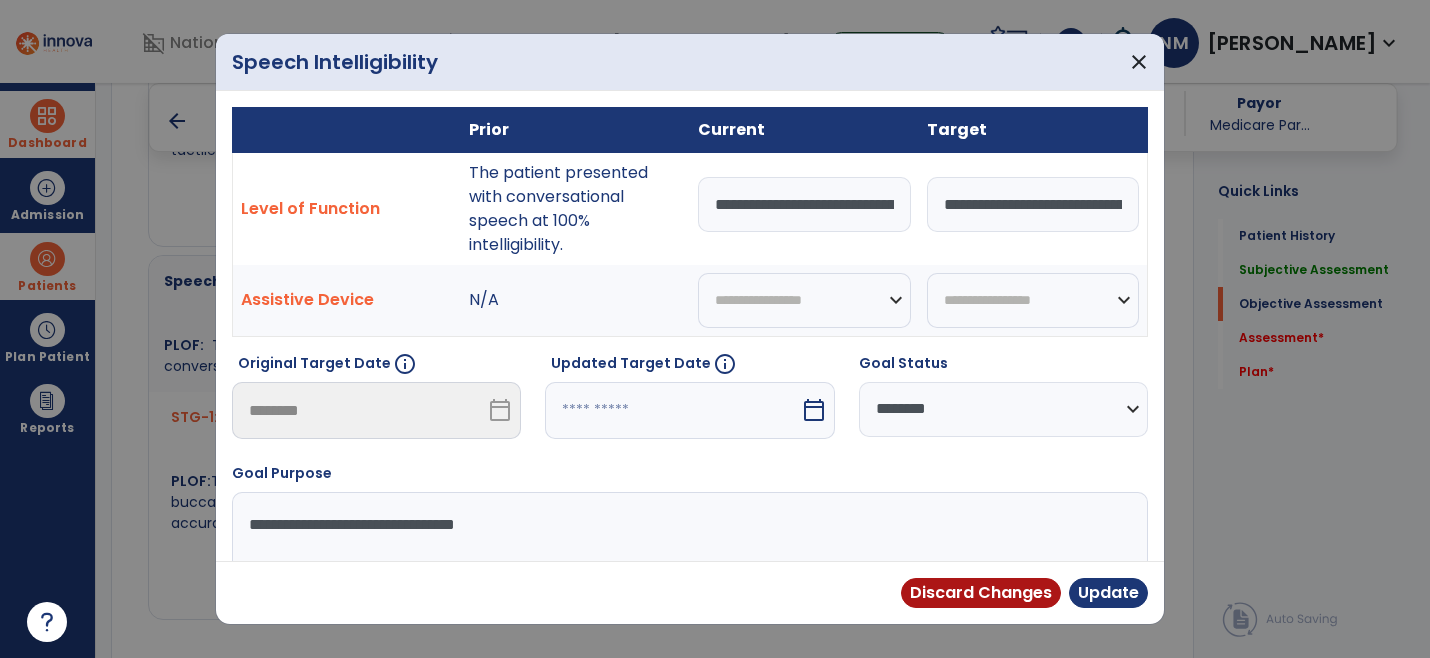scroll, scrollTop: 1111, scrollLeft: 0, axis: vertical 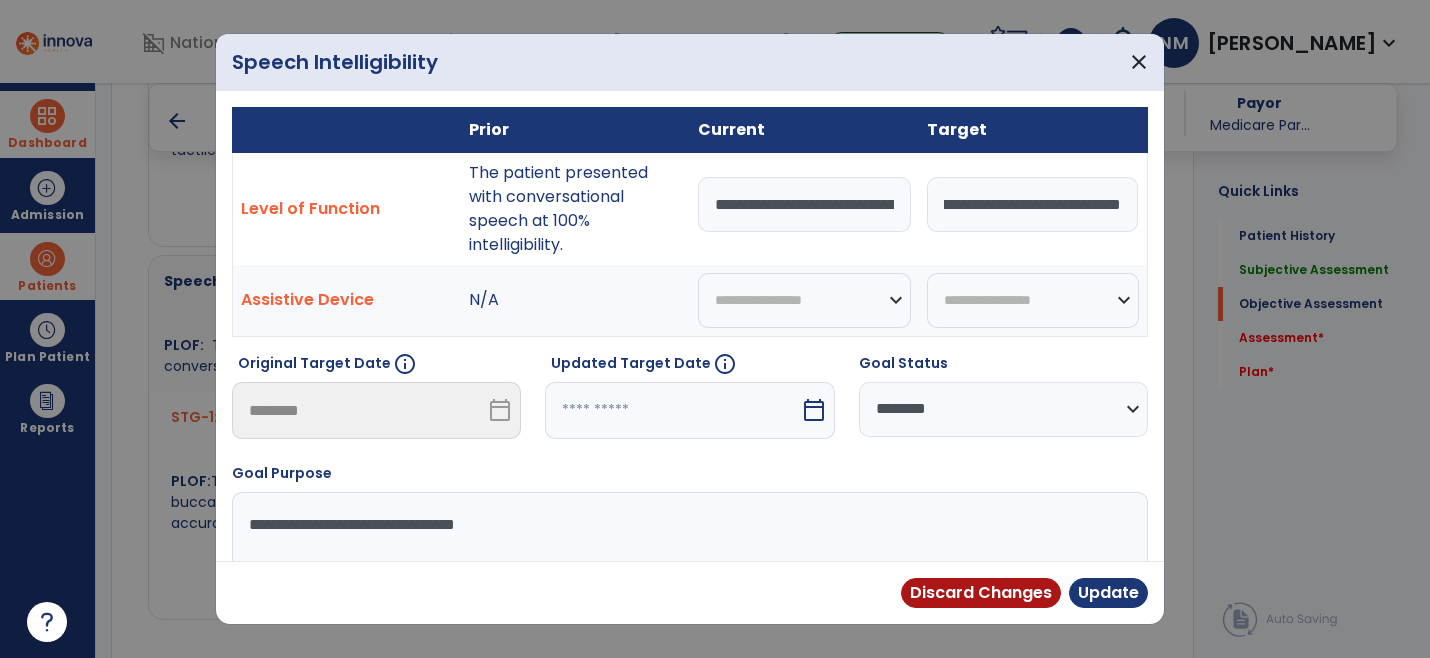 drag, startPoint x: 932, startPoint y: 201, endPoint x: 1150, endPoint y: 223, distance: 219.10728 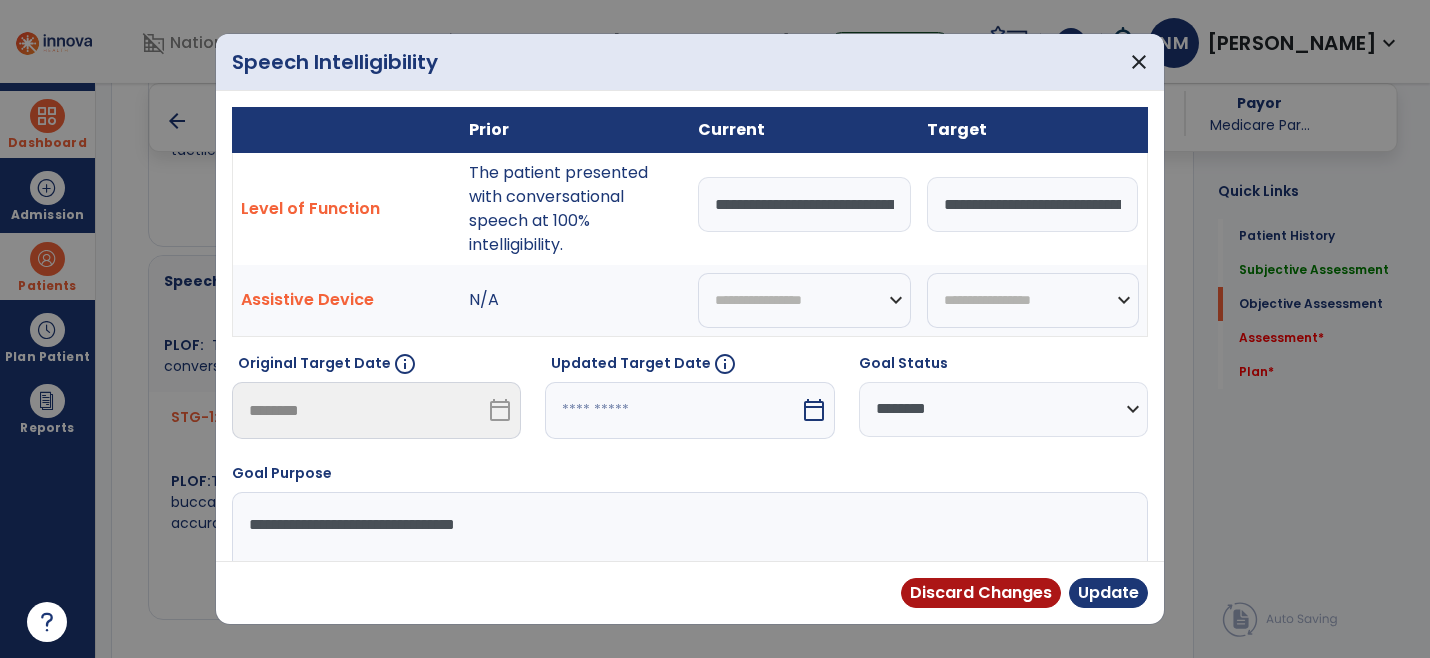 click on "**********" at bounding box center [804, 204] 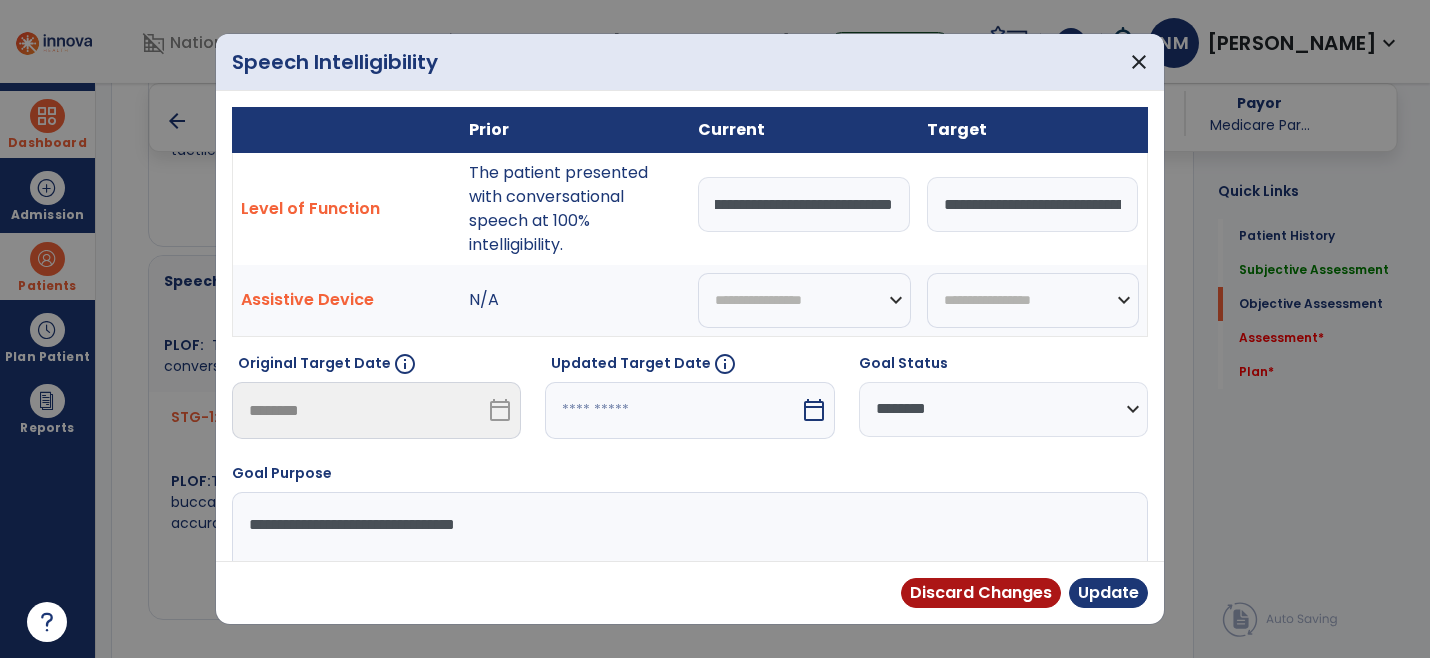 scroll, scrollTop: 0, scrollLeft: 367, axis: horizontal 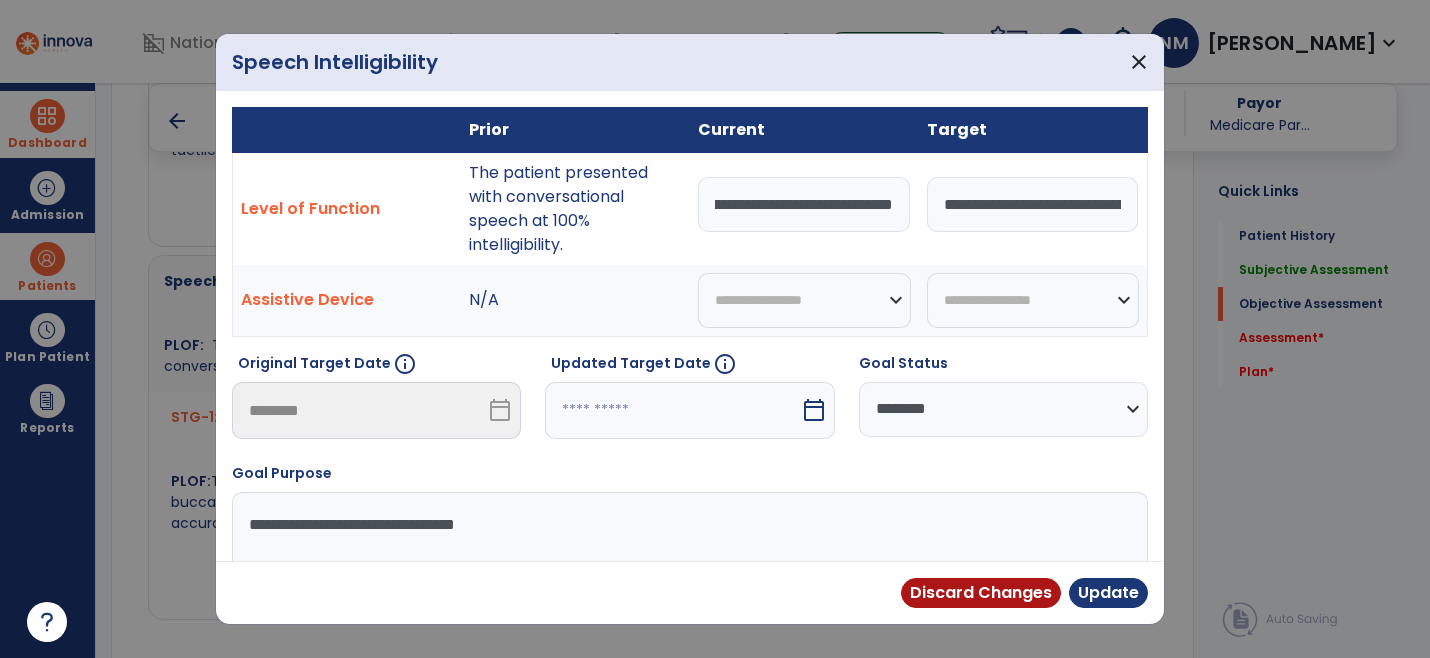 drag, startPoint x: 727, startPoint y: 208, endPoint x: 910, endPoint y: 211, distance: 183.02458 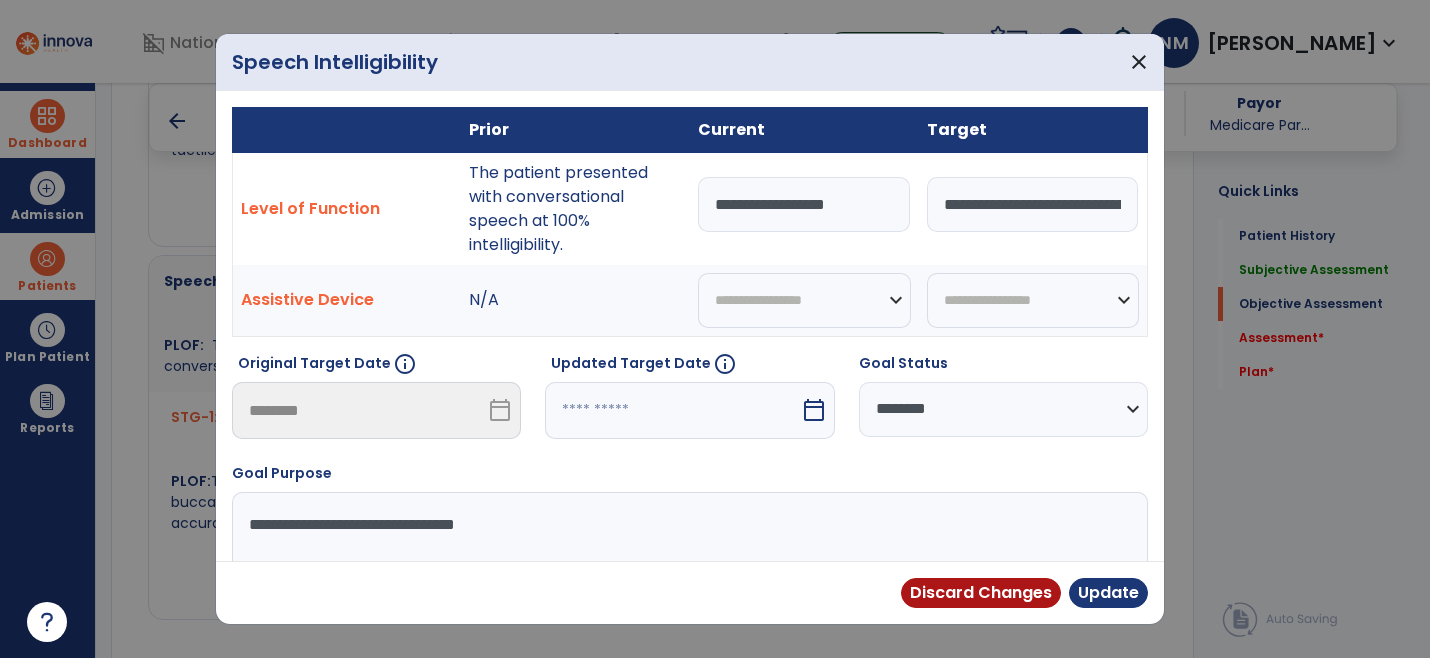 scroll, scrollTop: 0, scrollLeft: 0, axis: both 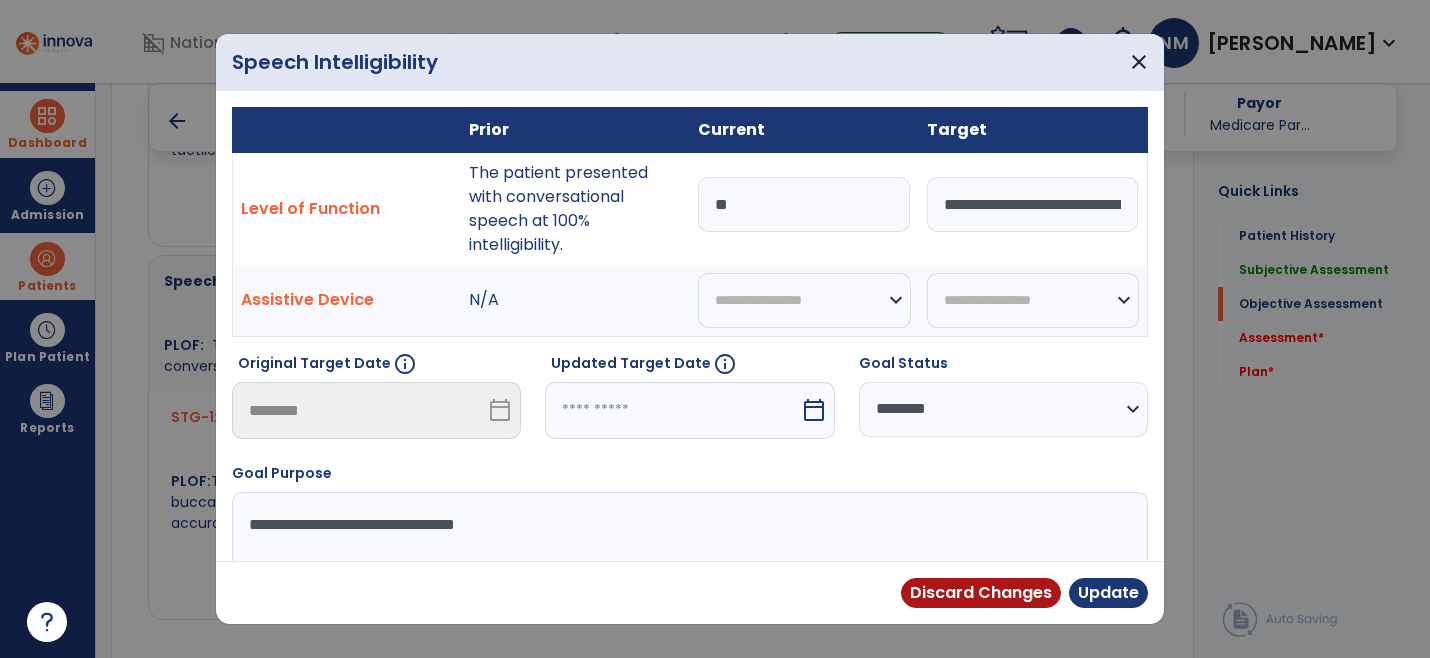 type on "*" 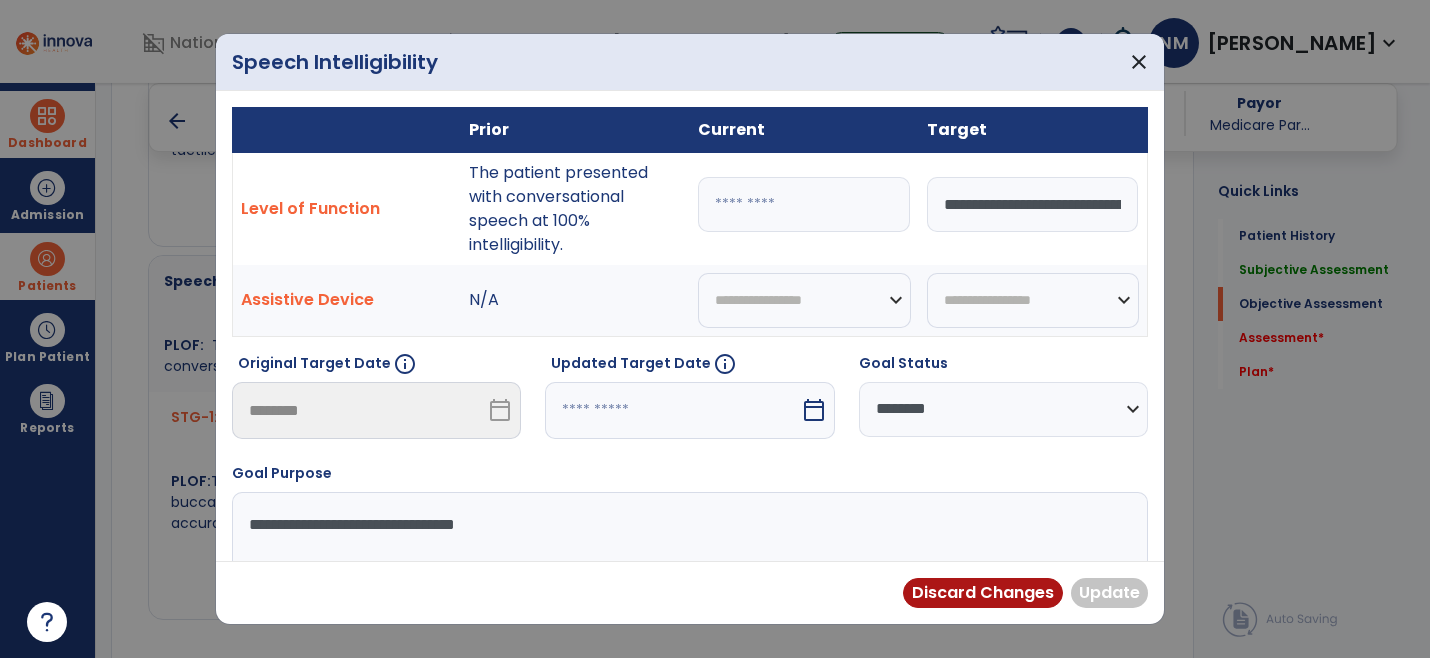 click at bounding box center (804, 204) 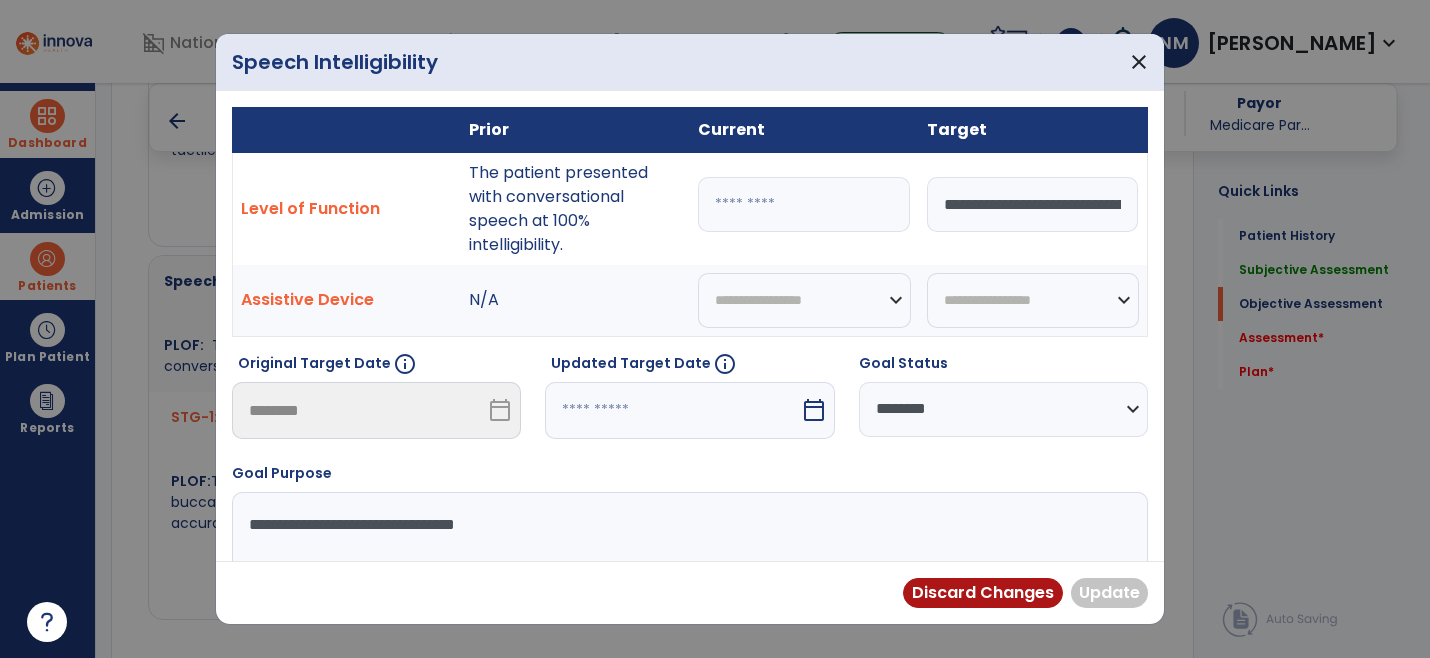 paste on "**********" 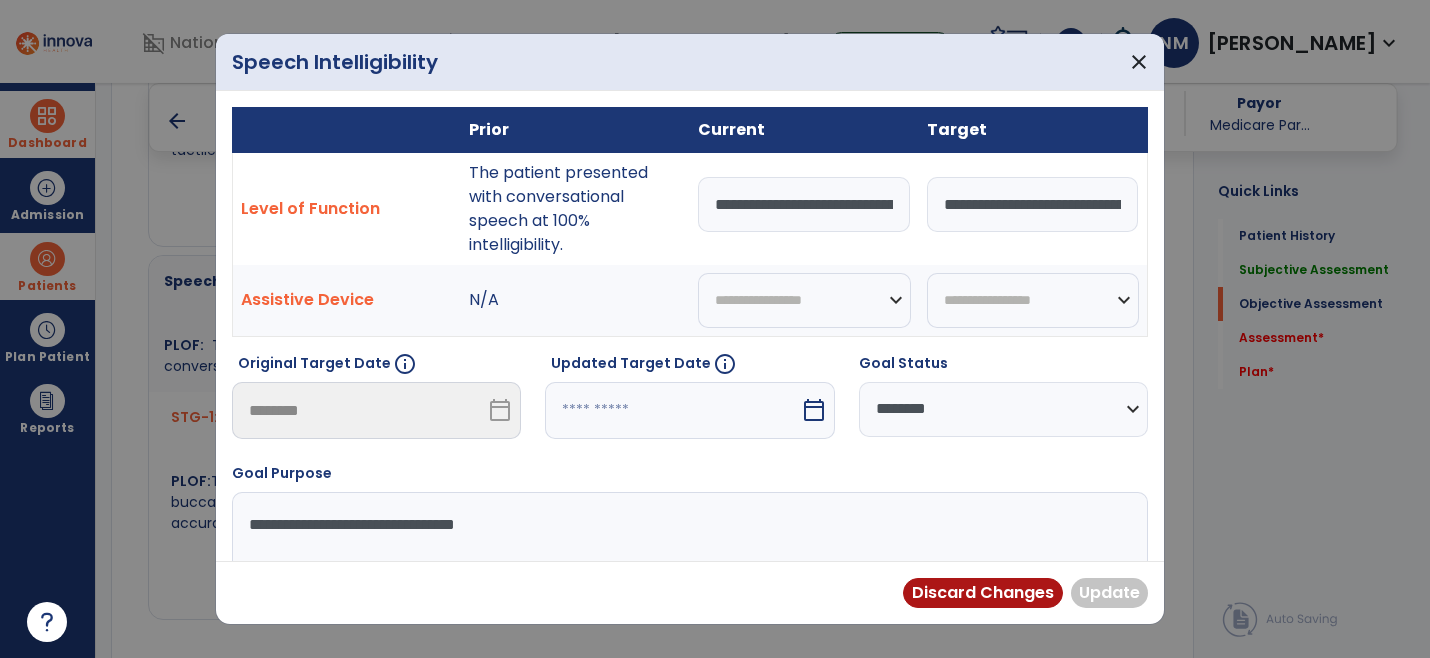 scroll, scrollTop: 0, scrollLeft: 395, axis: horizontal 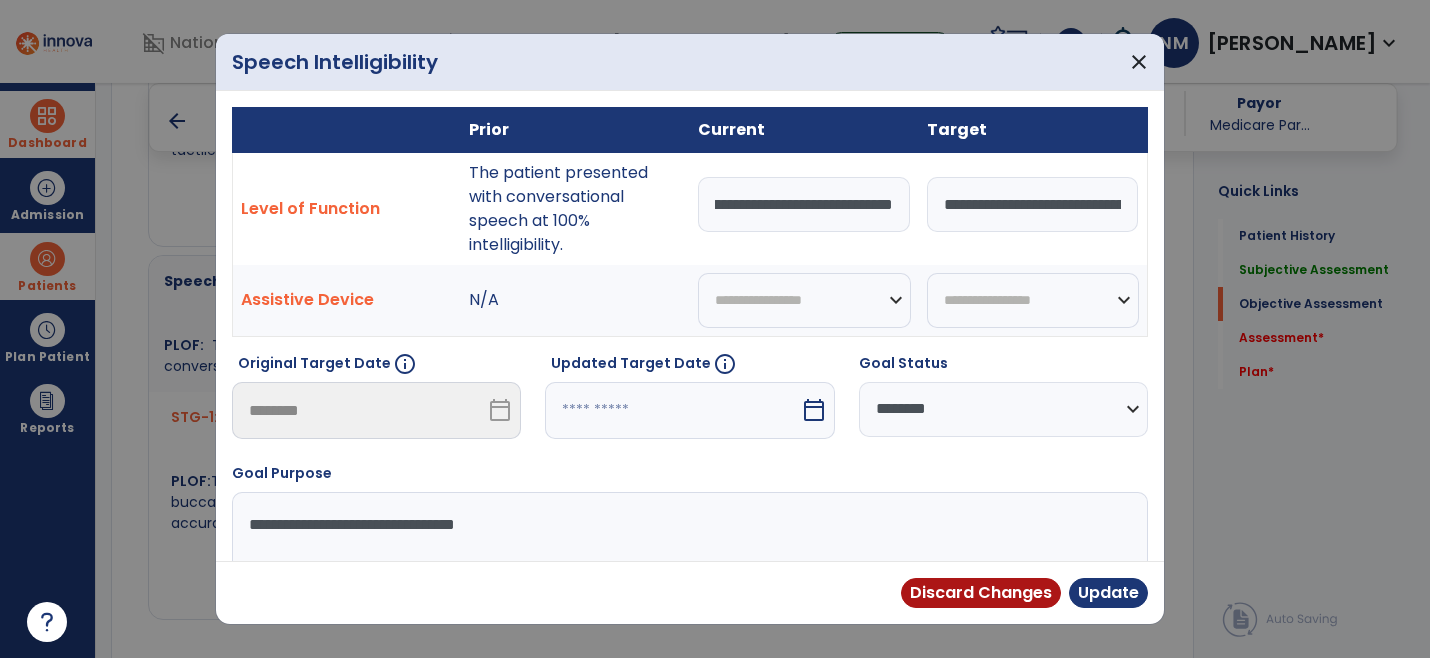 click on "**********" at bounding box center (804, 204) 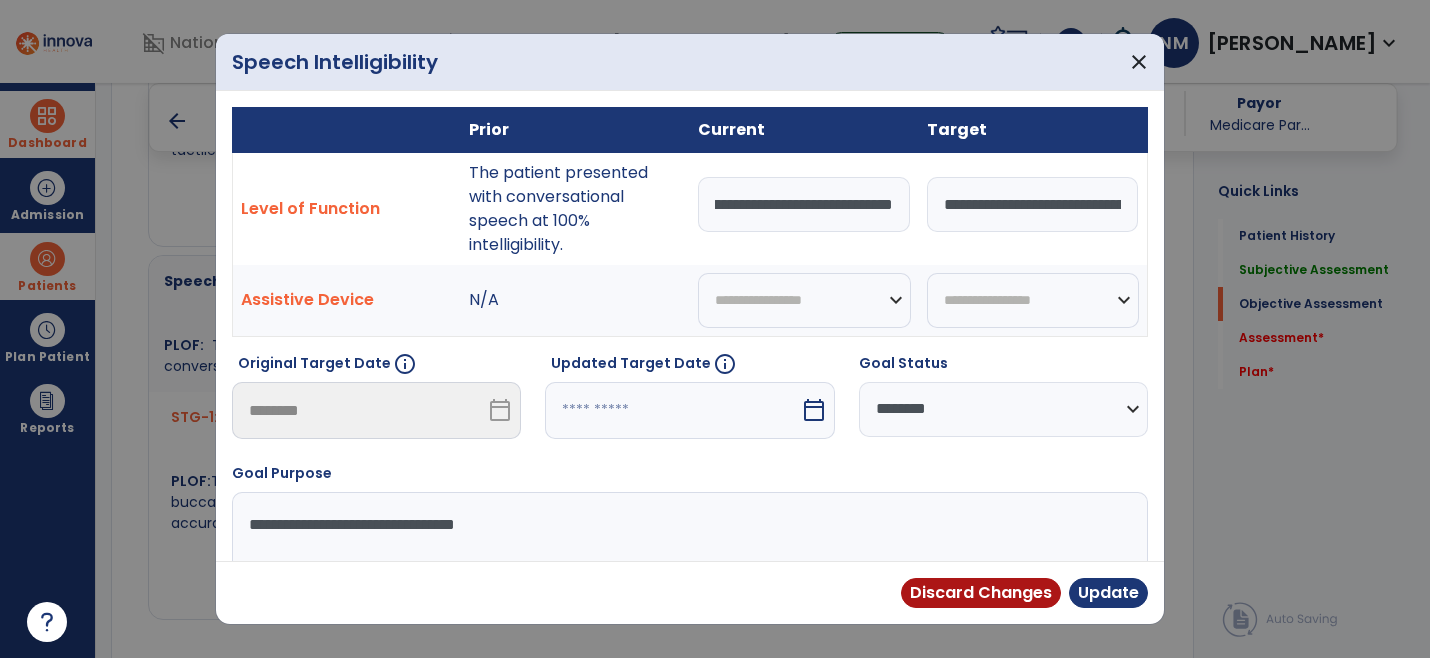 scroll, scrollTop: 0, scrollLeft: 370, axis: horizontal 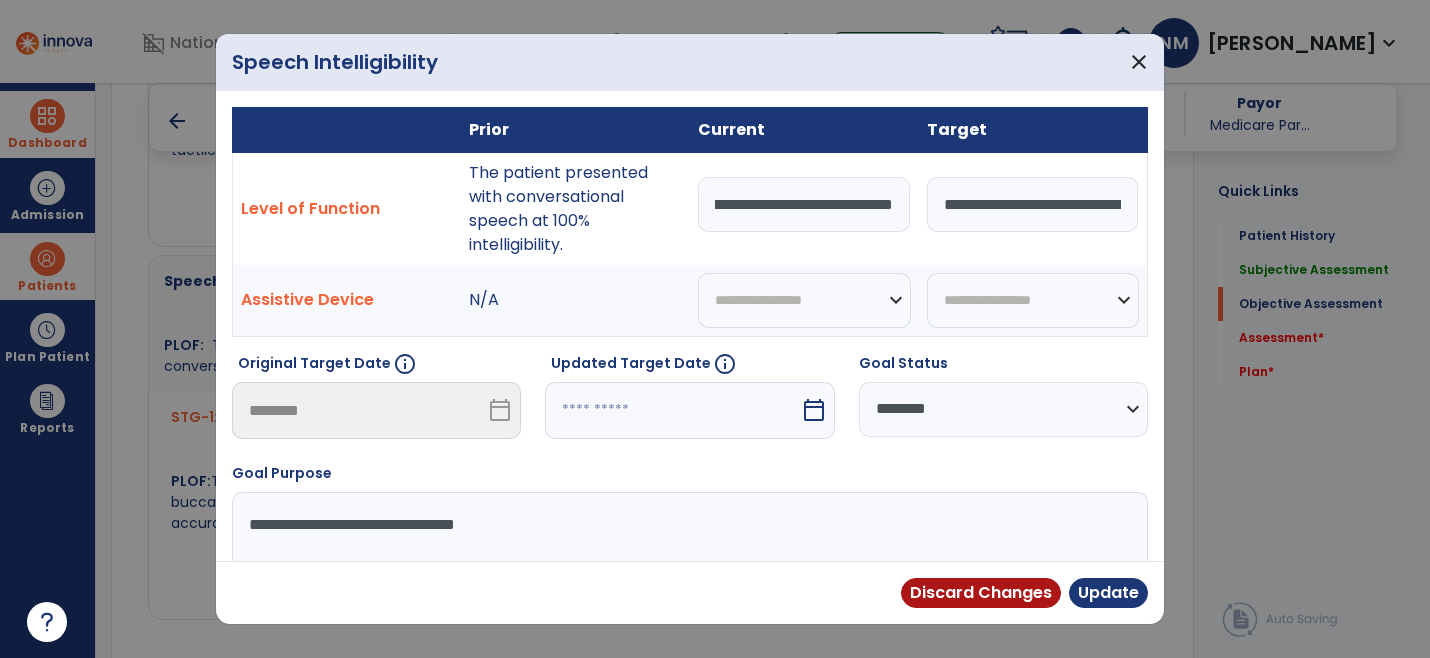 click on "**********" at bounding box center (804, 204) 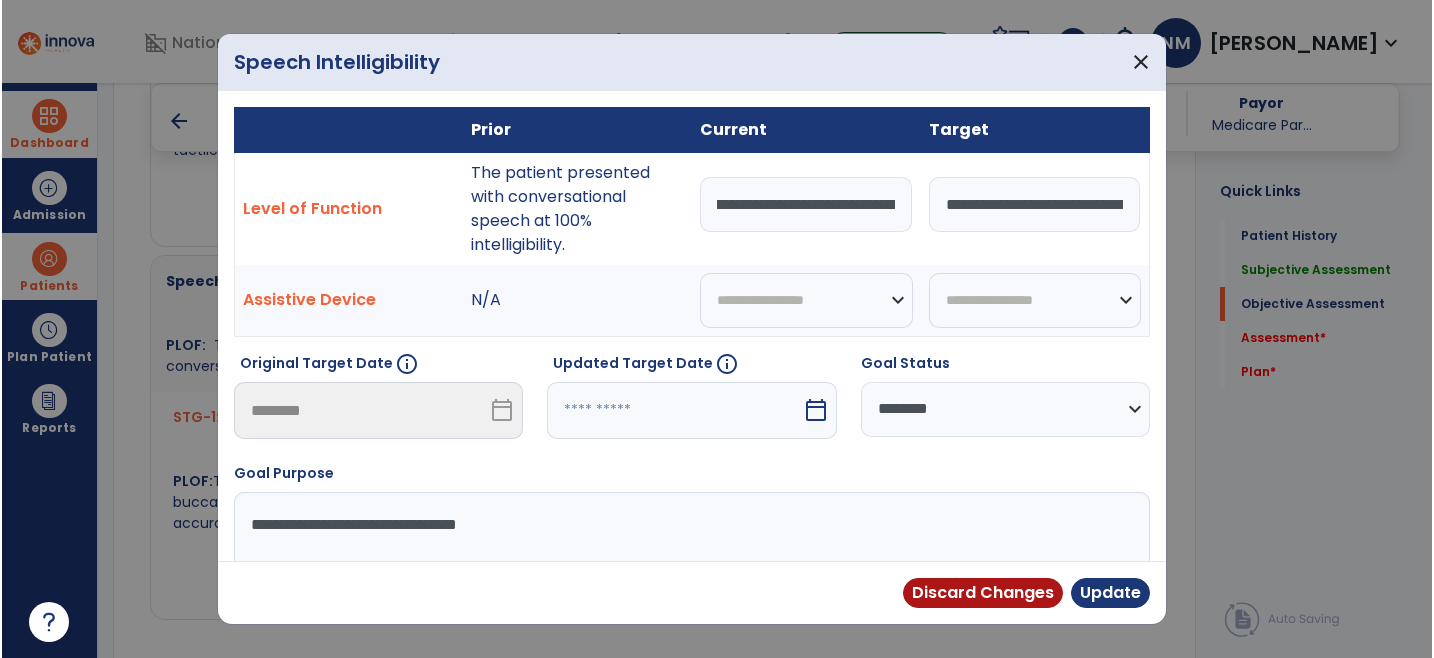 scroll, scrollTop: 0, scrollLeft: 0, axis: both 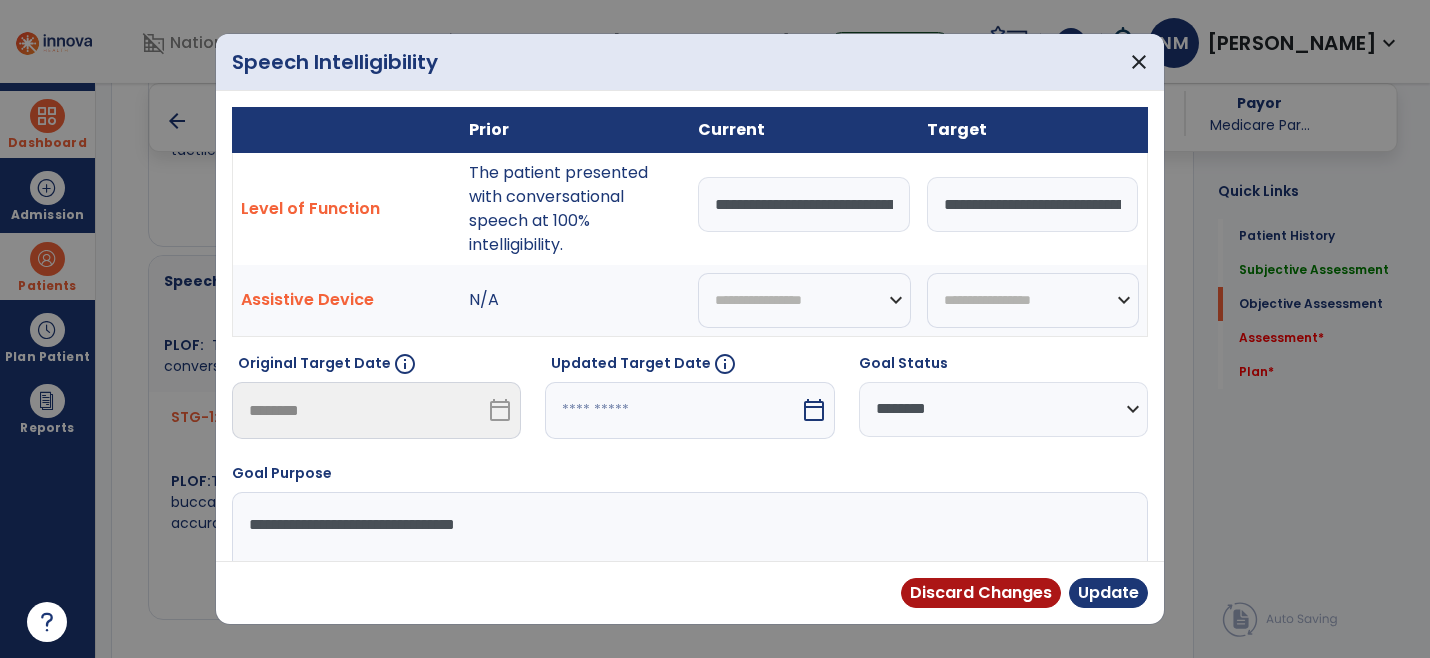 type on "**********" 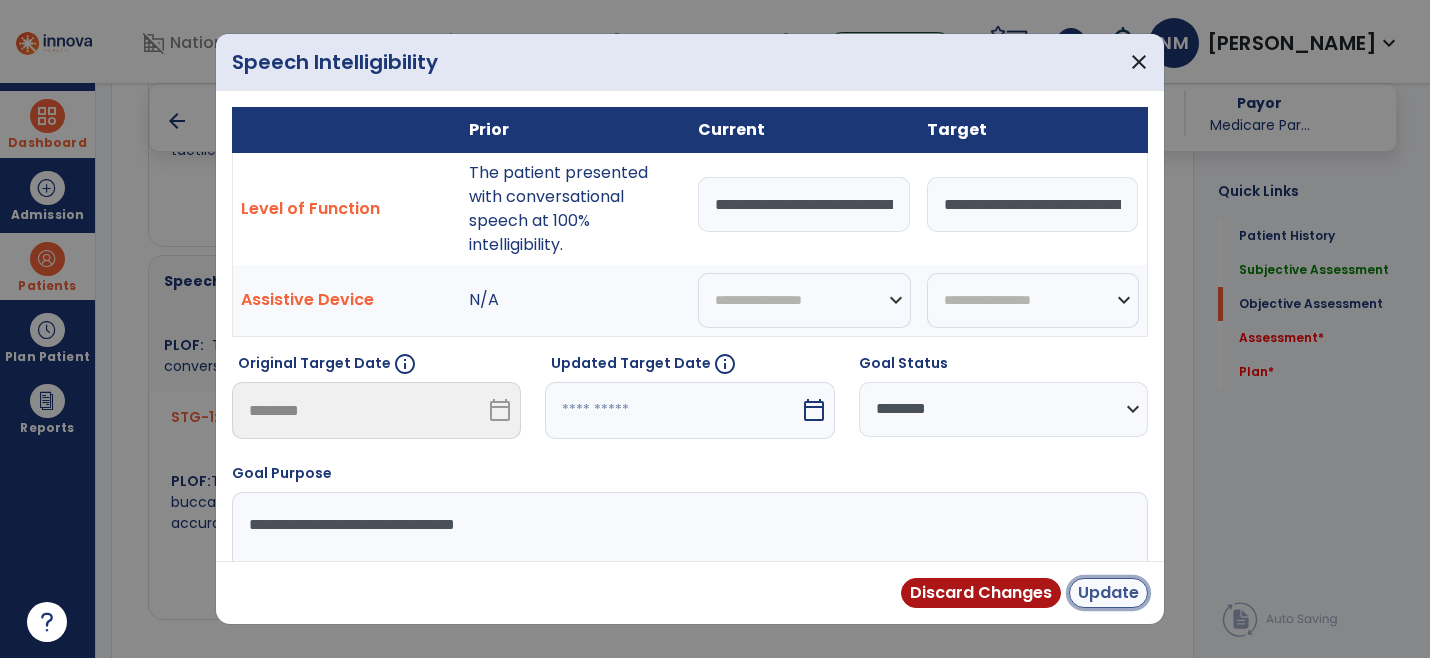 click on "Update" at bounding box center [1108, 593] 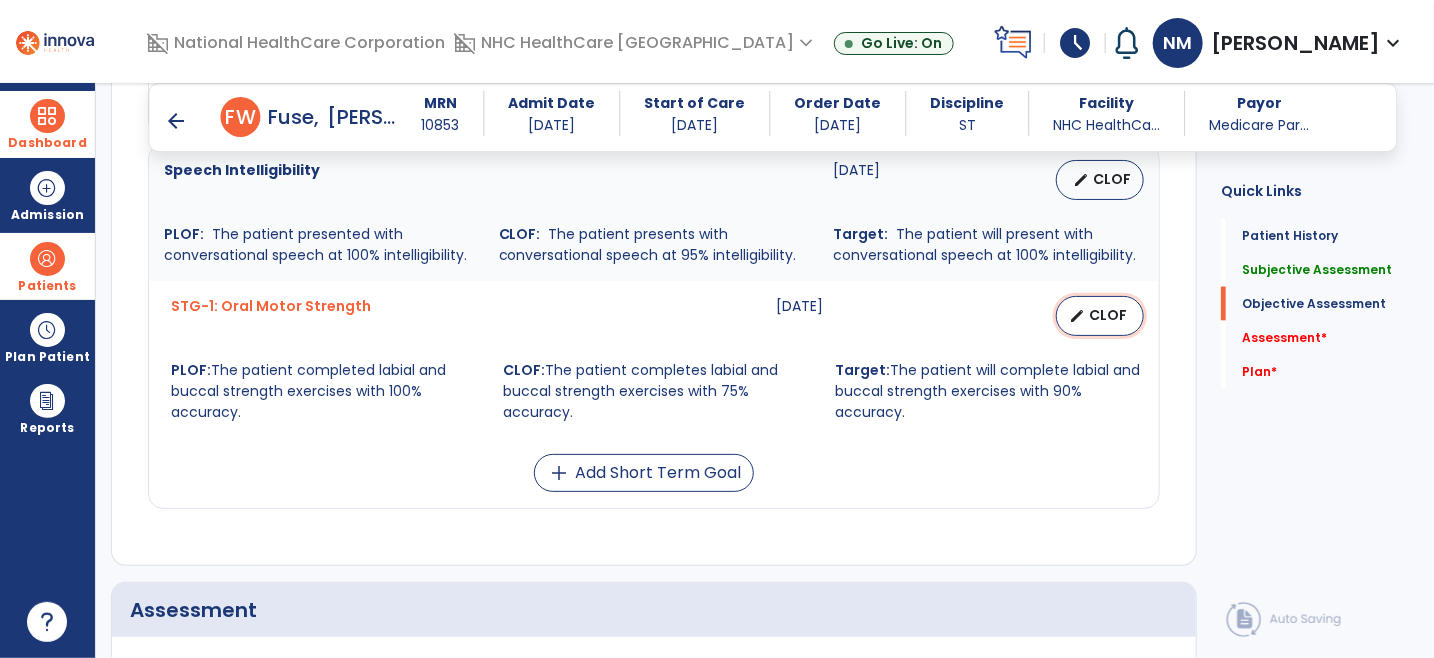click on "CLOF" at bounding box center (1108, 315) 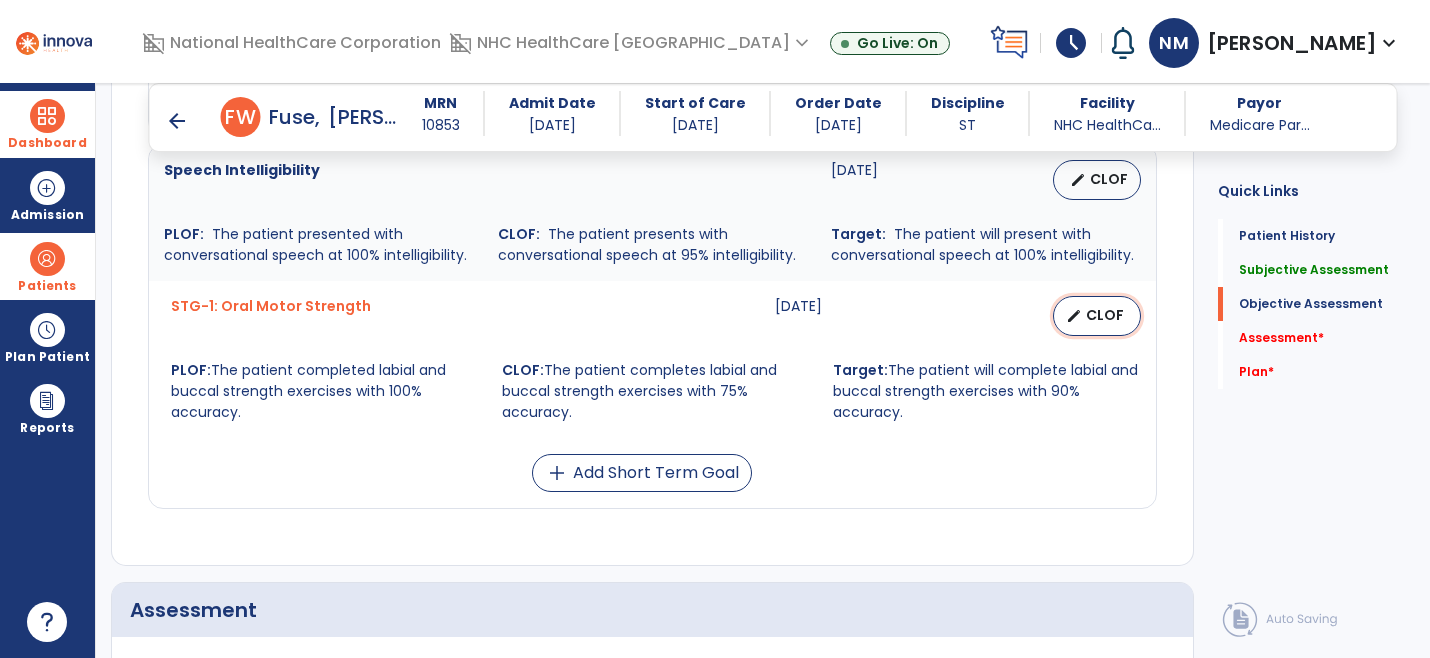 scroll, scrollTop: 1222, scrollLeft: 0, axis: vertical 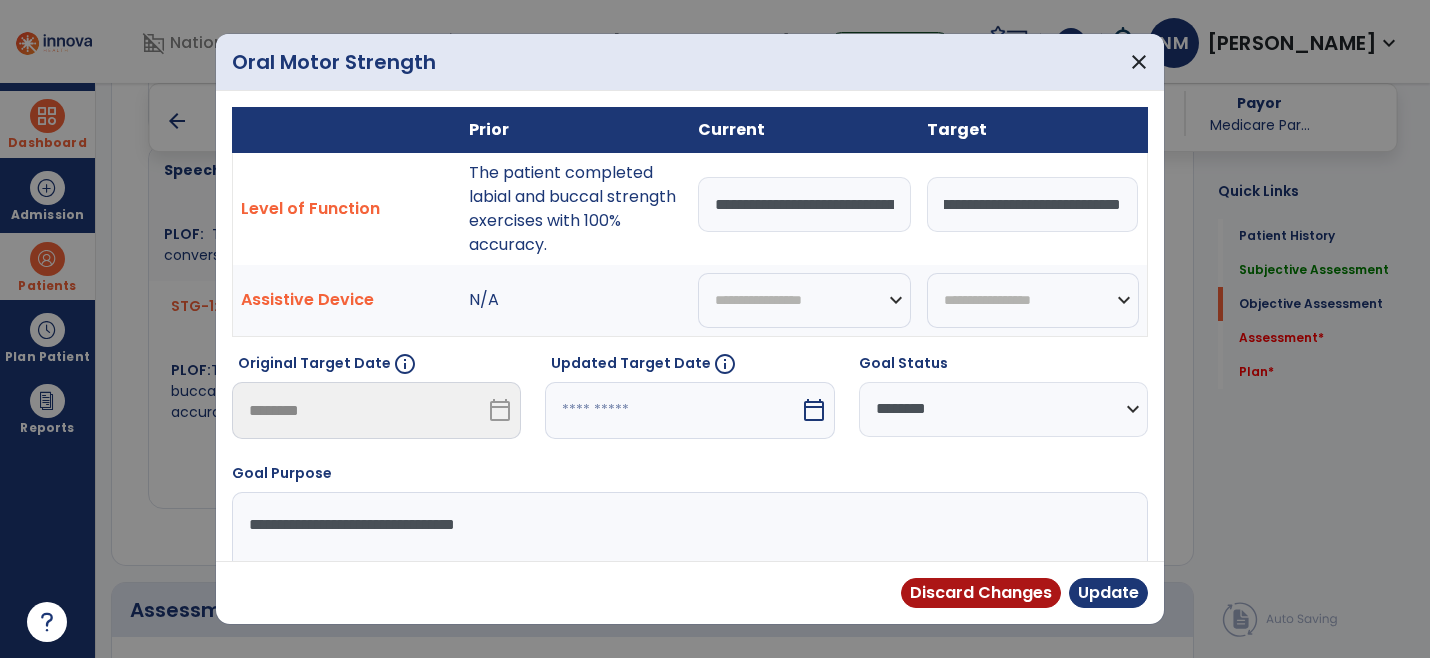 drag, startPoint x: 928, startPoint y: 205, endPoint x: 1231, endPoint y: 174, distance: 304.5817 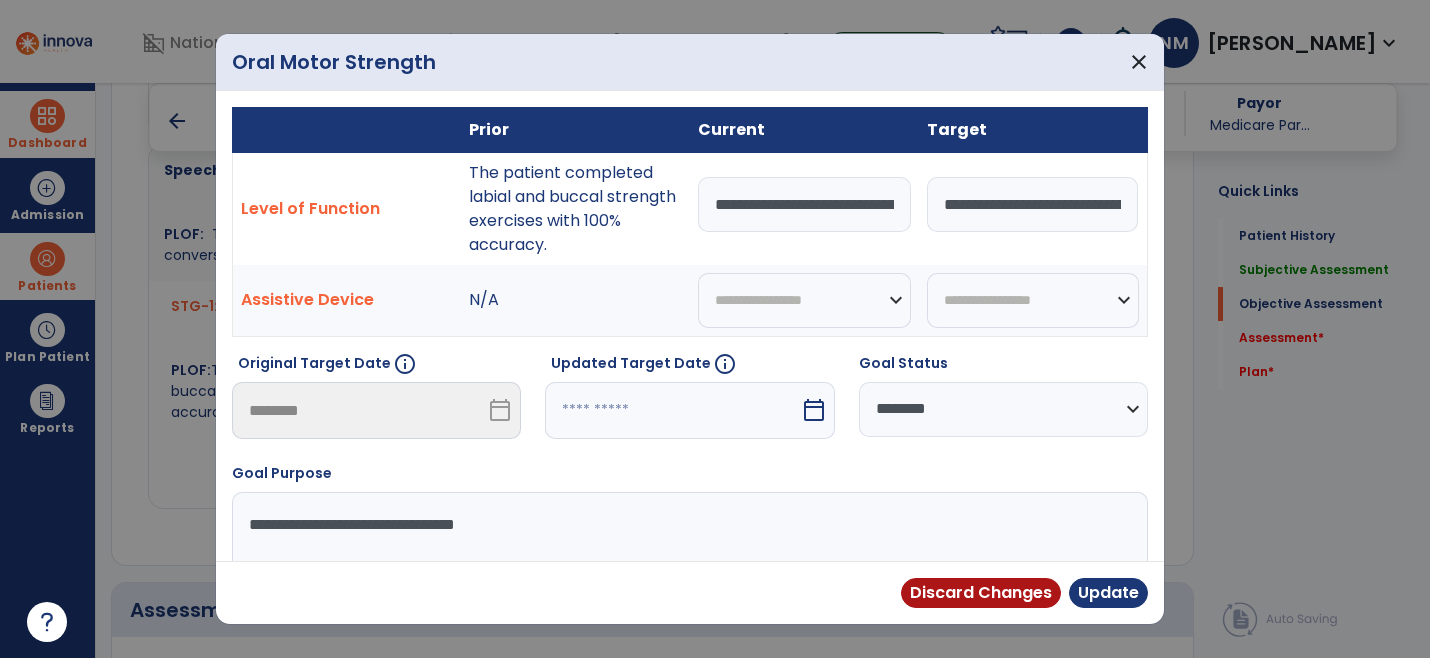 click on "**********" at bounding box center (804, 204) 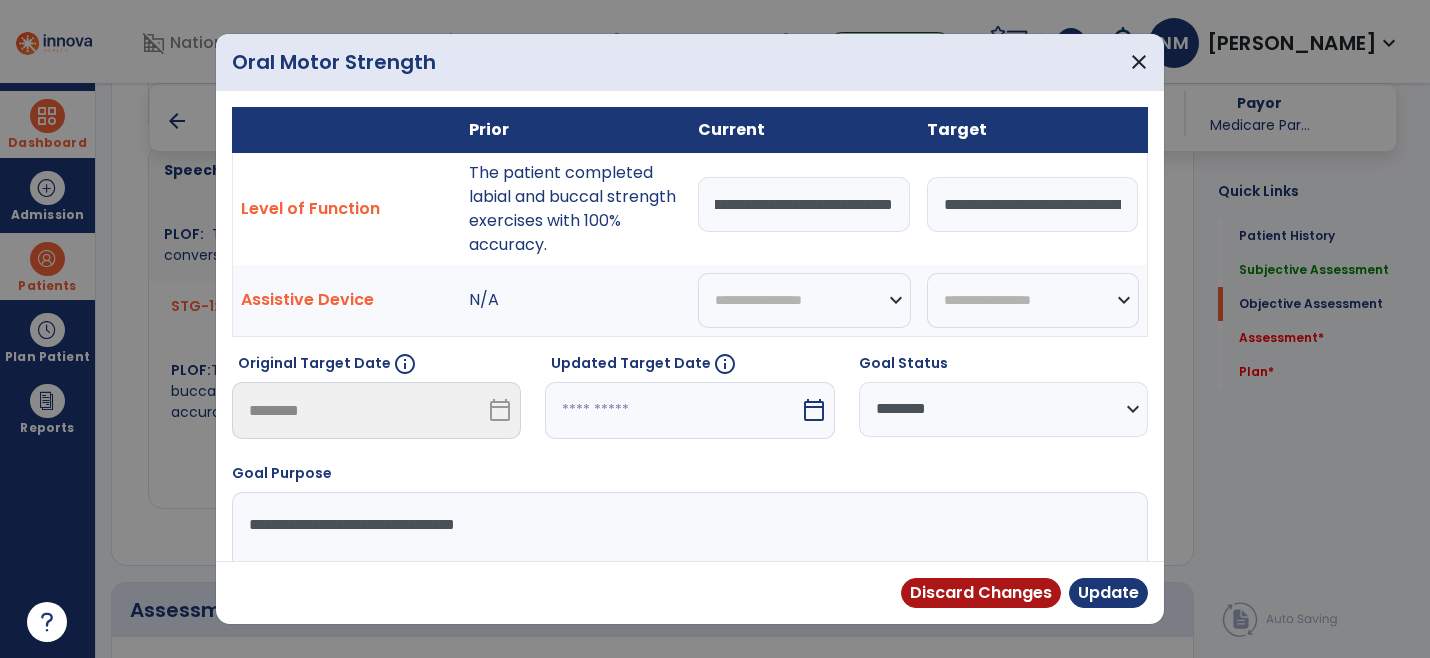 scroll, scrollTop: 0, scrollLeft: 452, axis: horizontal 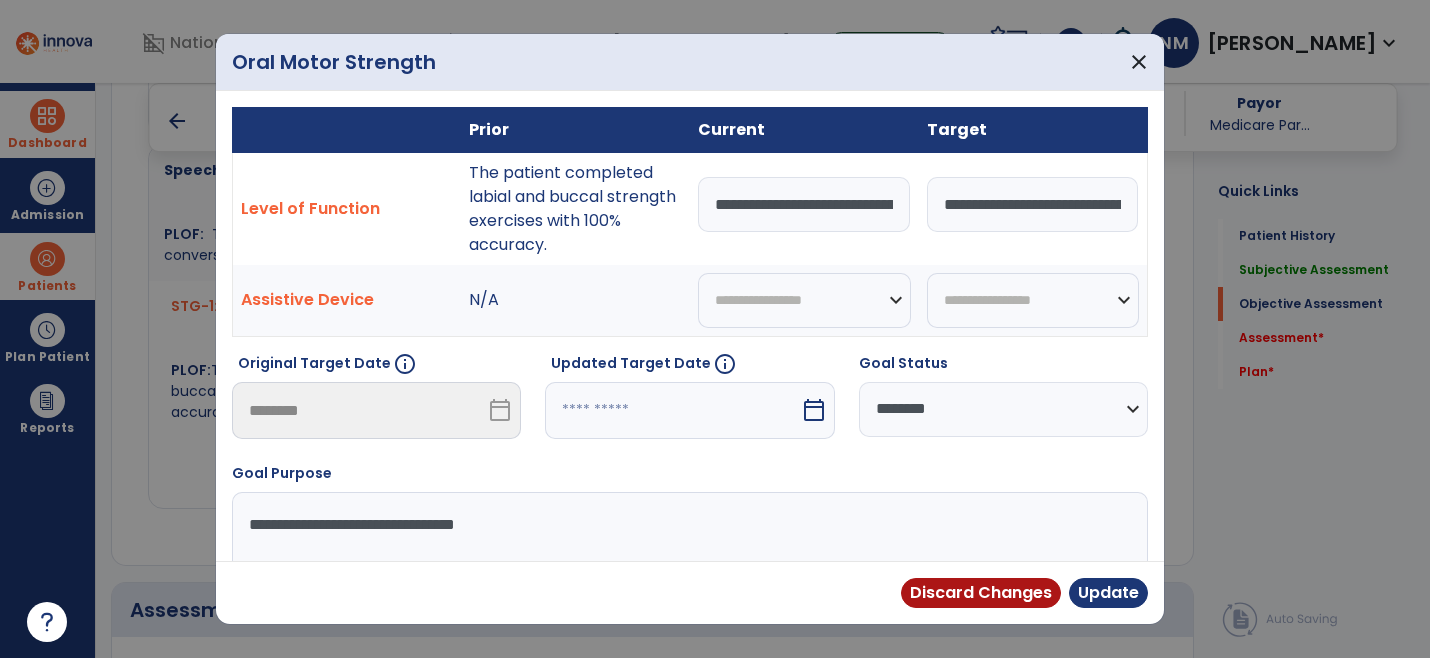 drag, startPoint x: 838, startPoint y: 202, endPoint x: 618, endPoint y: 196, distance: 220.0818 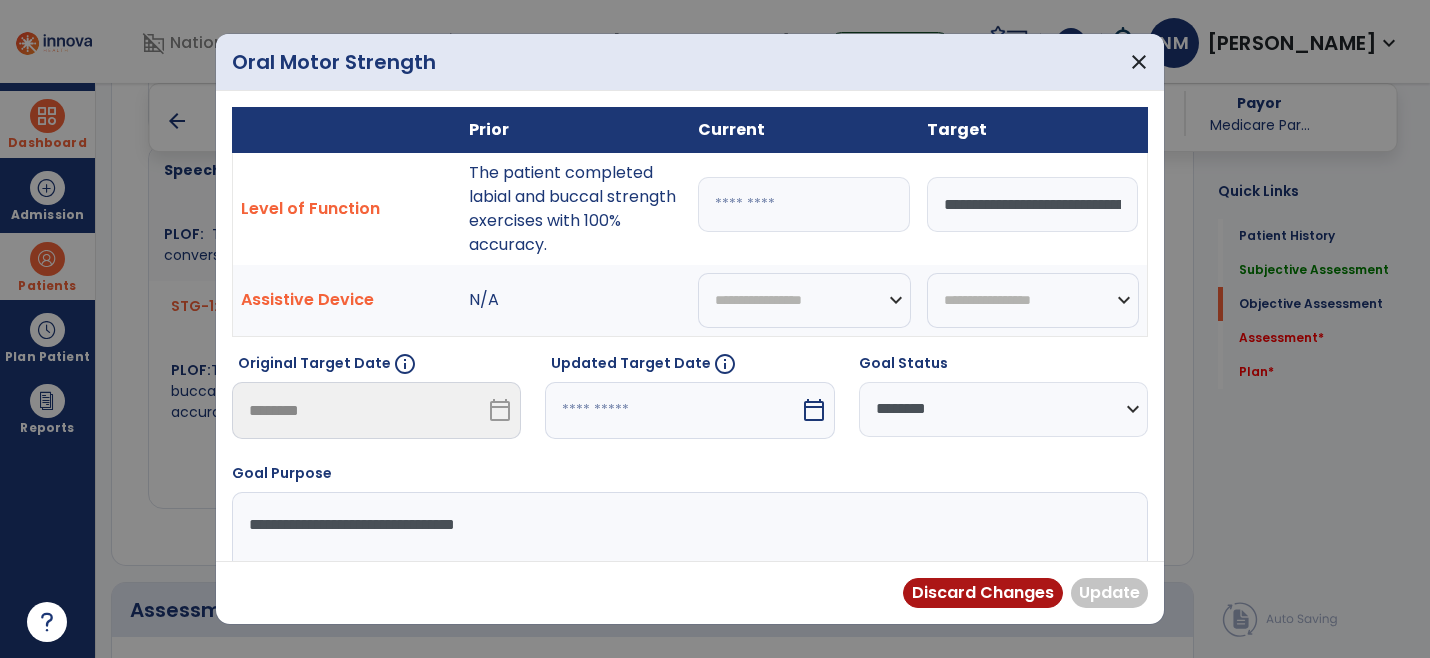 paste on "**********" 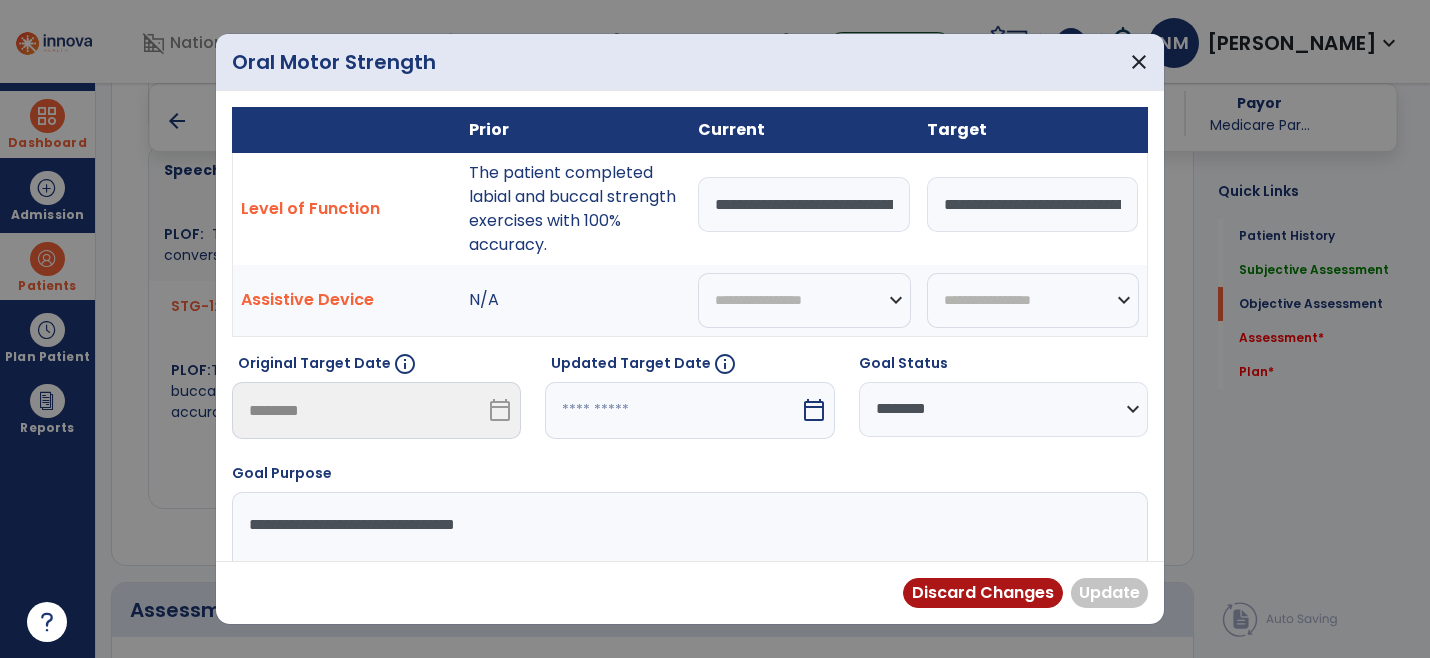 scroll, scrollTop: 0, scrollLeft: 474, axis: horizontal 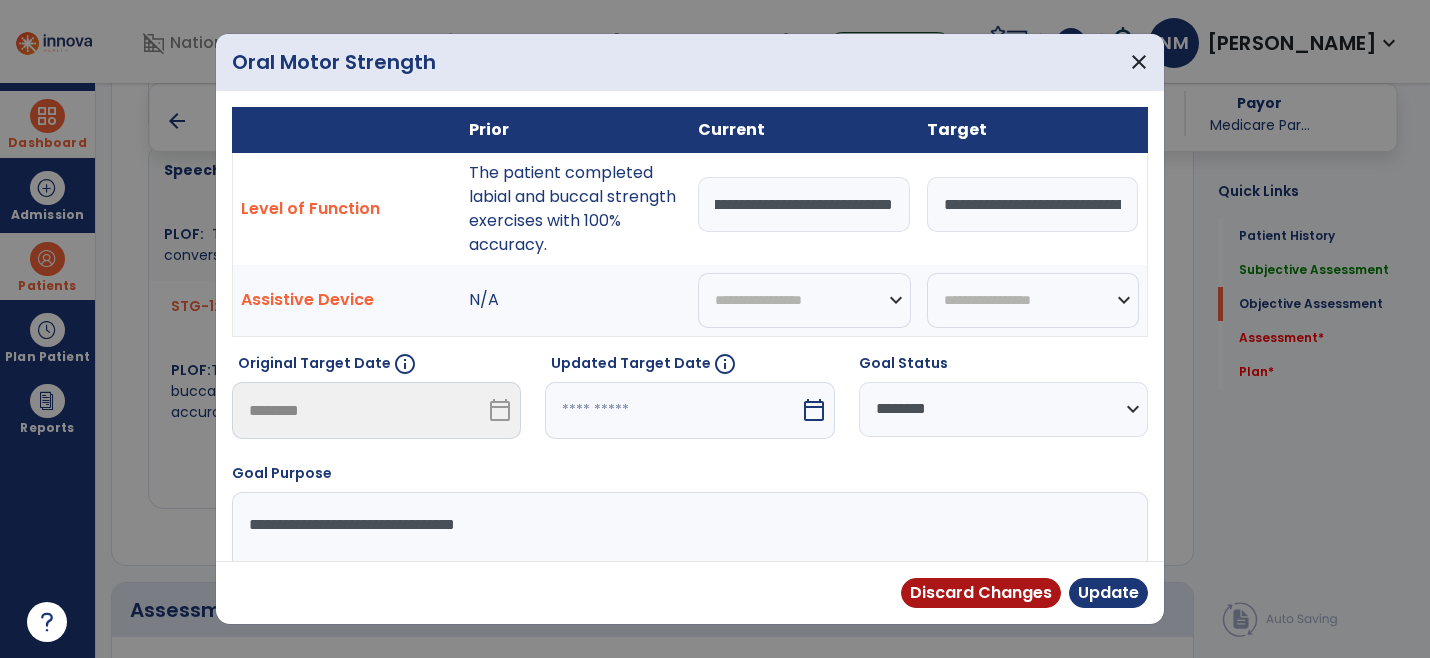 click on "**********" at bounding box center (804, 204) 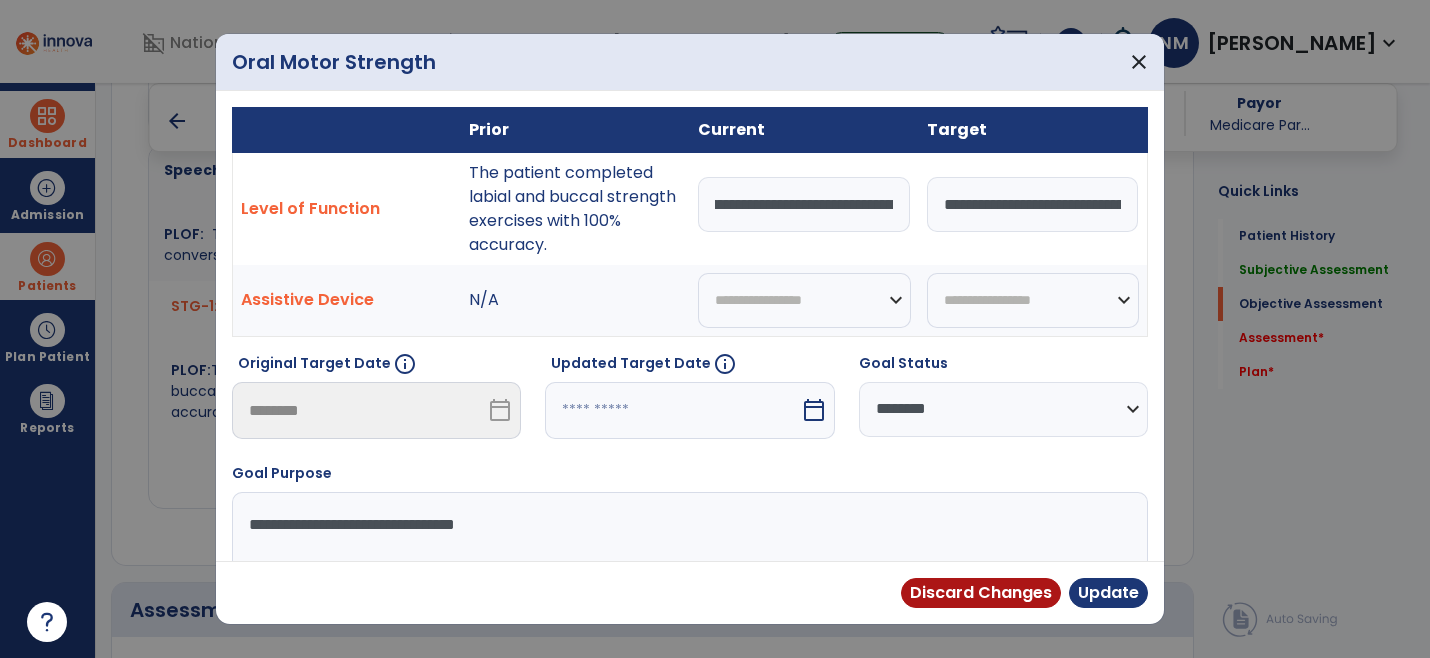 scroll, scrollTop: 0, scrollLeft: 17, axis: horizontal 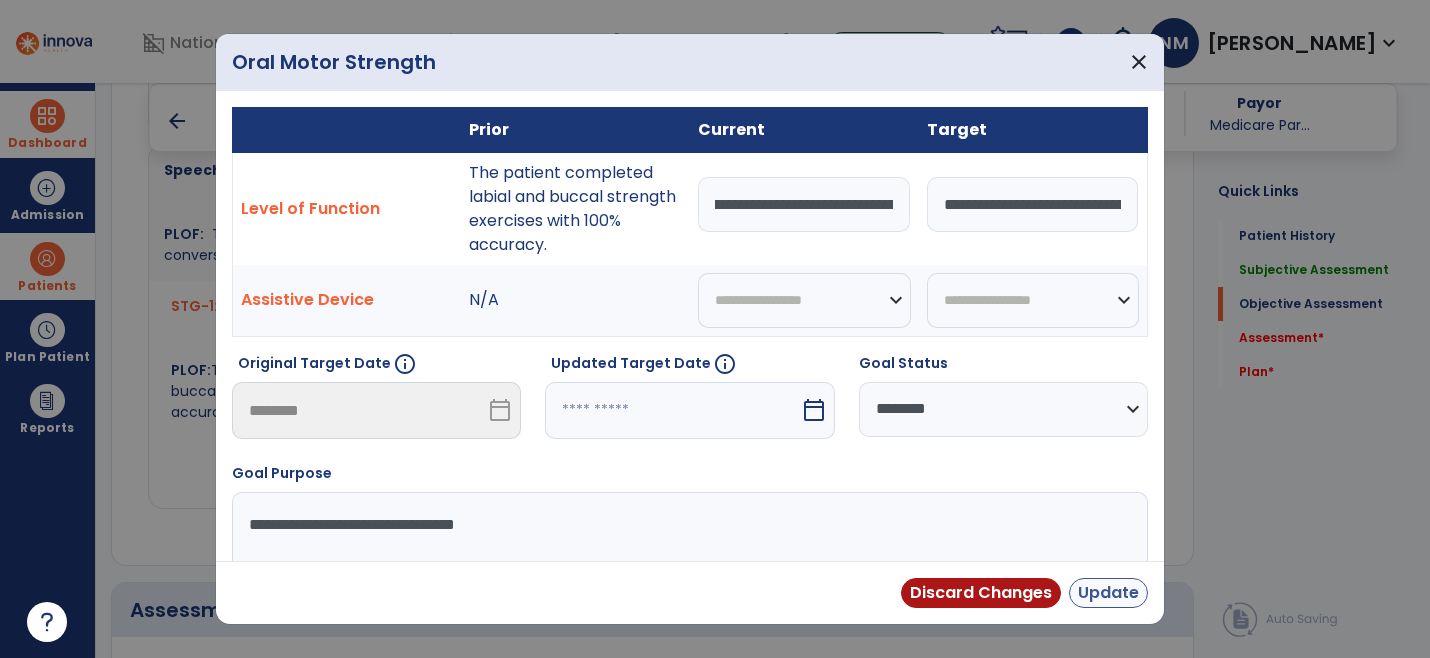 type on "**********" 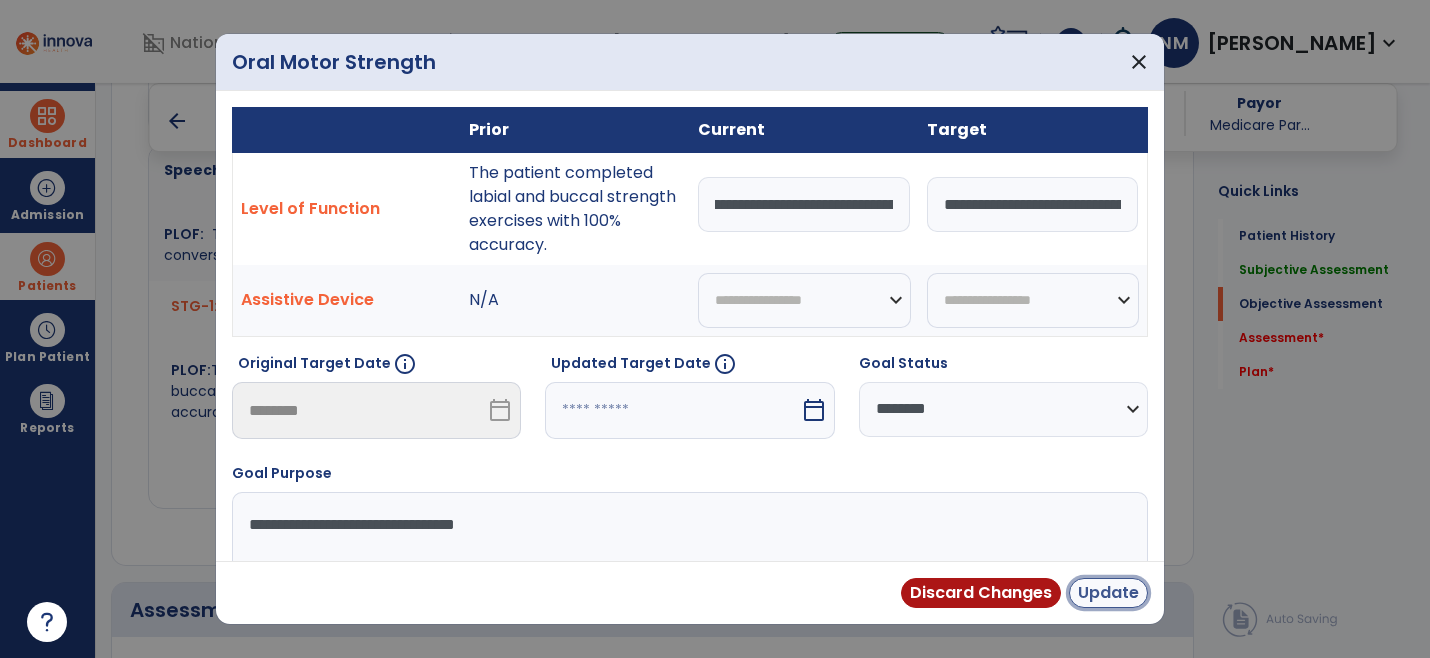 click on "Update" at bounding box center (1108, 593) 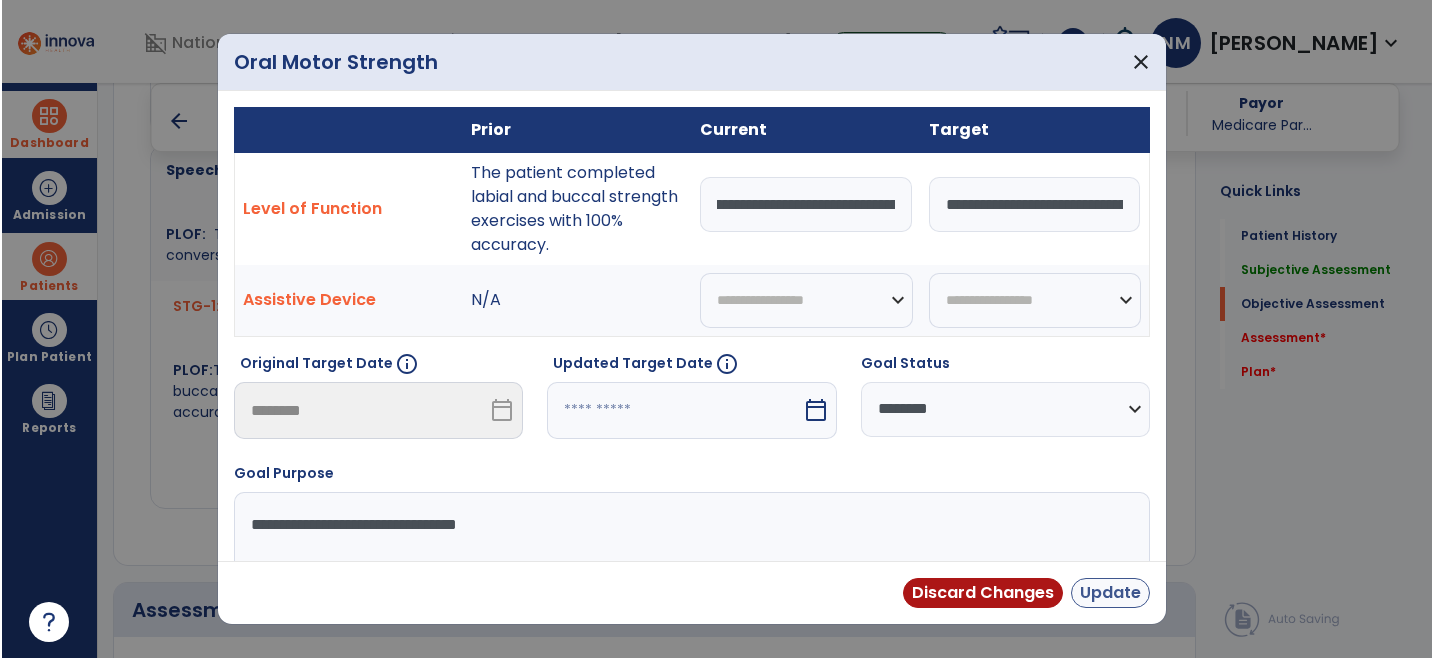 scroll, scrollTop: 0, scrollLeft: 0, axis: both 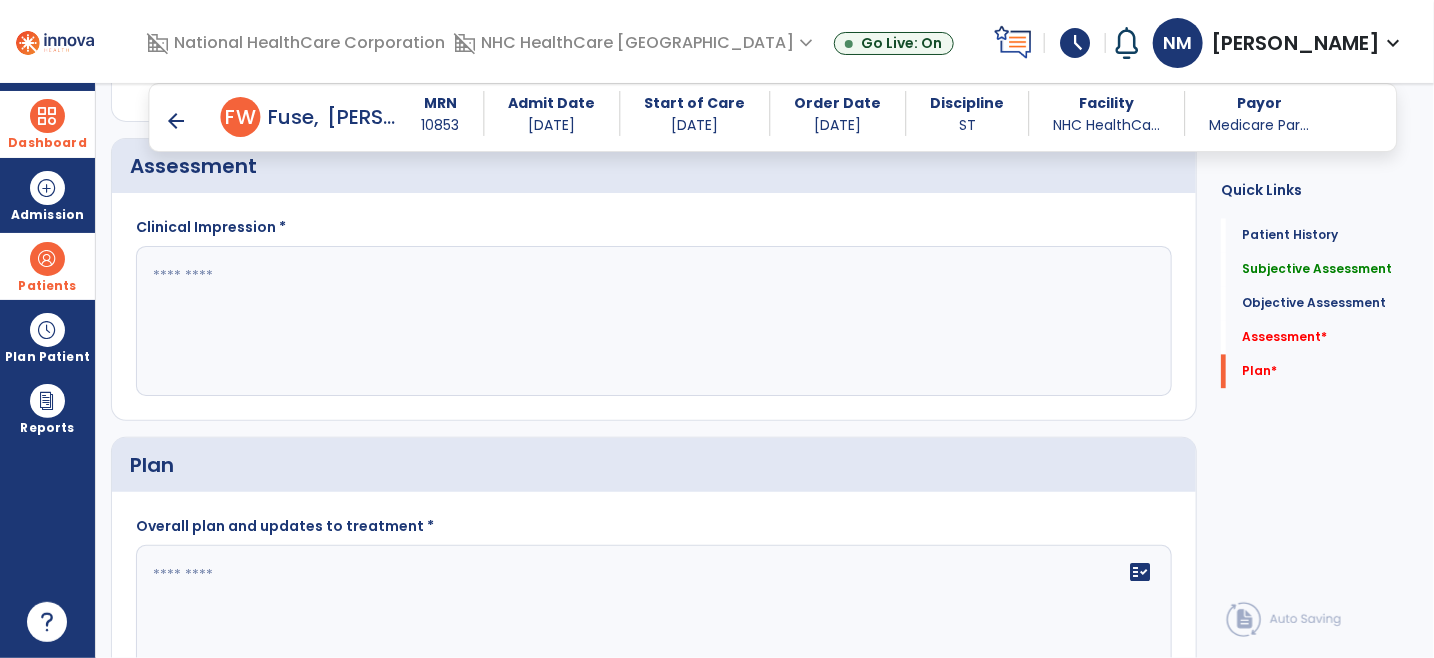 click 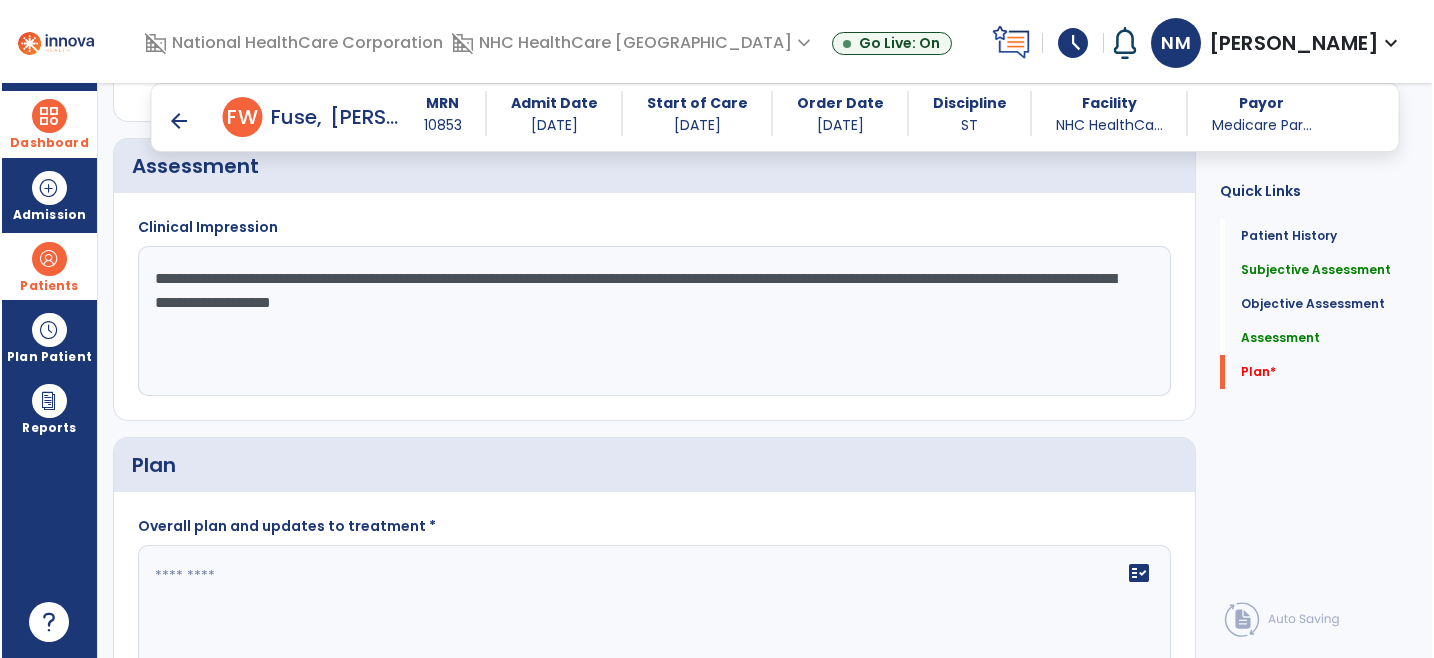 scroll, scrollTop: 1666, scrollLeft: 0, axis: vertical 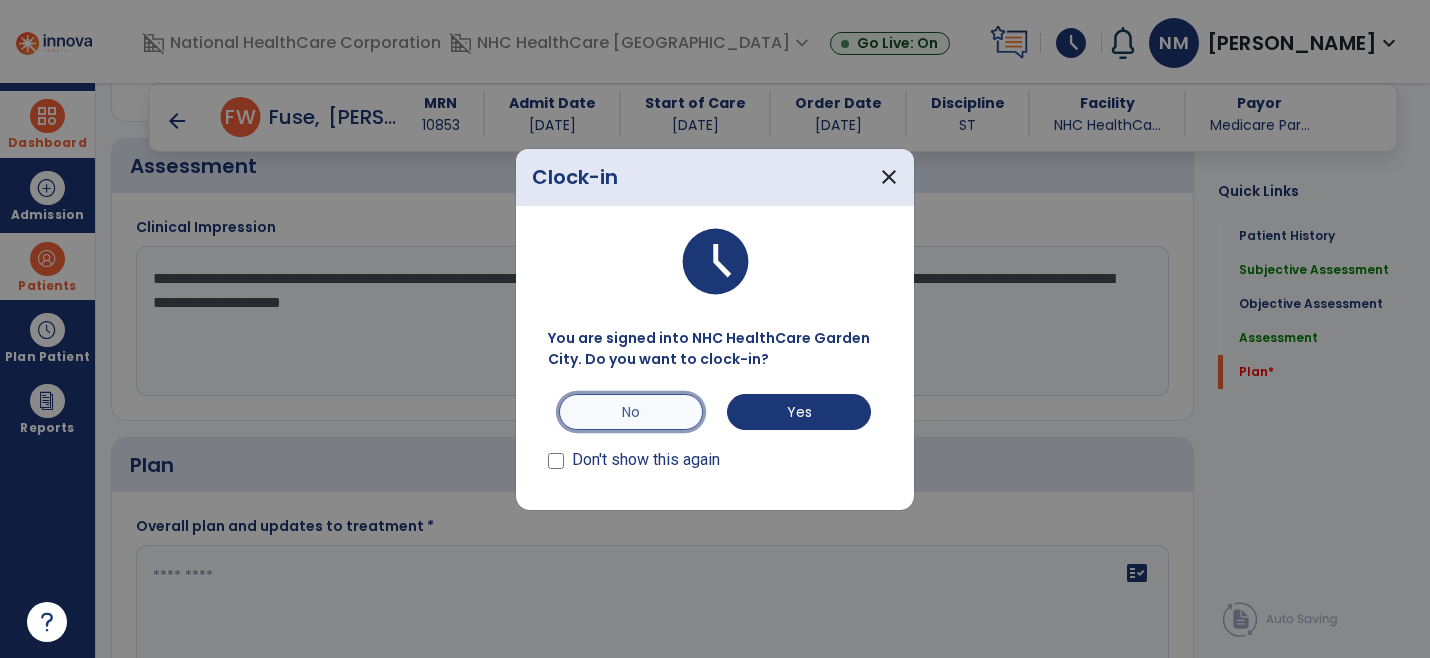 click on "No" at bounding box center (631, 412) 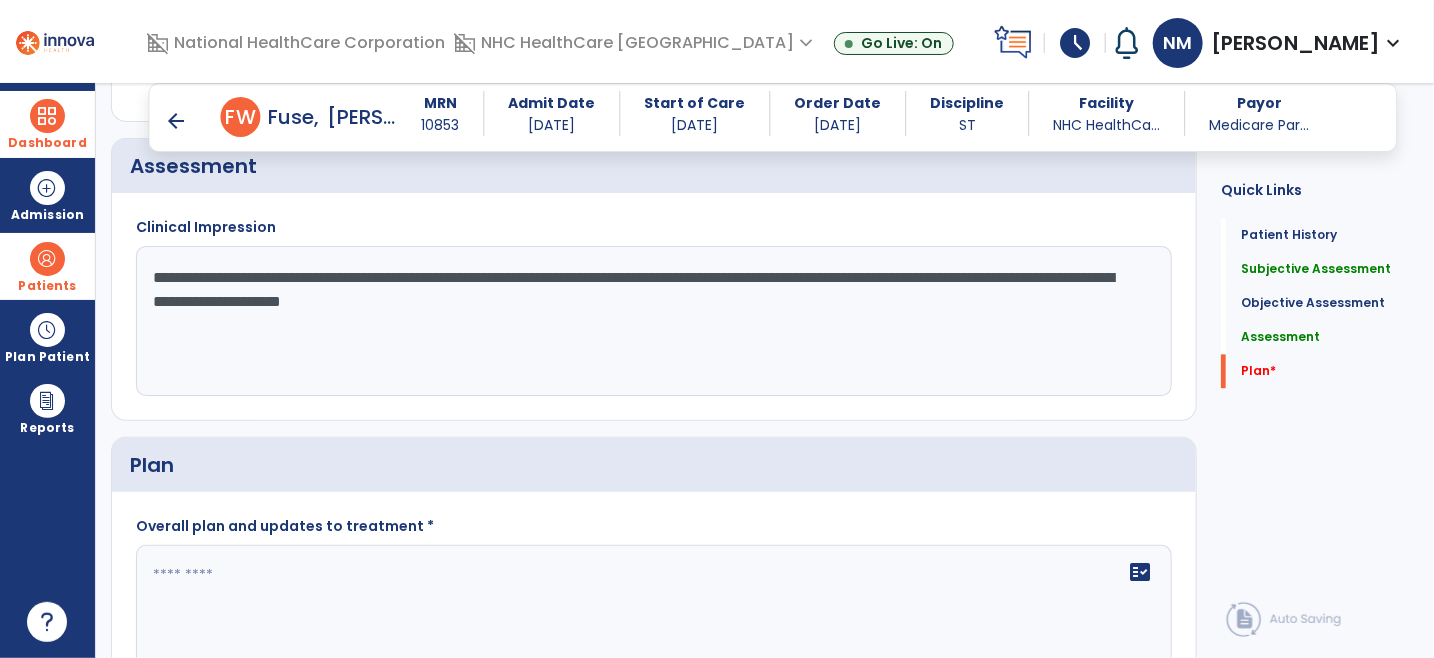 click on "**********" 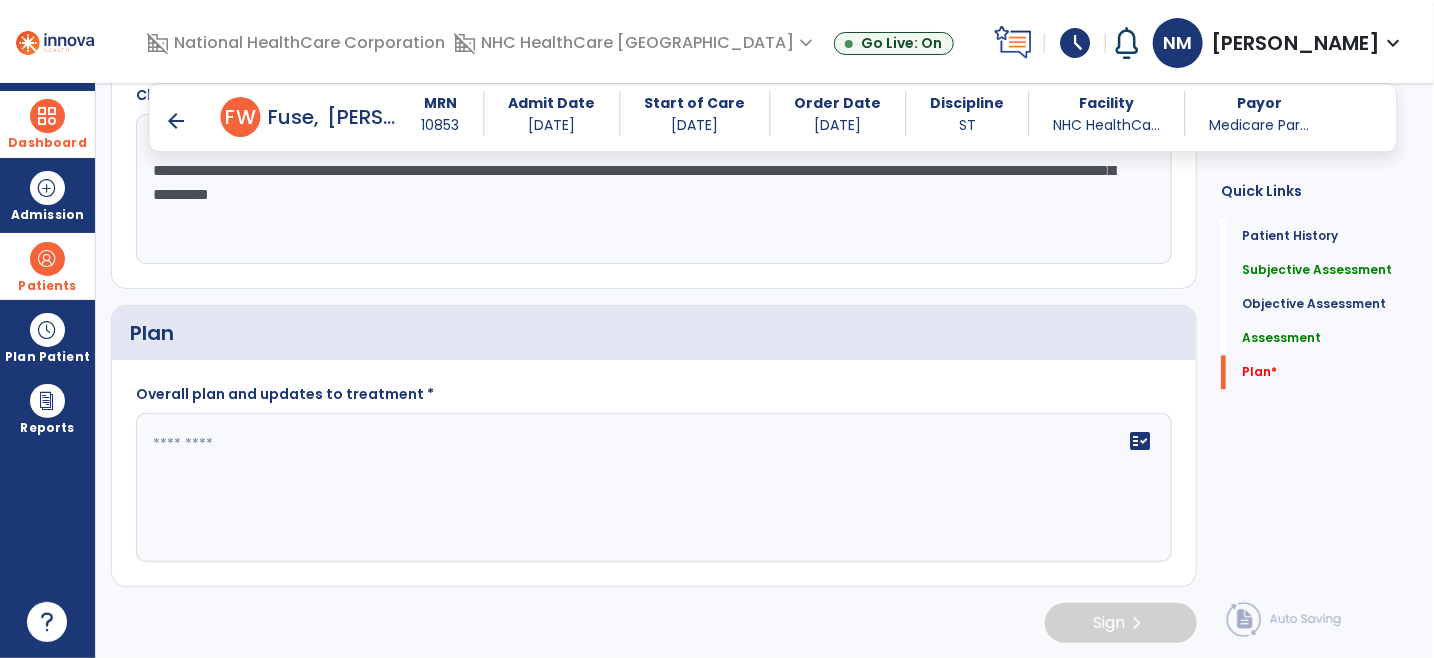 scroll, scrollTop: 1801, scrollLeft: 0, axis: vertical 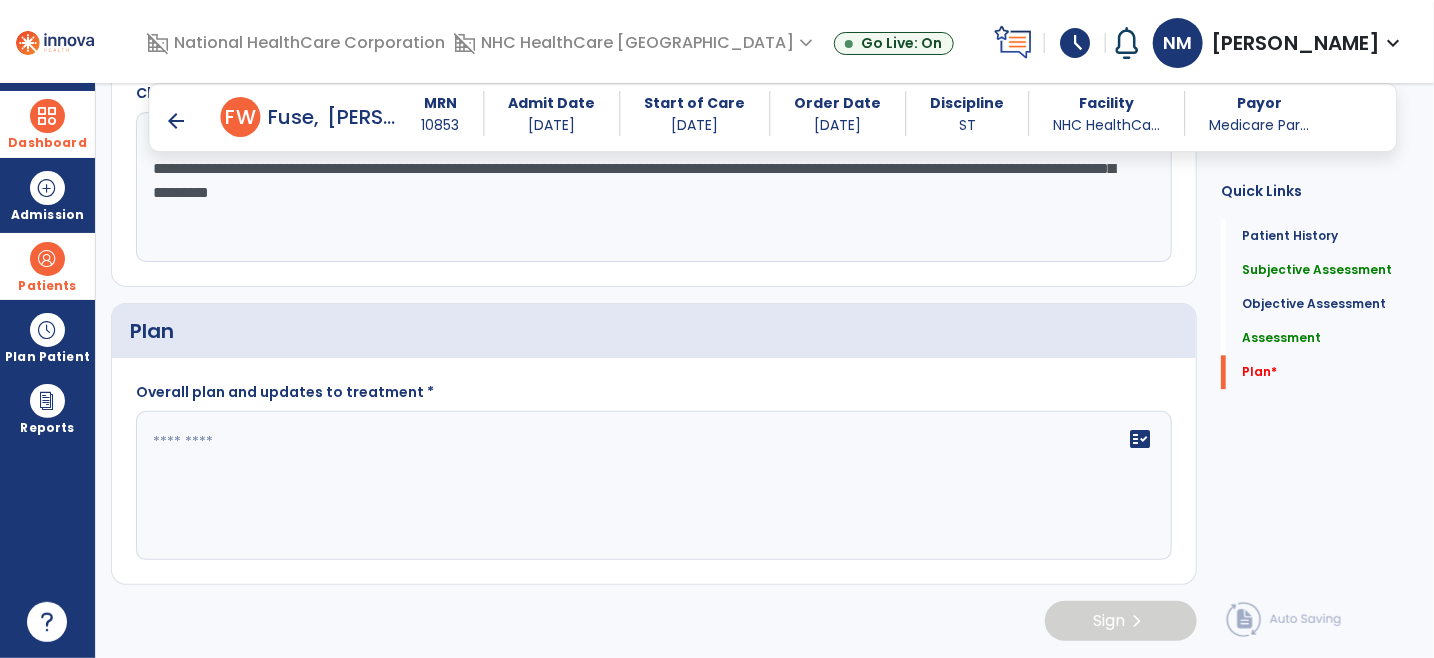 type on "**********" 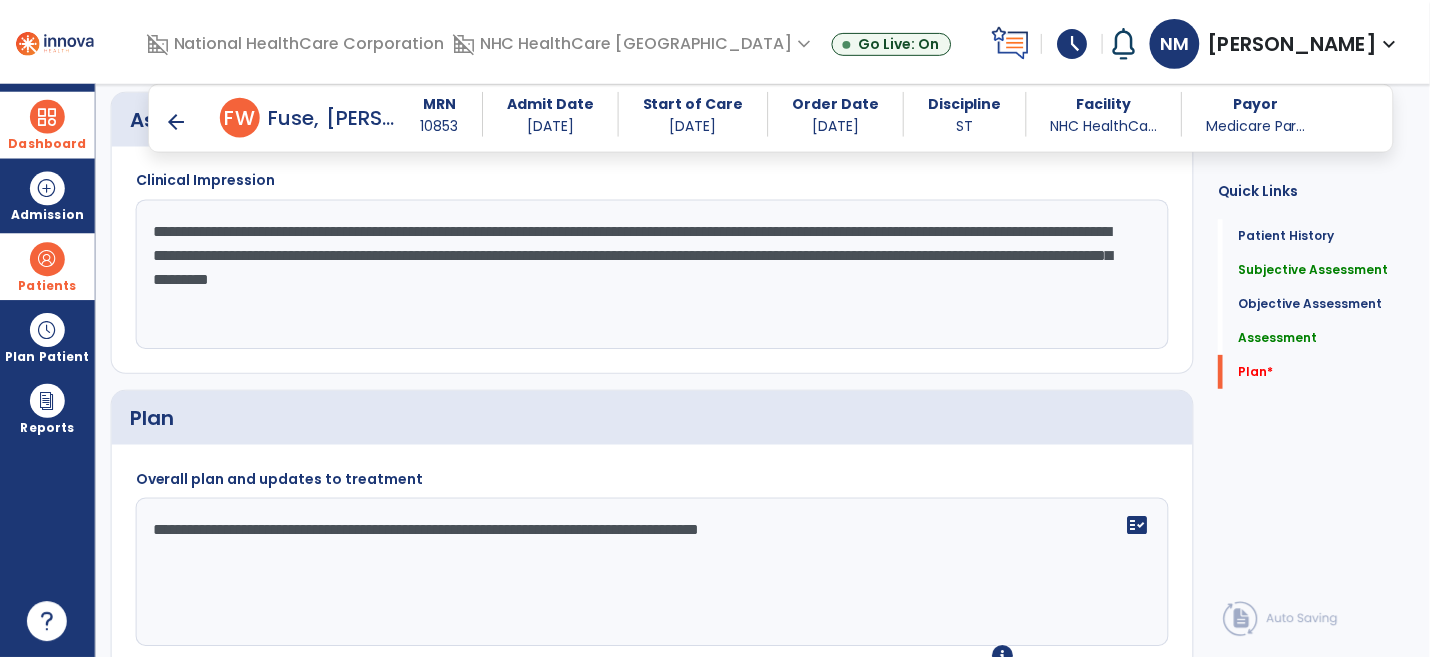 scroll, scrollTop: 1801, scrollLeft: 0, axis: vertical 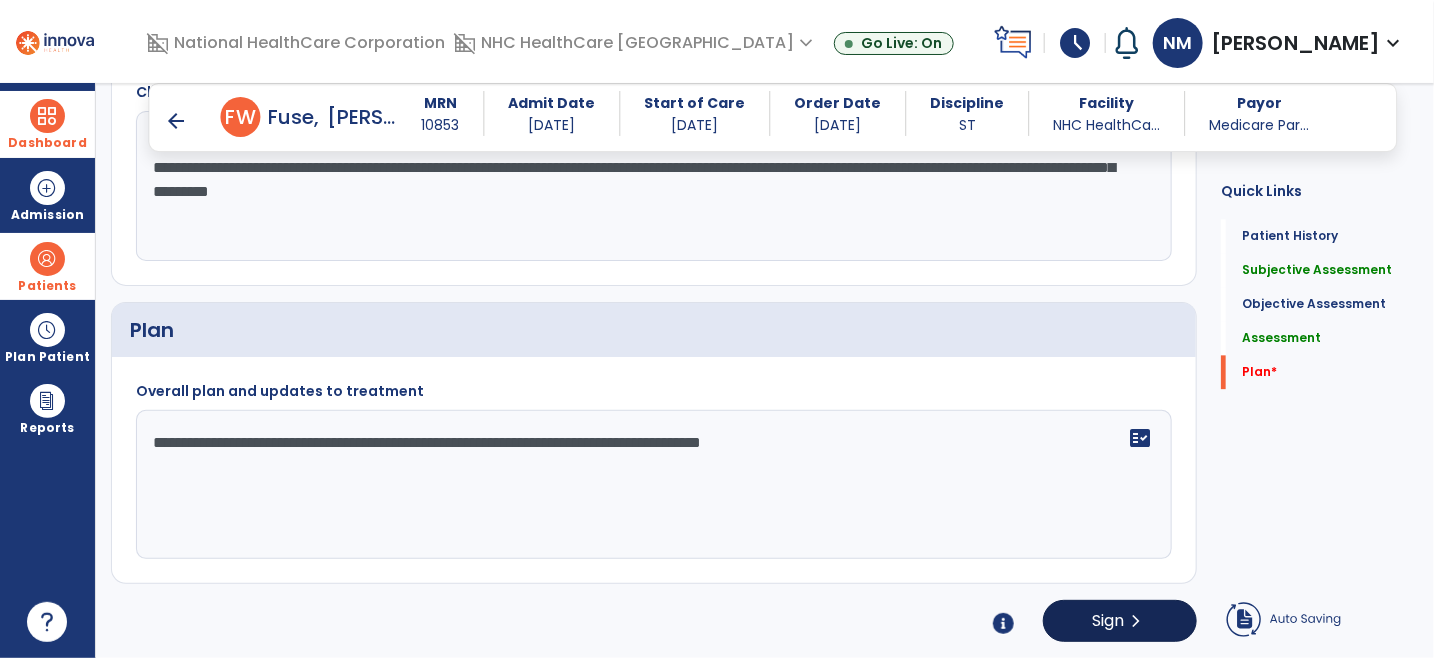 type on "**********" 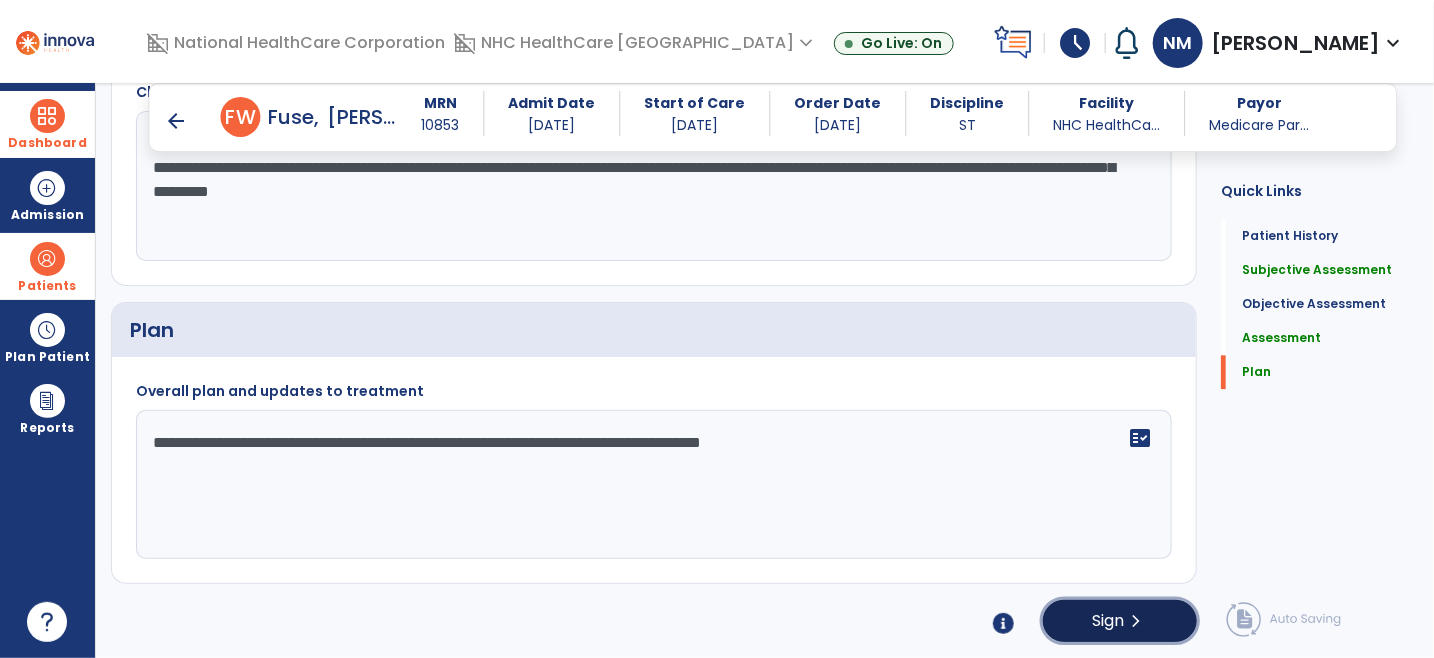 click on "Sign" 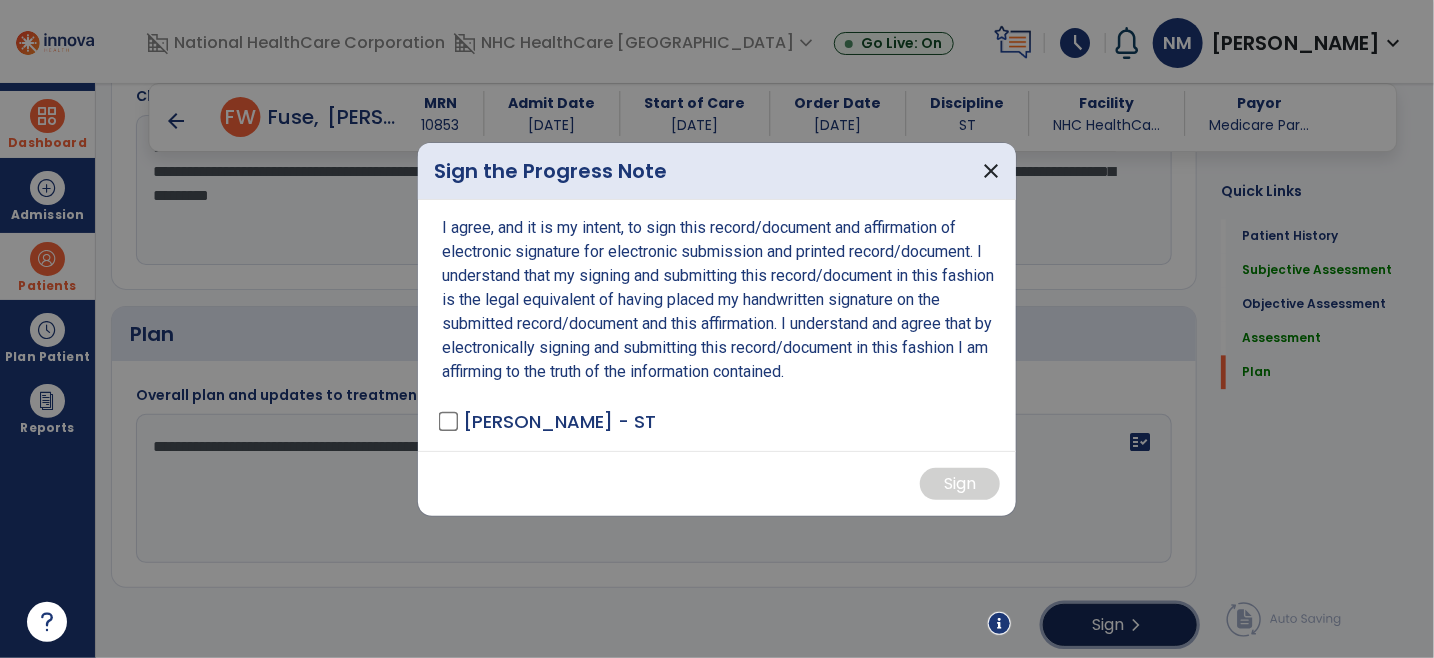 scroll, scrollTop: 1801, scrollLeft: 0, axis: vertical 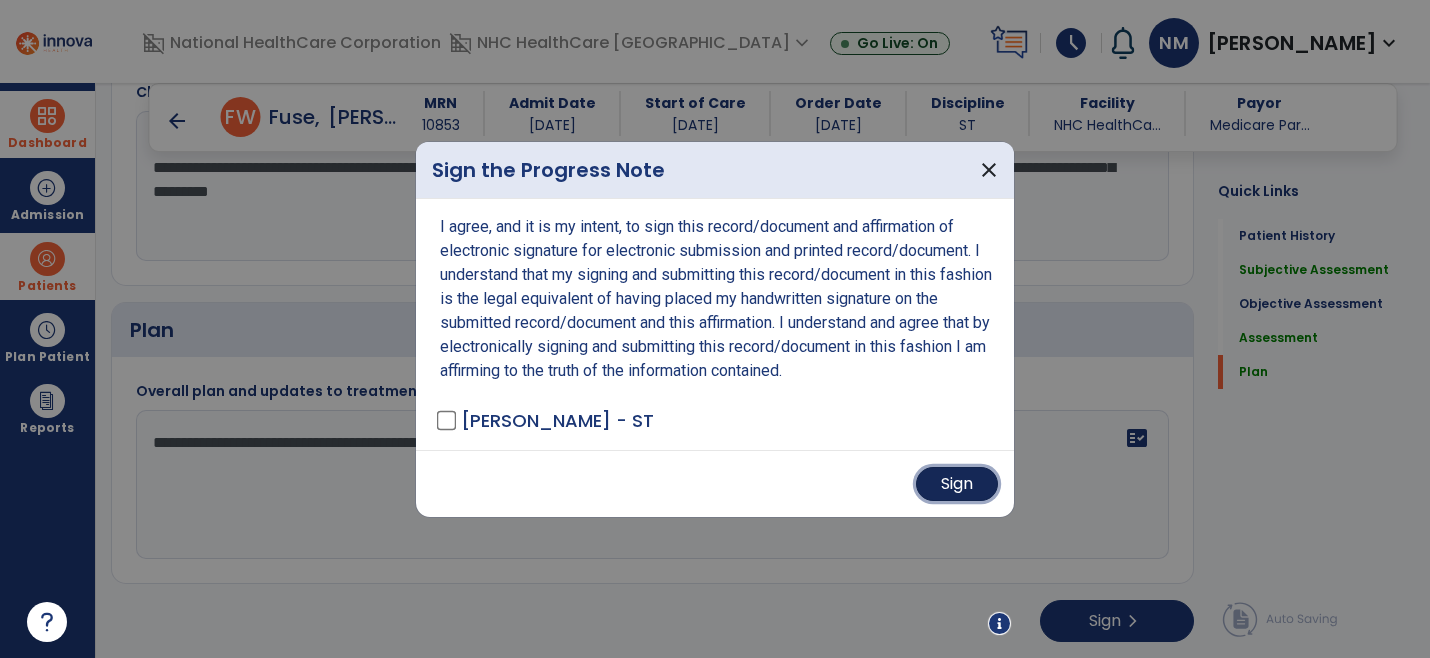click on "Sign" at bounding box center (957, 484) 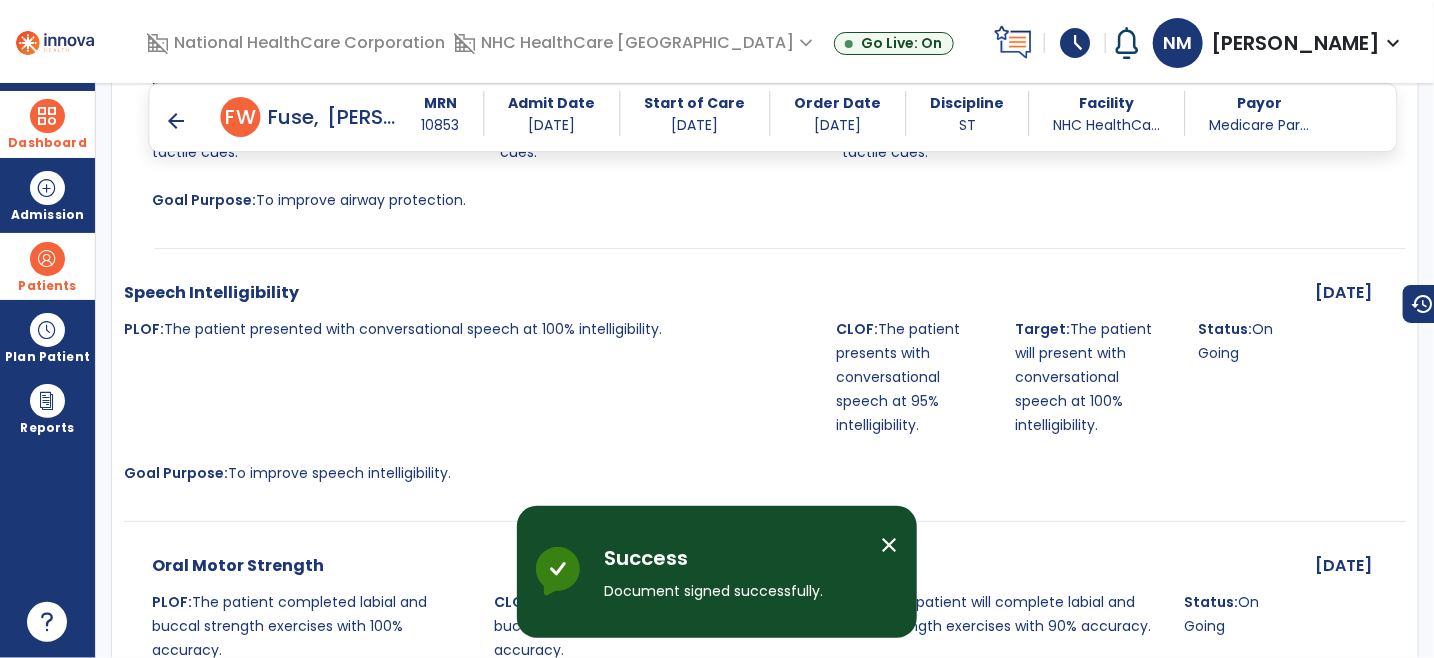 scroll, scrollTop: 1271, scrollLeft: 0, axis: vertical 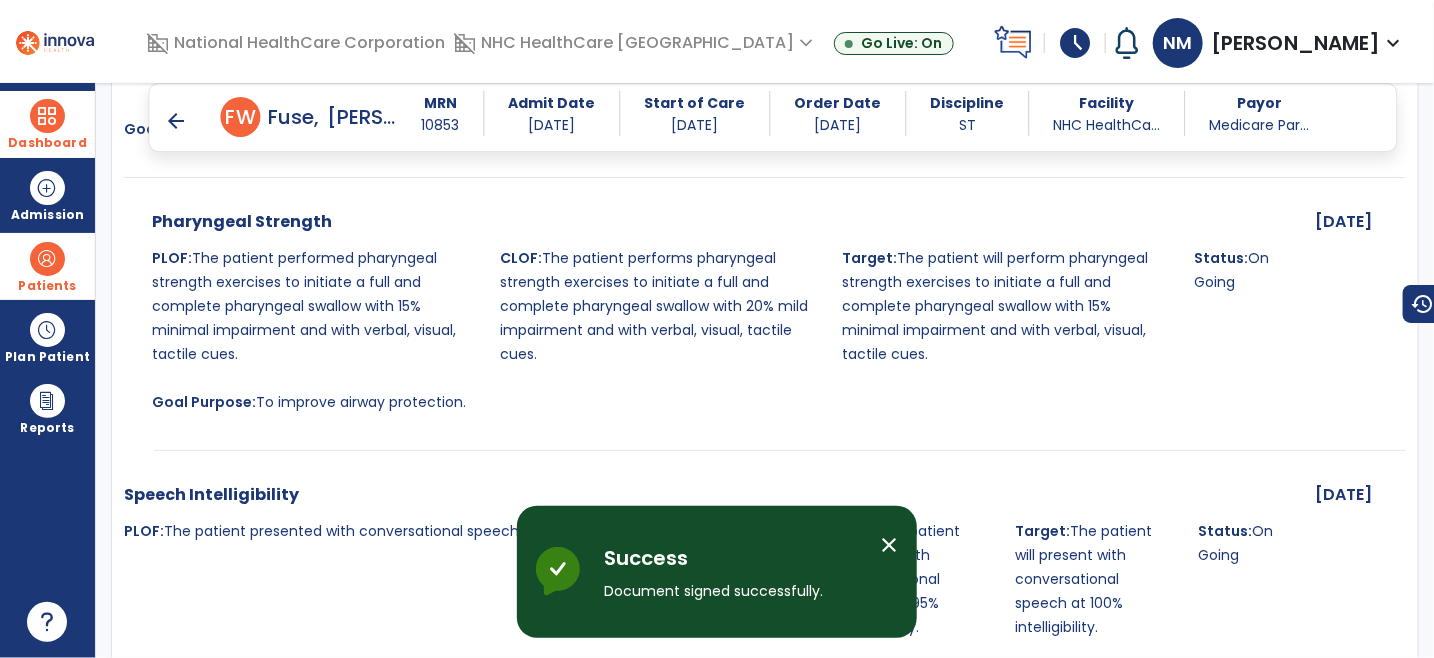 click on "arrow_back" at bounding box center [177, 121] 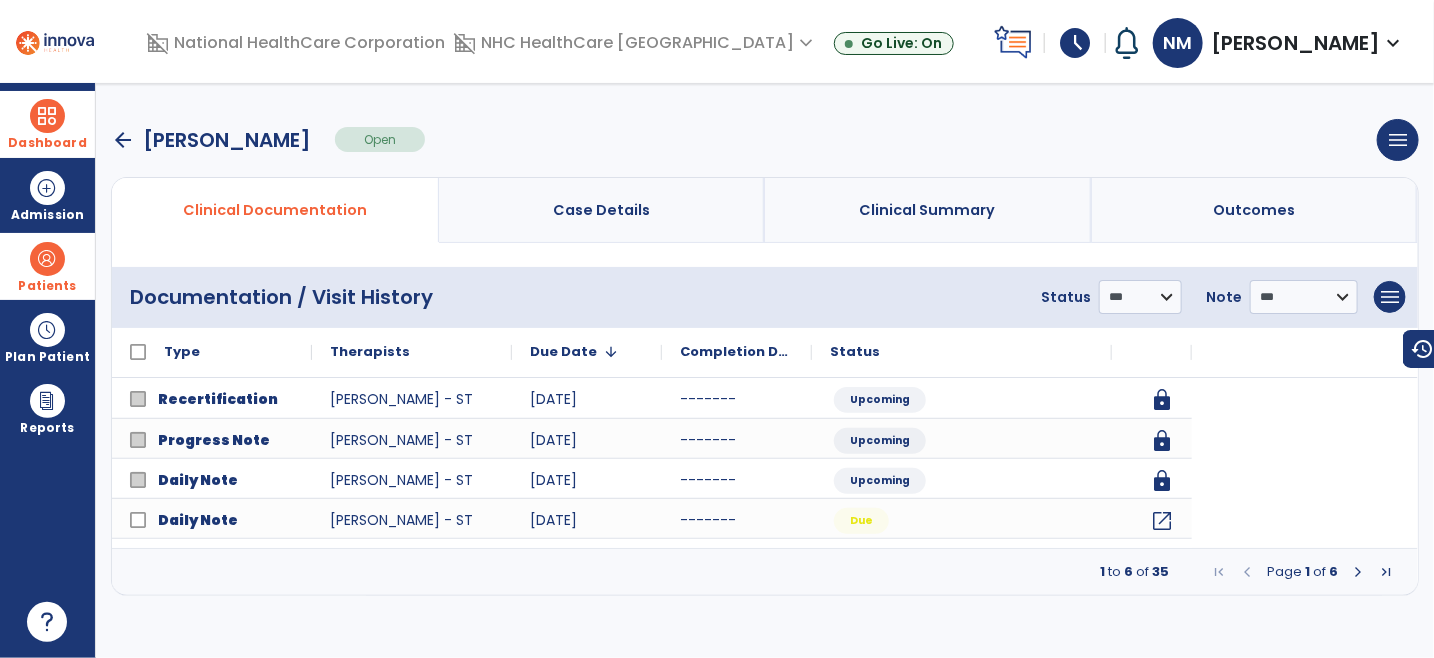 scroll, scrollTop: 0, scrollLeft: 0, axis: both 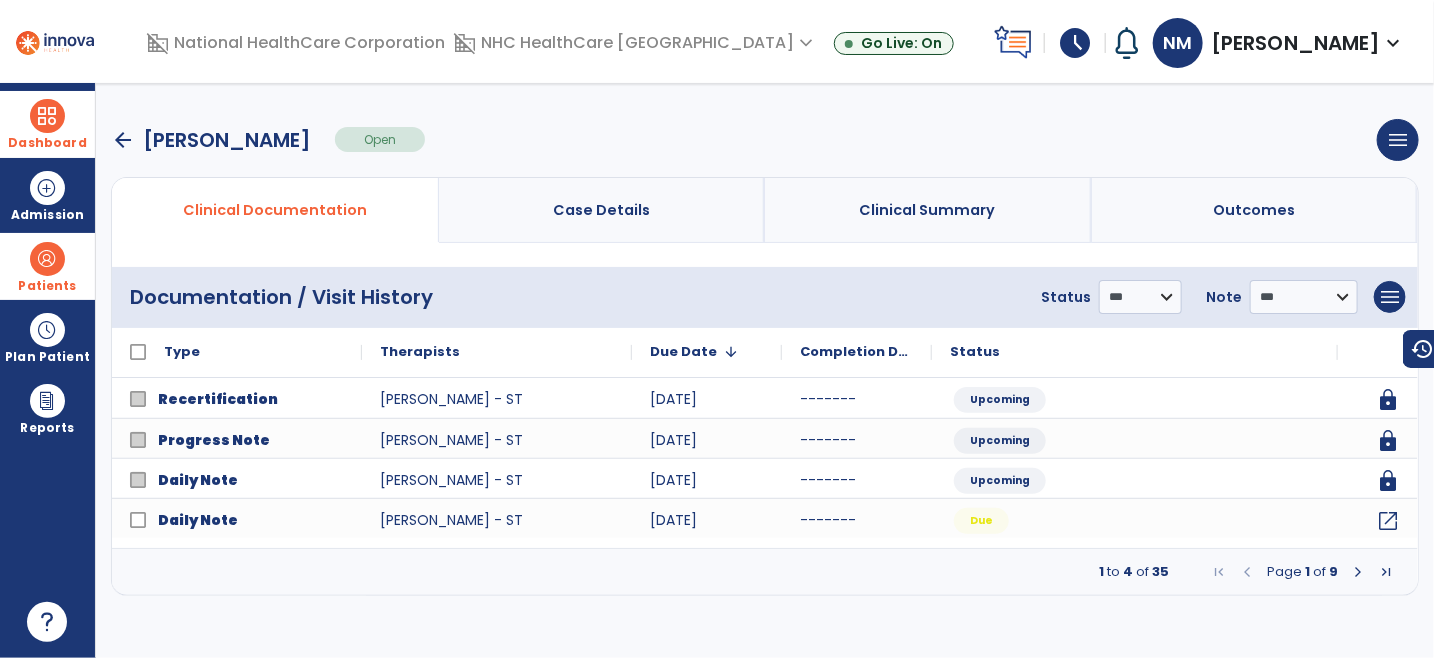 click at bounding box center (1358, 572) 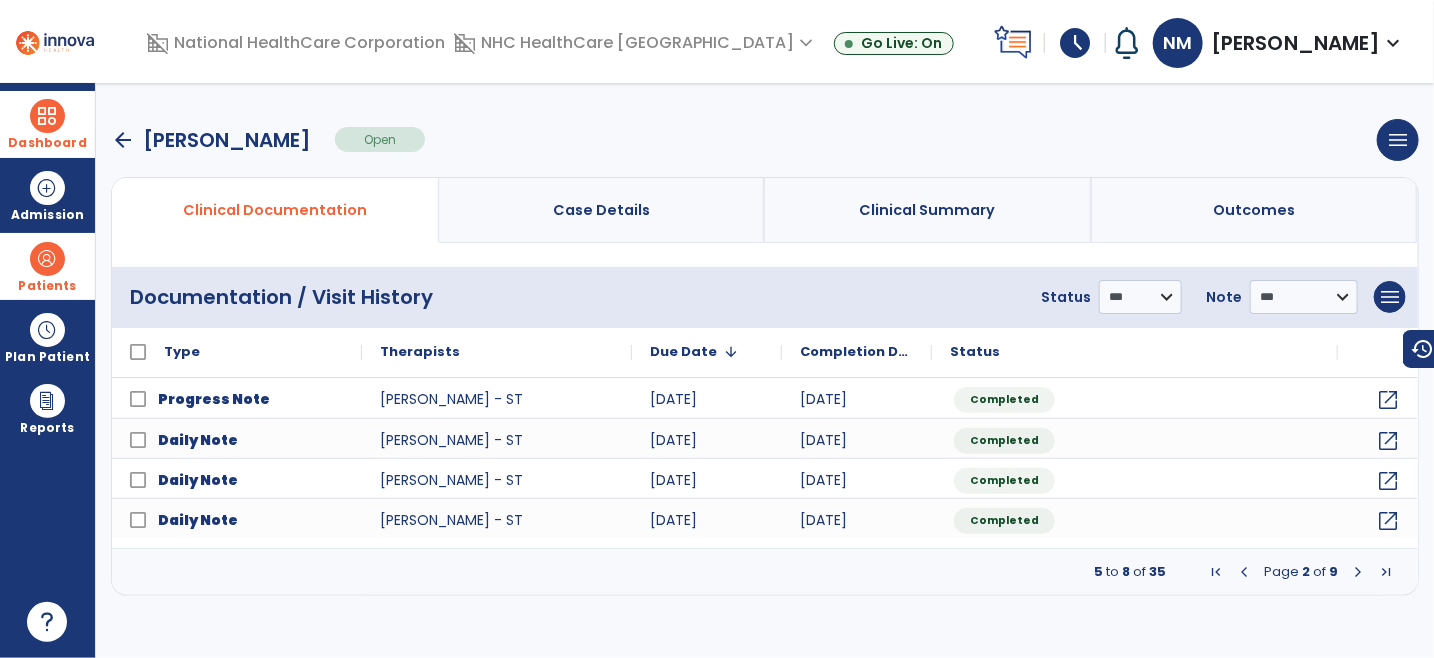click at bounding box center [47, 259] 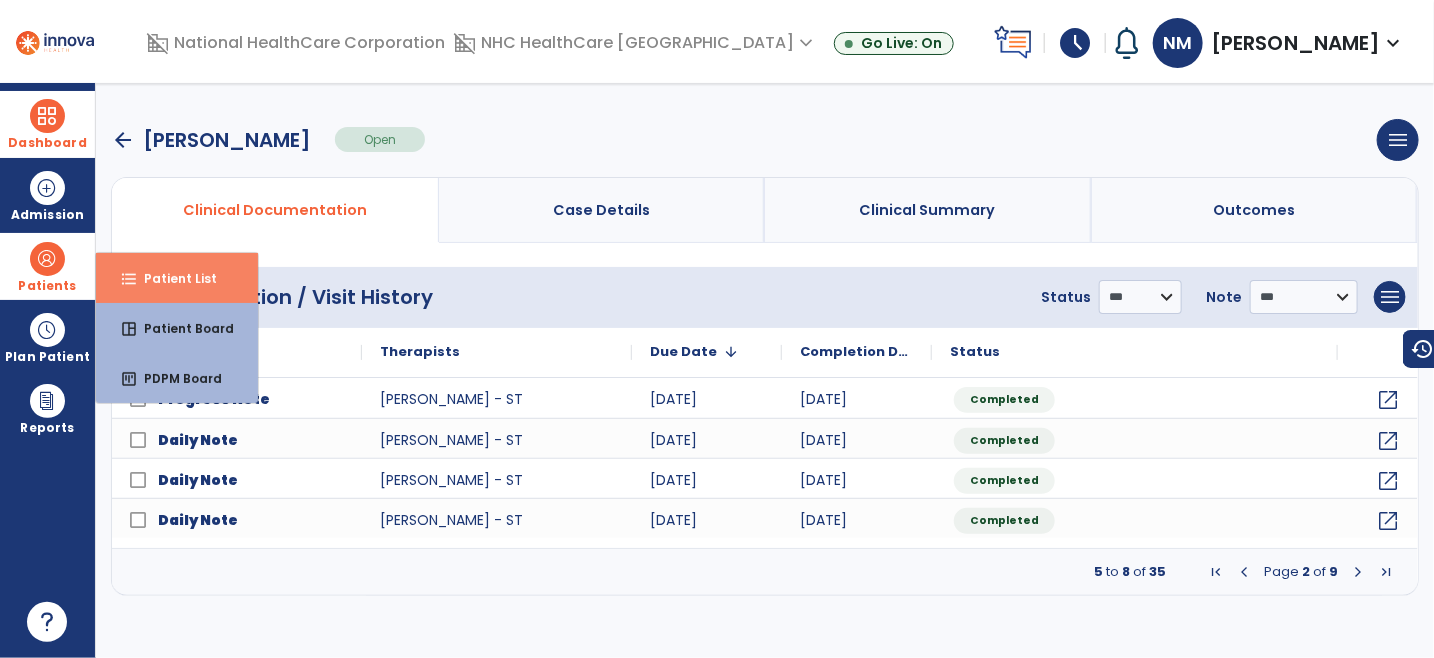 click on "format_list_bulleted  Patient List" at bounding box center (177, 278) 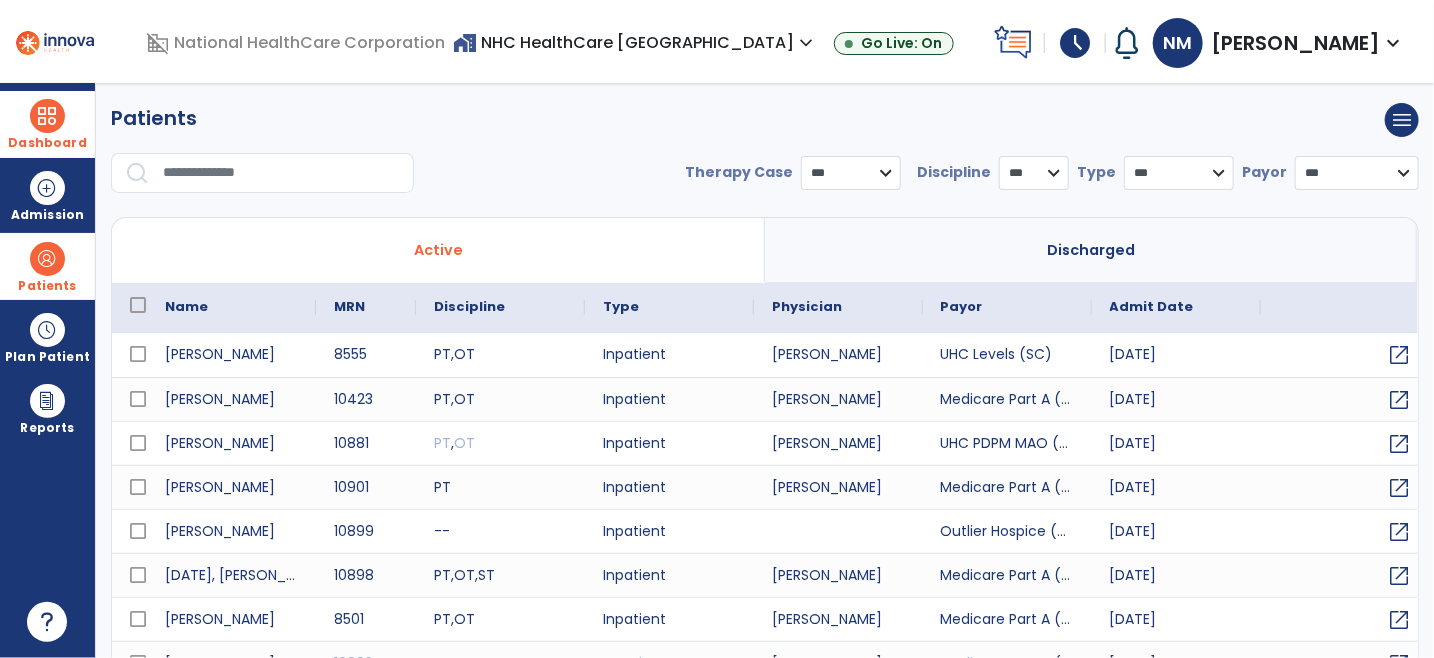 select on "***" 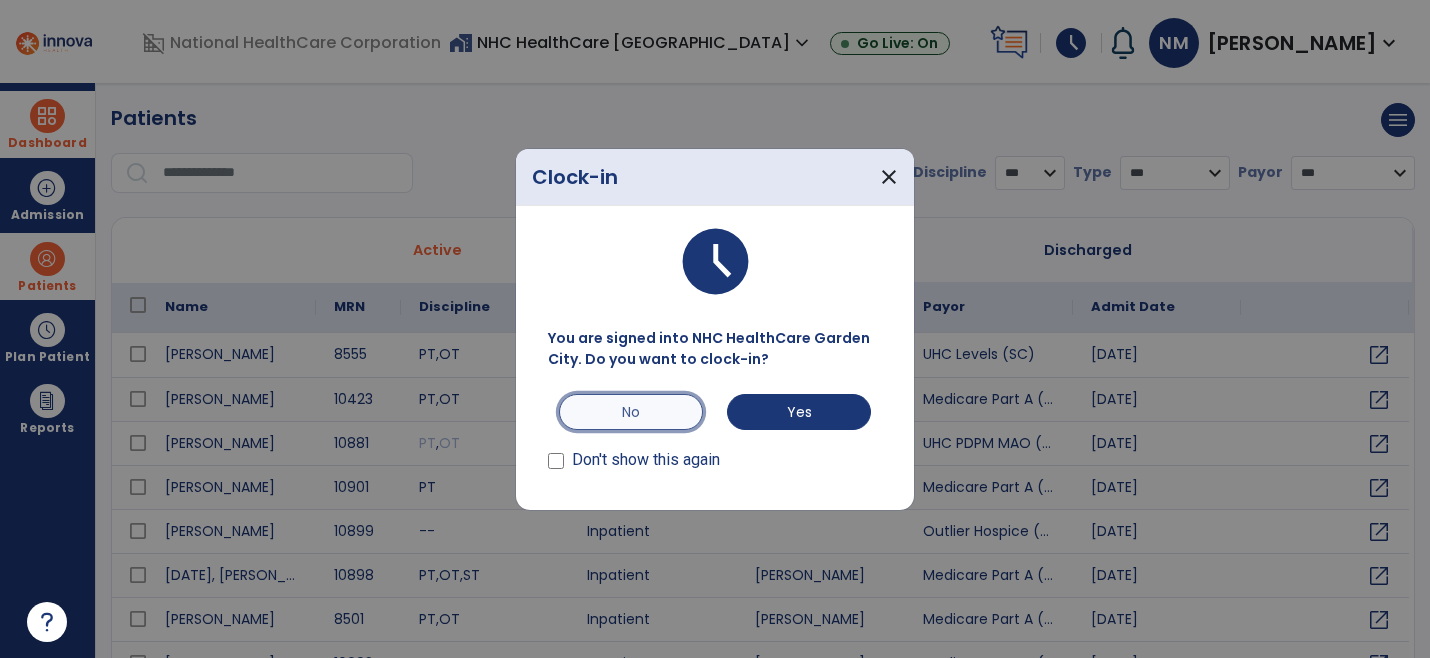 click on "No" at bounding box center (631, 412) 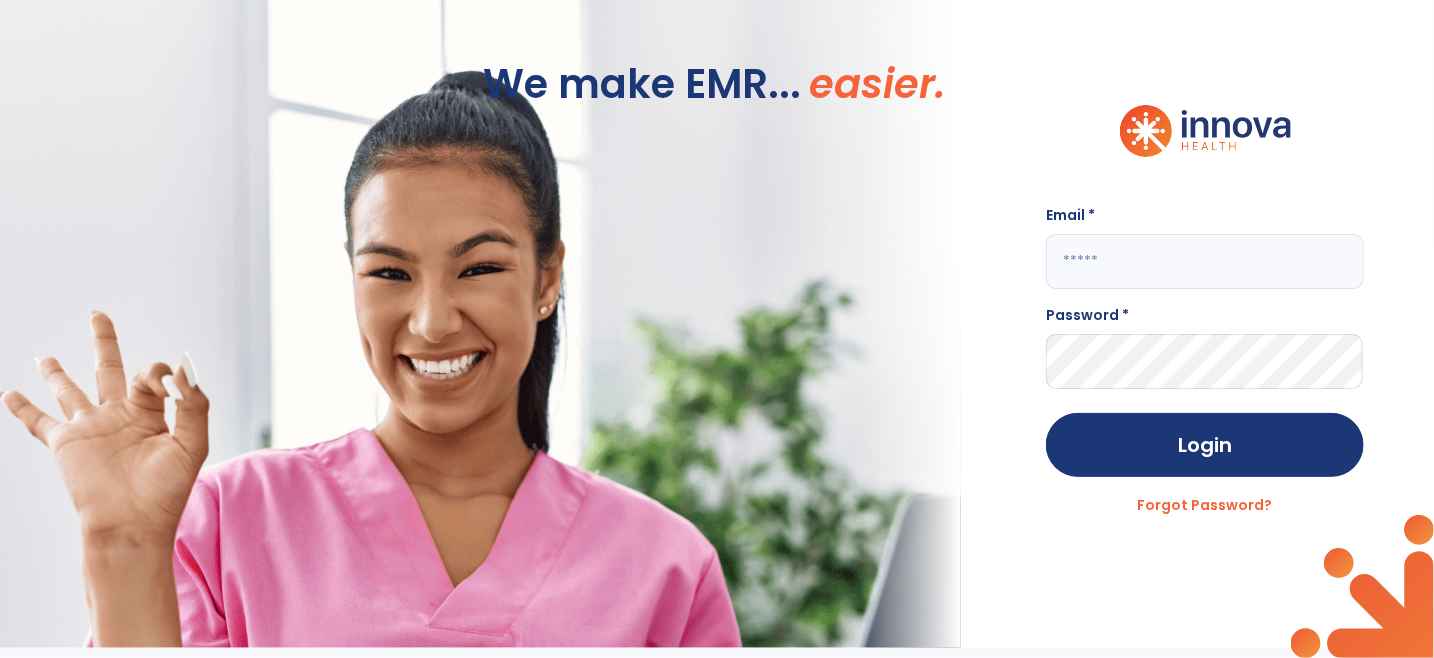 type on "**********" 